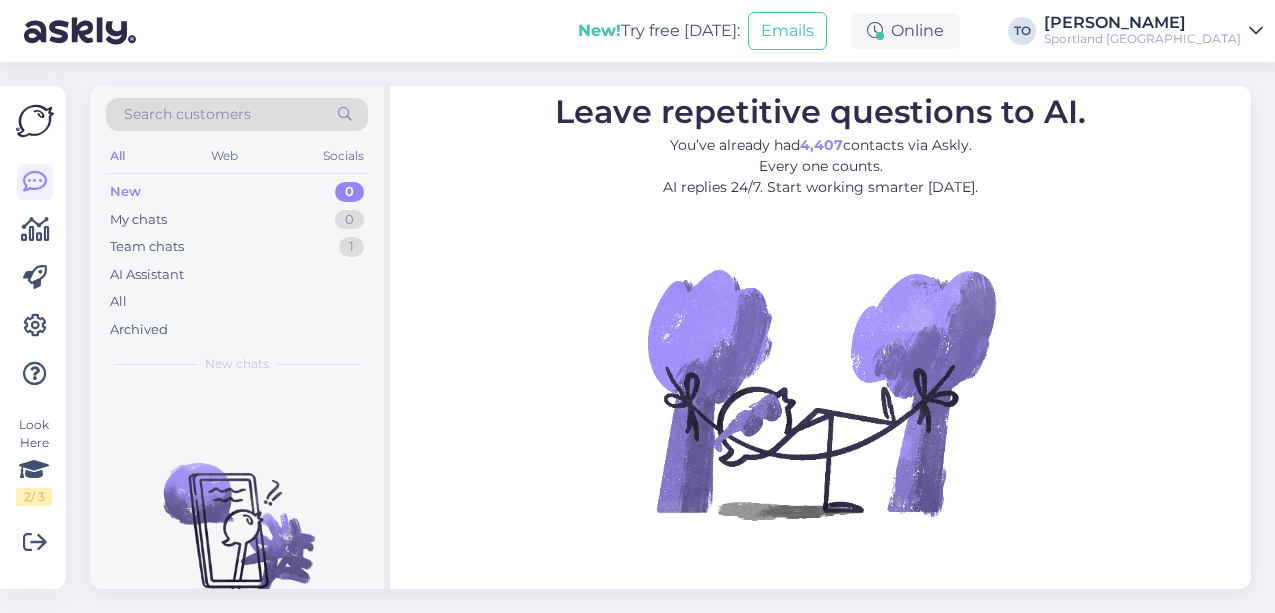 scroll, scrollTop: 0, scrollLeft: 0, axis: both 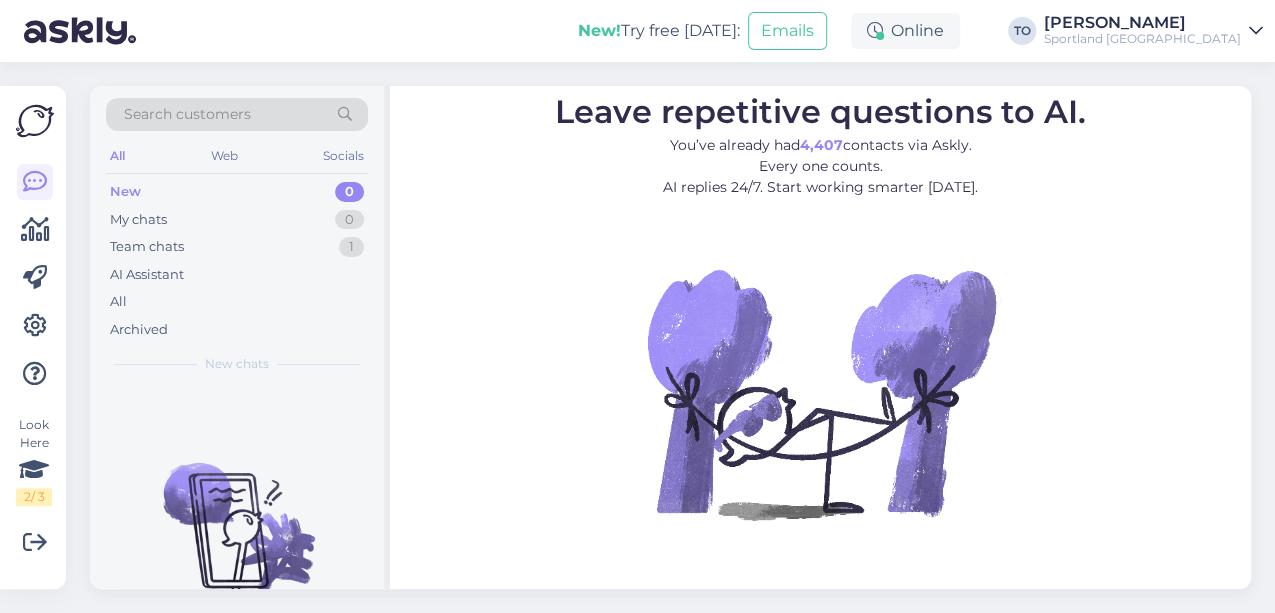 click at bounding box center (1256, 31) 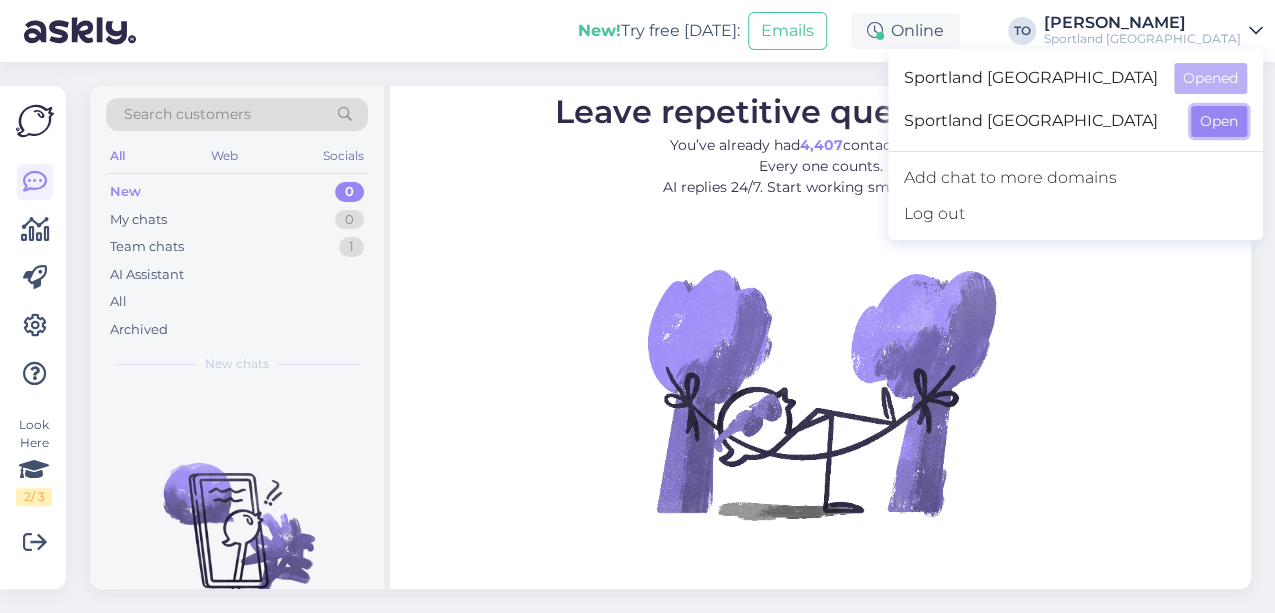 click on "Open" at bounding box center [1219, 121] 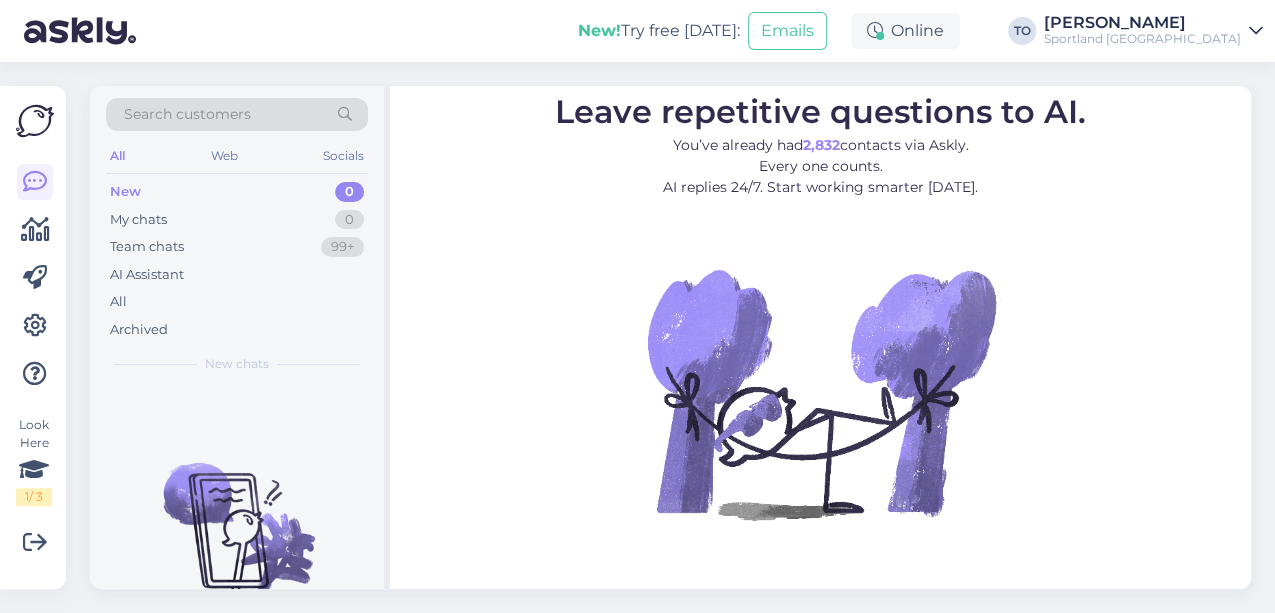 click on "[PERSON_NAME]" at bounding box center [1142, 23] 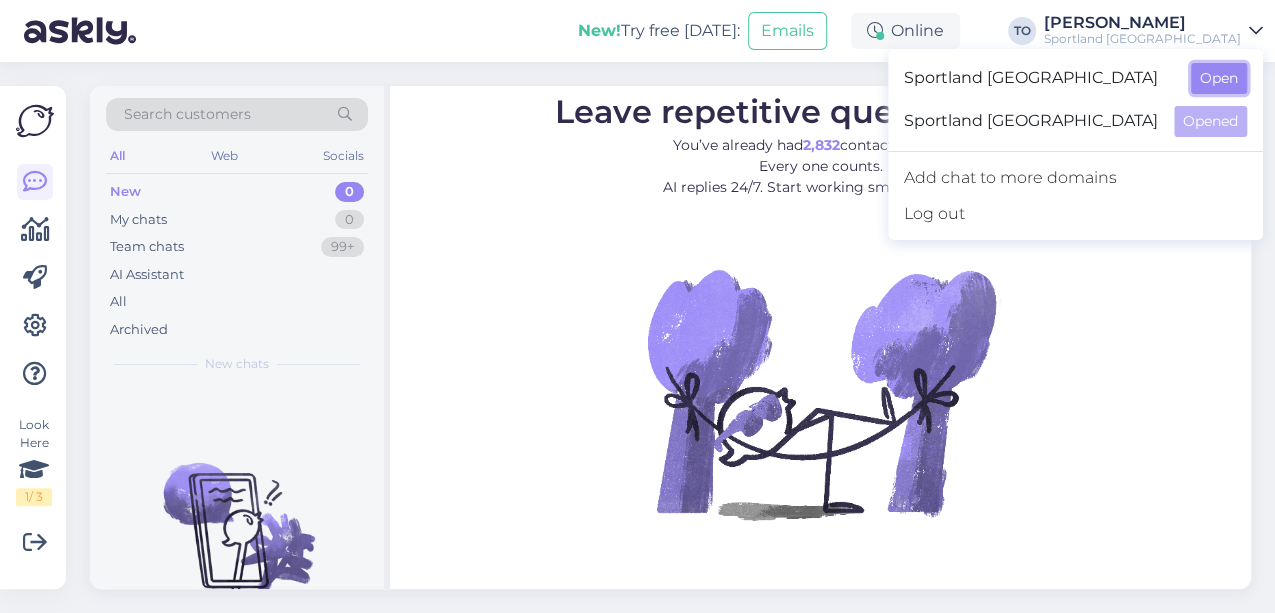 click on "Open" at bounding box center (1219, 78) 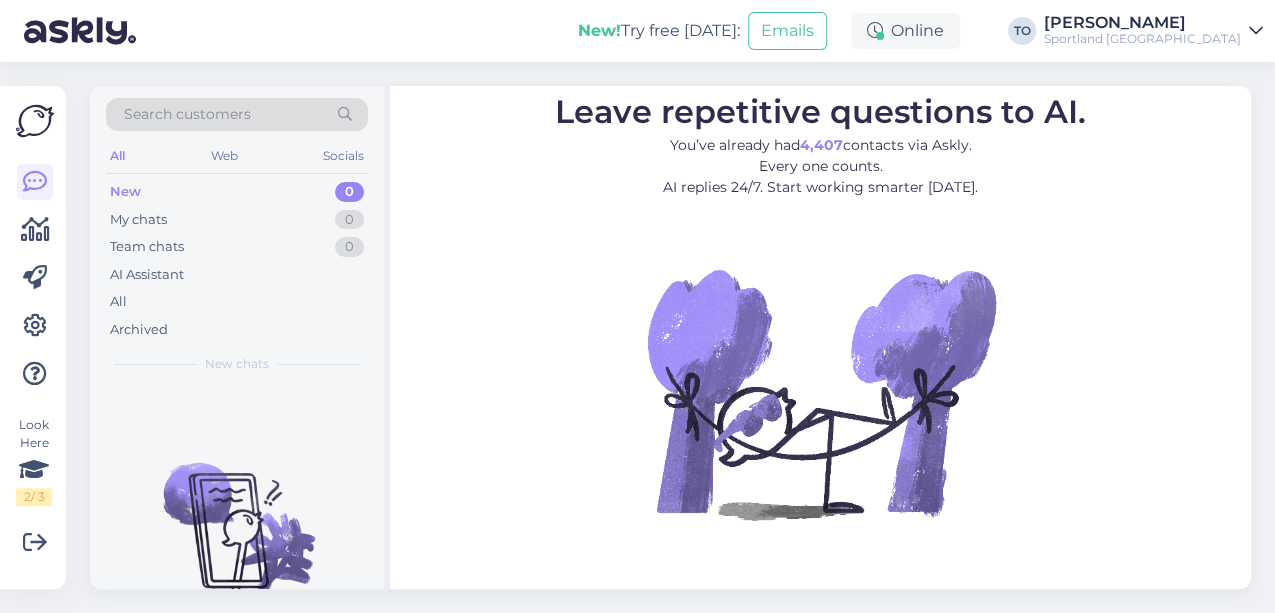 click on "[PERSON_NAME]" at bounding box center [1142, 23] 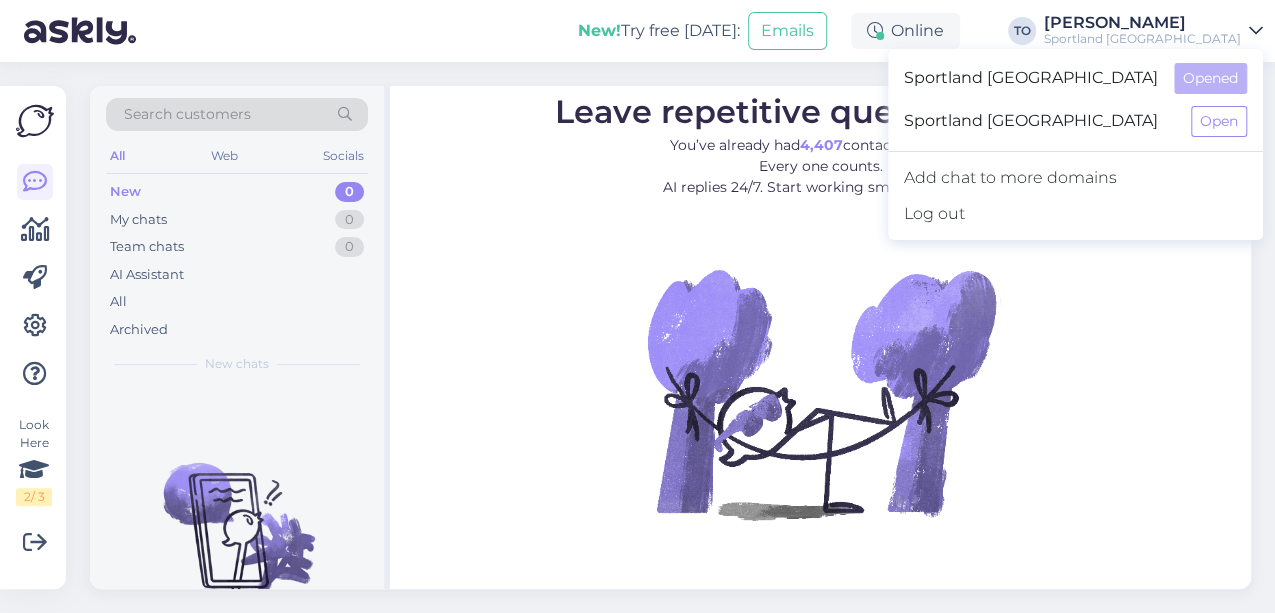 click on "New!  Try free [DATE]: Emails Online TO [PERSON_NAME] Sportland [GEOGRAPHIC_DATA] Sportland [GEOGRAPHIC_DATA] Opened Sportland [GEOGRAPHIC_DATA] Open Add chat to more domains Log out" at bounding box center [637, 31] 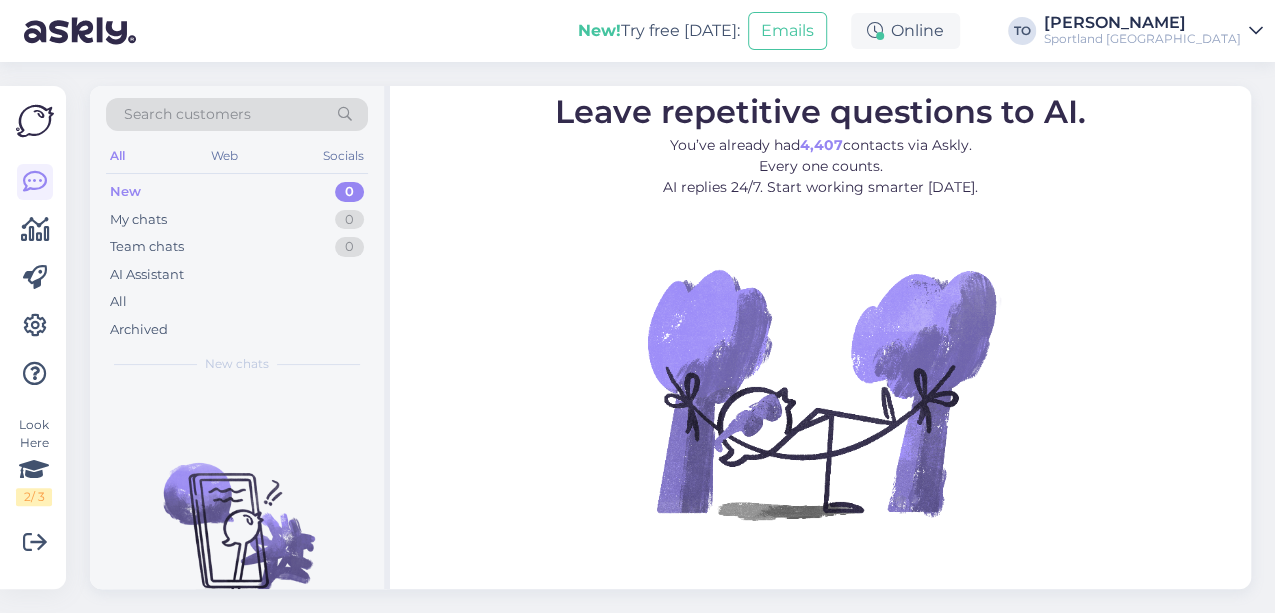 click on "Search customers" at bounding box center [237, 114] 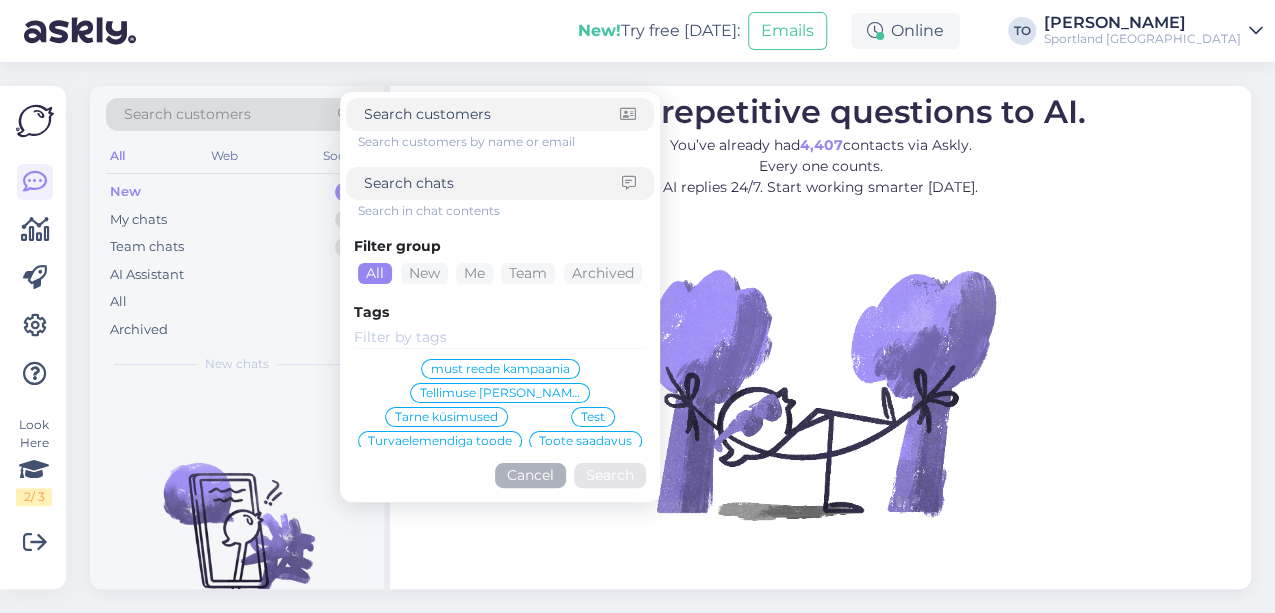 click at bounding box center (493, 183) 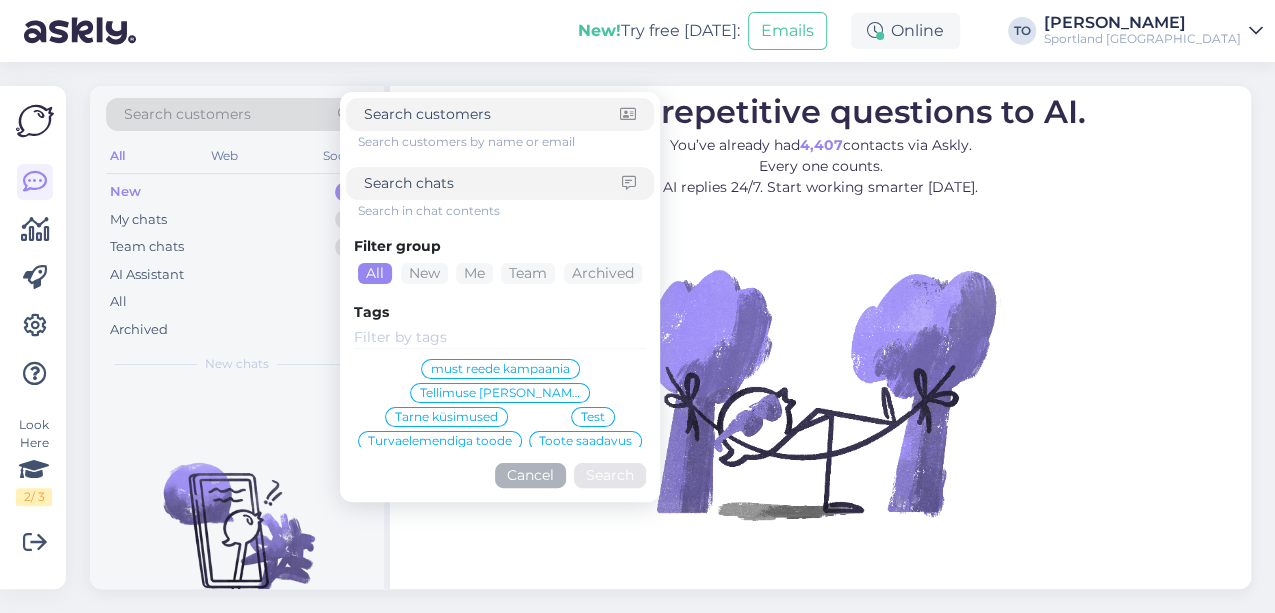 paste on "4000475862" 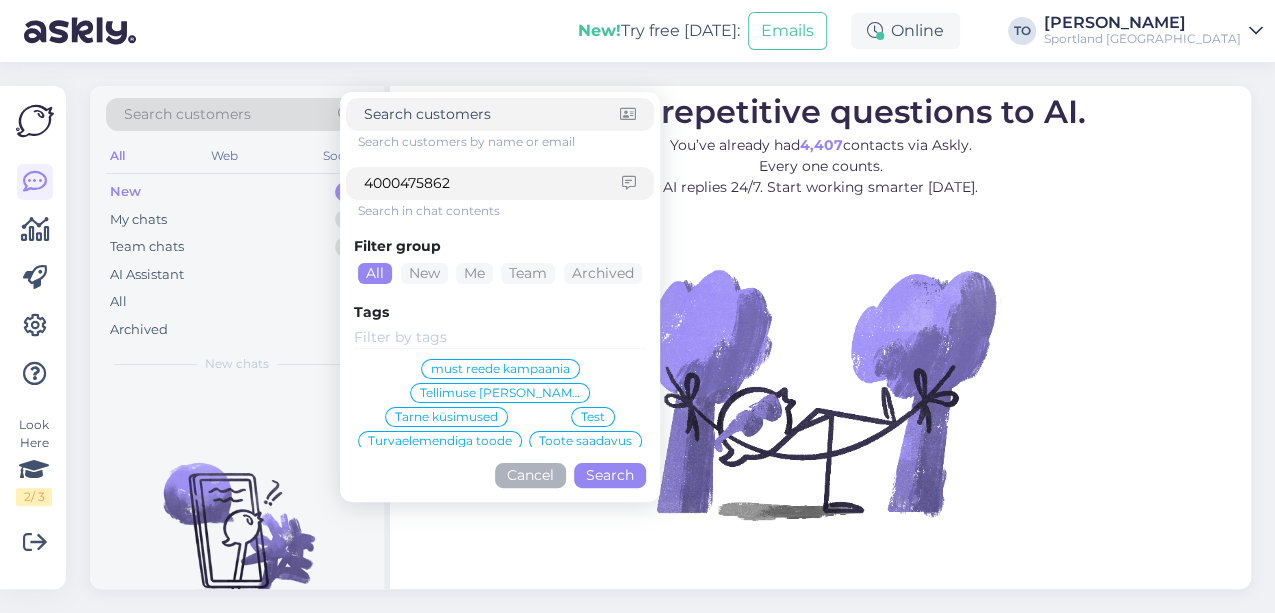 type on "4000475862" 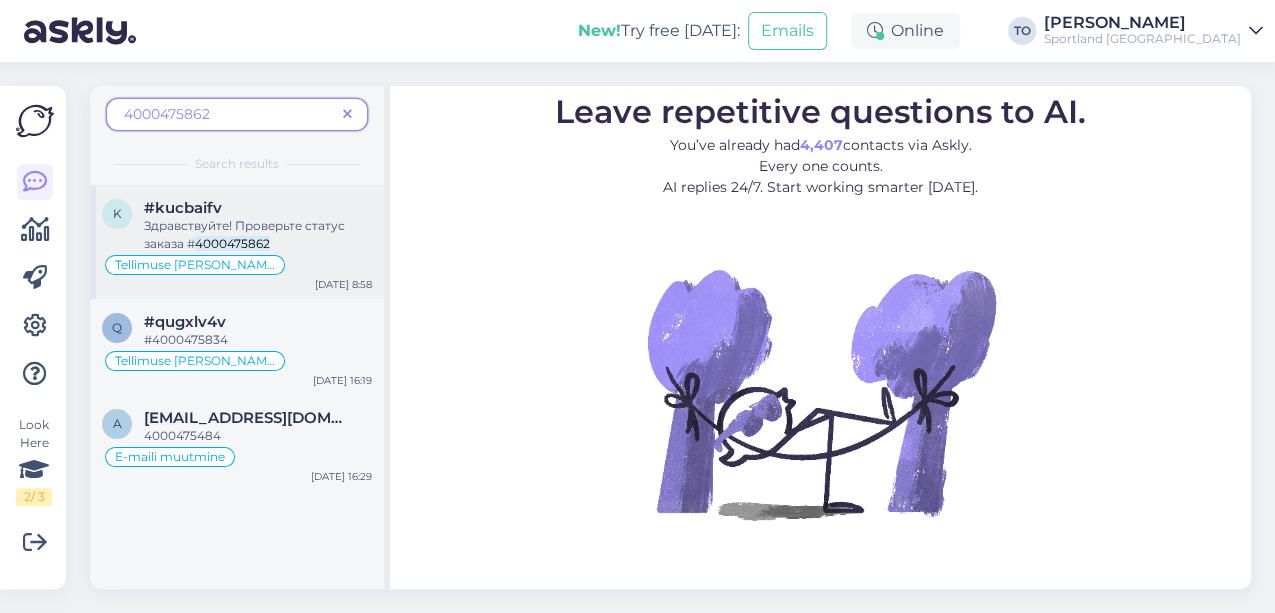 click on "Tellimuse [PERSON_NAME] info" at bounding box center (237, 265) 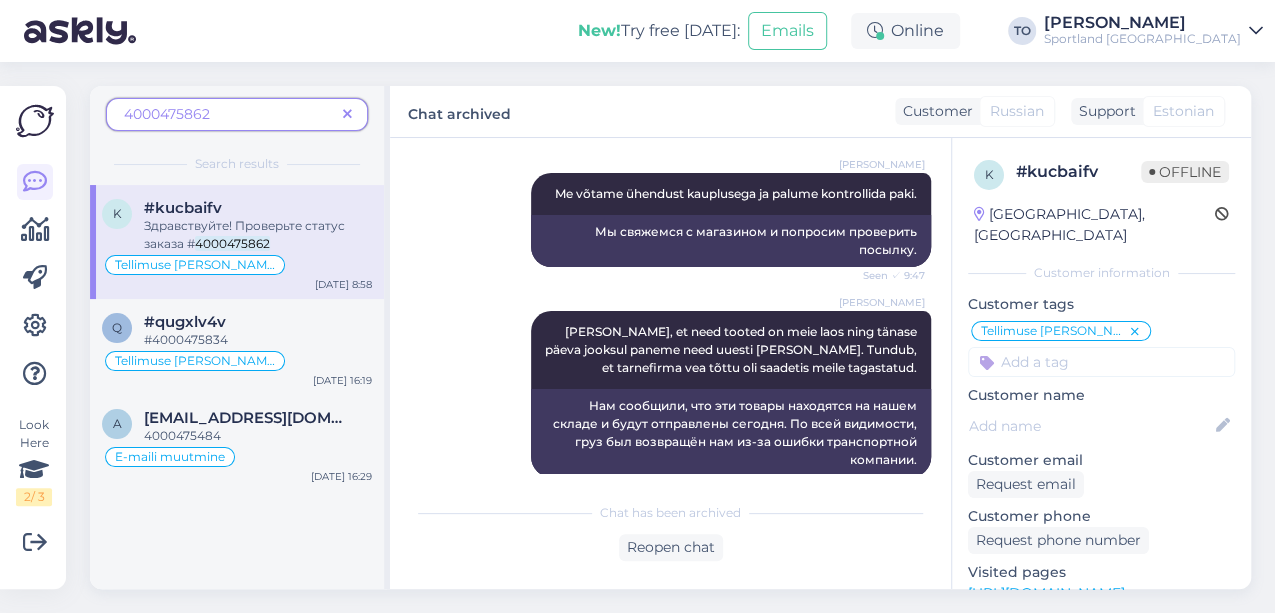 scroll, scrollTop: 1915, scrollLeft: 0, axis: vertical 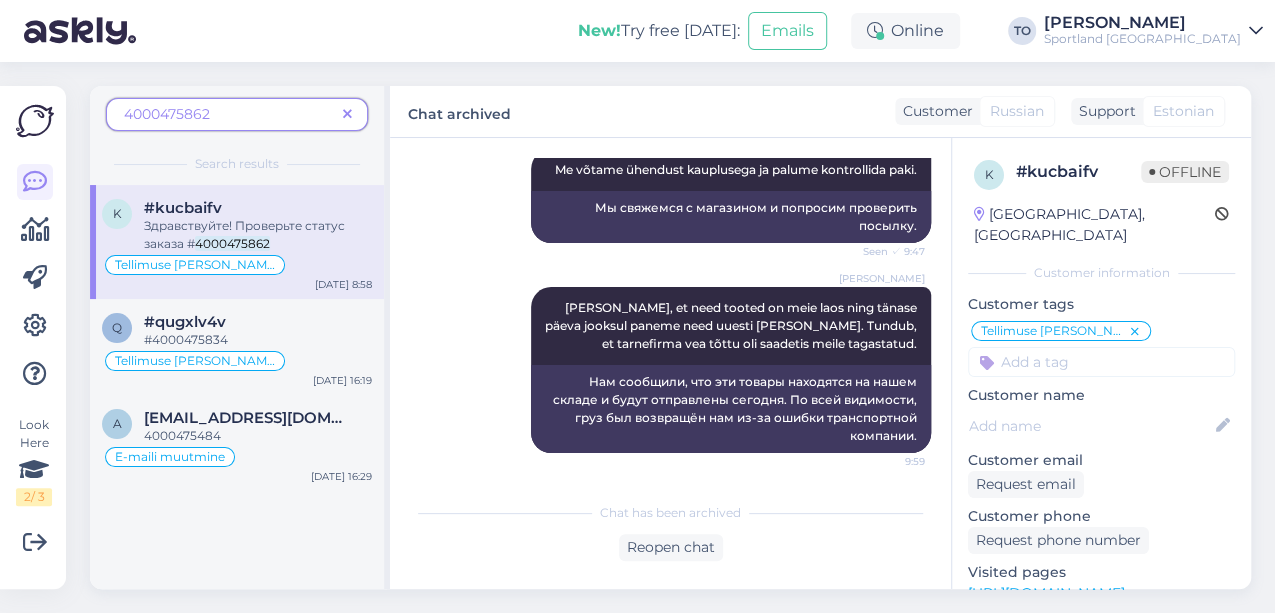 click at bounding box center (347, 115) 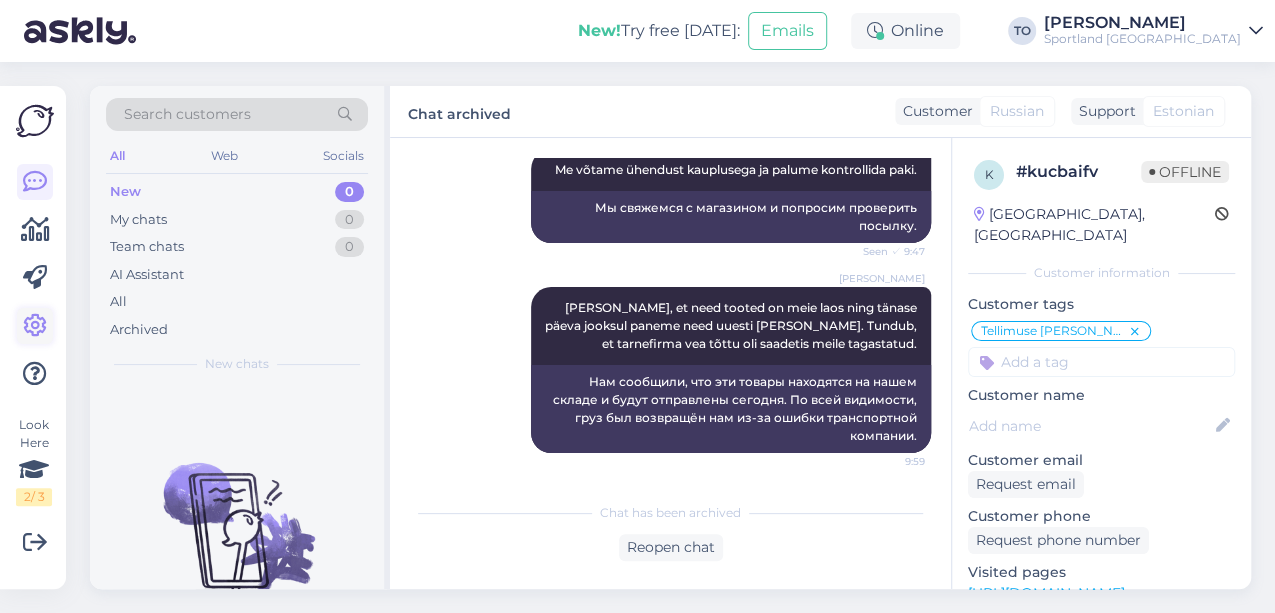 click at bounding box center (35, 326) 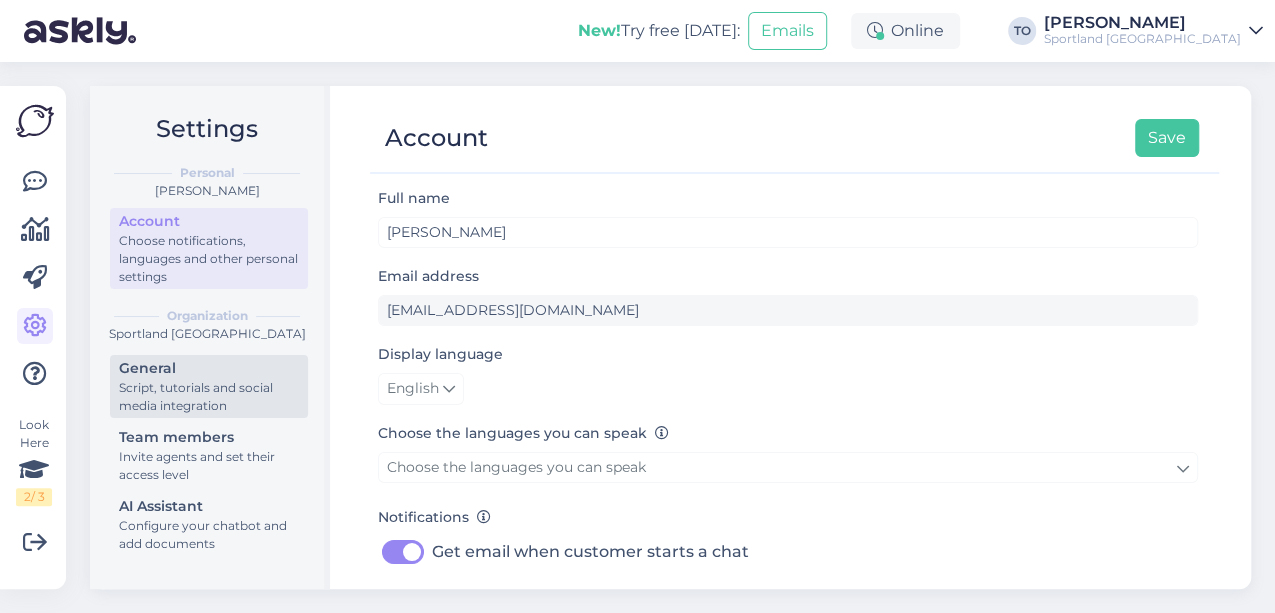 click on "Script, tutorials and social media integration" at bounding box center [209, 397] 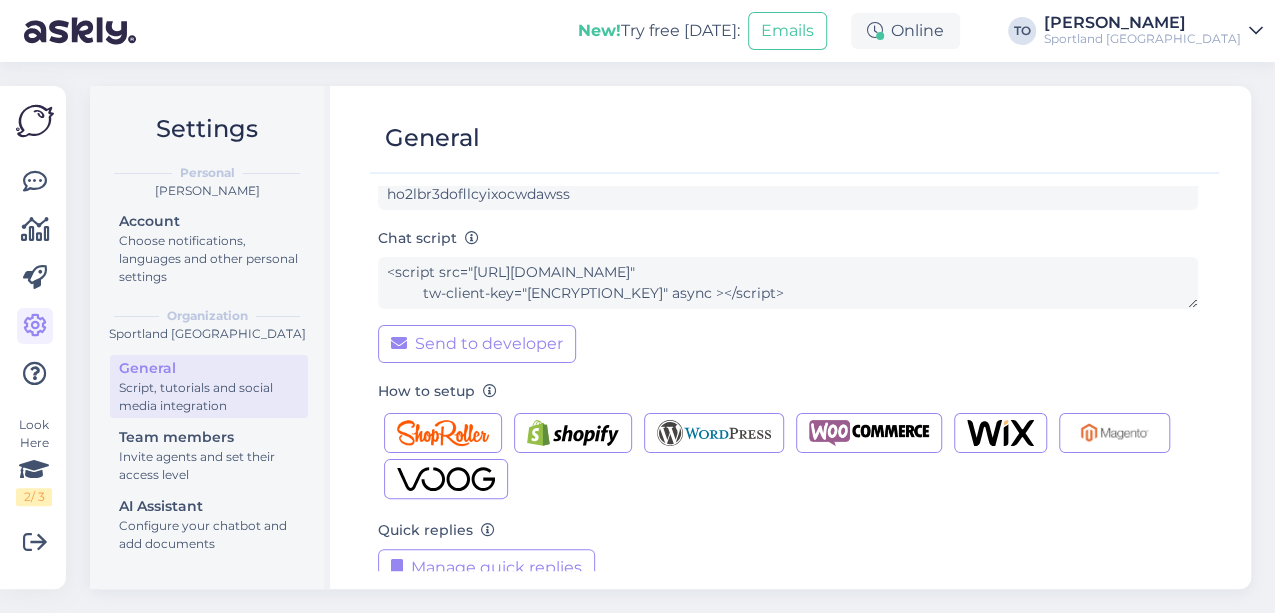 scroll, scrollTop: 143, scrollLeft: 0, axis: vertical 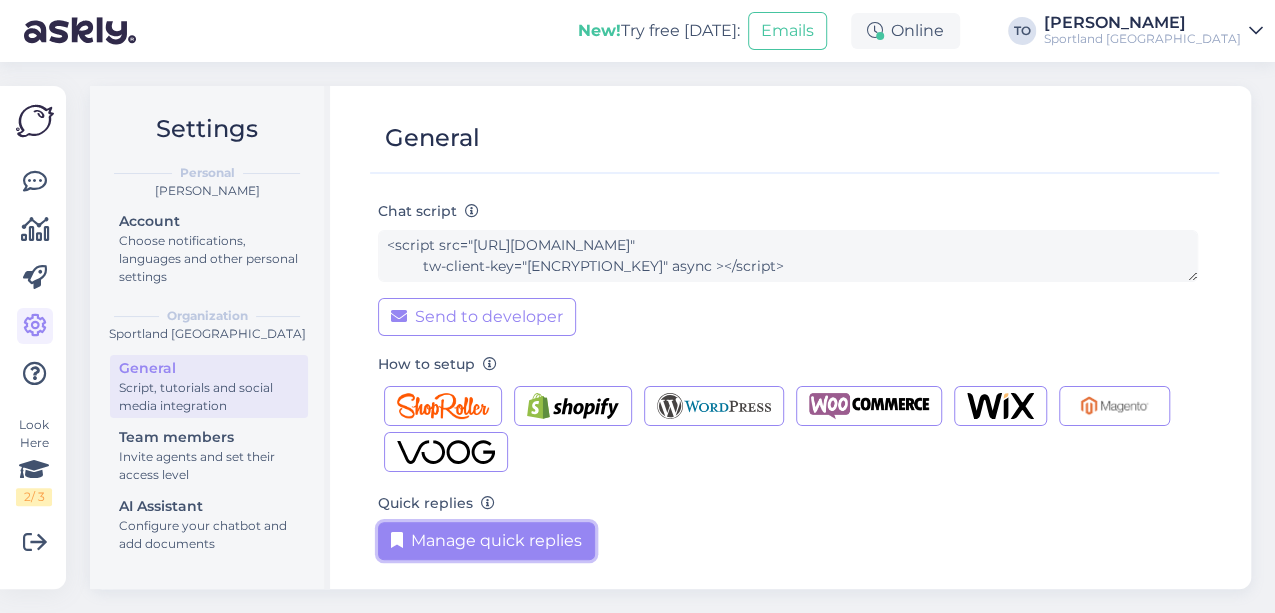 click on "Manage quick replies" at bounding box center (486, 541) 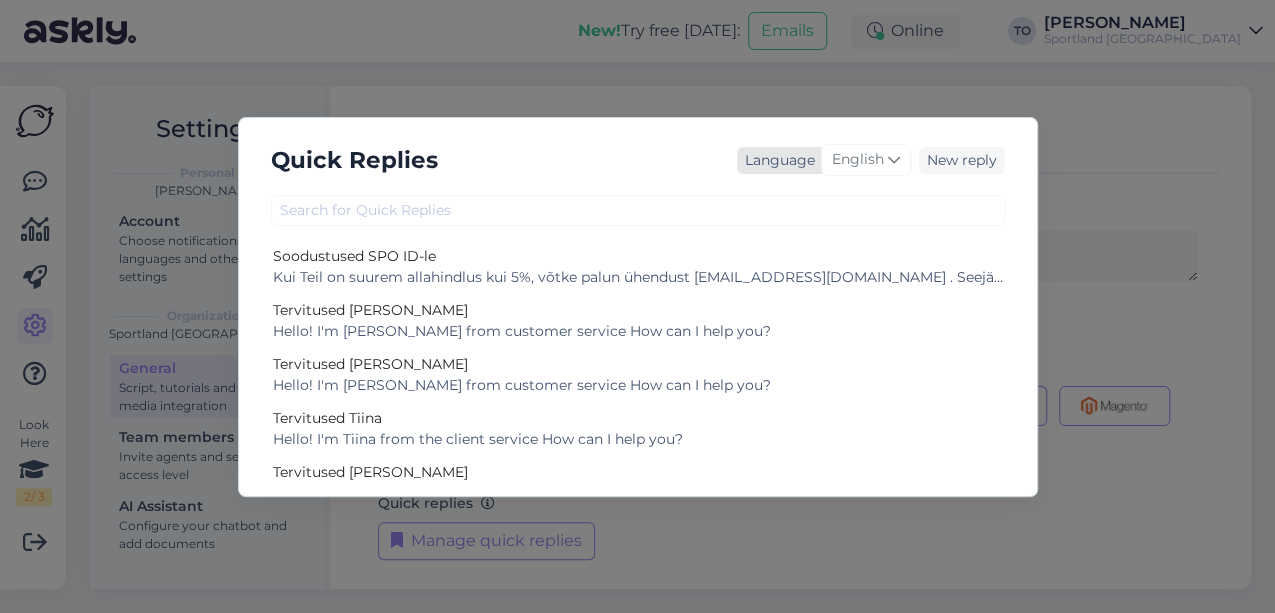 click on "English" at bounding box center [858, 160] 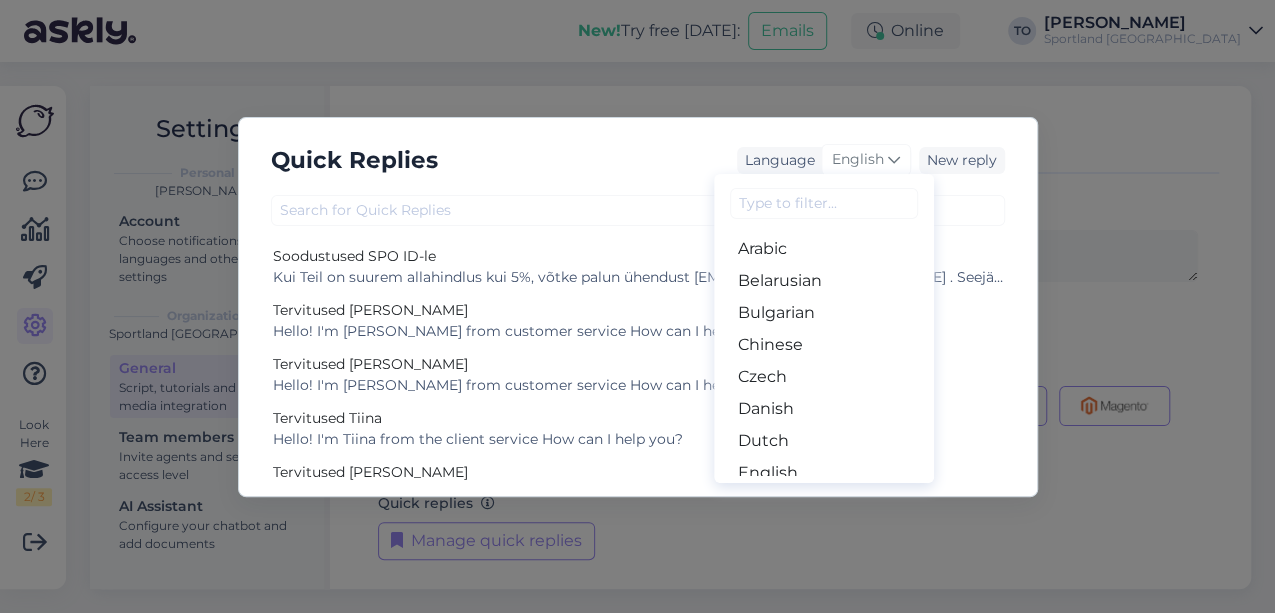 scroll, scrollTop: 133, scrollLeft: 0, axis: vertical 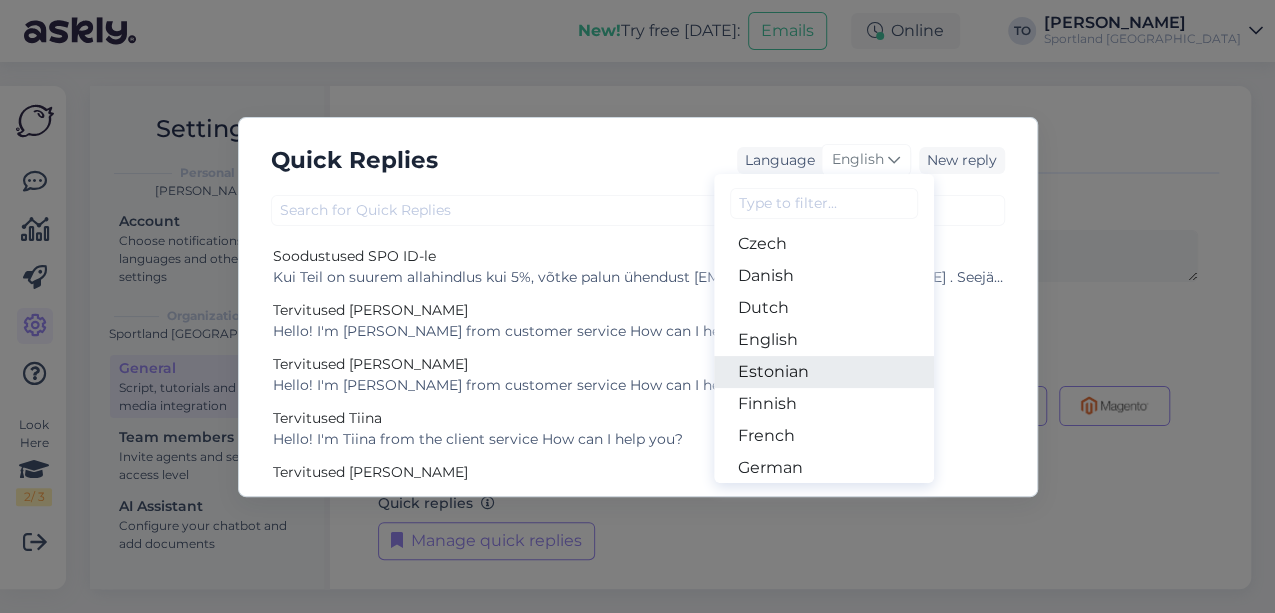 click on "Estonian" at bounding box center [824, 372] 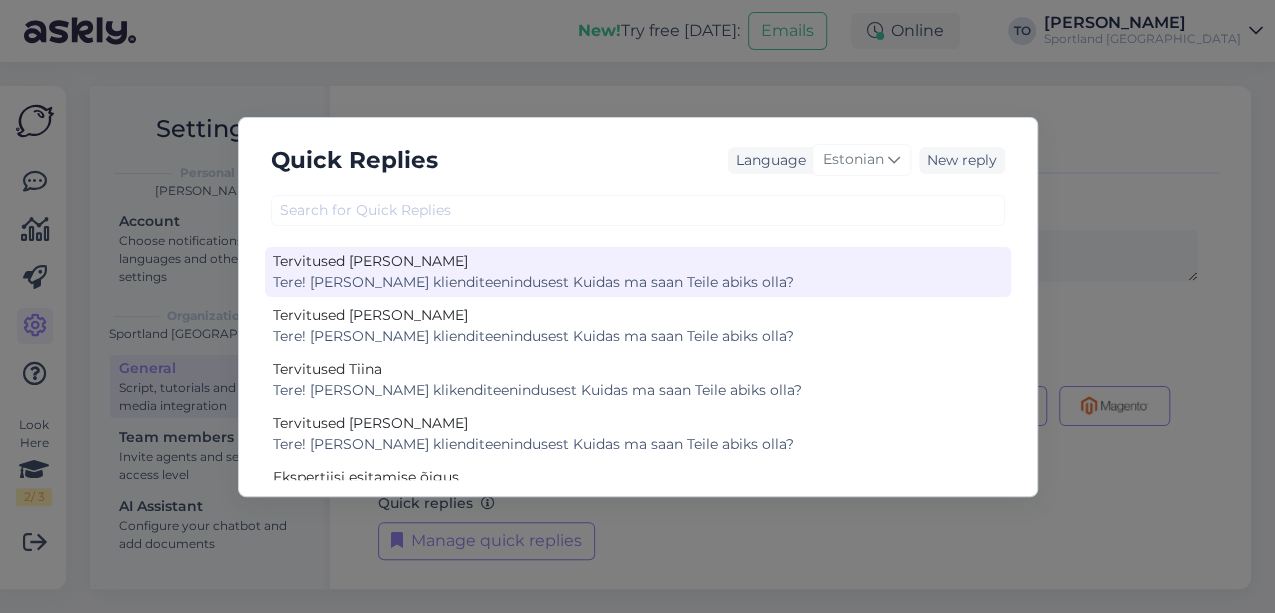 scroll, scrollTop: 0, scrollLeft: 0, axis: both 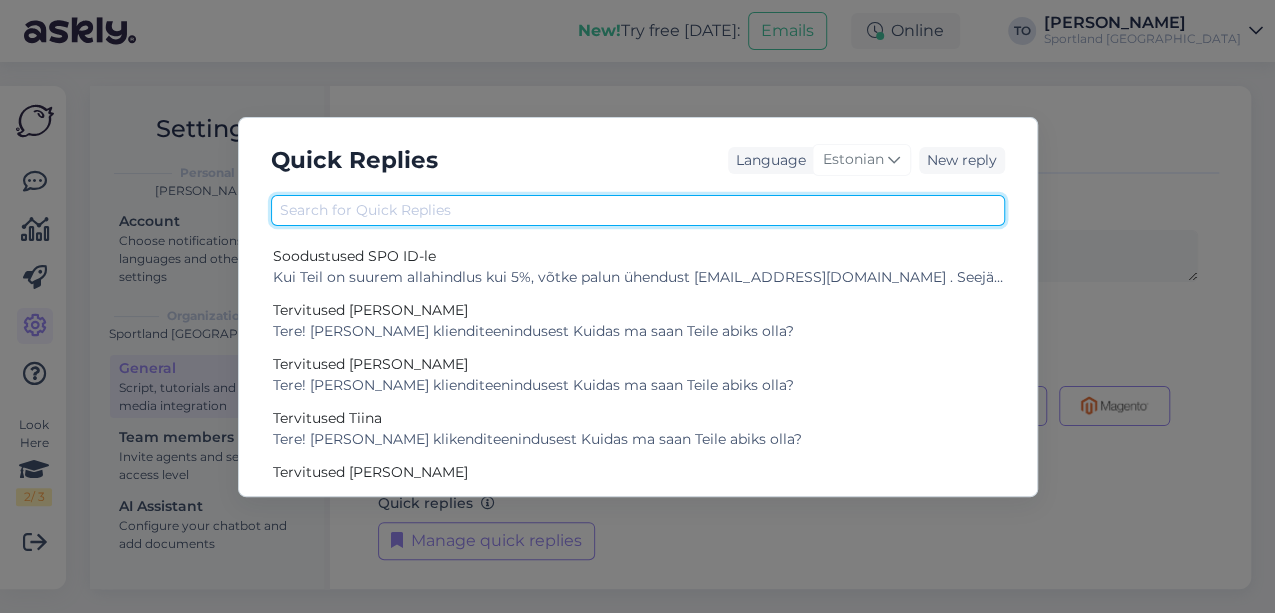 click at bounding box center [638, 210] 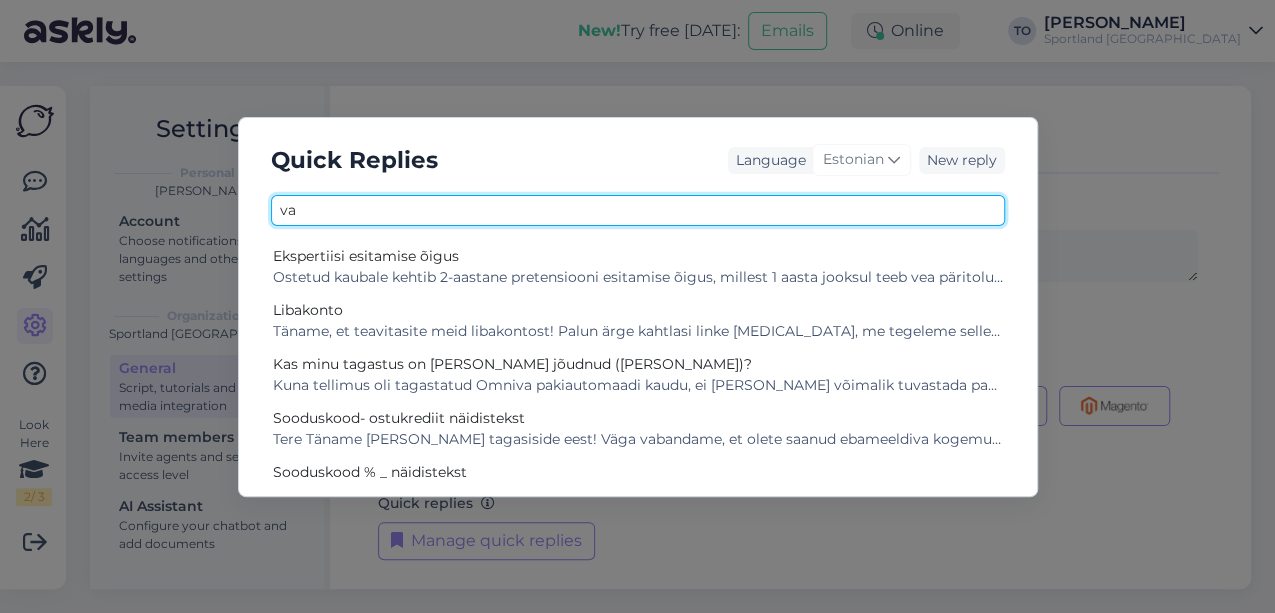 type on "v" 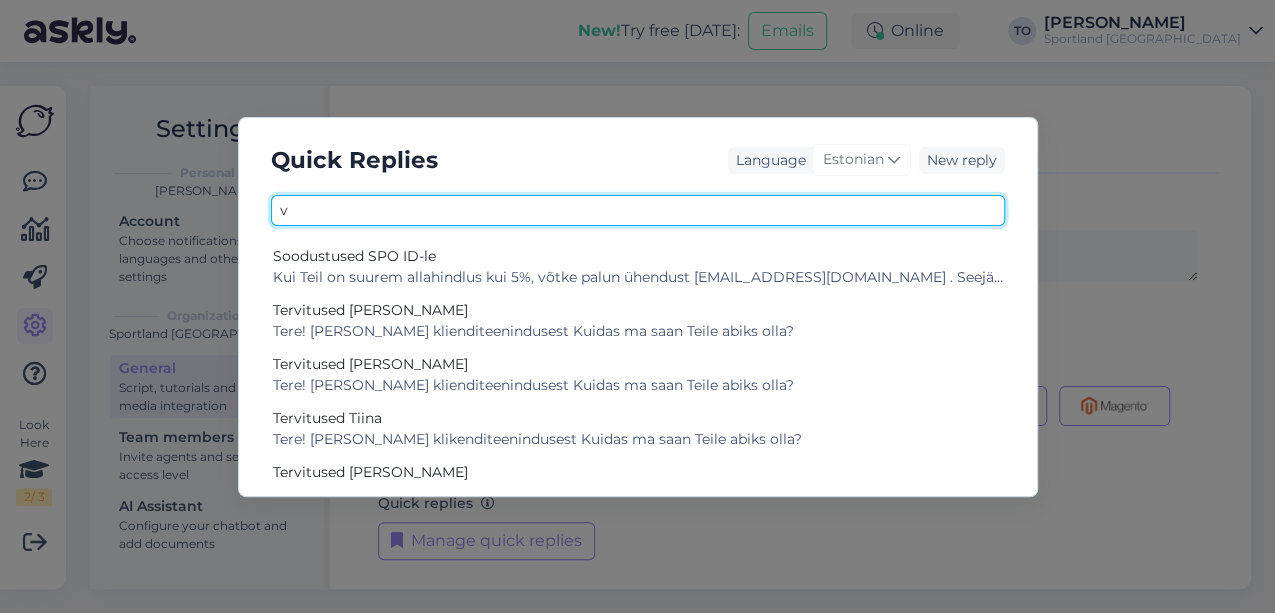 type 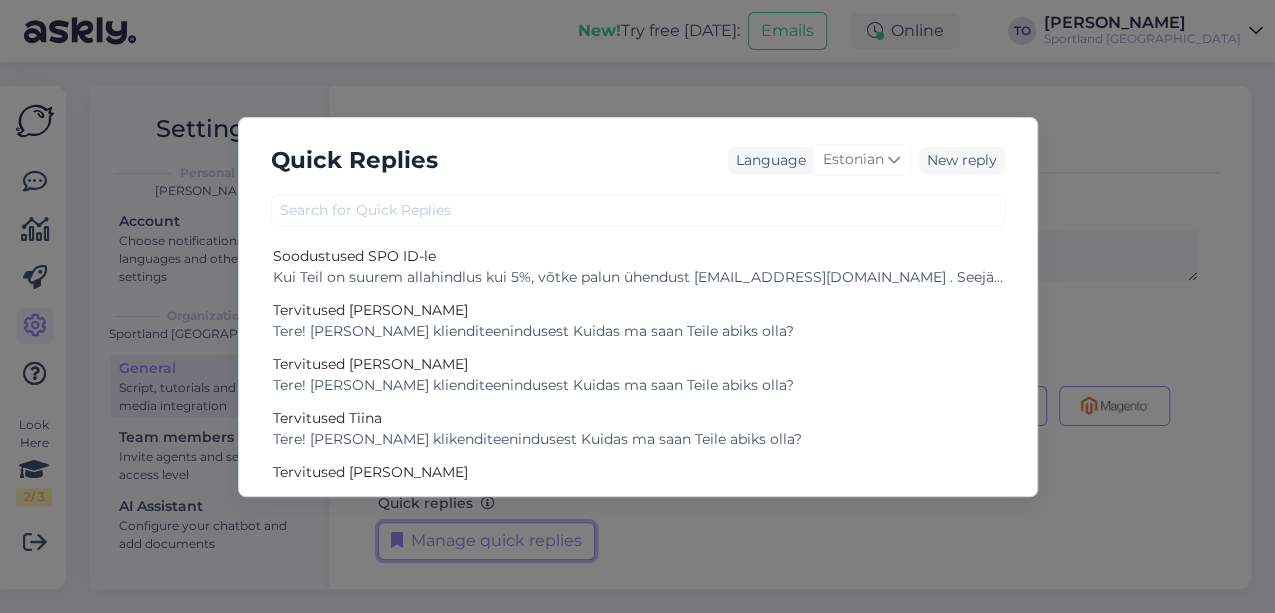 type 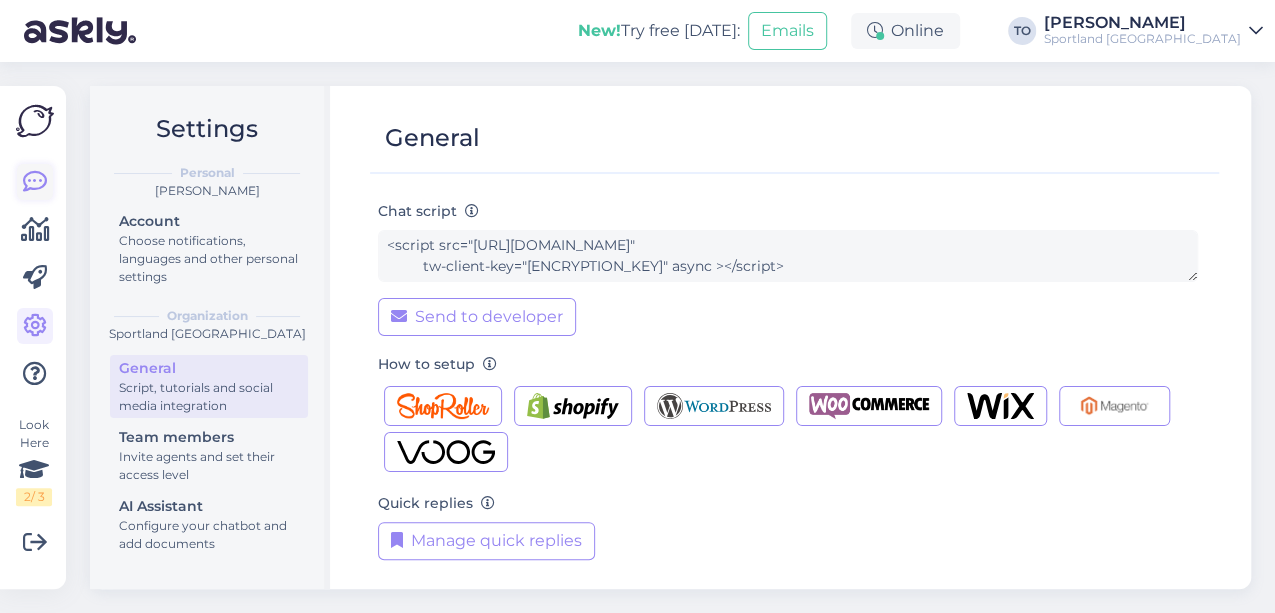 click at bounding box center (35, 182) 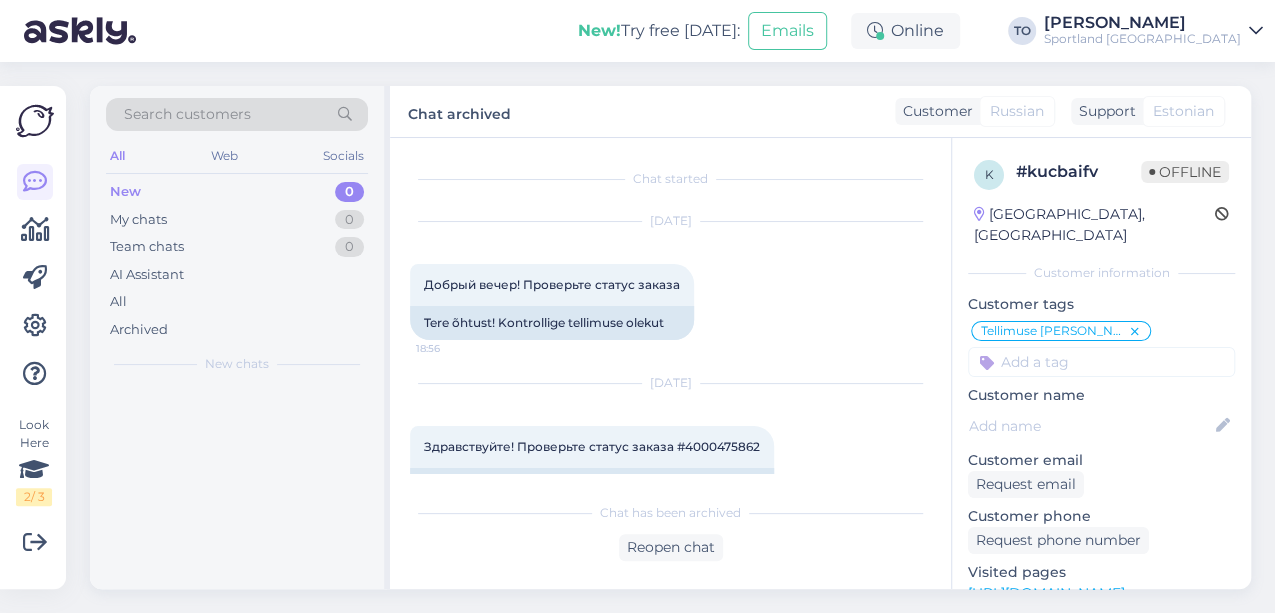 scroll, scrollTop: 204, scrollLeft: 0, axis: vertical 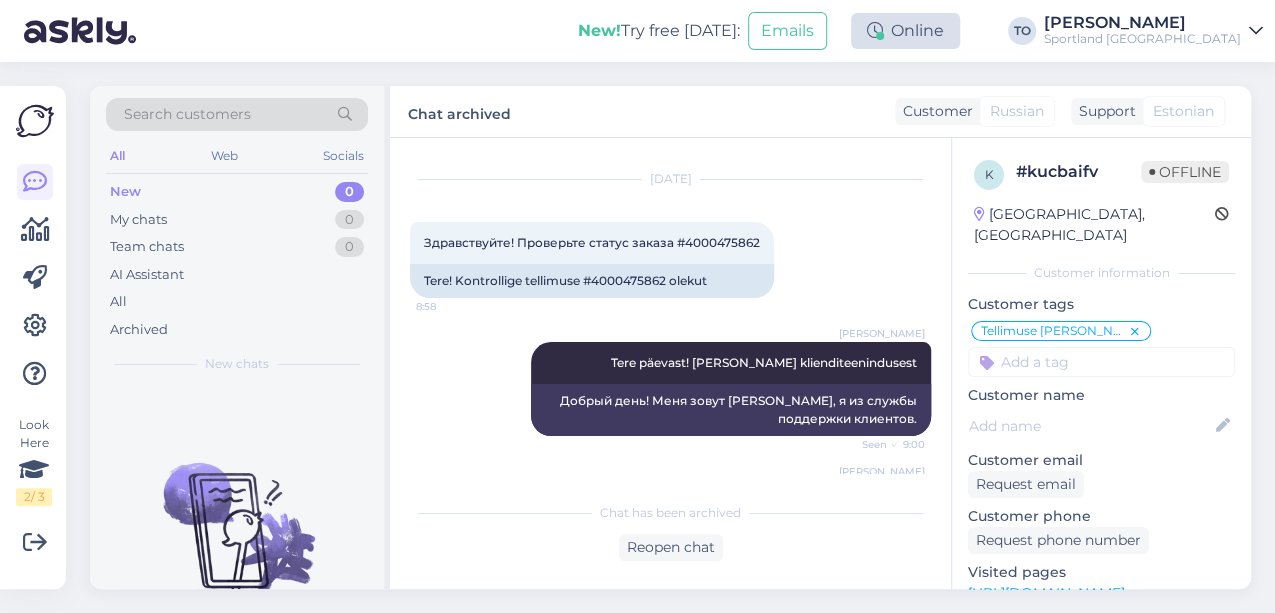 click on "Online" at bounding box center [905, 31] 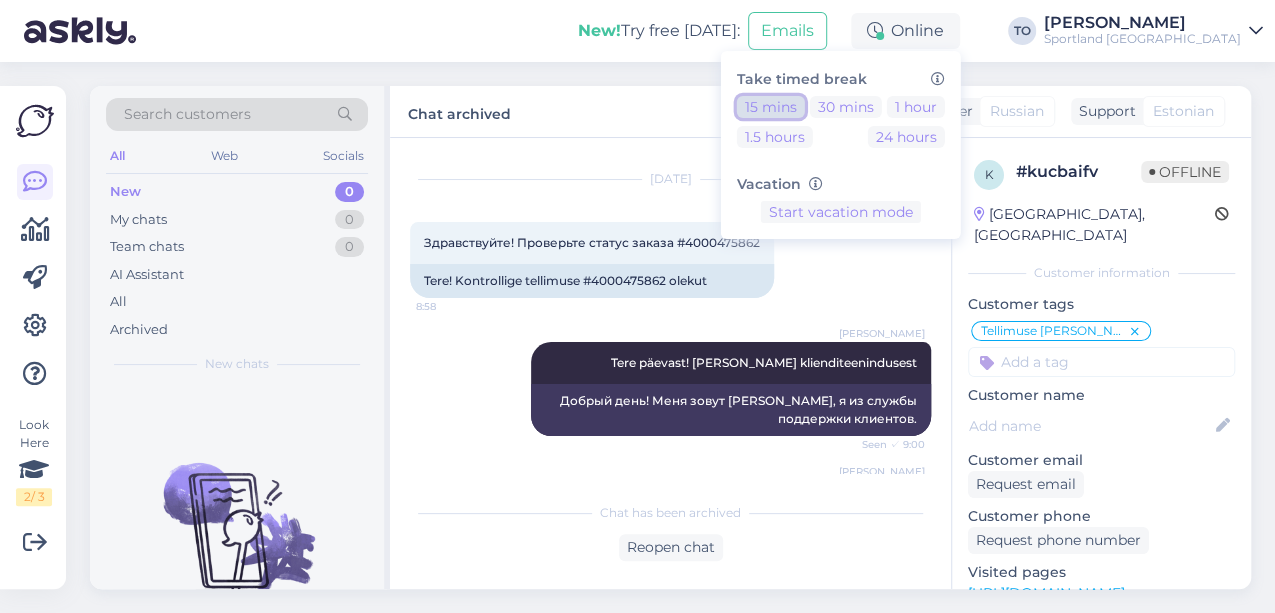 click on "15 mins" at bounding box center [771, 107] 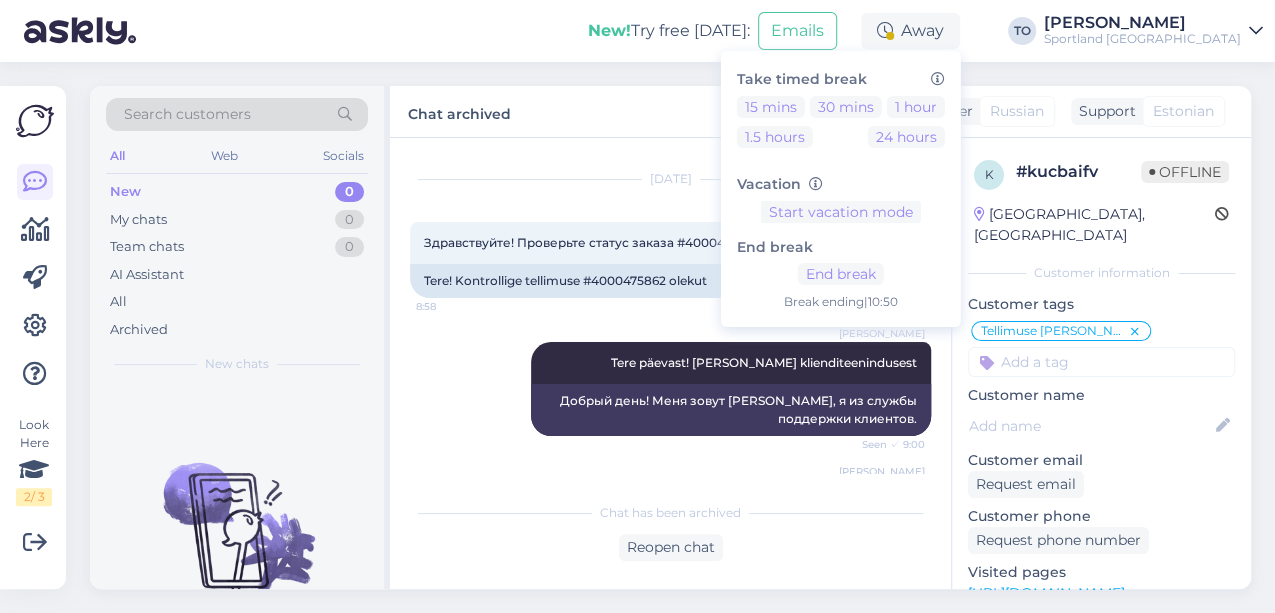 click on "[PERSON_NAME]" at bounding box center [1142, 23] 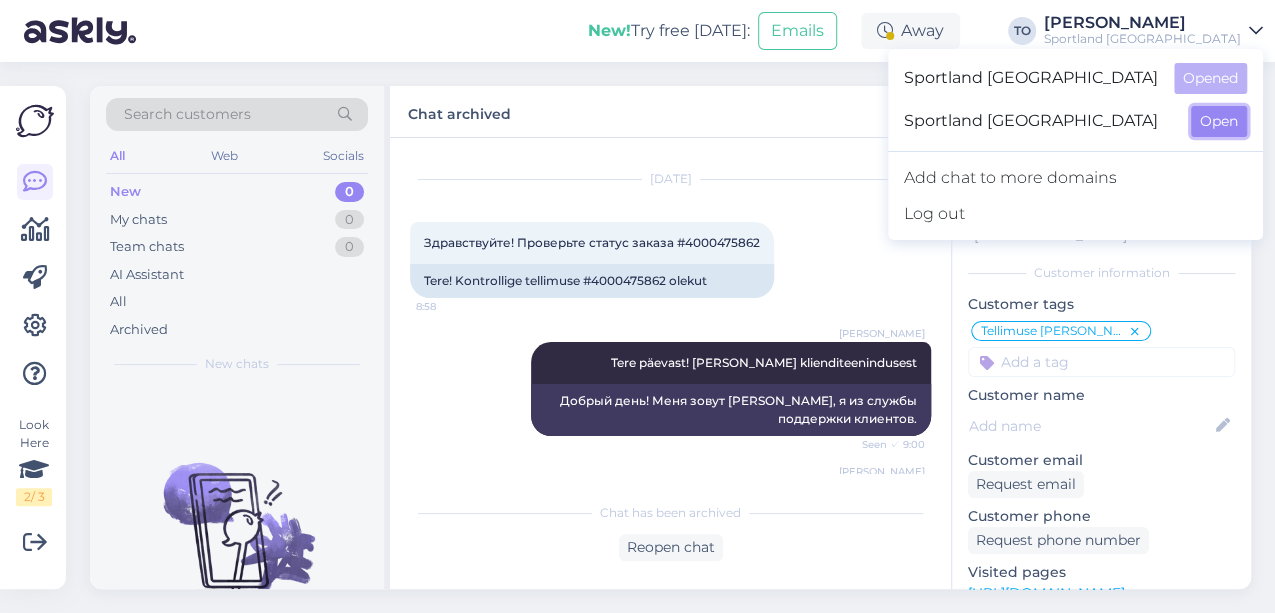 click on "Open" at bounding box center (1219, 121) 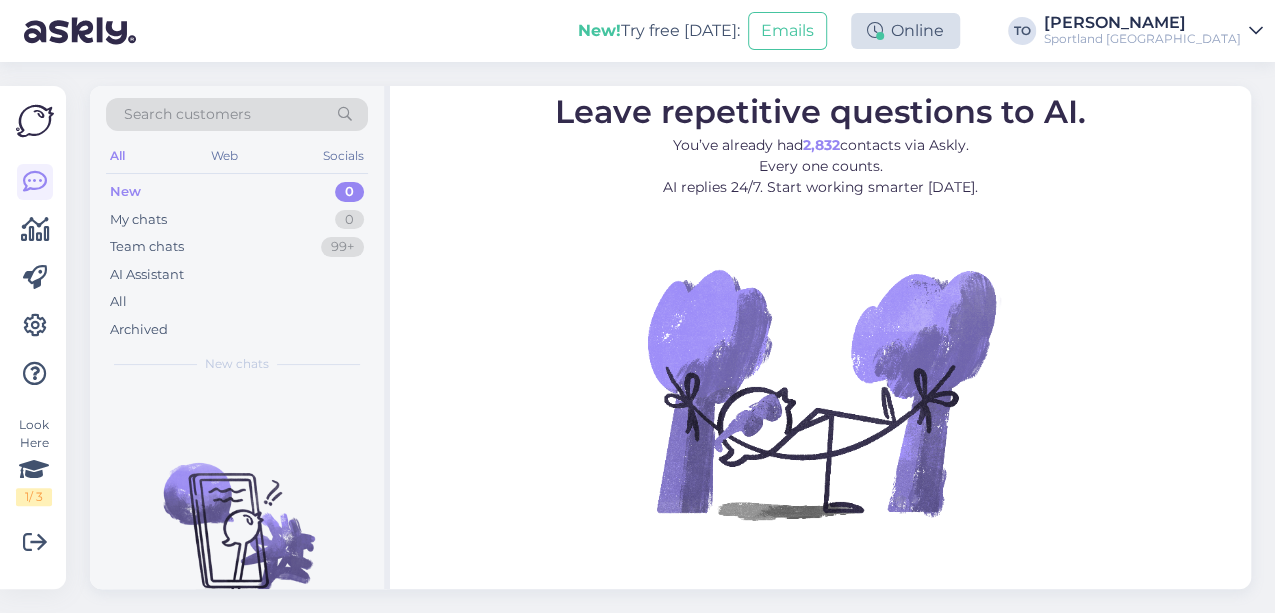 click on "Online" at bounding box center [905, 31] 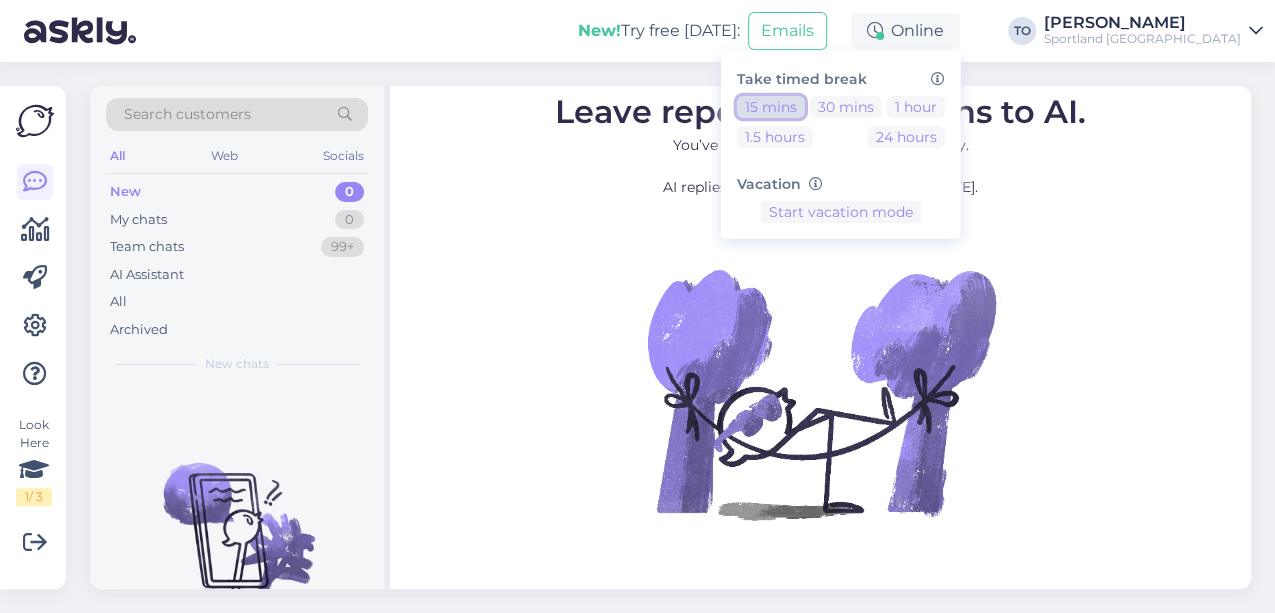 click on "15 mins" at bounding box center (771, 107) 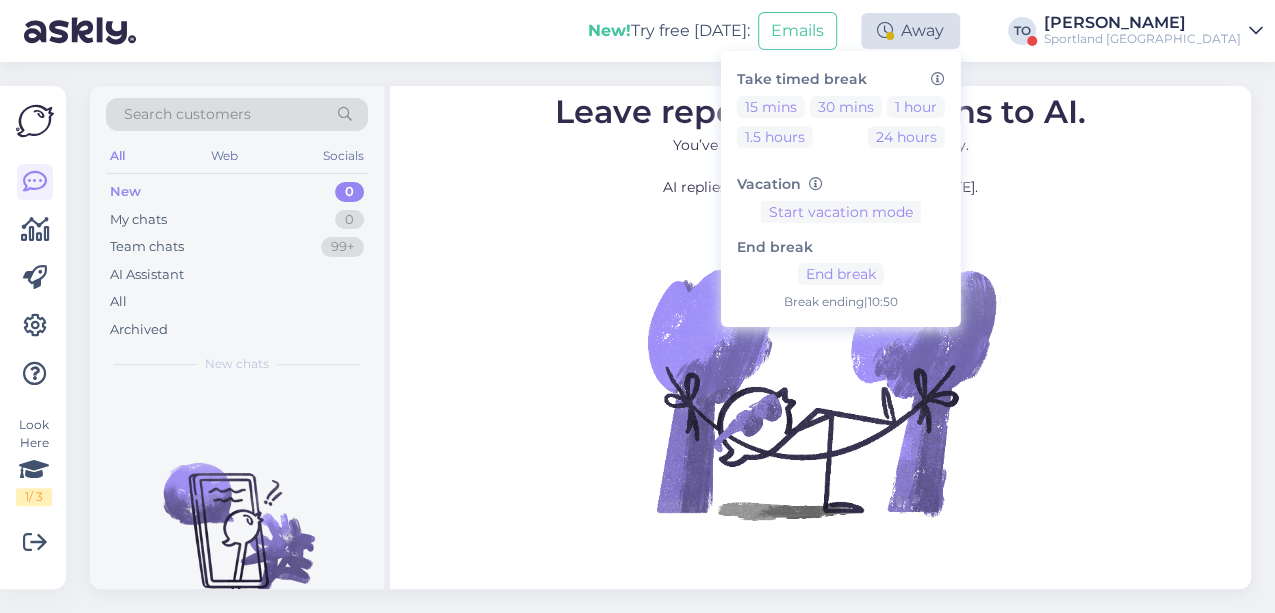 click on "Away" at bounding box center (910, 31) 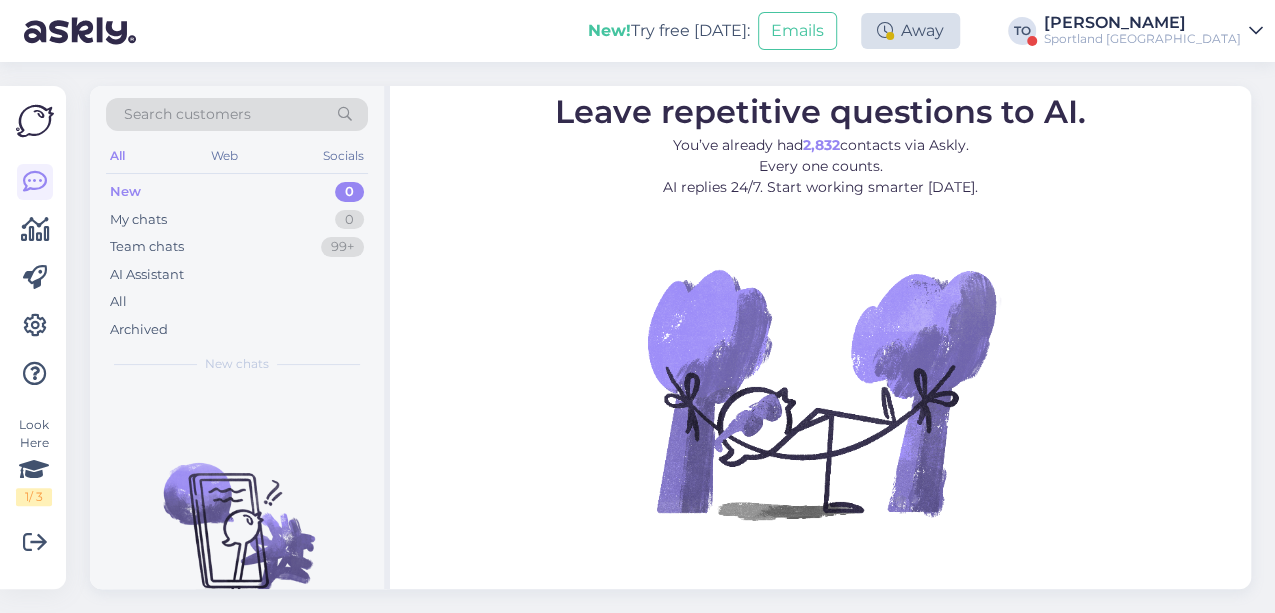 click on "Away" at bounding box center [910, 31] 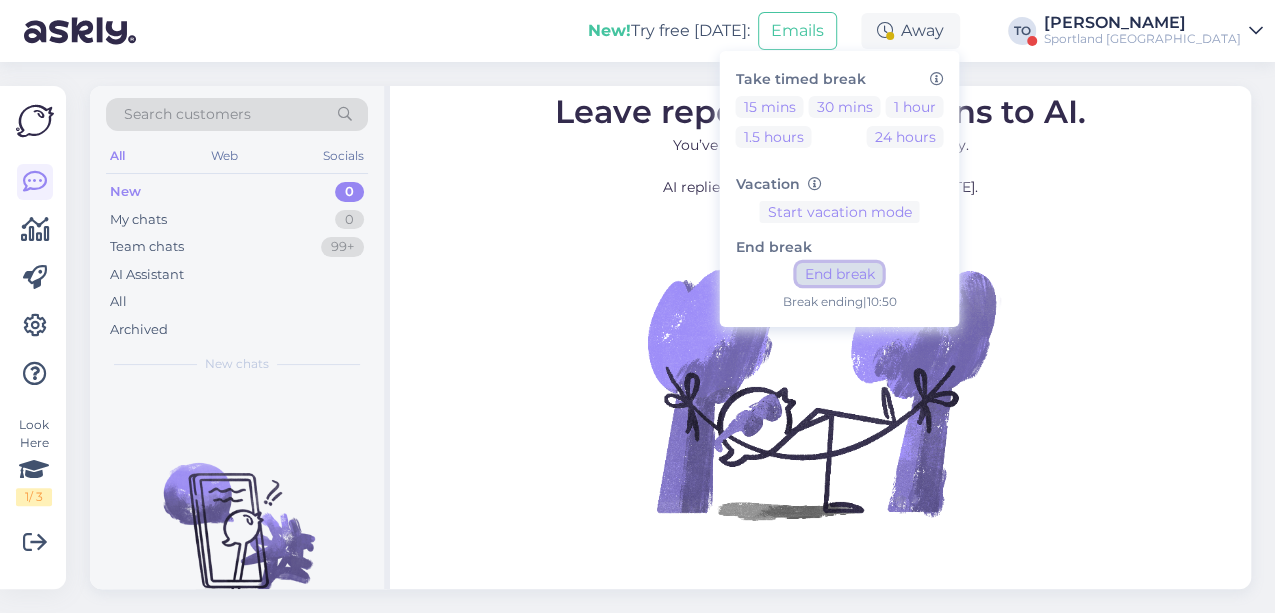 click on "End break" at bounding box center (839, 274) 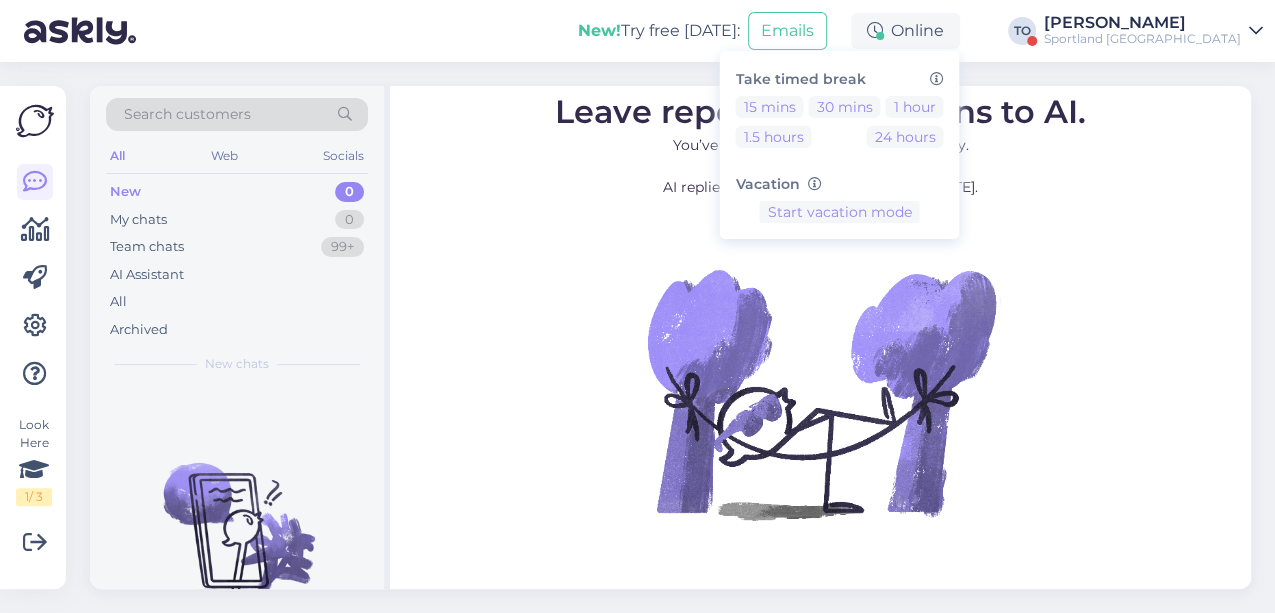 click on "Sportland [GEOGRAPHIC_DATA]" at bounding box center [1142, 39] 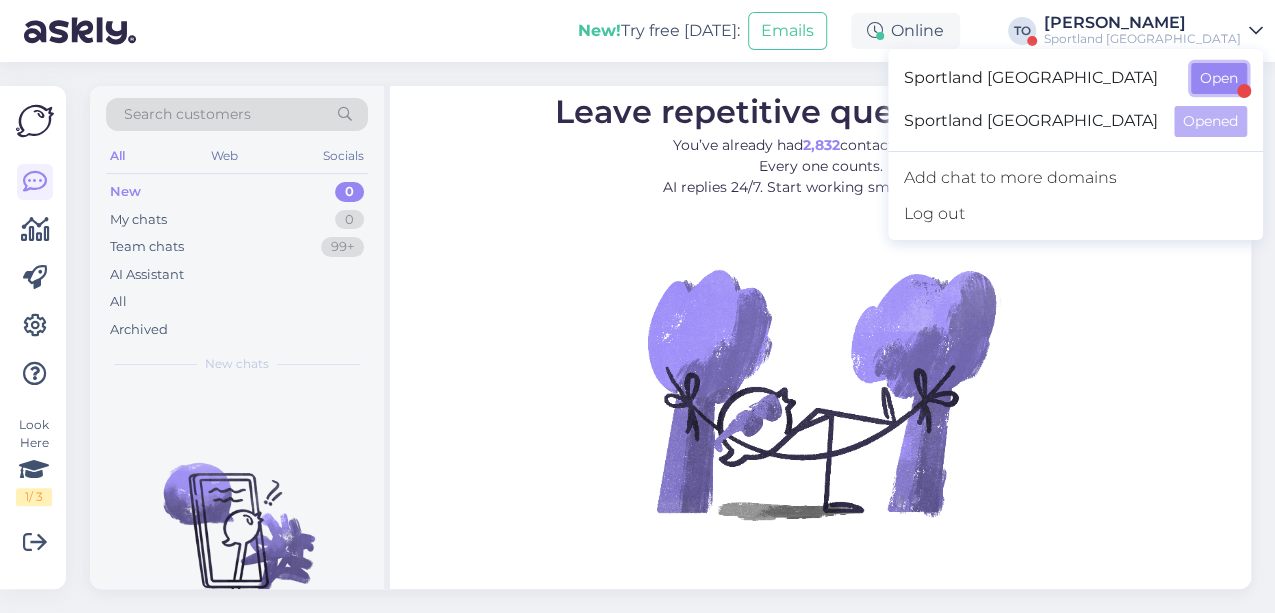 click on "Open" at bounding box center (1219, 78) 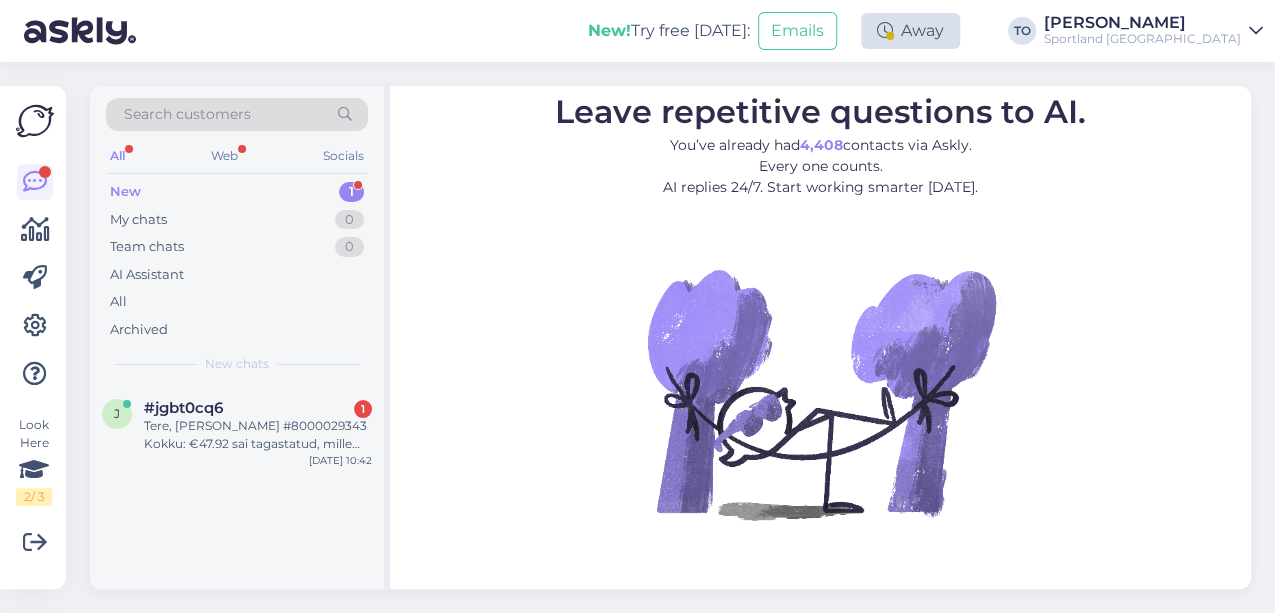 click on "Away" at bounding box center (910, 31) 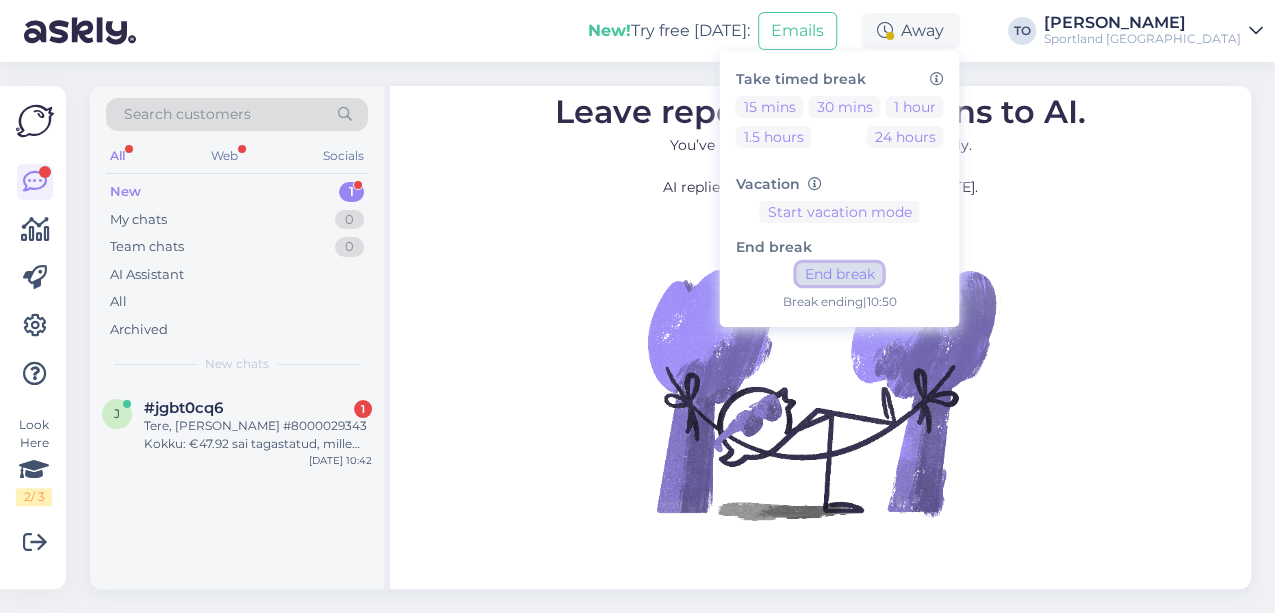 click on "End break" at bounding box center (839, 274) 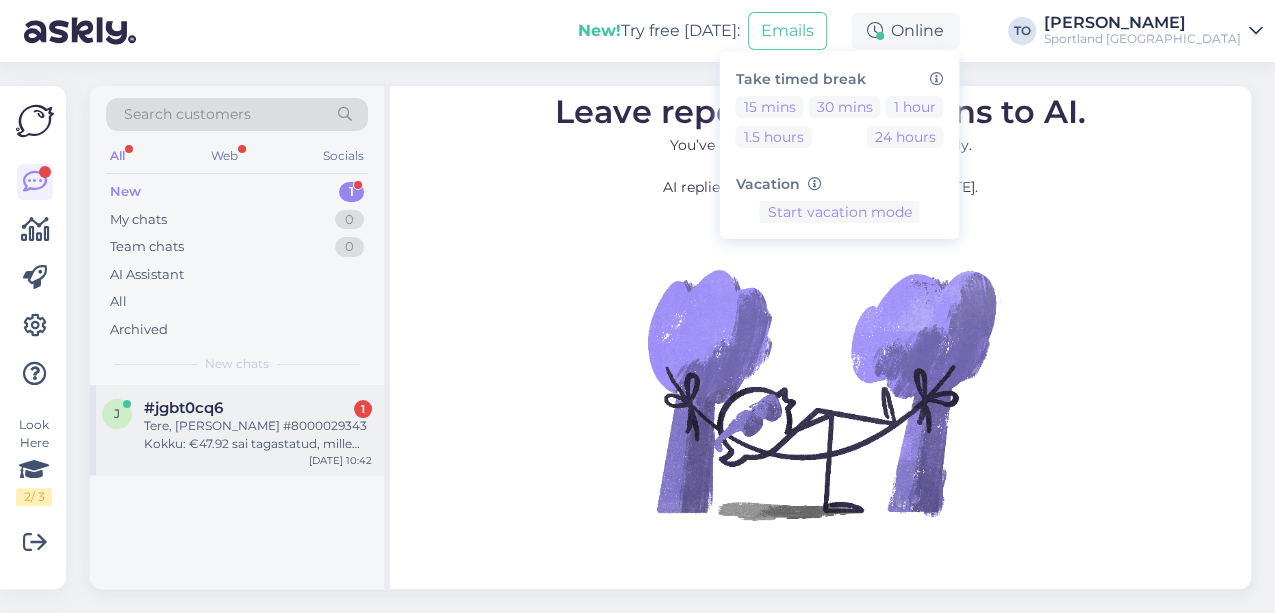 click on "Tere, [PERSON_NAME] #8000029343
Kokku: €47.92 sai tagastatud, mille kohta esitasite mulle kreeditarve. Aga tellimuse puhul kasutasin Inbanki teenust, seega paluks [PERSON_NAME] teavitada, et tellimus on tagastatud. Parimate soovidega, [PERSON_NAME]" at bounding box center [258, 435] 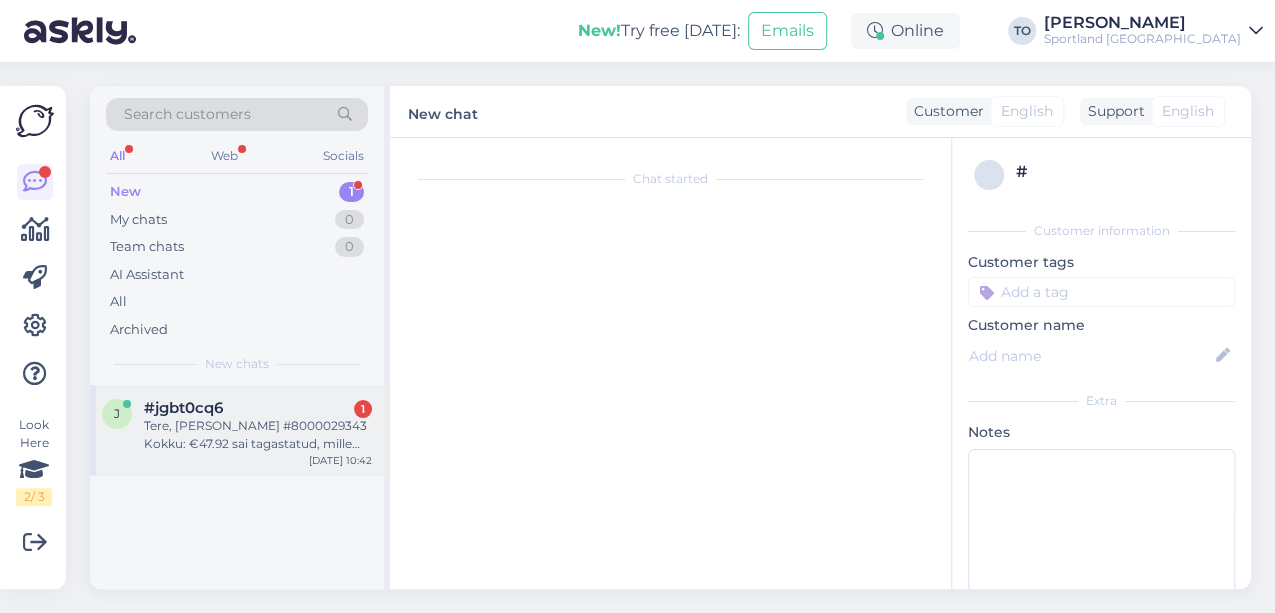 scroll, scrollTop: 5, scrollLeft: 0, axis: vertical 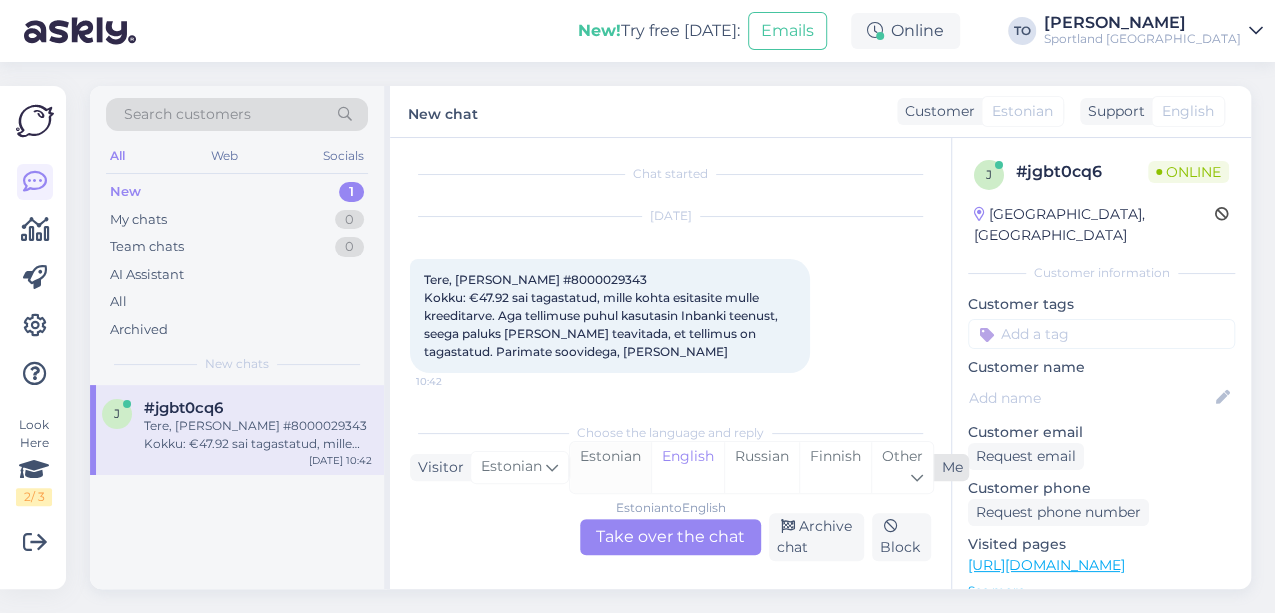 click on "Estonian" at bounding box center (610, 467) 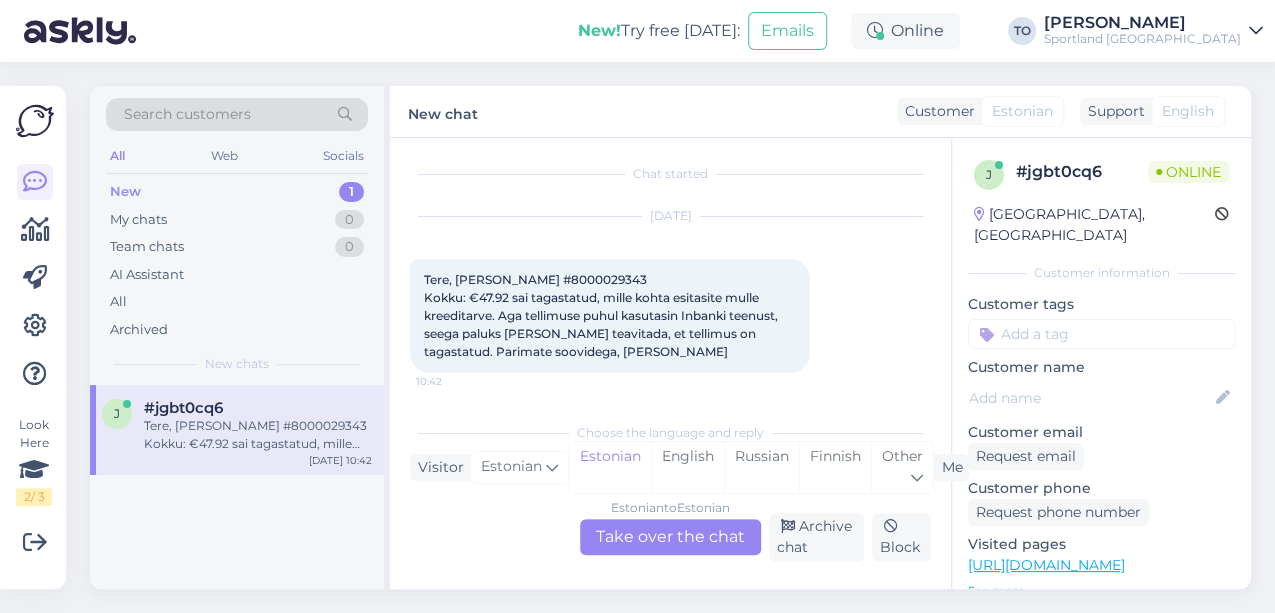 click on "Estonian  to  Estonian Take over the chat" at bounding box center [670, 537] 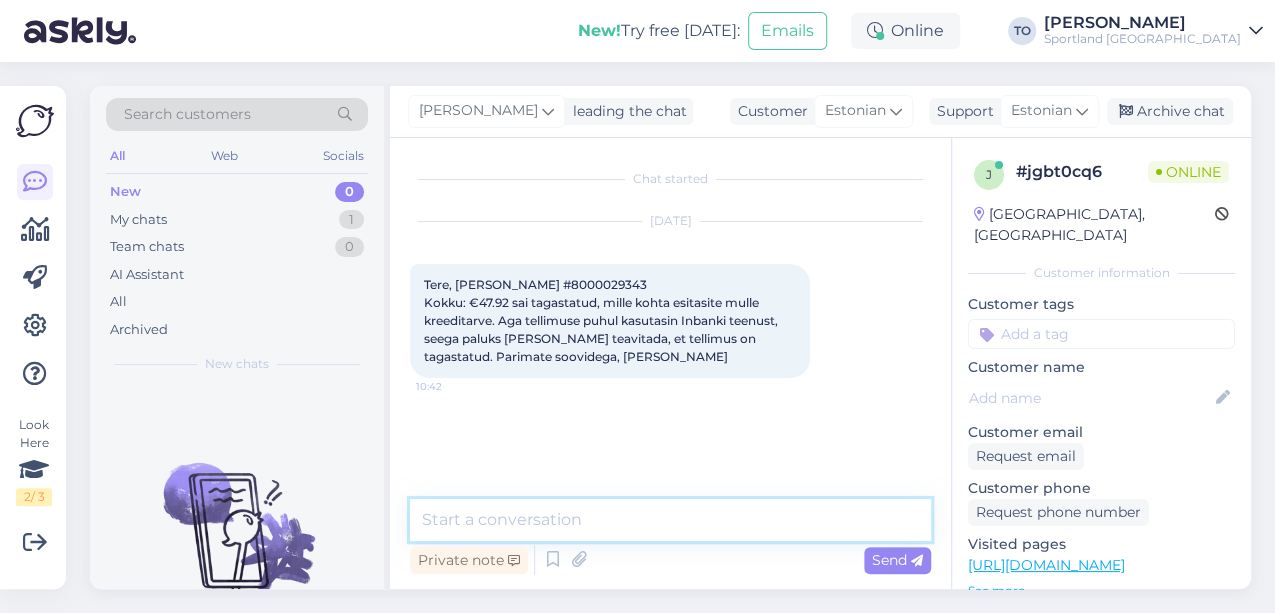 click at bounding box center (670, 520) 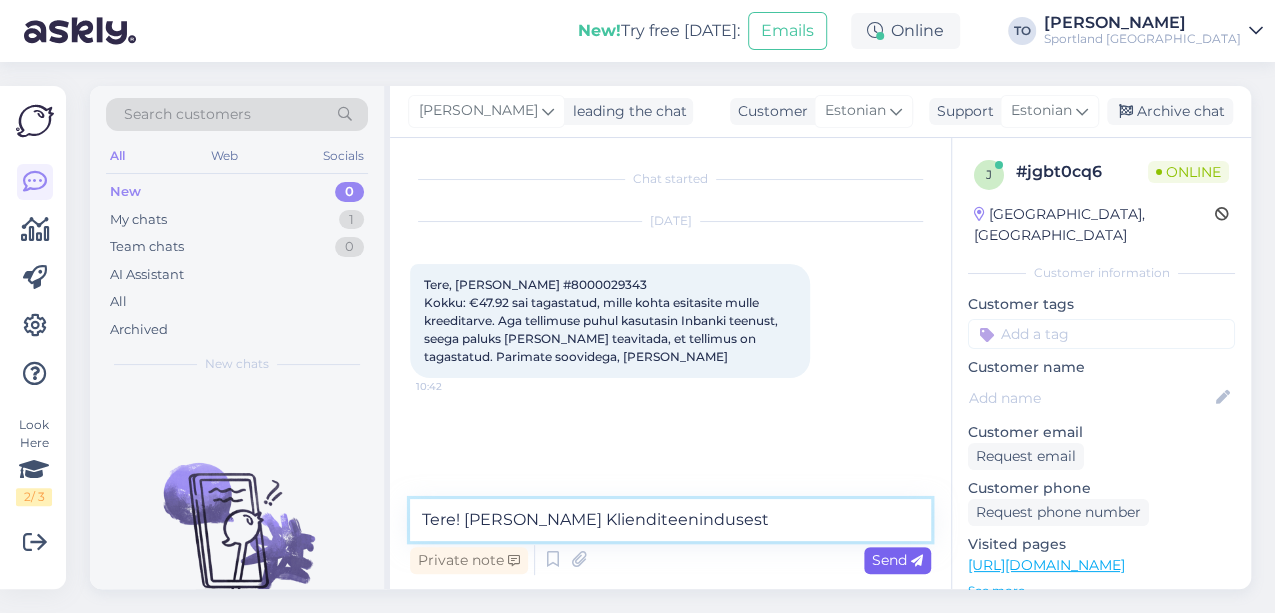 type on "Tere! [PERSON_NAME] Klienditeenindusest" 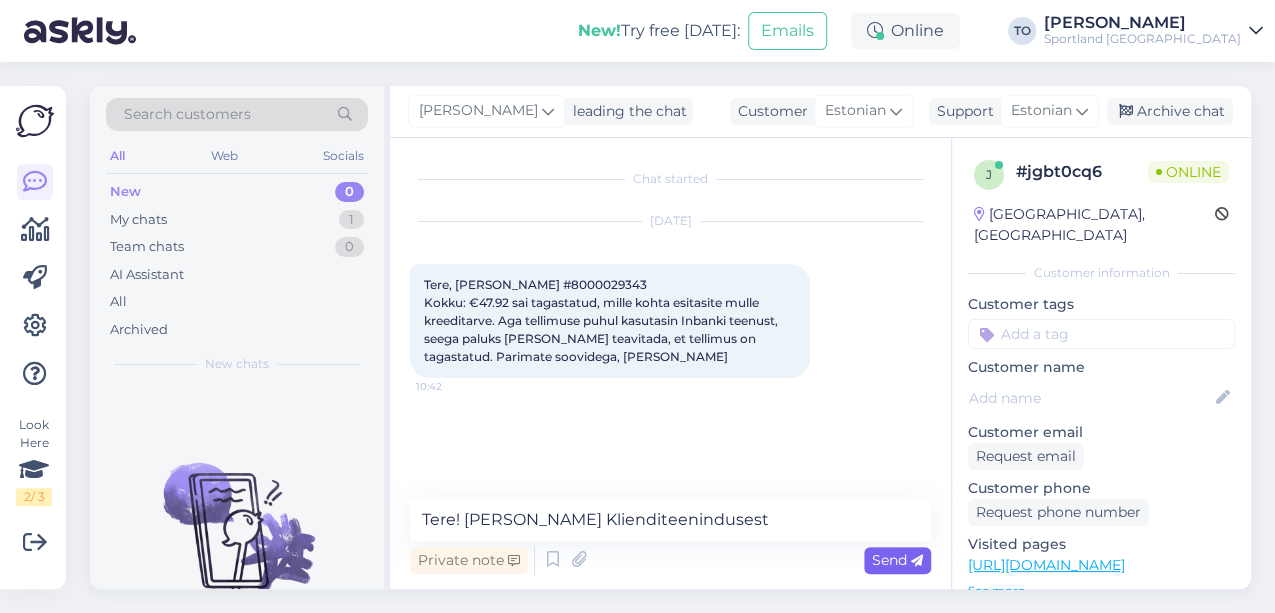 click on "Send" at bounding box center [897, 560] 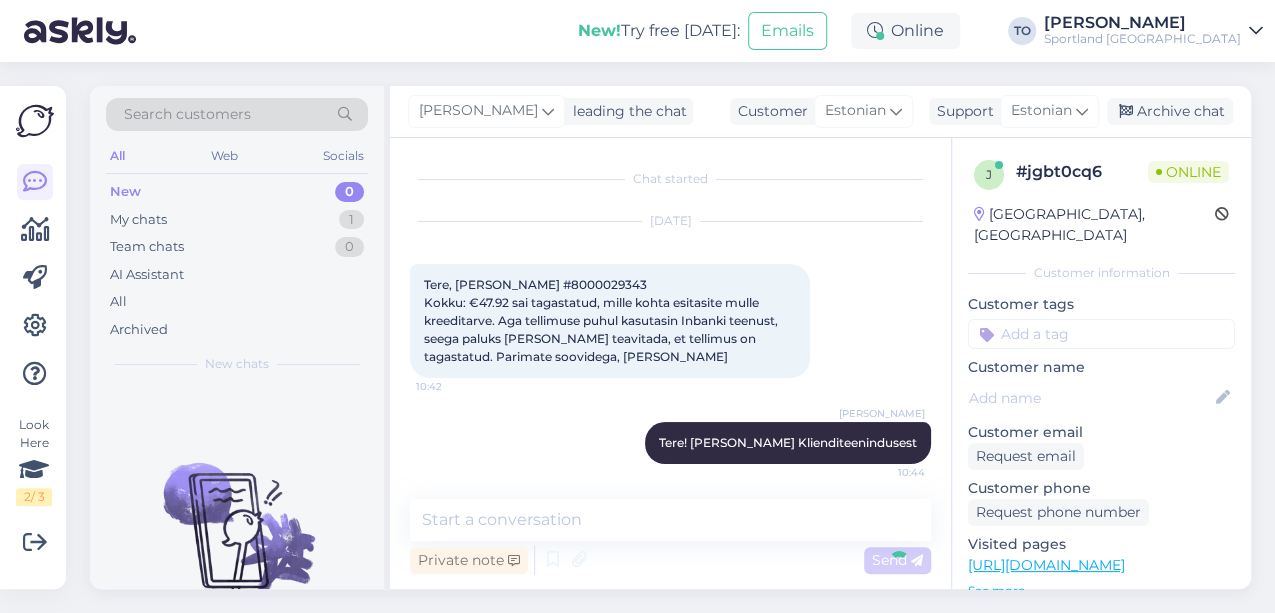 scroll, scrollTop: 4, scrollLeft: 0, axis: vertical 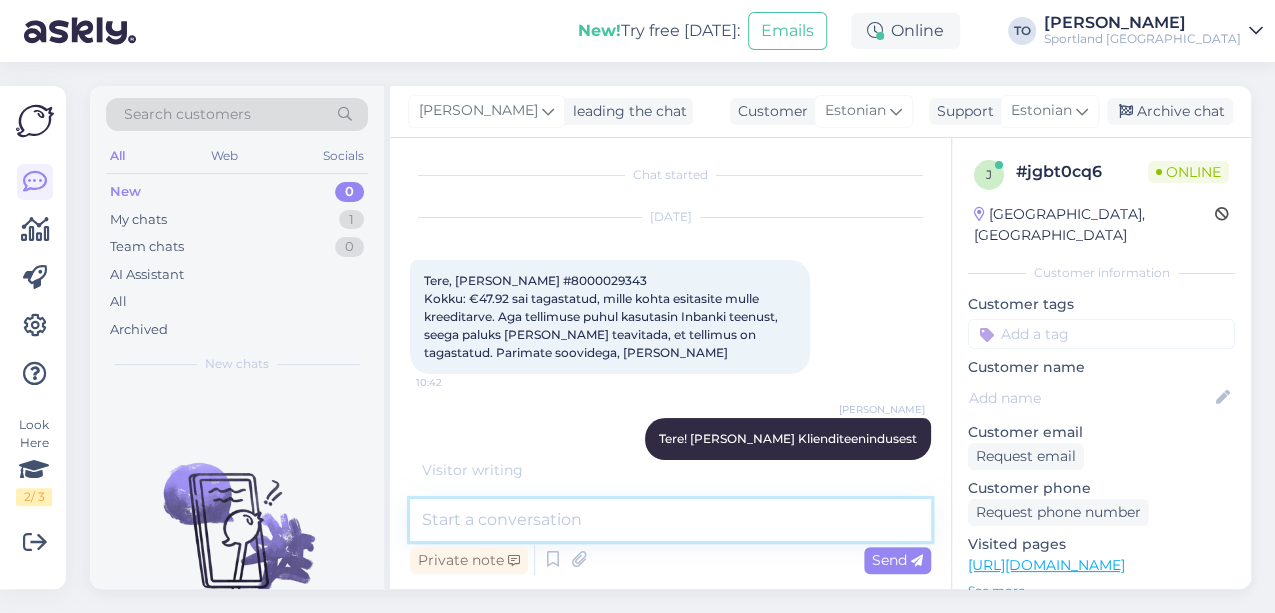 click at bounding box center [670, 520] 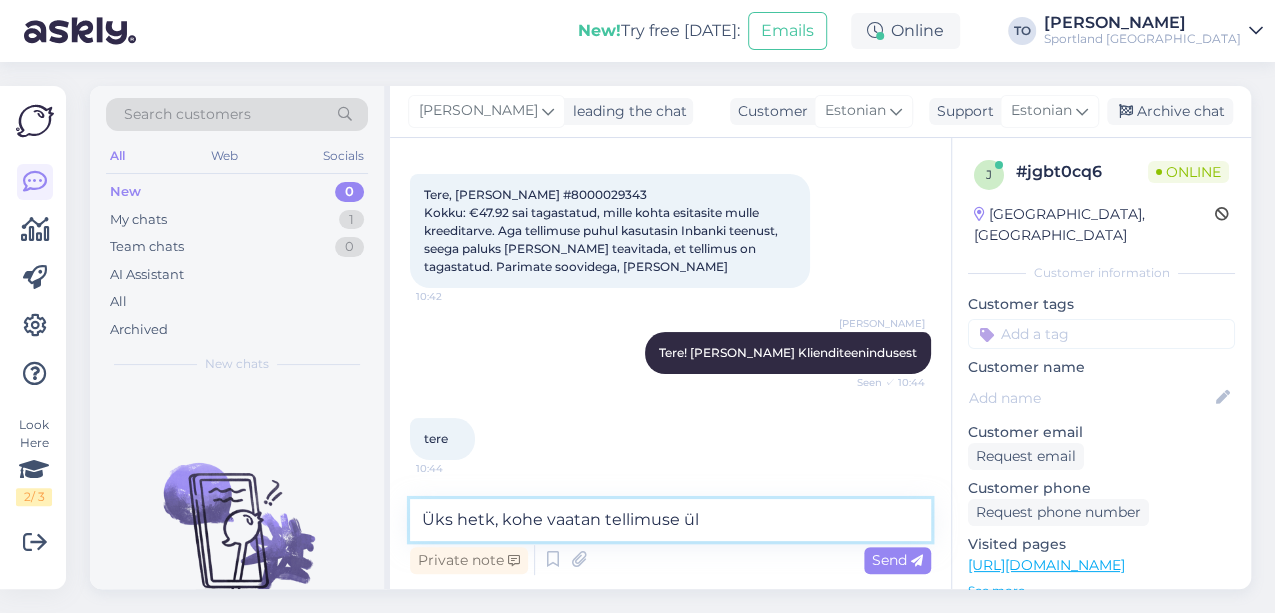 type on "Üks hetk, kohe vaatan tellimuse üle" 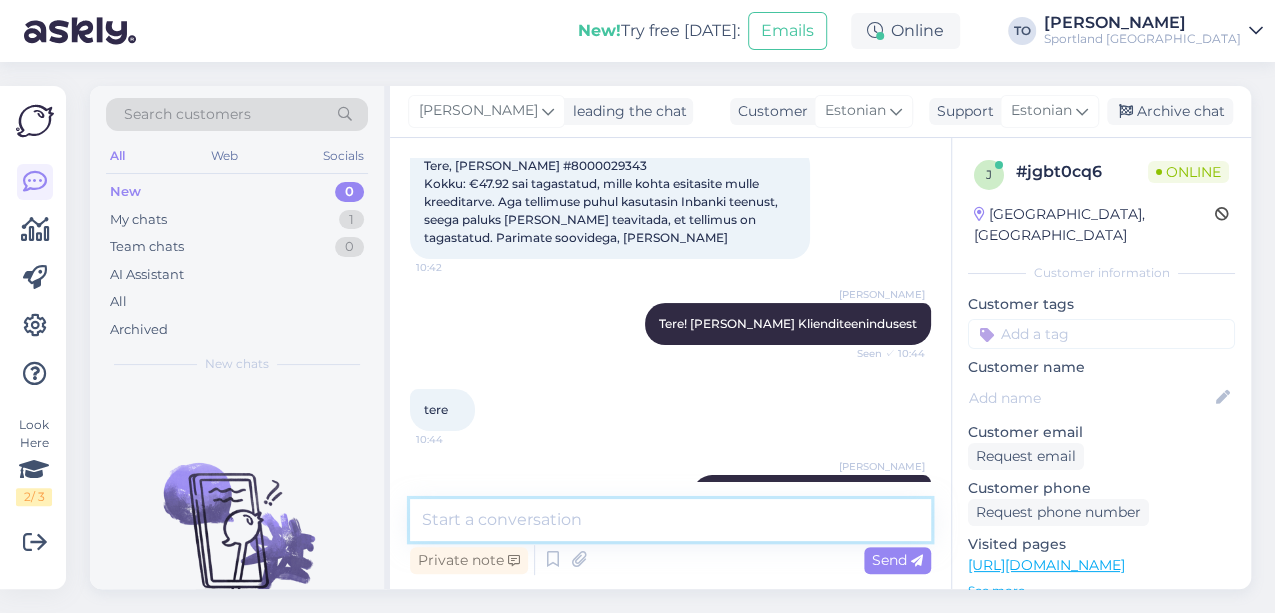 scroll, scrollTop: 0, scrollLeft: 0, axis: both 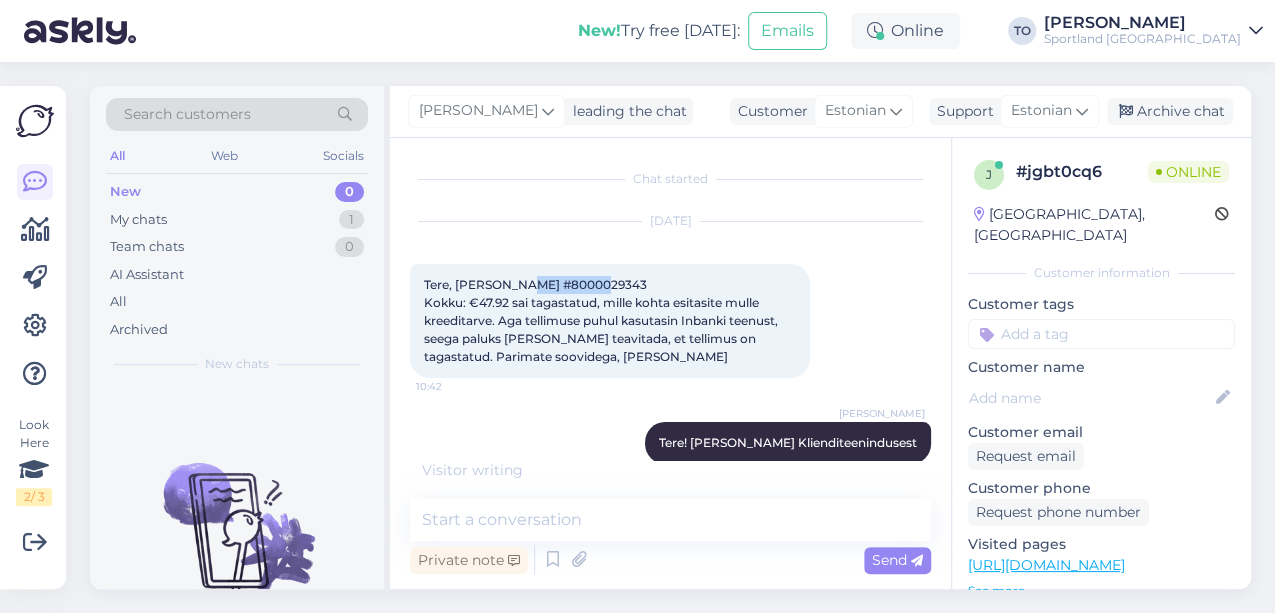drag, startPoint x: 520, startPoint y: 284, endPoint x: 592, endPoint y: 282, distance: 72.02777 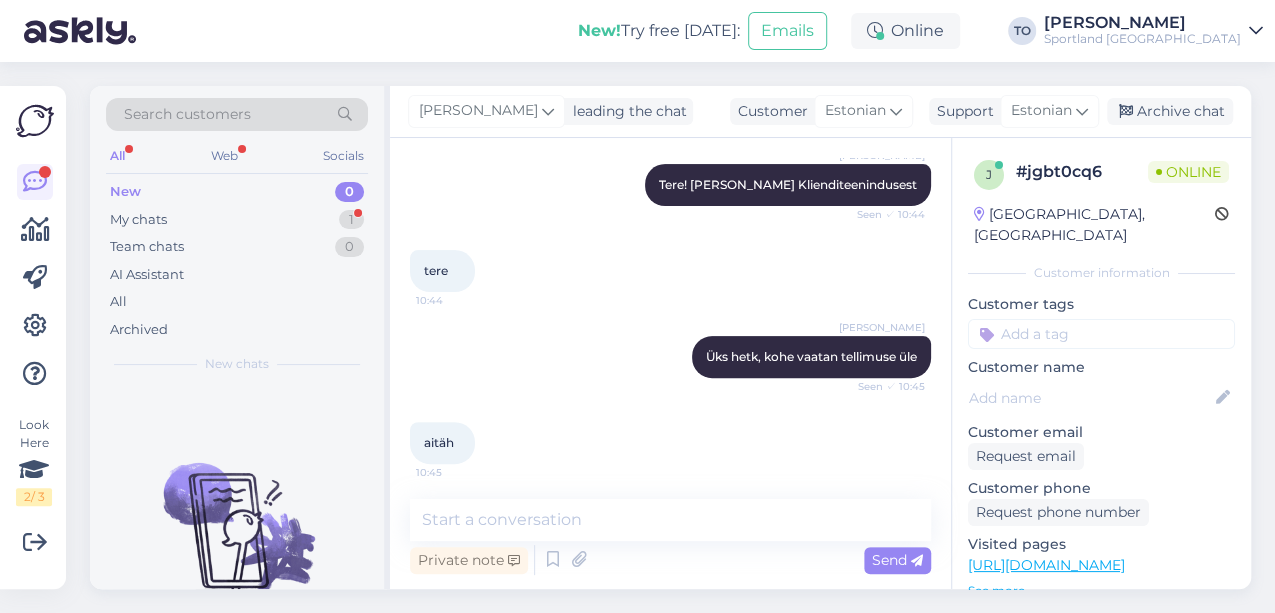 scroll, scrollTop: 262, scrollLeft: 0, axis: vertical 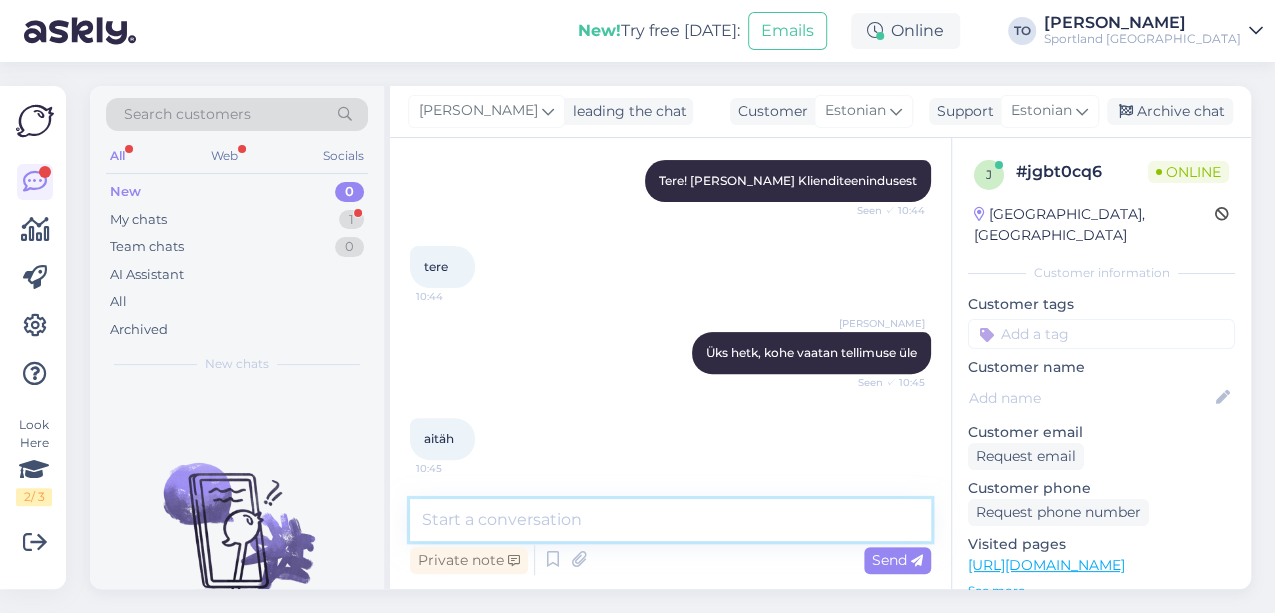 click at bounding box center (670, 520) 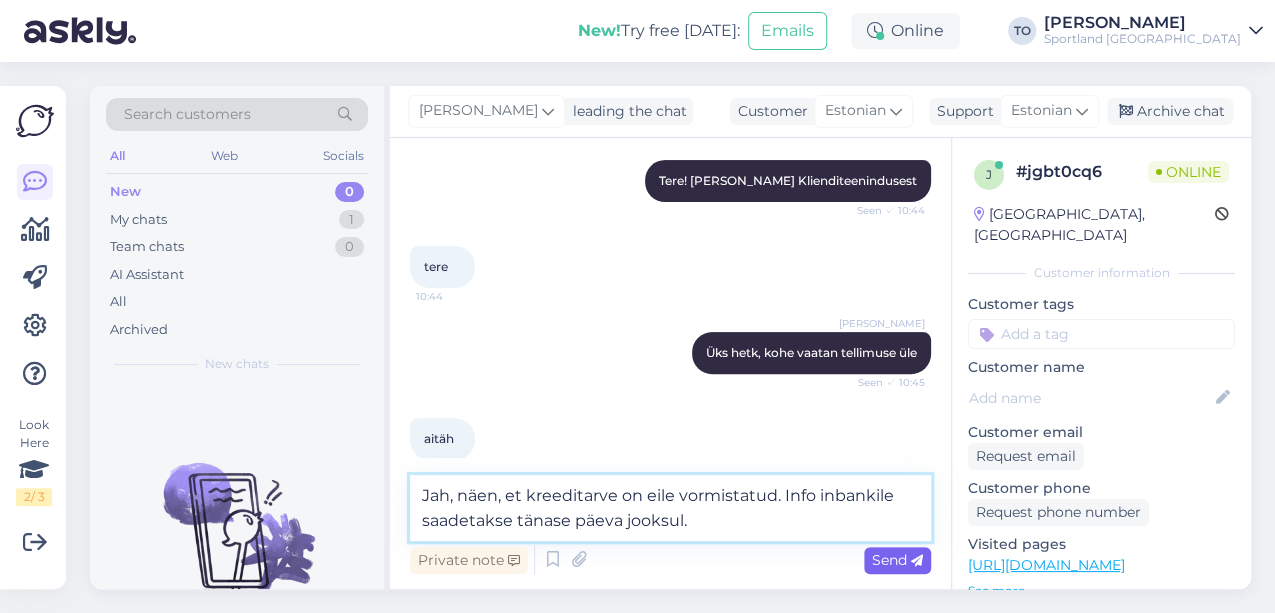 type on "Jah, näen, et kreeditarve on eile vormistatud. Info inbankile saadetakse tänase päeva jooksul." 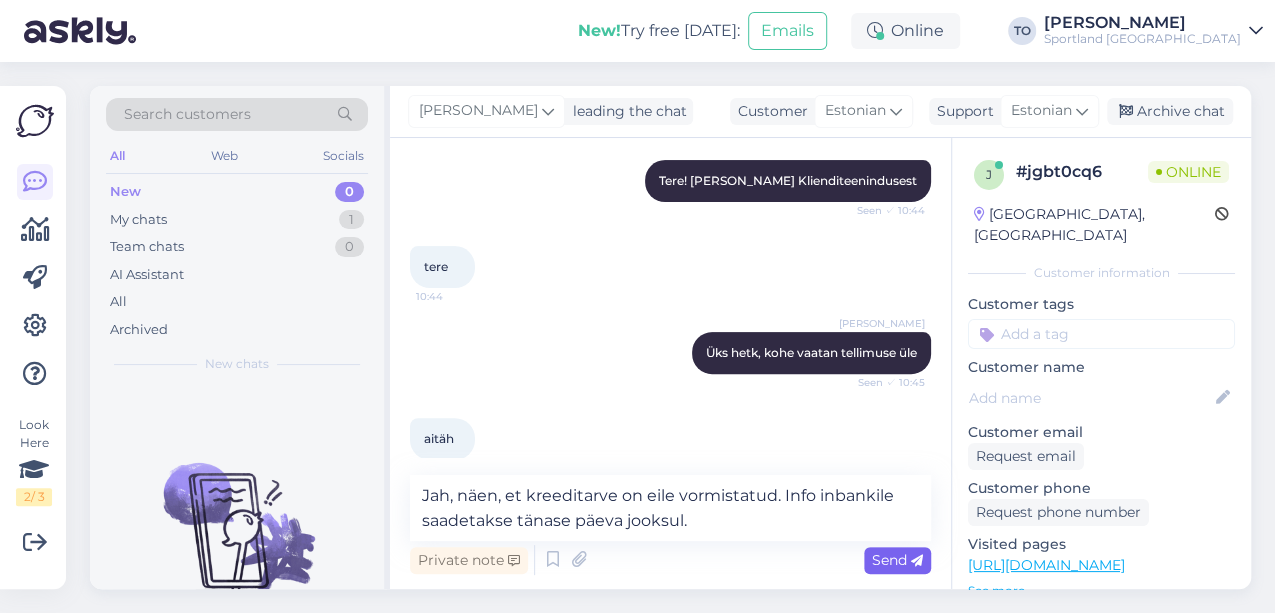 click on "Send" at bounding box center [897, 560] 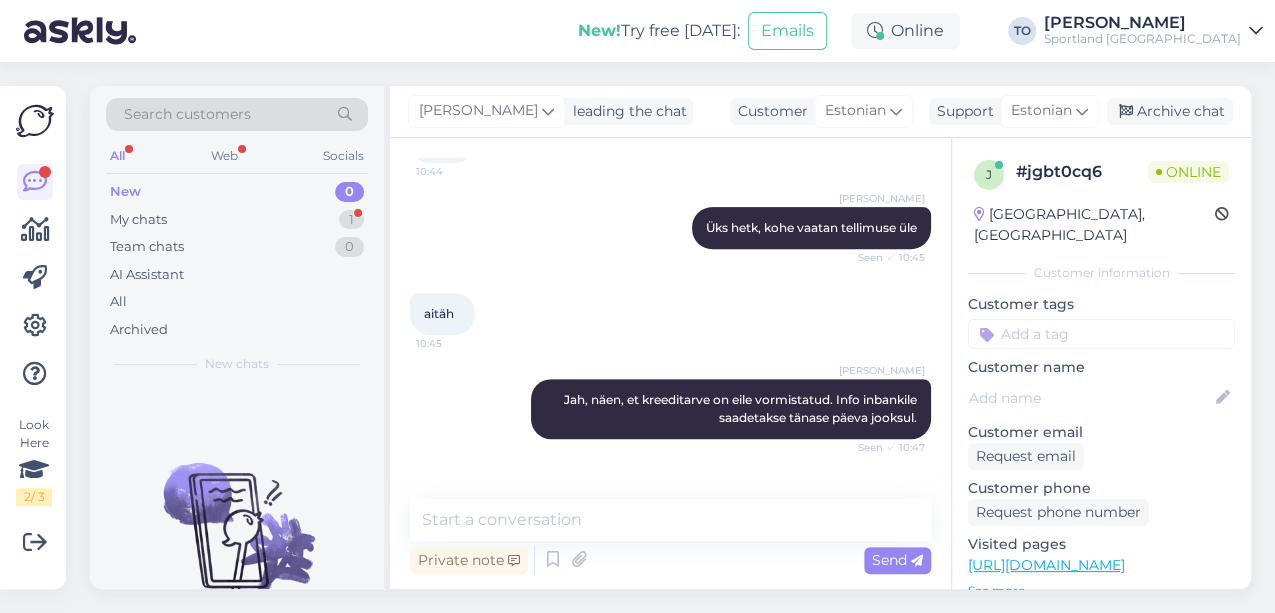 scroll, scrollTop: 452, scrollLeft: 0, axis: vertical 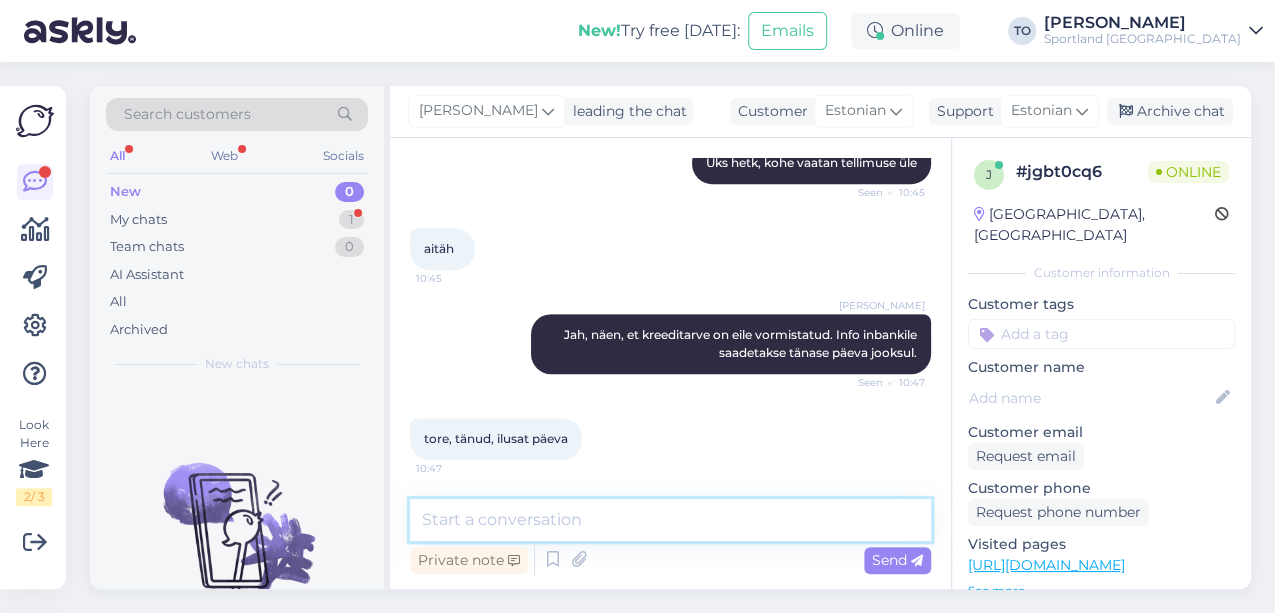 click at bounding box center (670, 520) 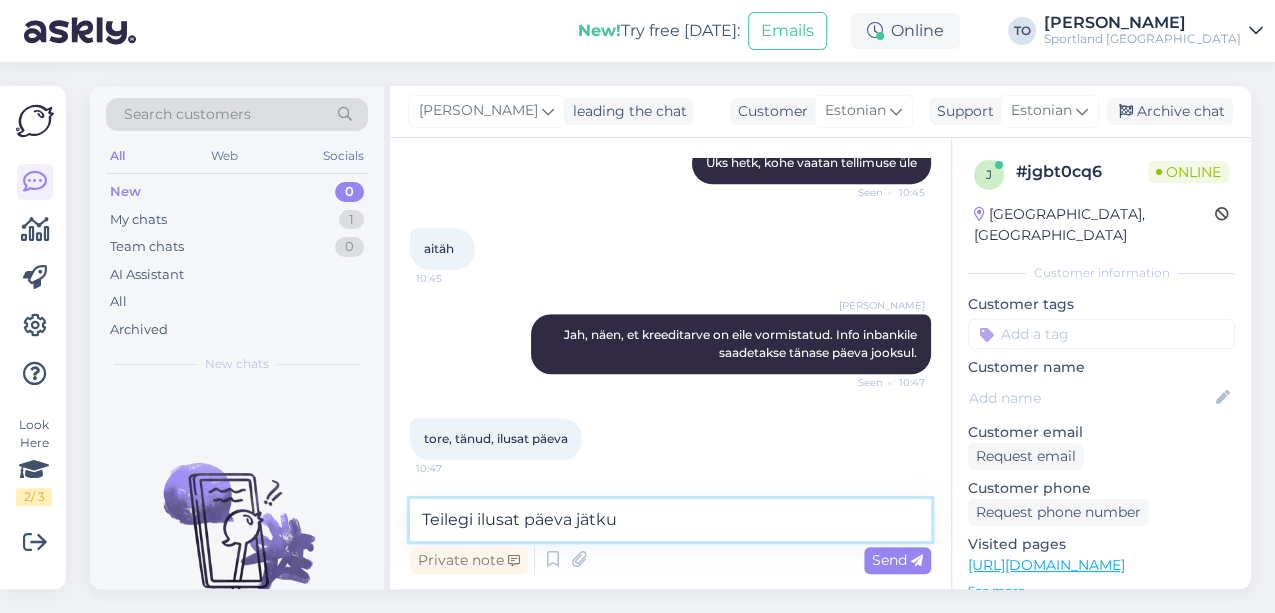 type on "Teilegi ilusat päeva jätku!" 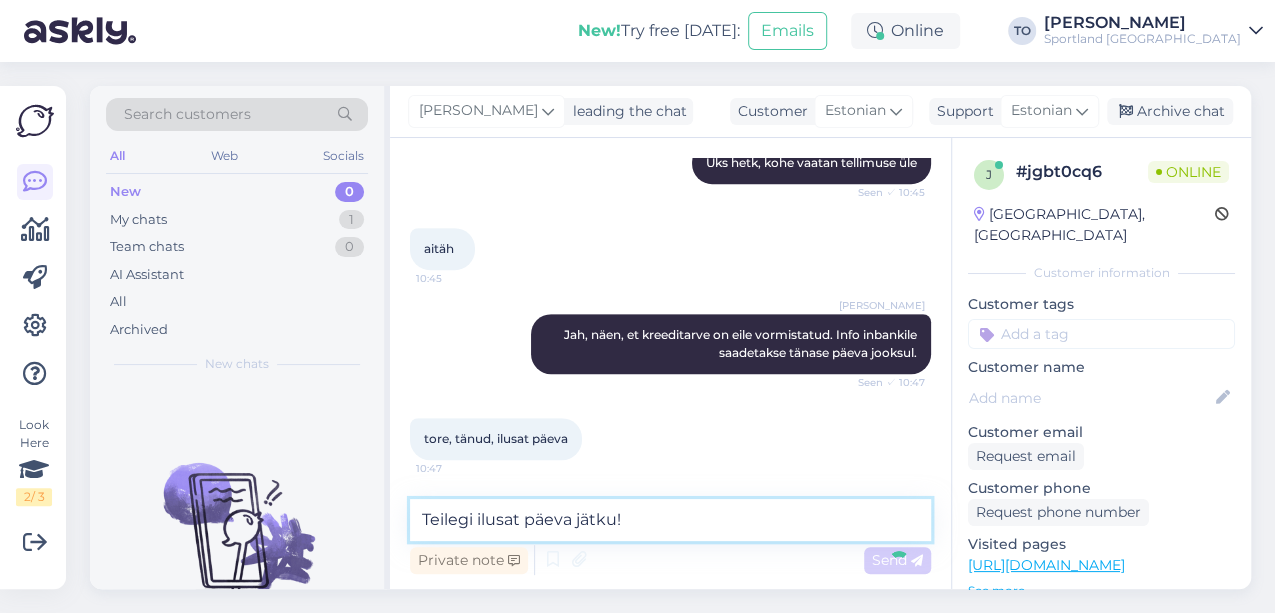 type 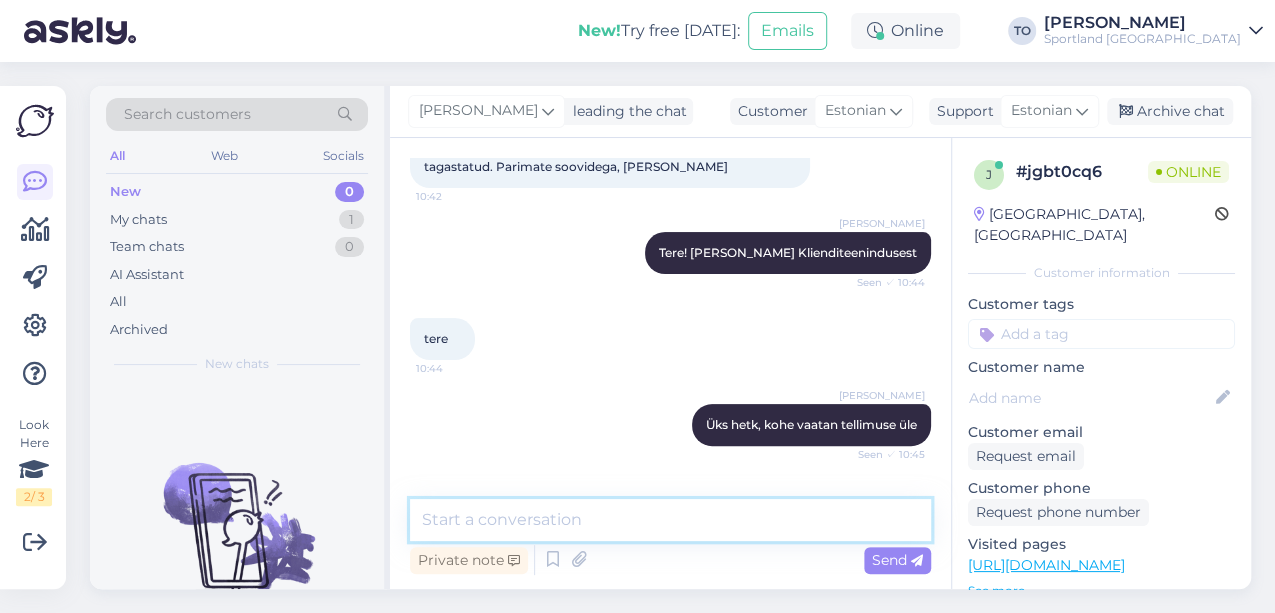 scroll, scrollTop: 266, scrollLeft: 0, axis: vertical 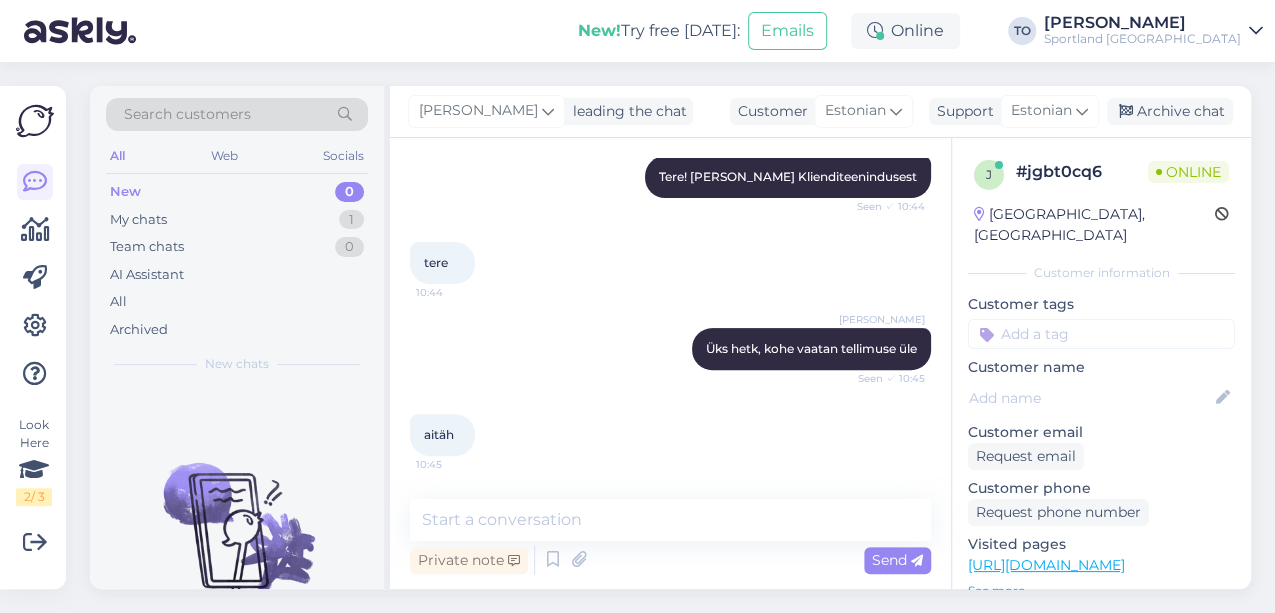 click at bounding box center (1101, 334) 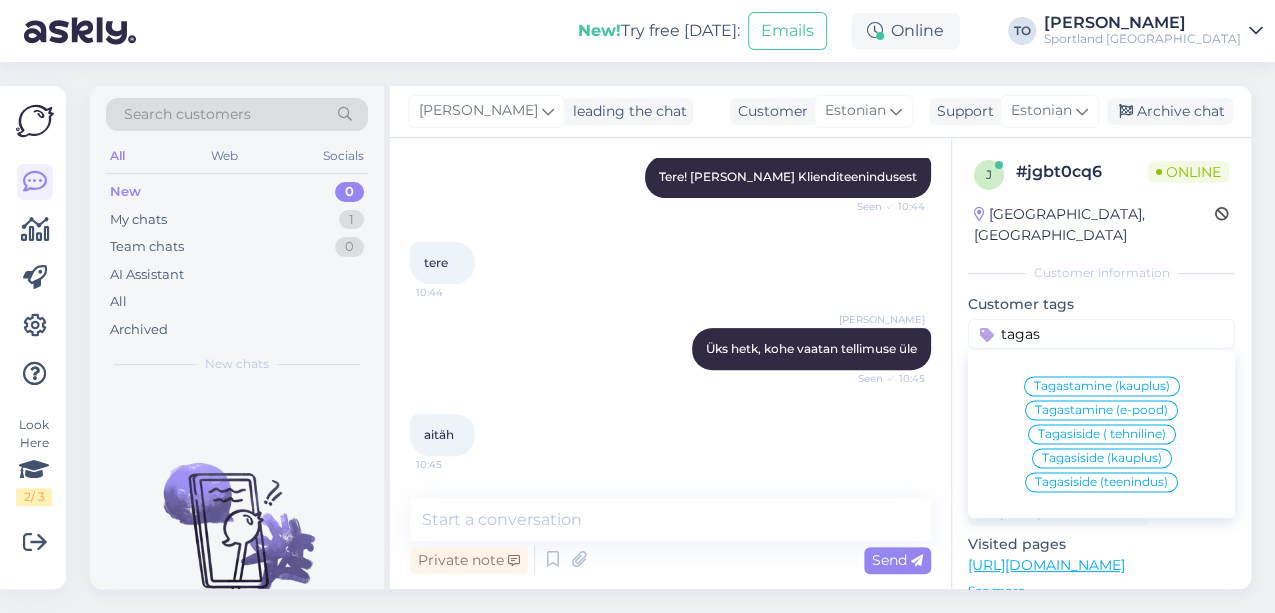 type on "tagas" 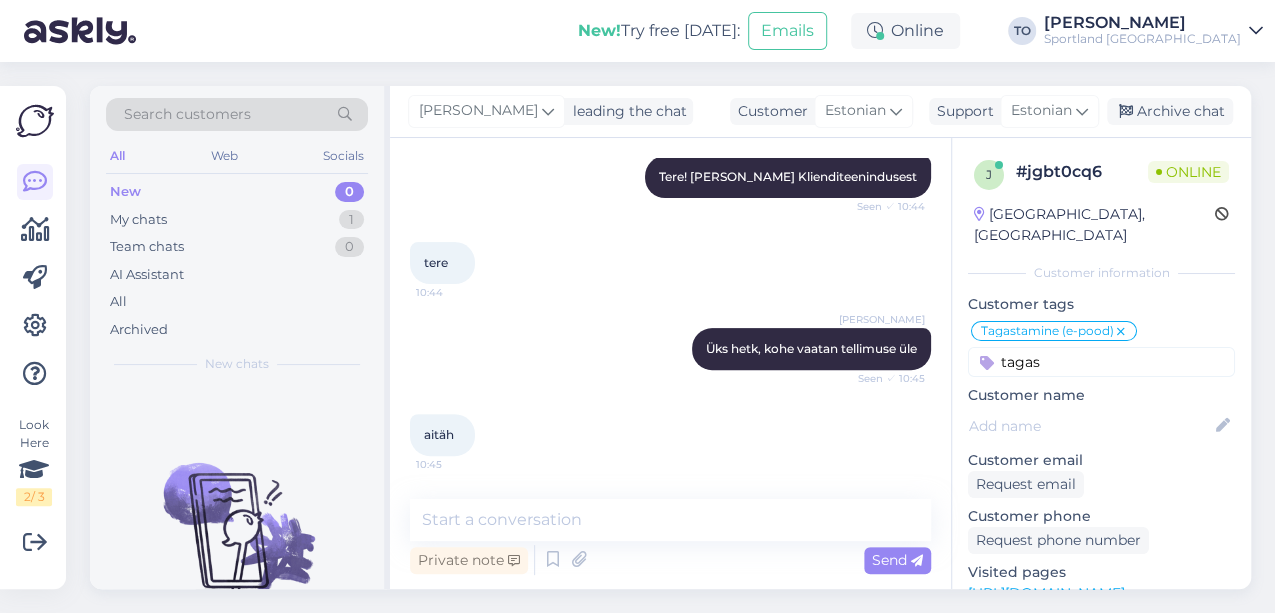 type 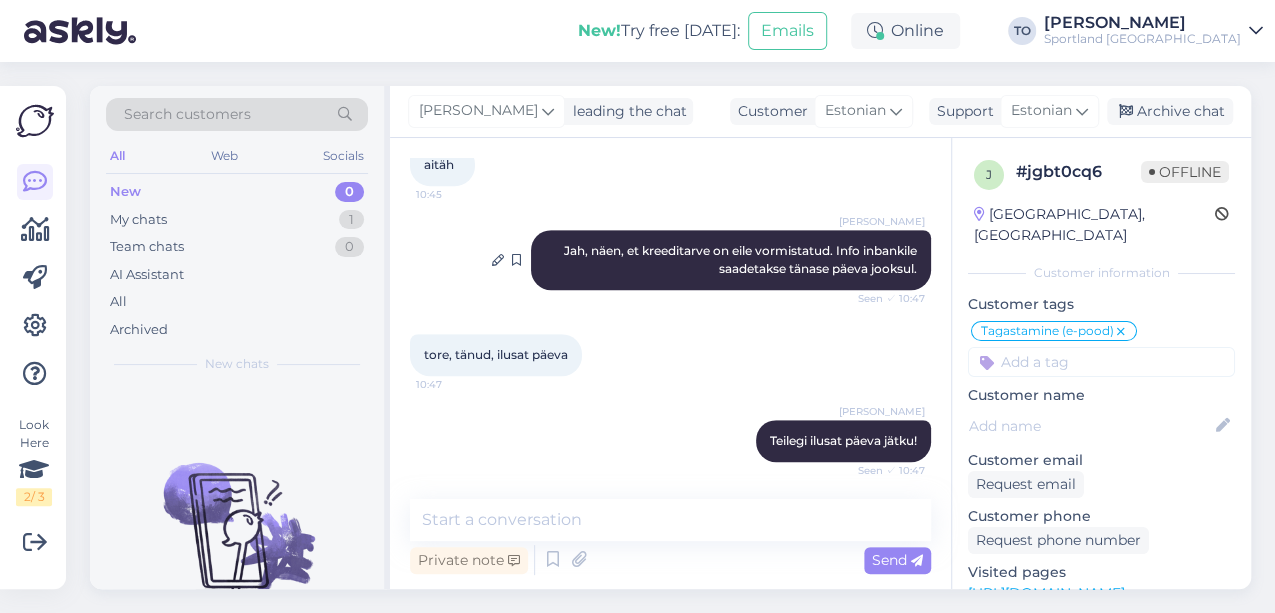 scroll, scrollTop: 538, scrollLeft: 0, axis: vertical 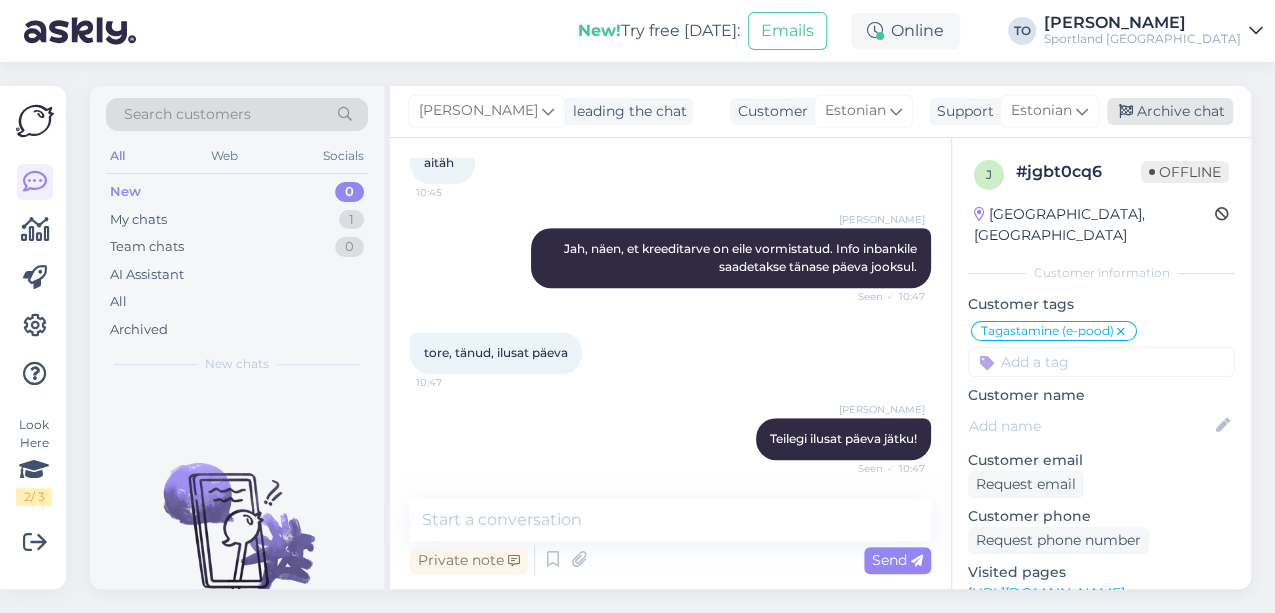click on "Archive chat" at bounding box center (1170, 111) 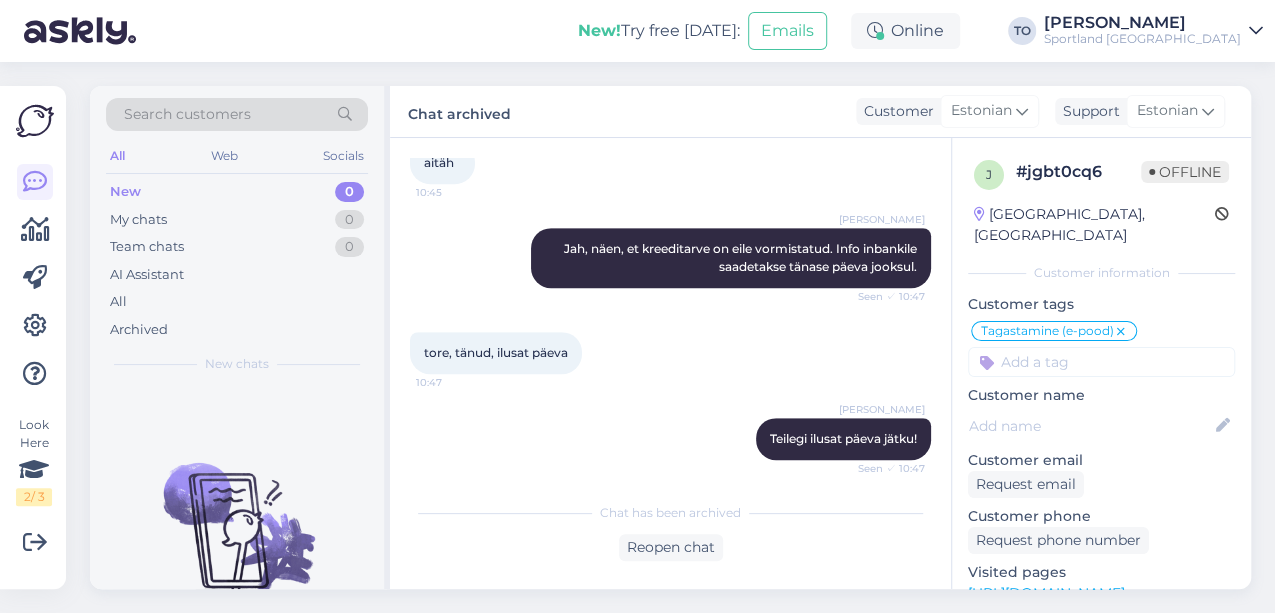 click on "Sportland [GEOGRAPHIC_DATA]" at bounding box center [1142, 39] 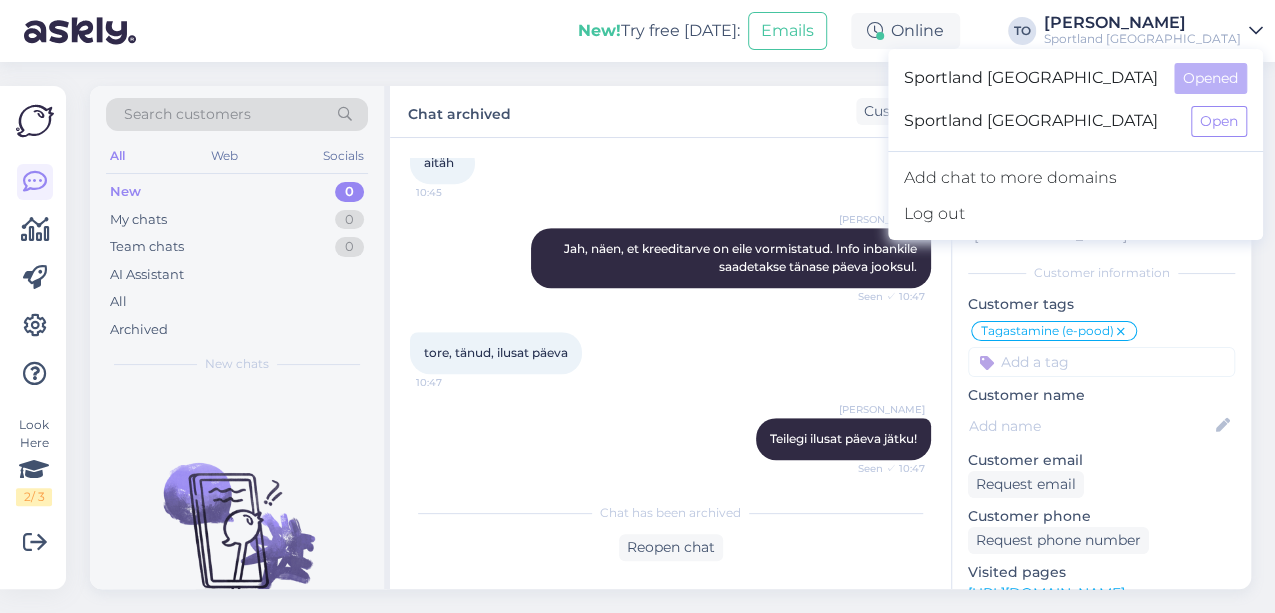 click on "New!  Try free [DATE]: Emails Online Take timed break 15 mins 30 mins 1 hour 1.5 hours 24 hours Vacation Start vacation mode TO [PERSON_NAME] Sportland [GEOGRAPHIC_DATA] Sportland [GEOGRAPHIC_DATA] Opened Sportland [GEOGRAPHIC_DATA] Open Add chat to more domains Log out" at bounding box center (637, 31) 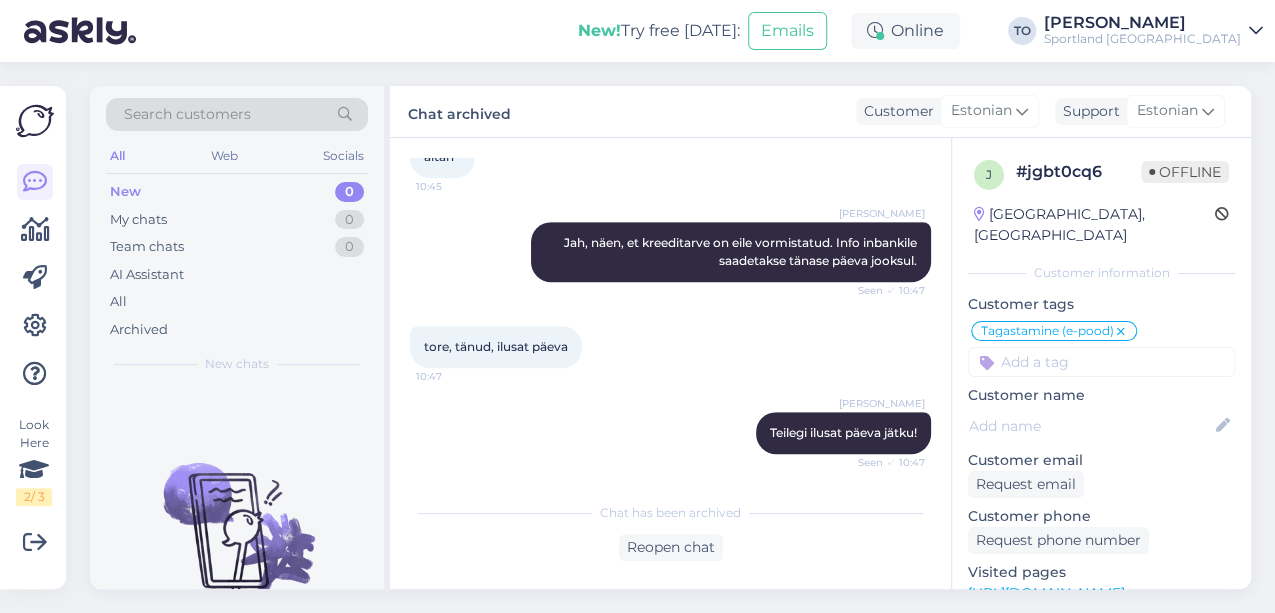 scroll, scrollTop: 545, scrollLeft: 0, axis: vertical 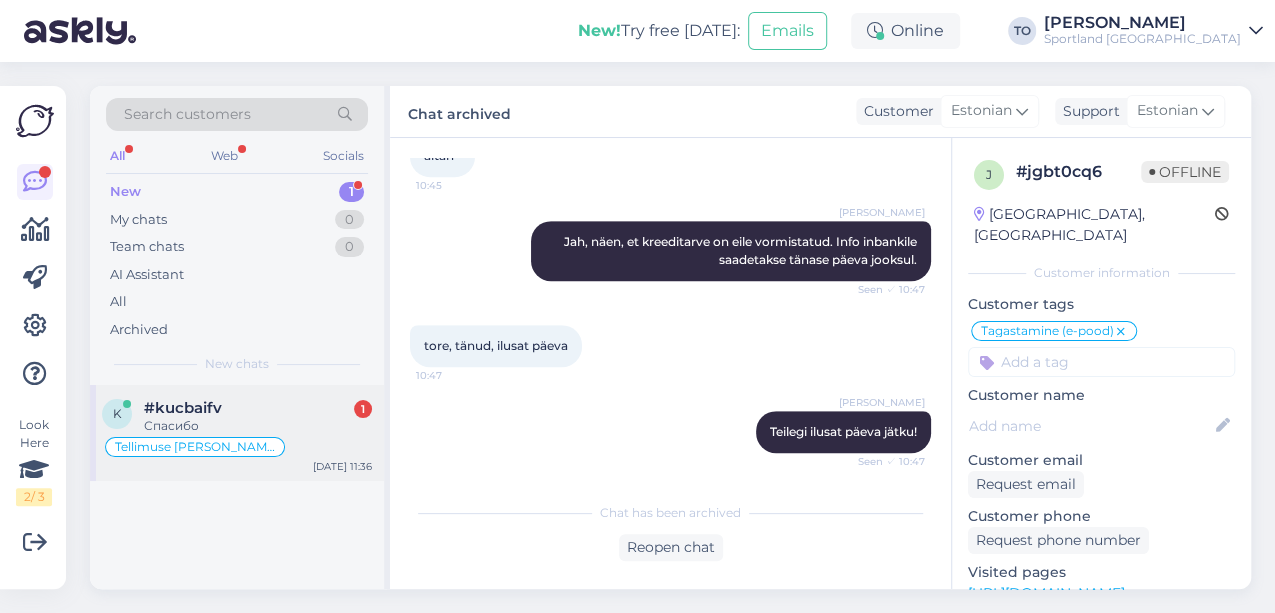 click on "Спасибо" at bounding box center [258, 426] 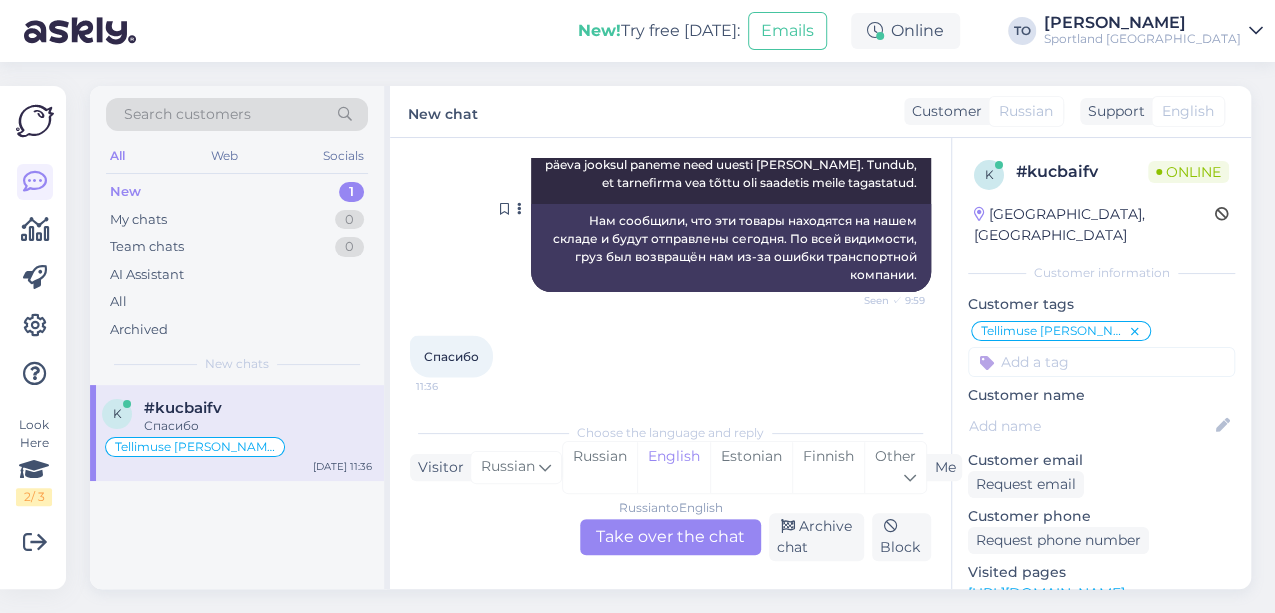 scroll, scrollTop: 2081, scrollLeft: 0, axis: vertical 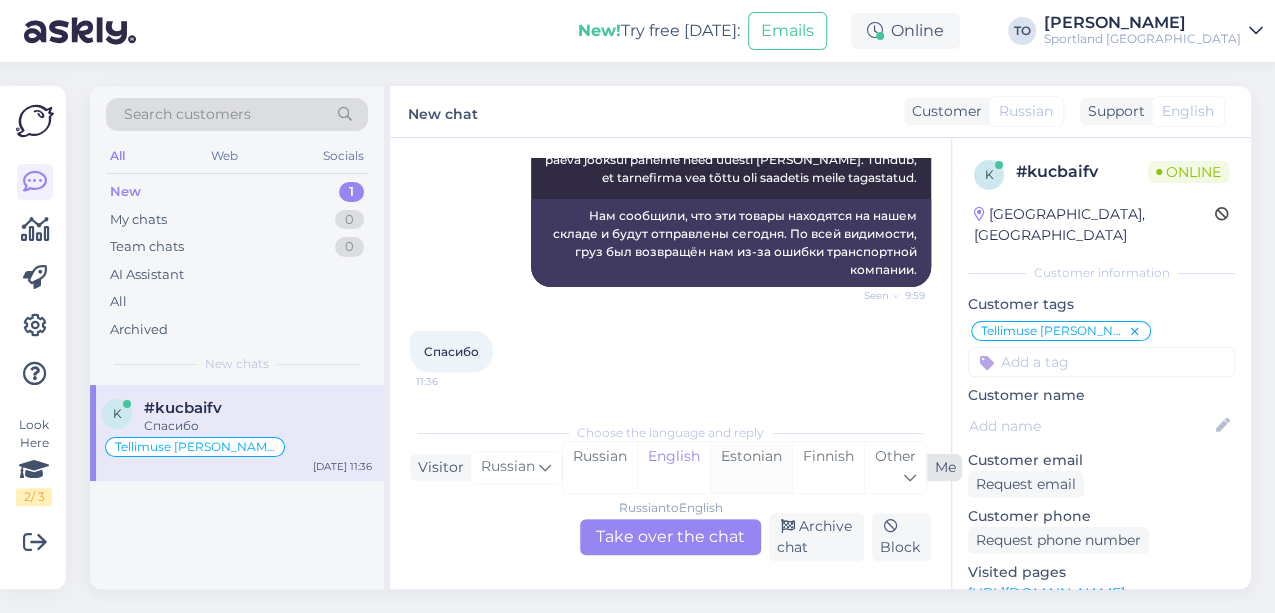 click on "Estonian" at bounding box center (751, 467) 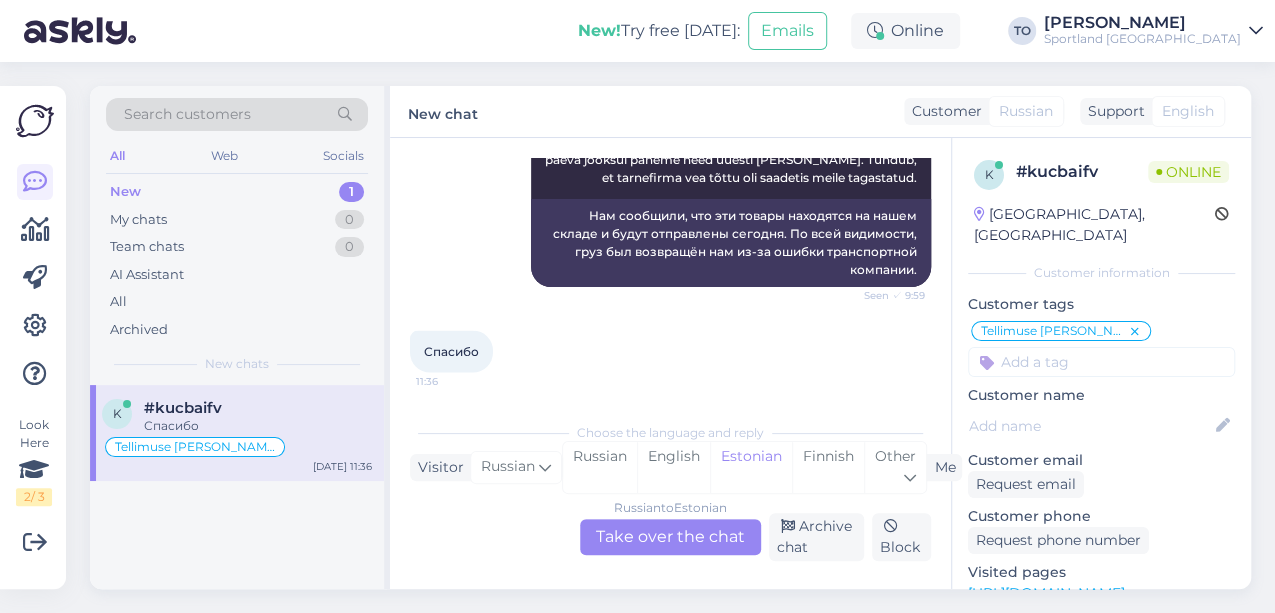 click on "Russian  to  Estonian Take over the chat" at bounding box center [670, 537] 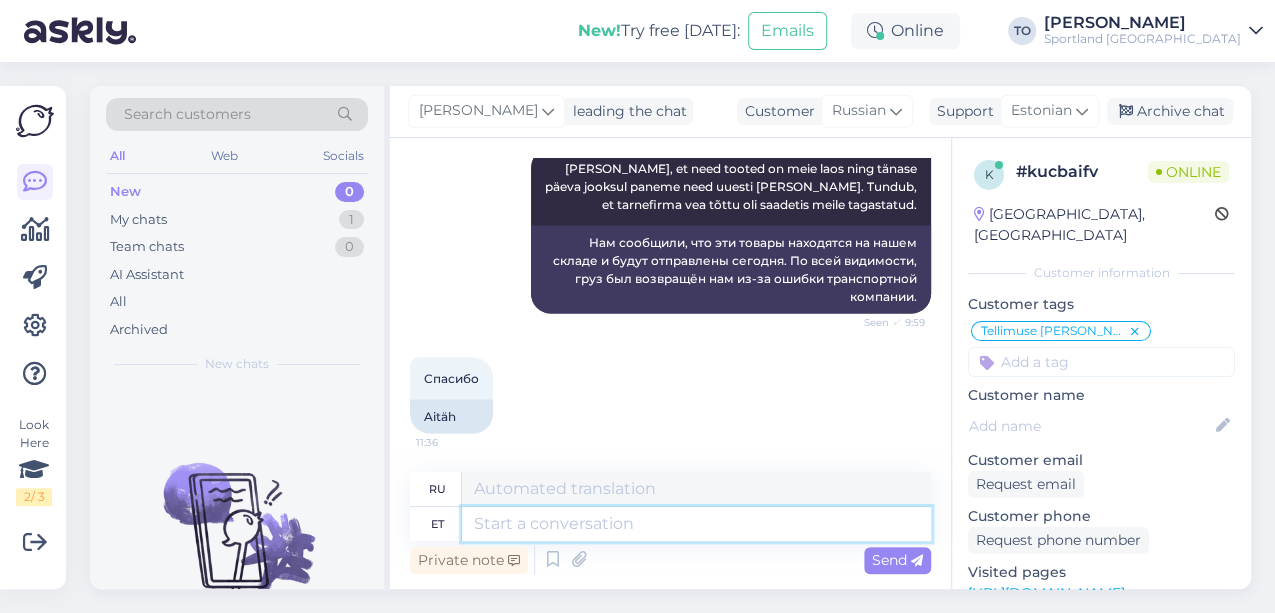 click at bounding box center [696, 524] 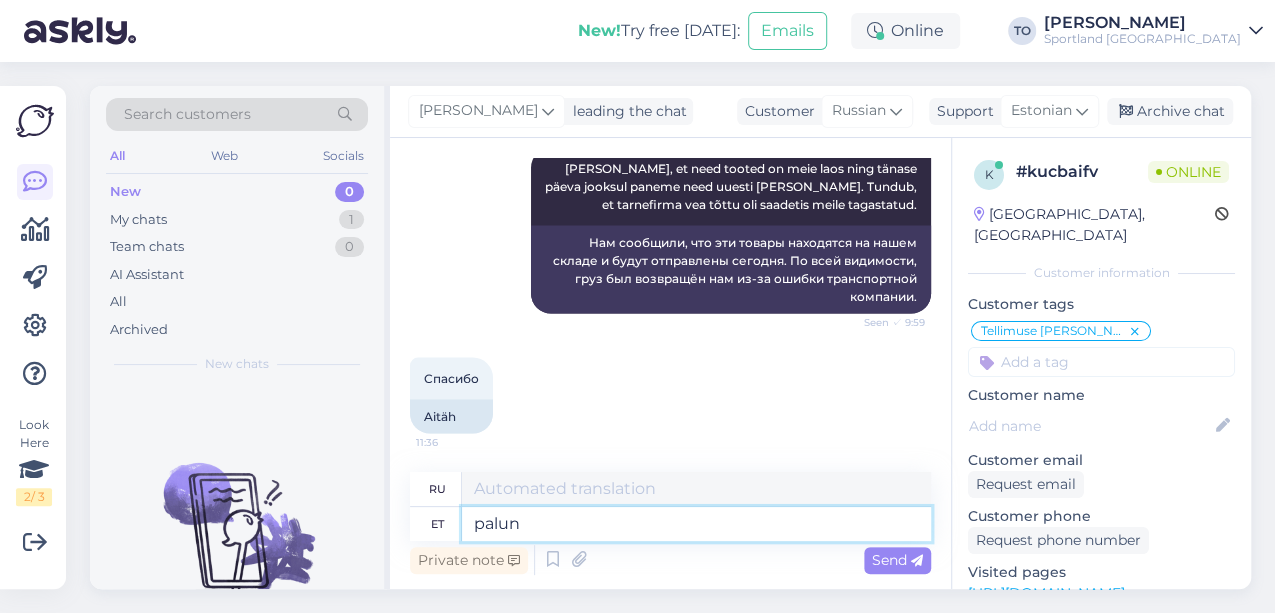 type on "palun" 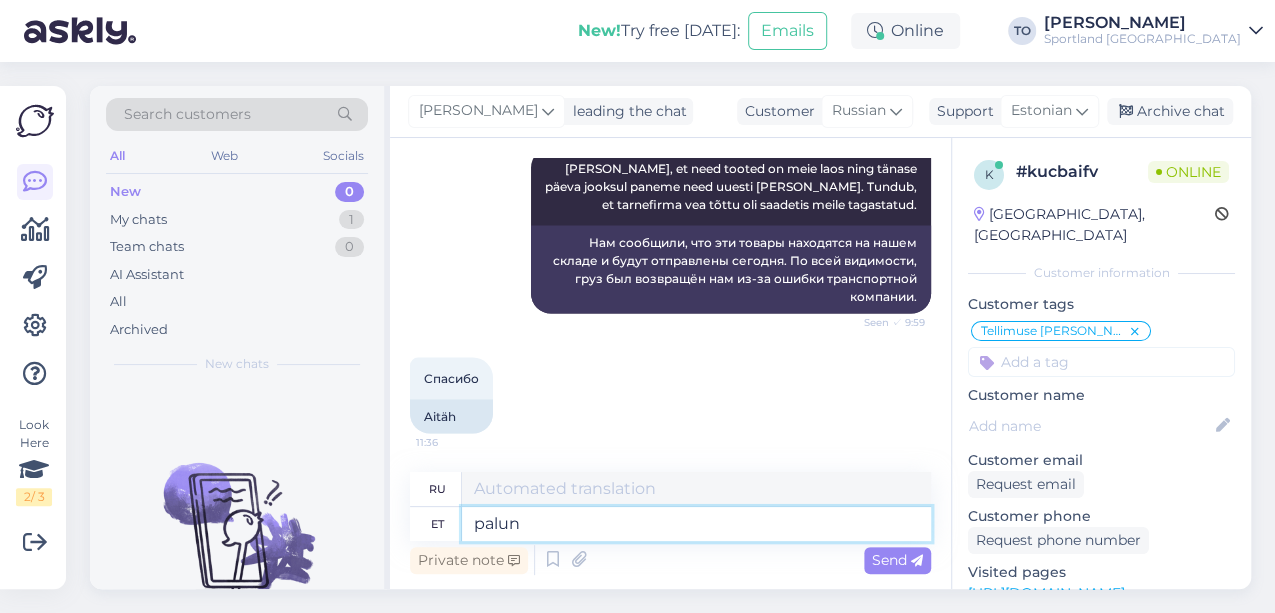type on "пожалуйста" 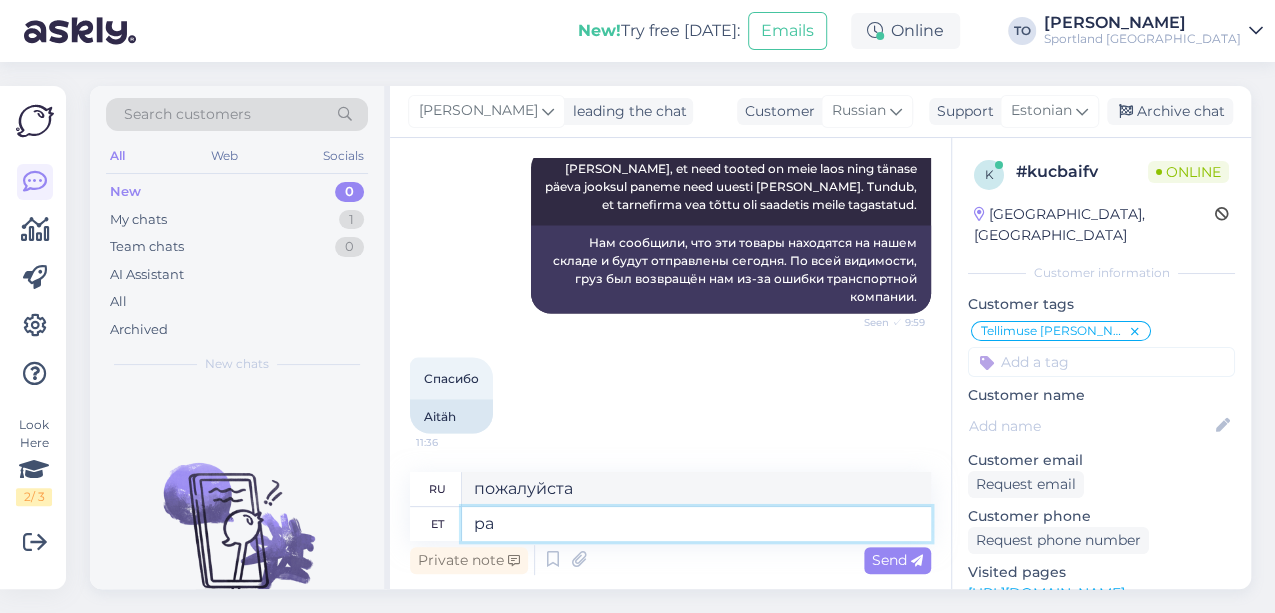 type on "p" 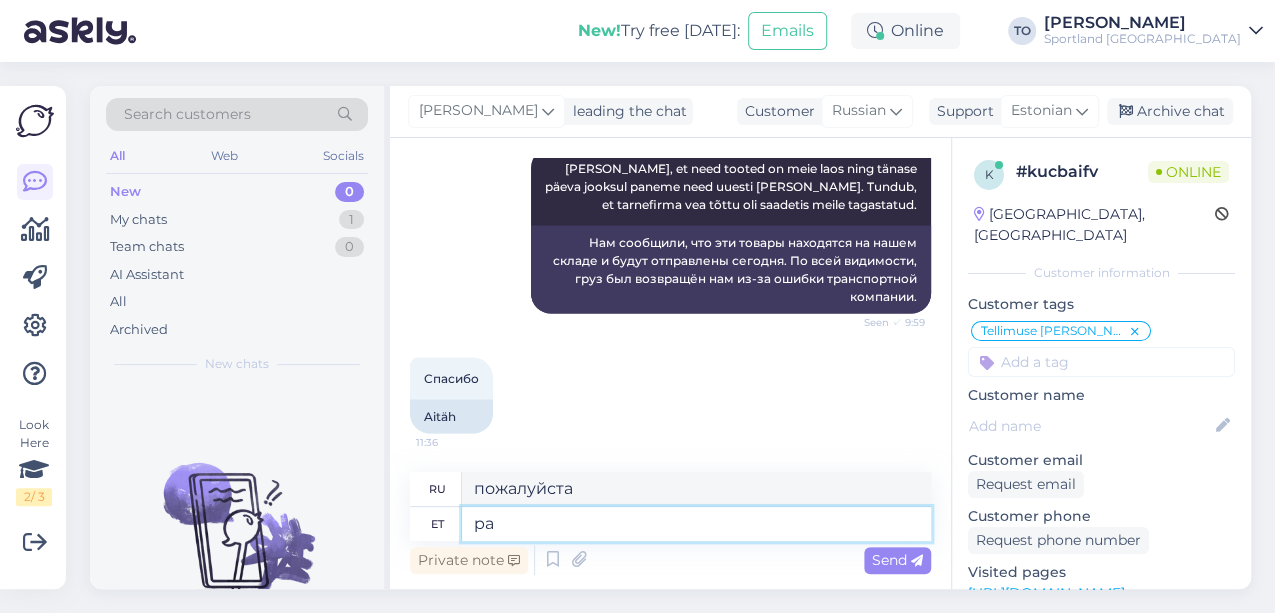 type on "p" 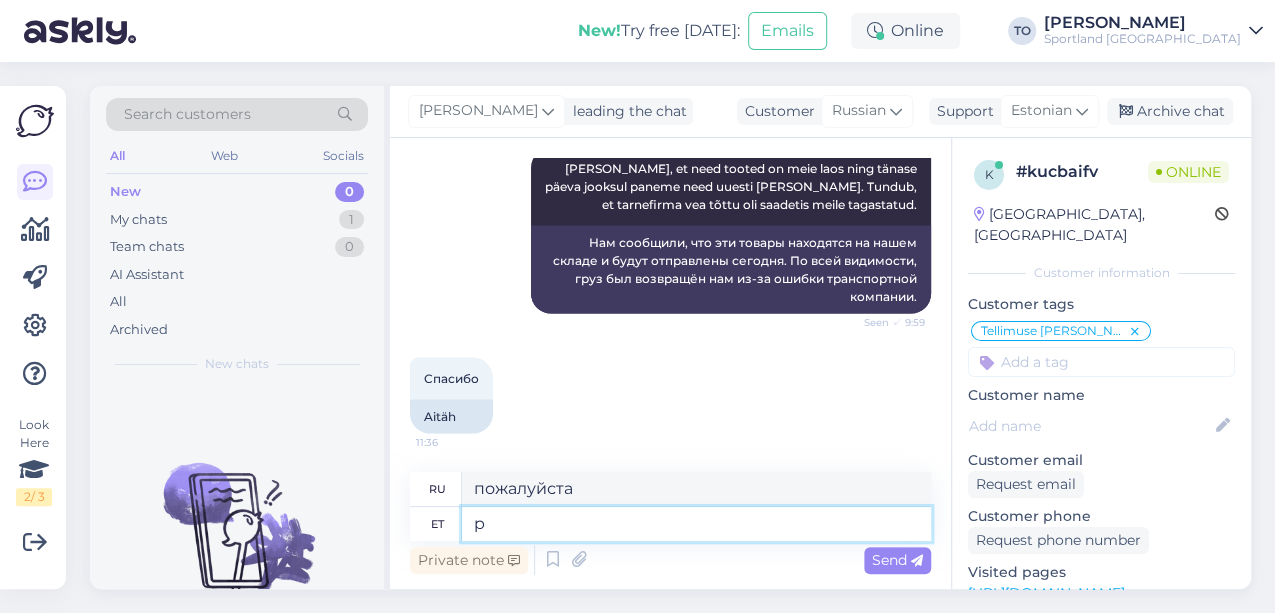 type 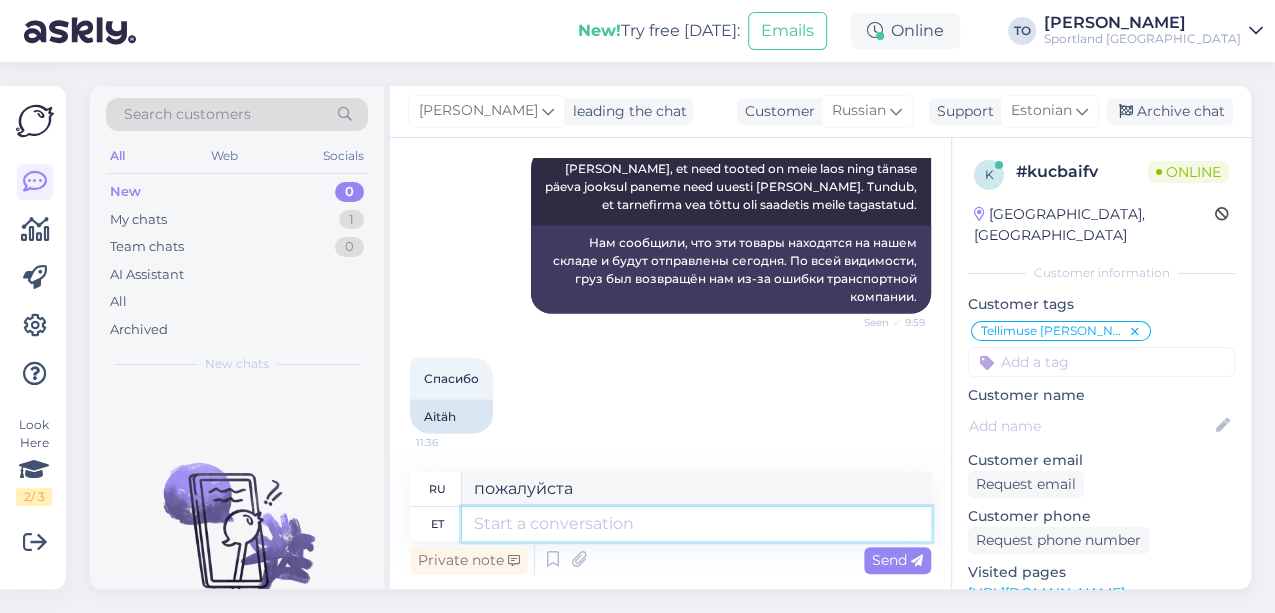 type 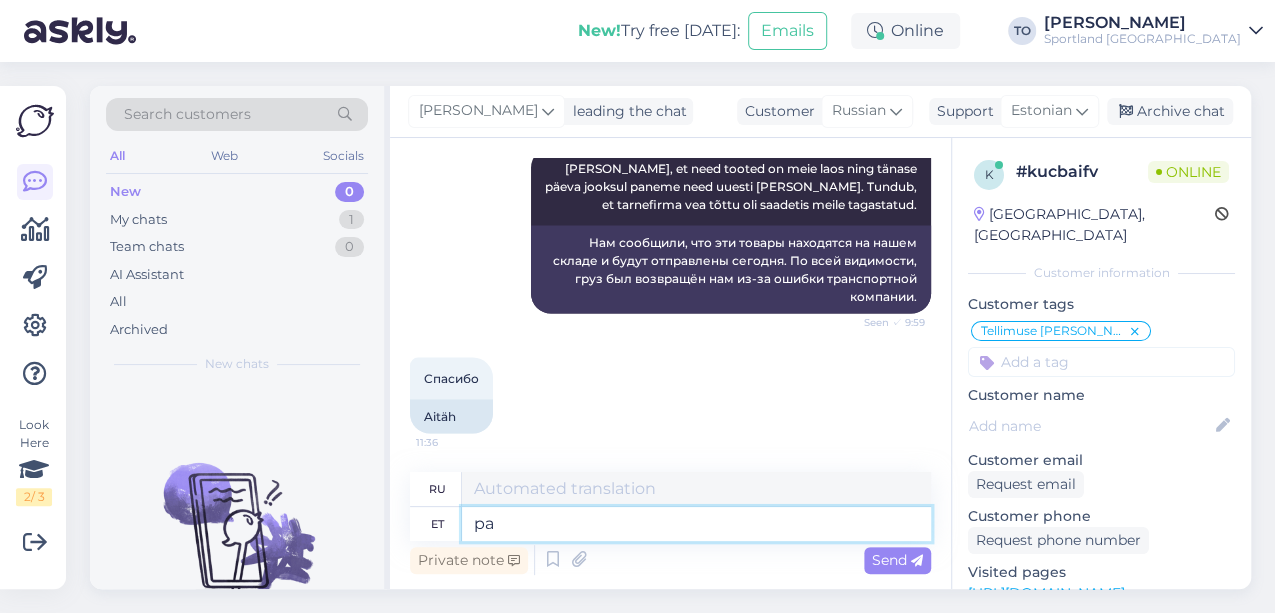 type on "p" 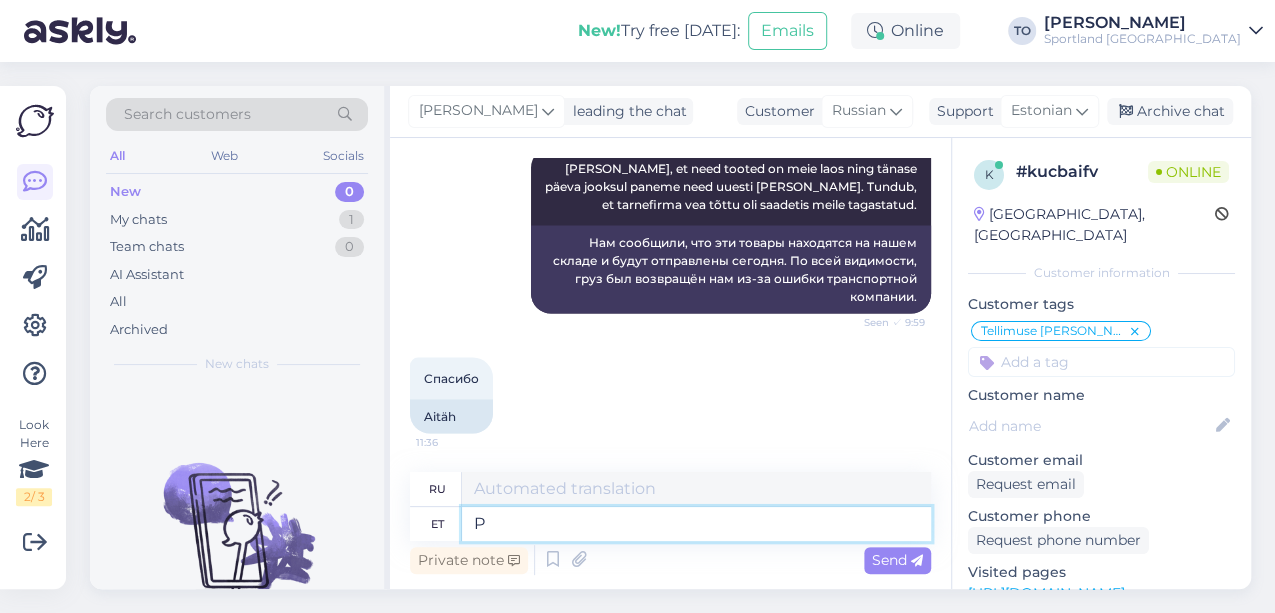 type on "Pa" 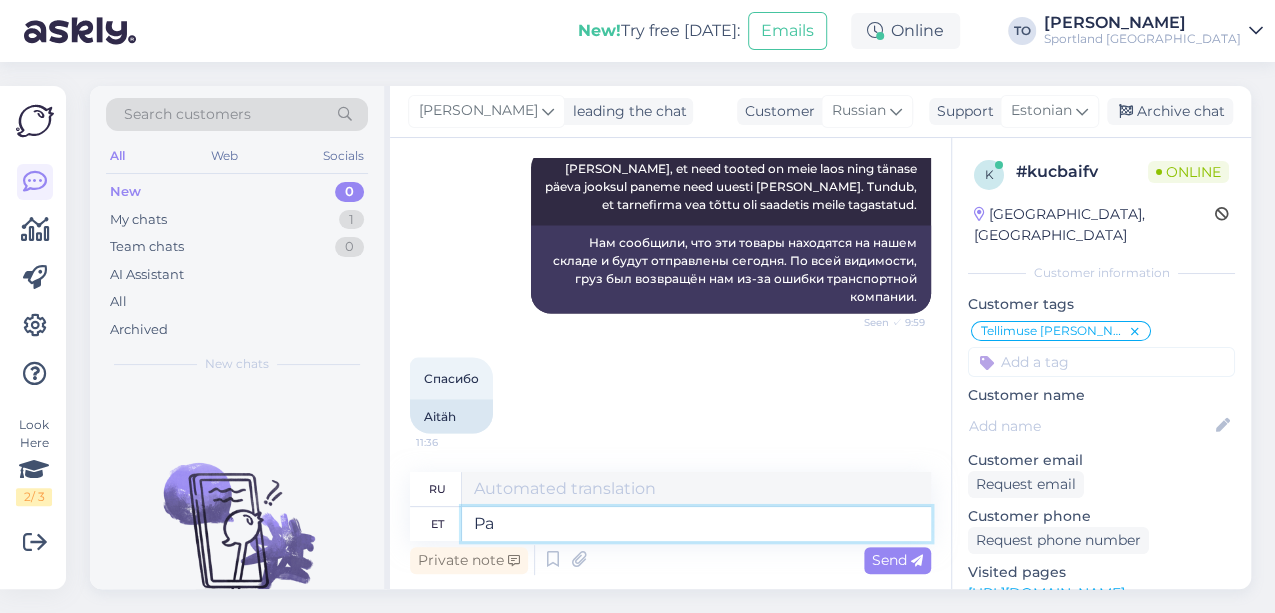 type on "П" 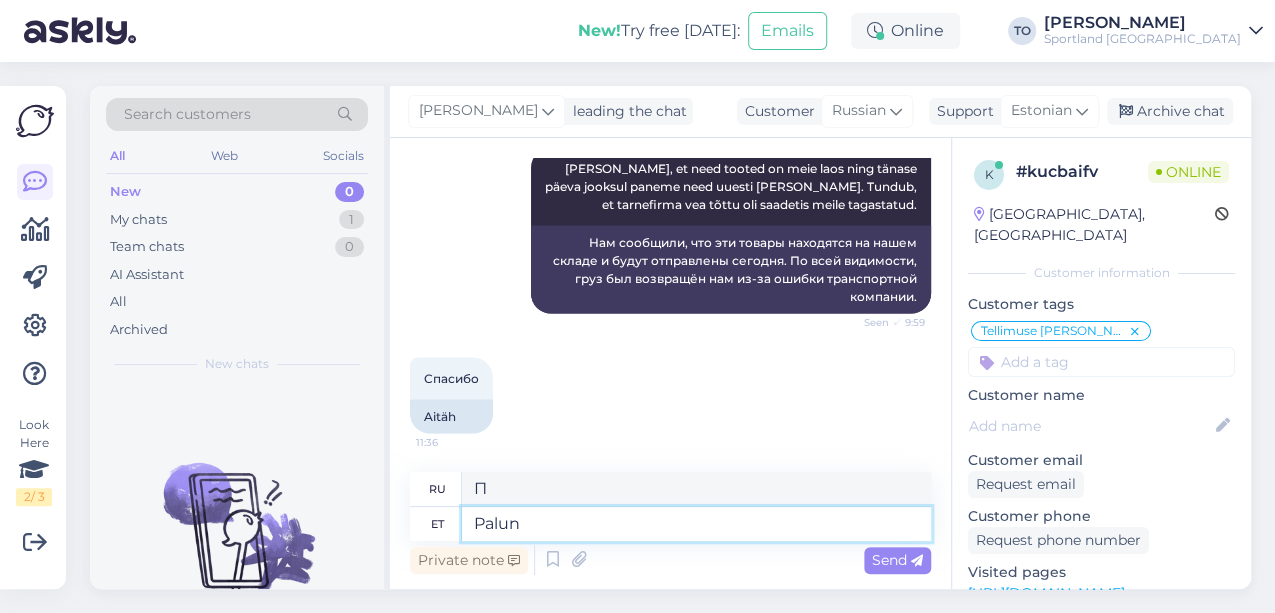 type on "Palun" 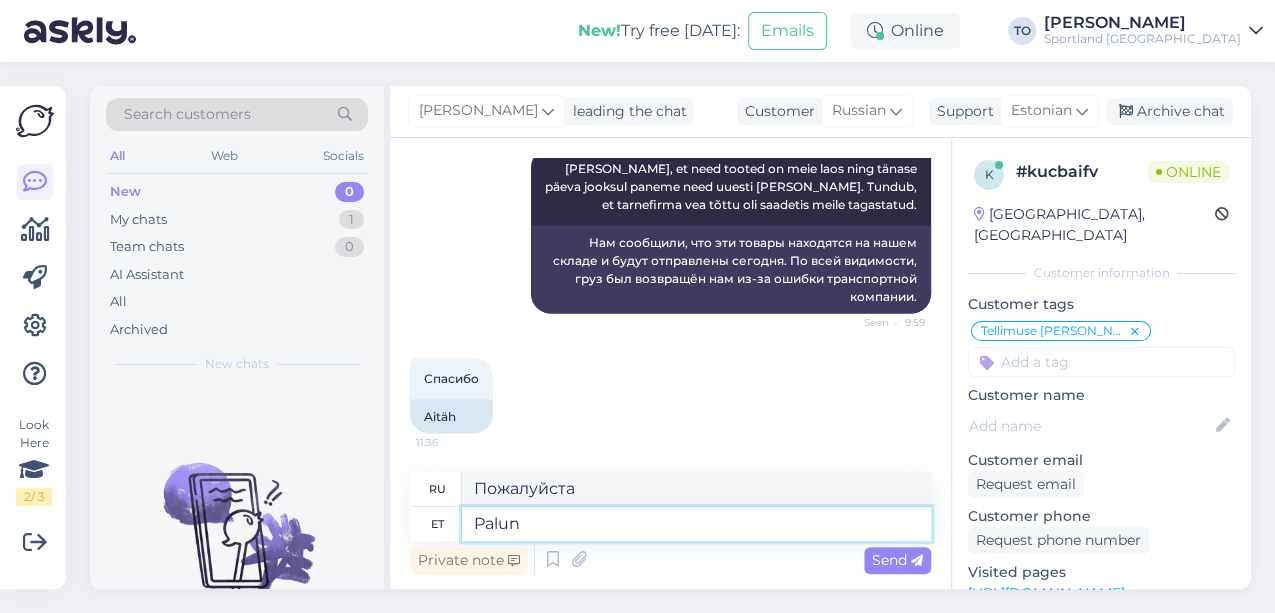 type on "Palun :" 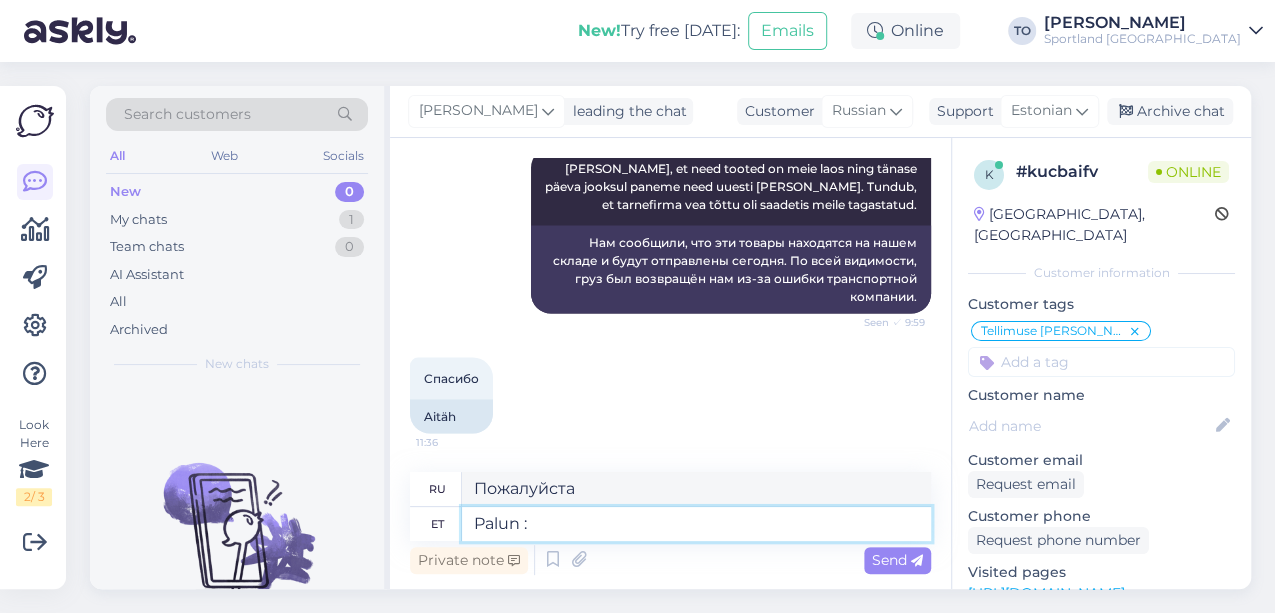 type on "Пожалуйста :" 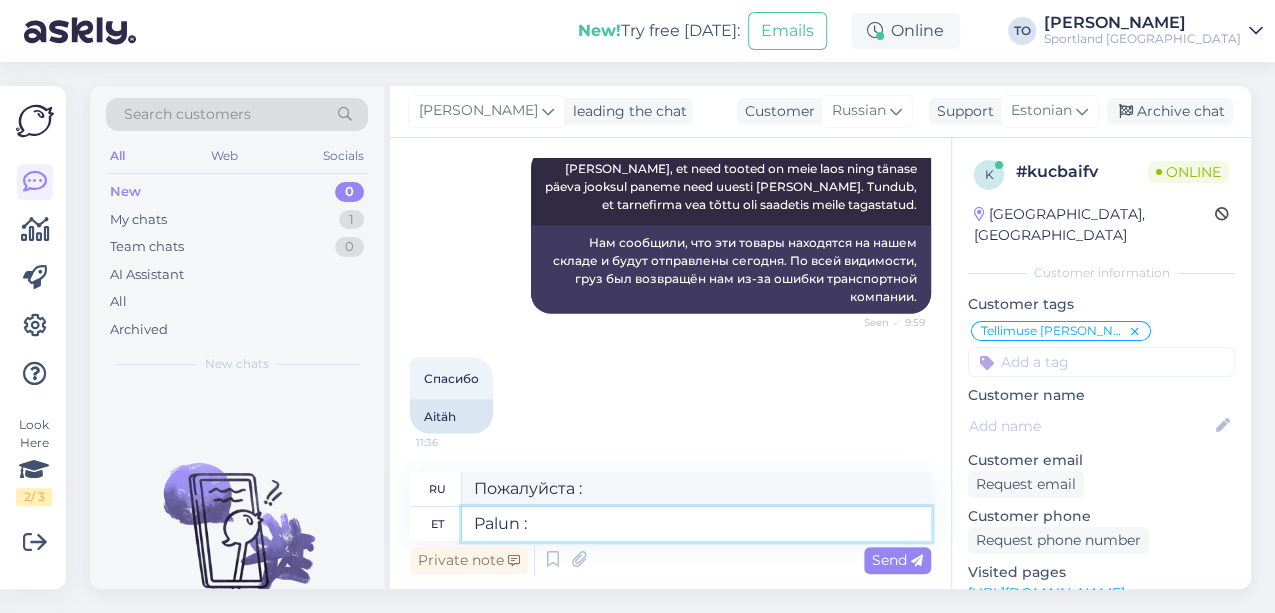 type on "Palun :)" 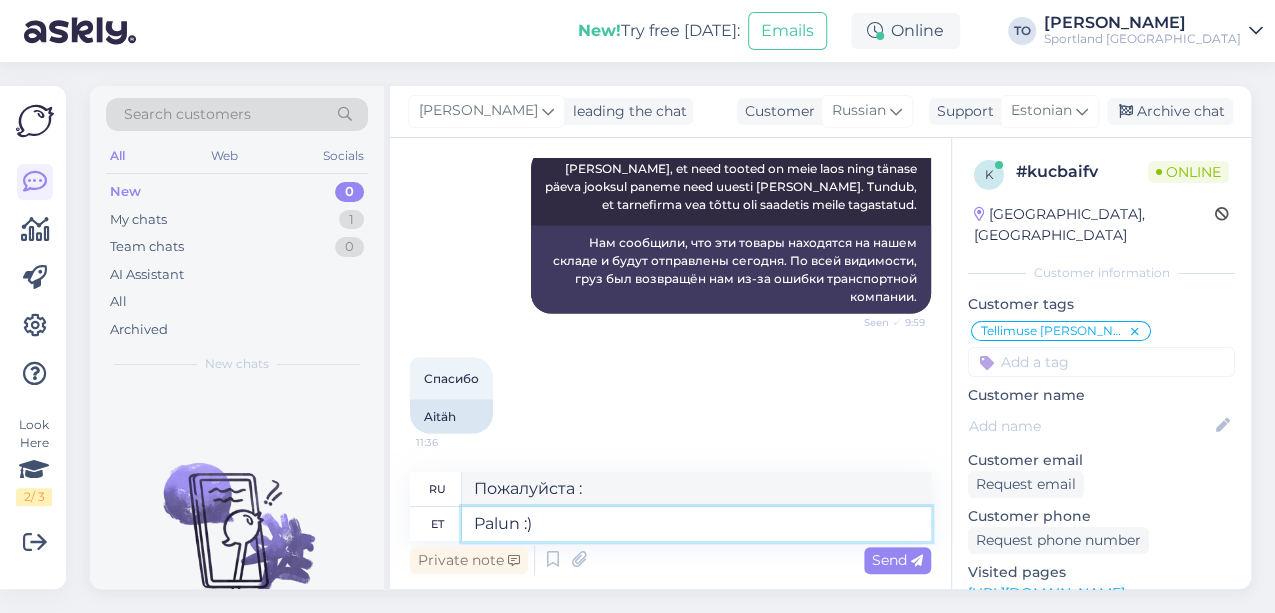 type on "Пожалуйста :)" 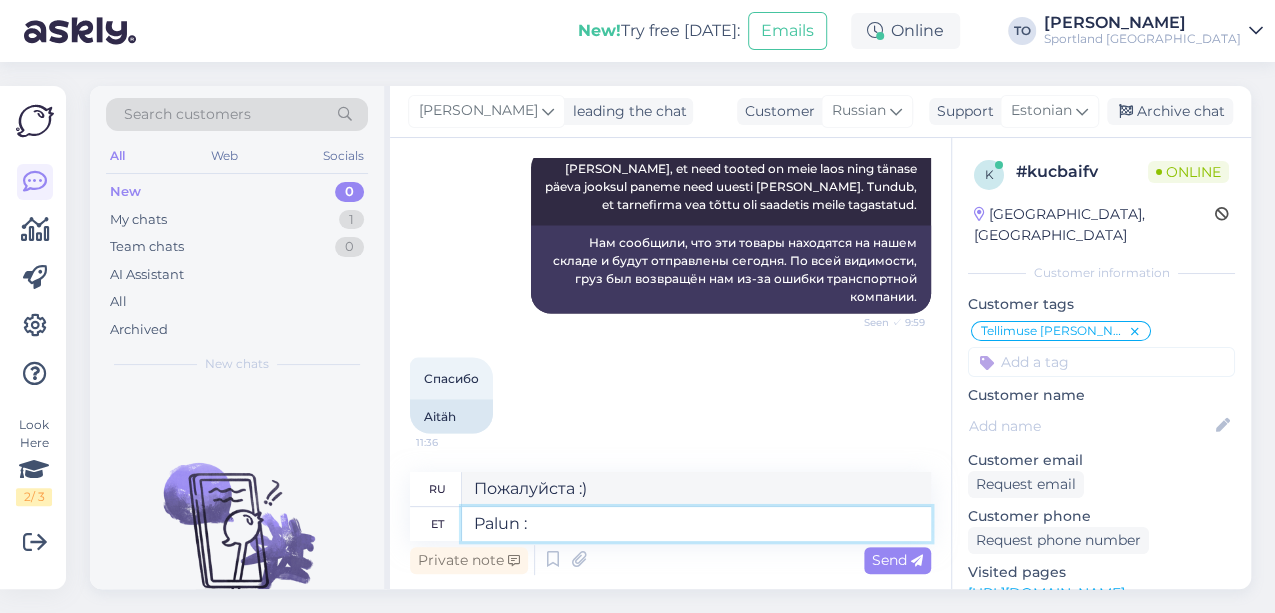 type on "Palun" 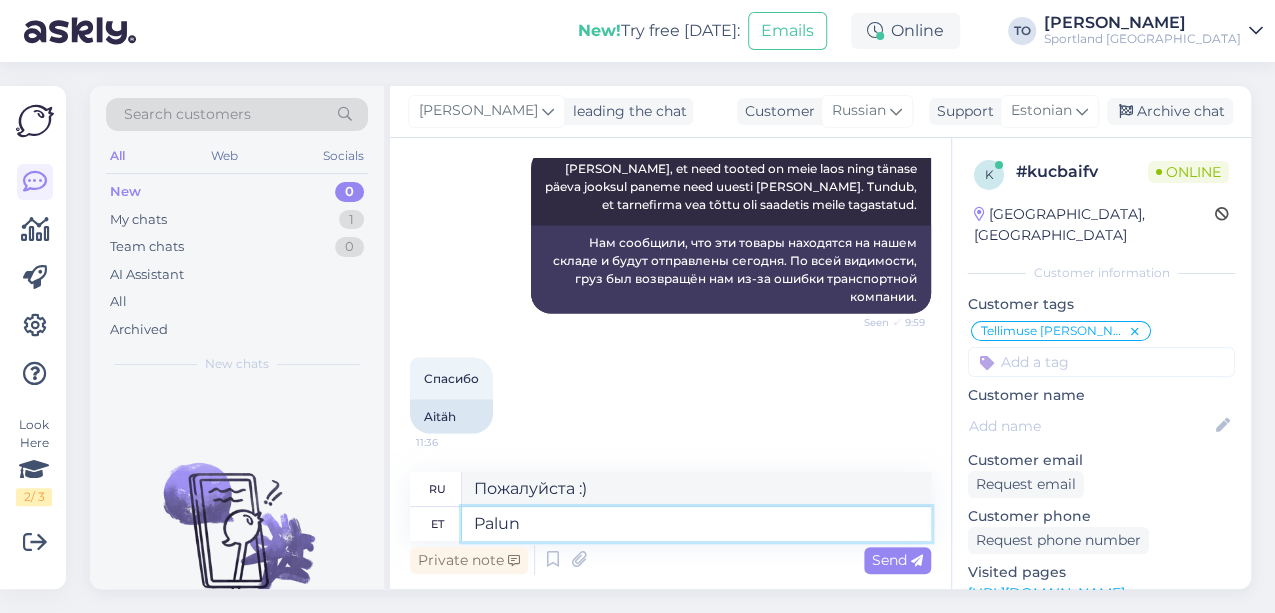 type on "Пожалуйста" 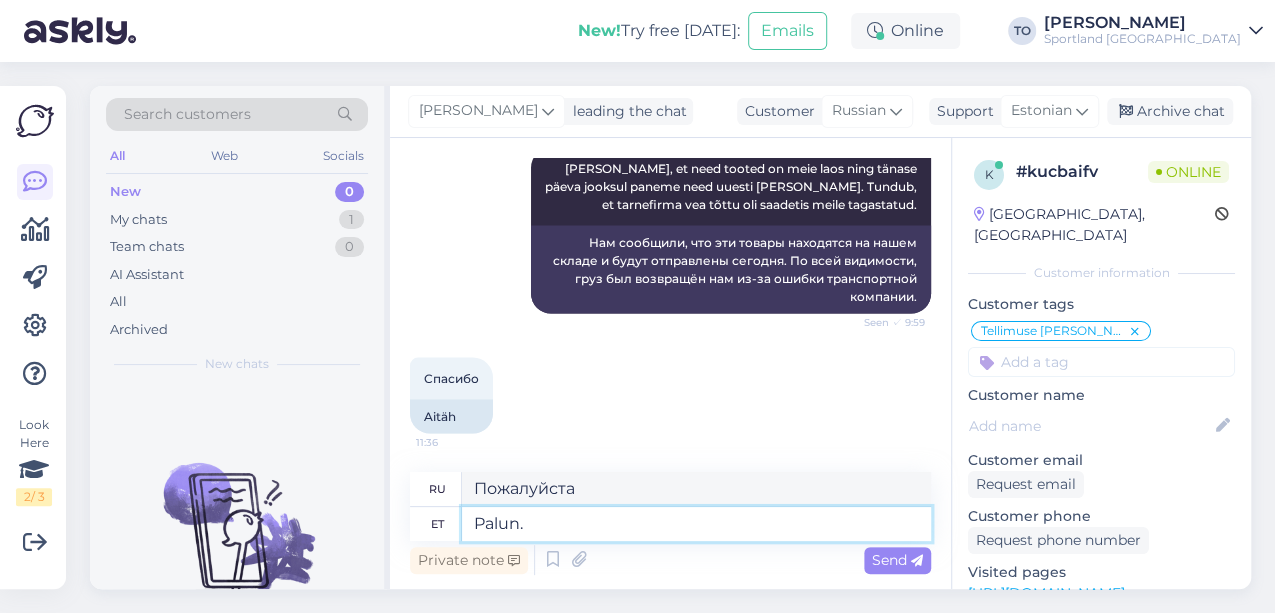 type on "Palun." 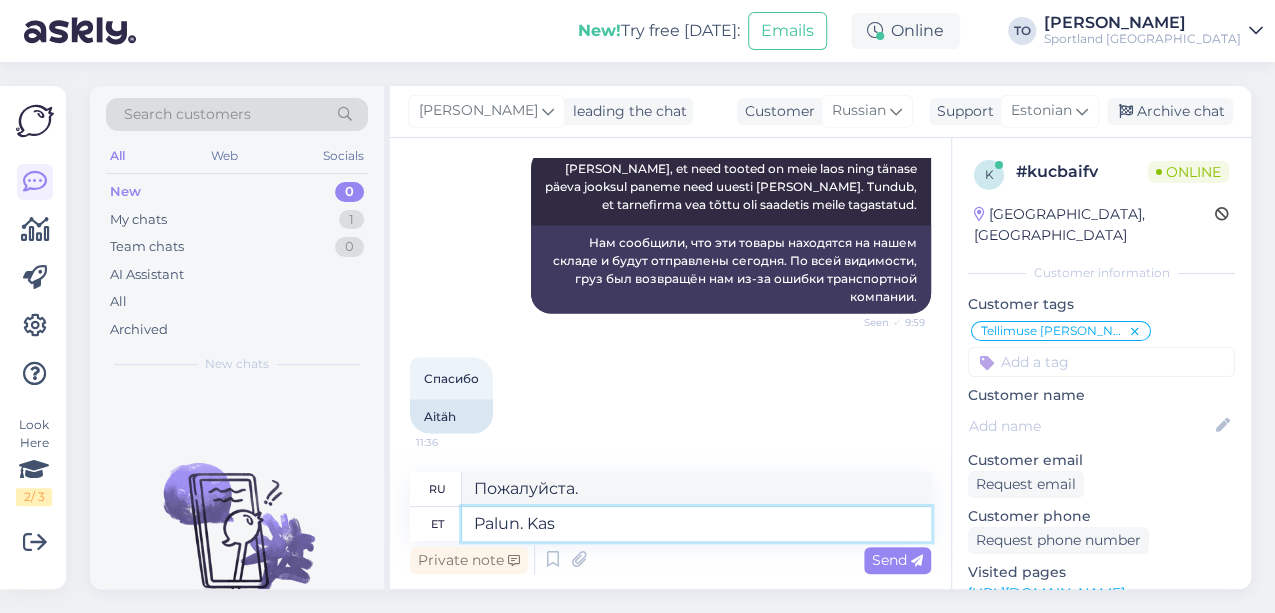 type on "Palun. Kas" 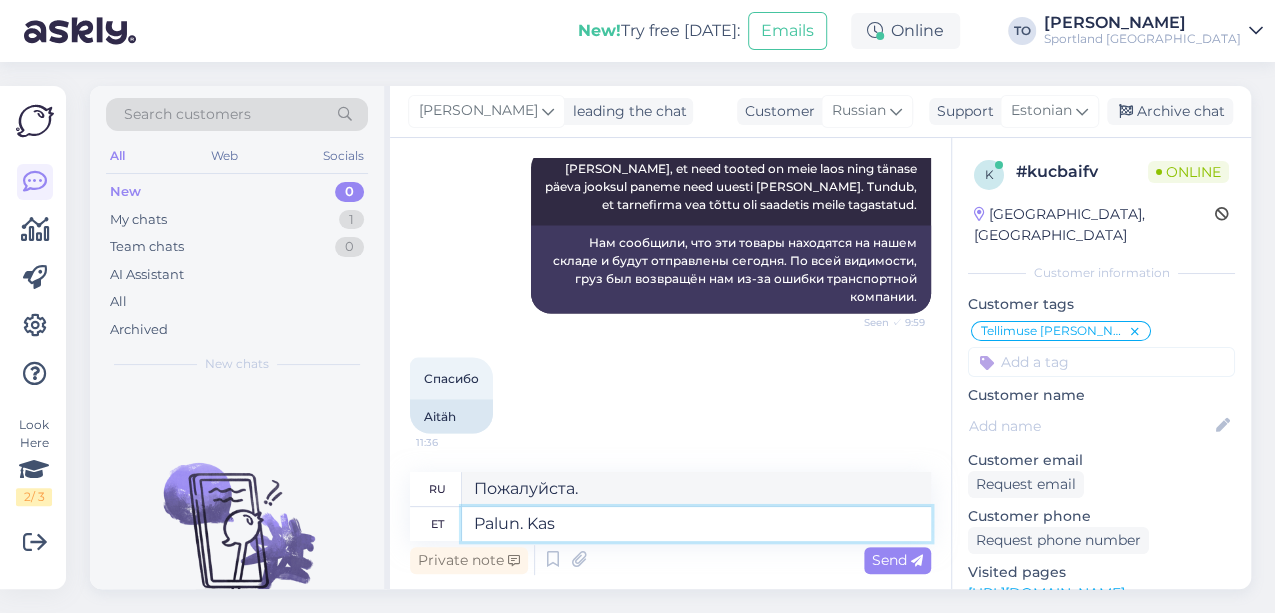 type on "Пожалуйста. Можно?" 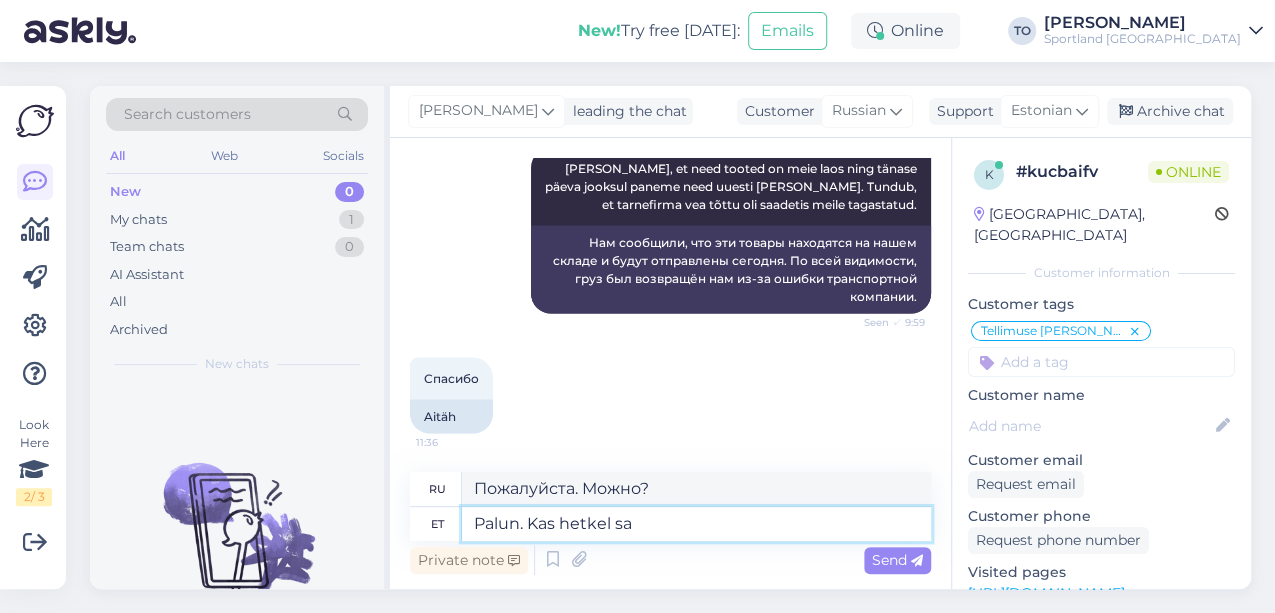 type on "Palun. Kas hetkel saa" 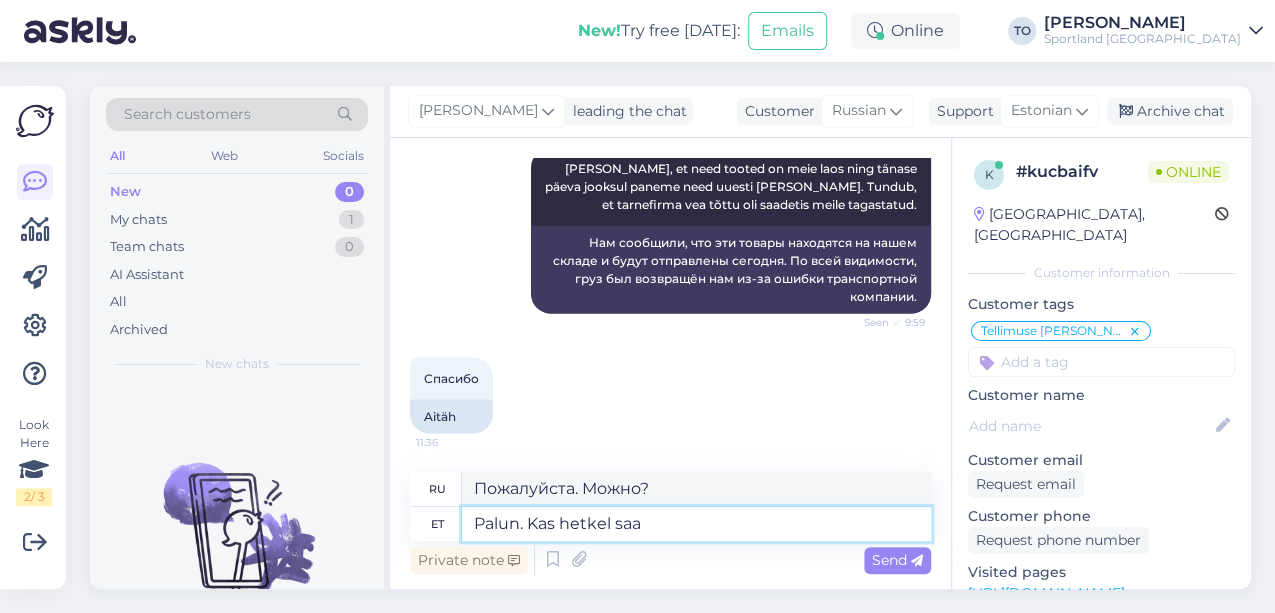 type on "Пожалуйста. Это сейчас?" 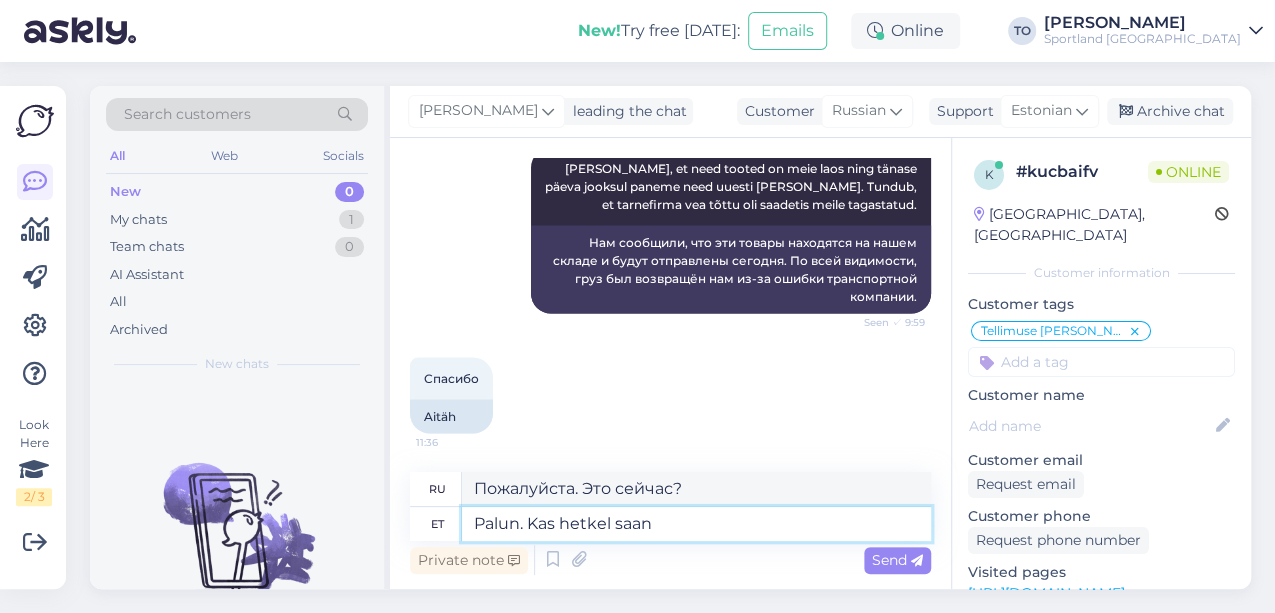 type on "Palun. Kas hetkel saan" 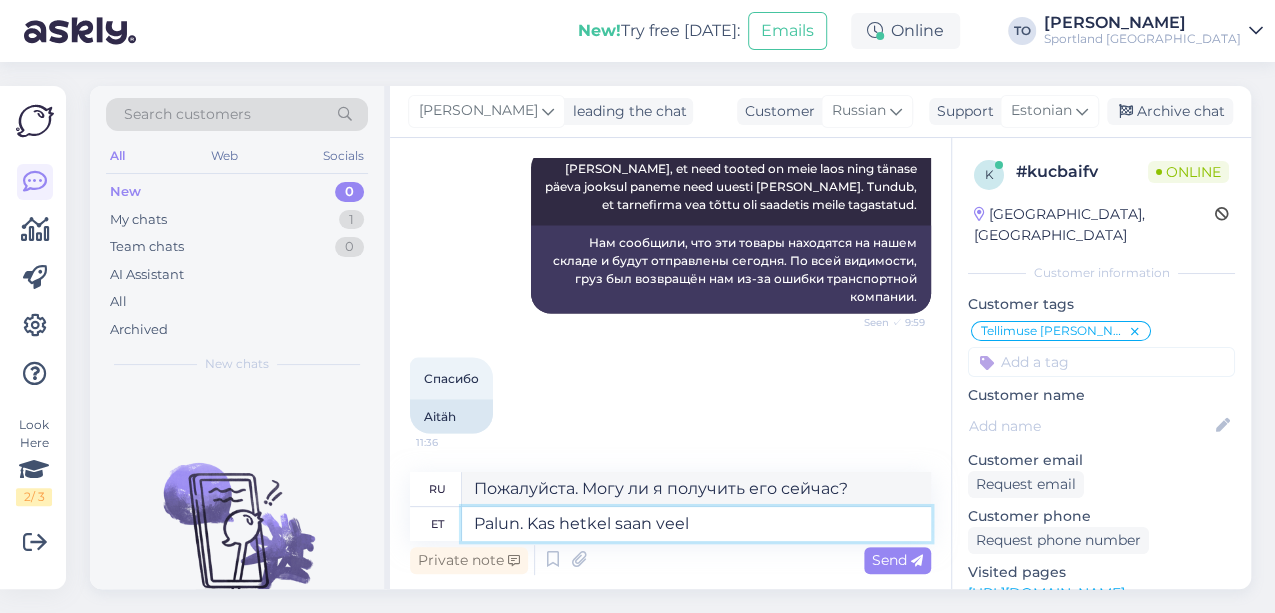 type on "Palun. Kas hetkel saan veel" 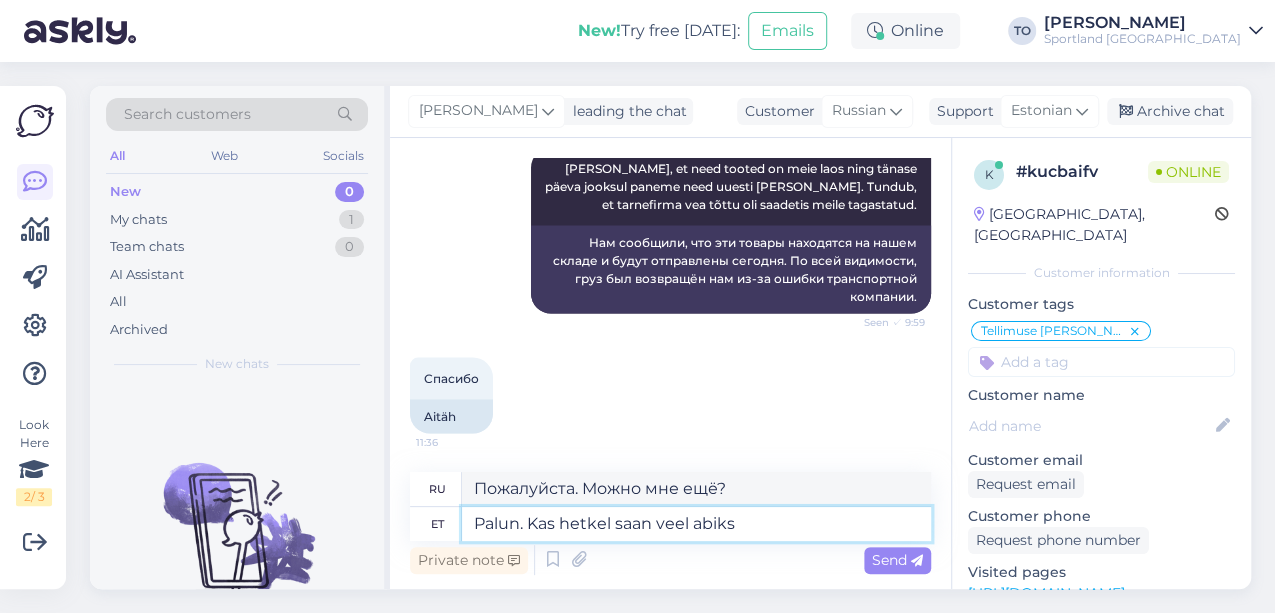 type on "Palun. Kas hetkel saan veel abiks" 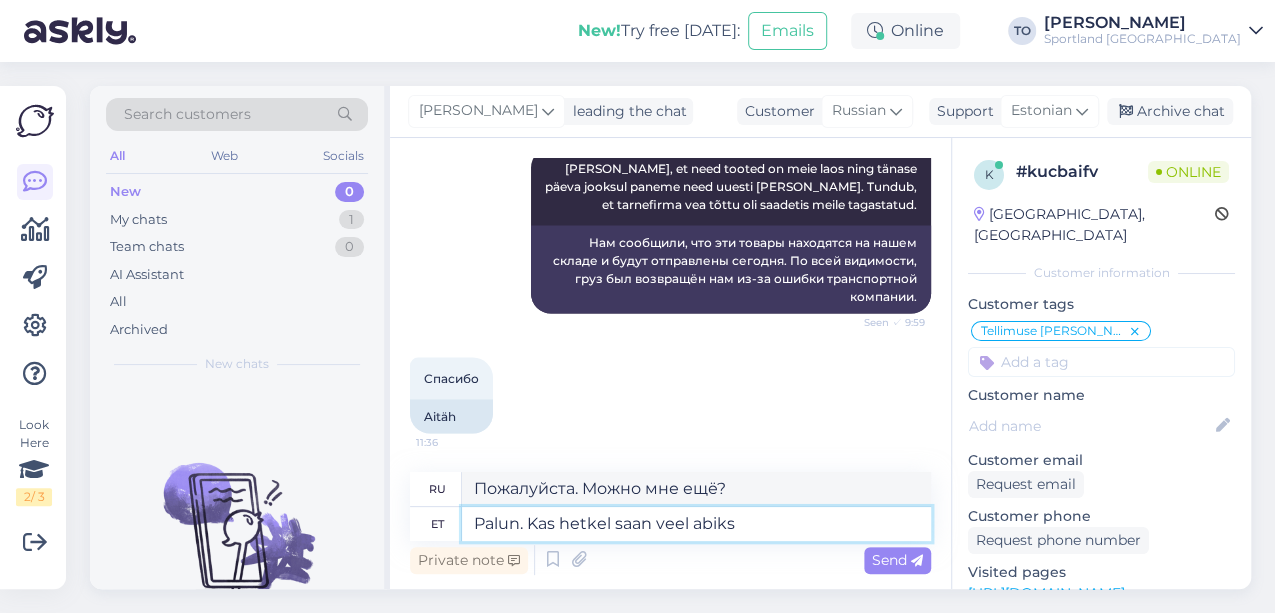 type on "Пожалуйста. Могу ли я вам ещё помочь?" 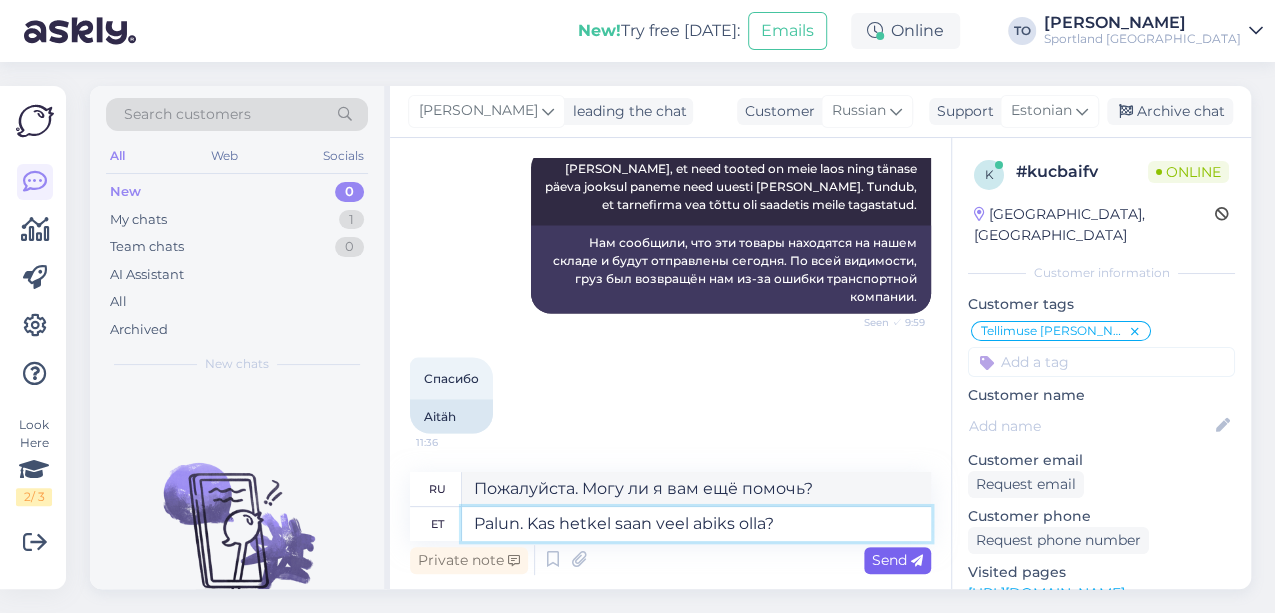 type on "Palun. Kas hetkel saan veel abiks olla?" 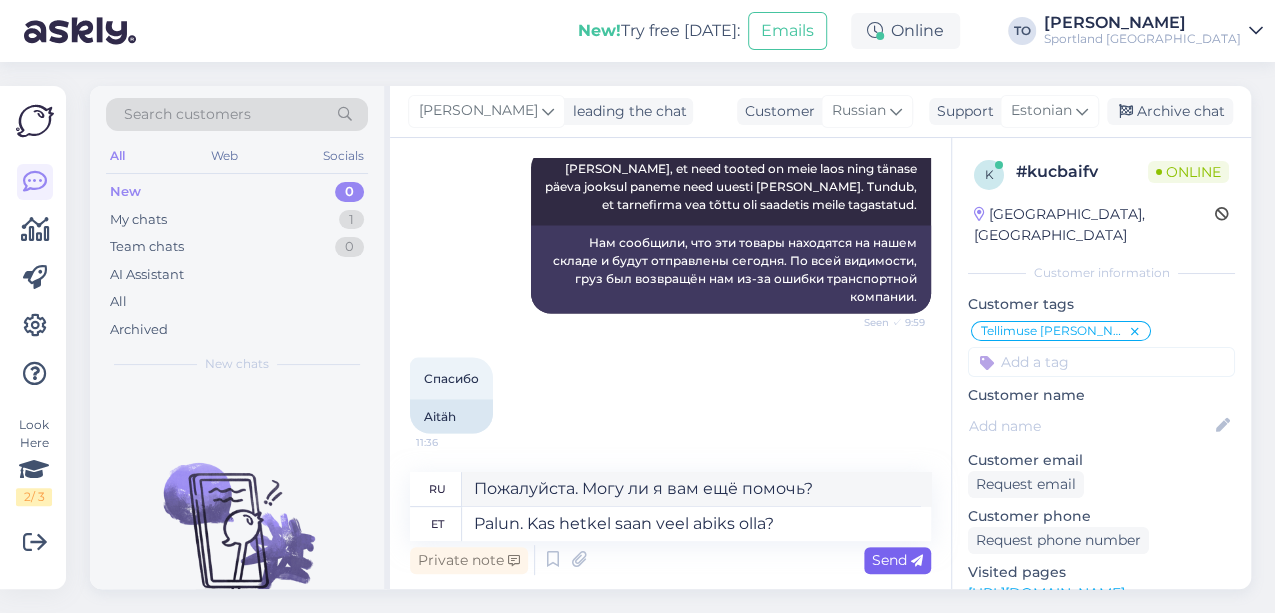 click on "Send" at bounding box center [897, 560] 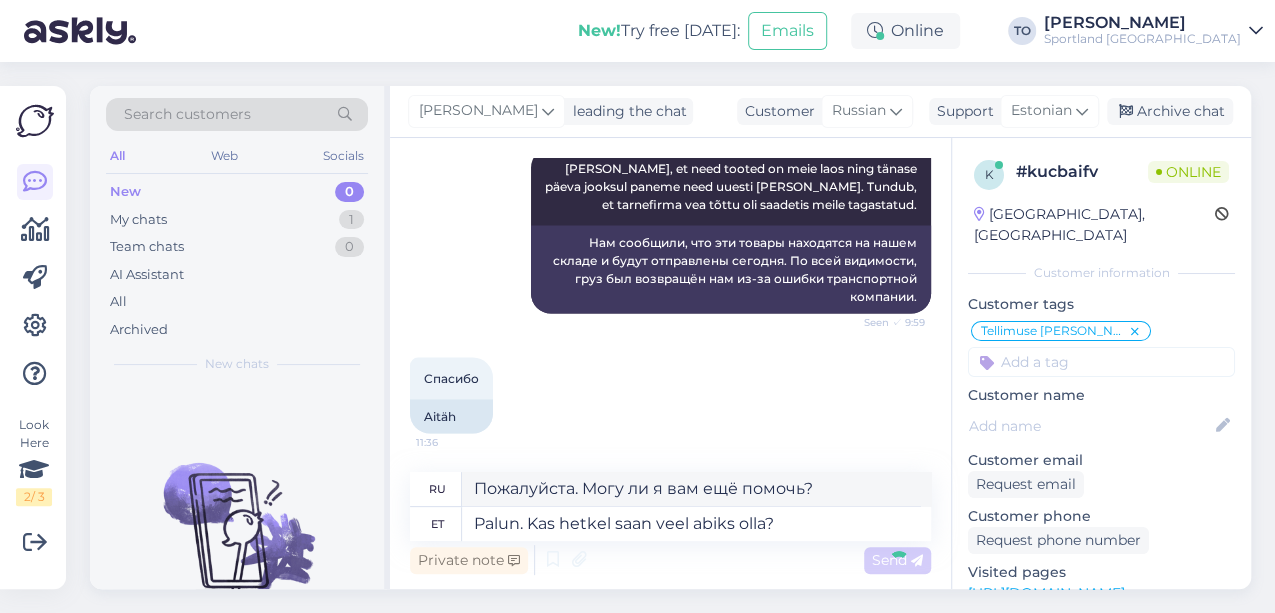 type 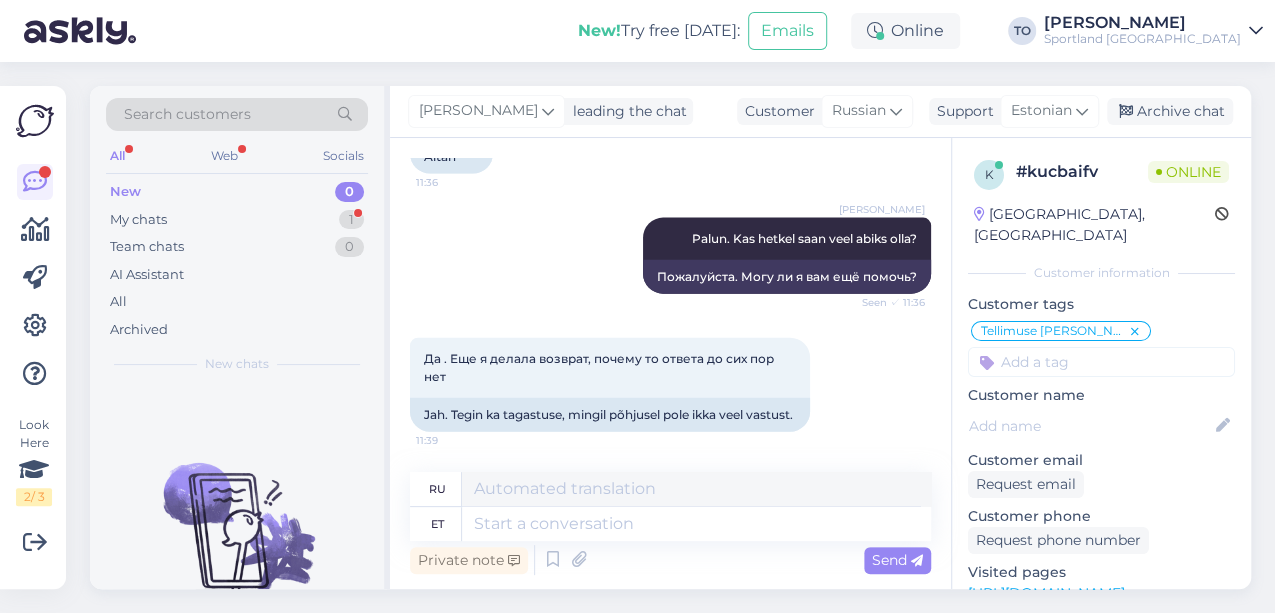 scroll, scrollTop: 2331, scrollLeft: 0, axis: vertical 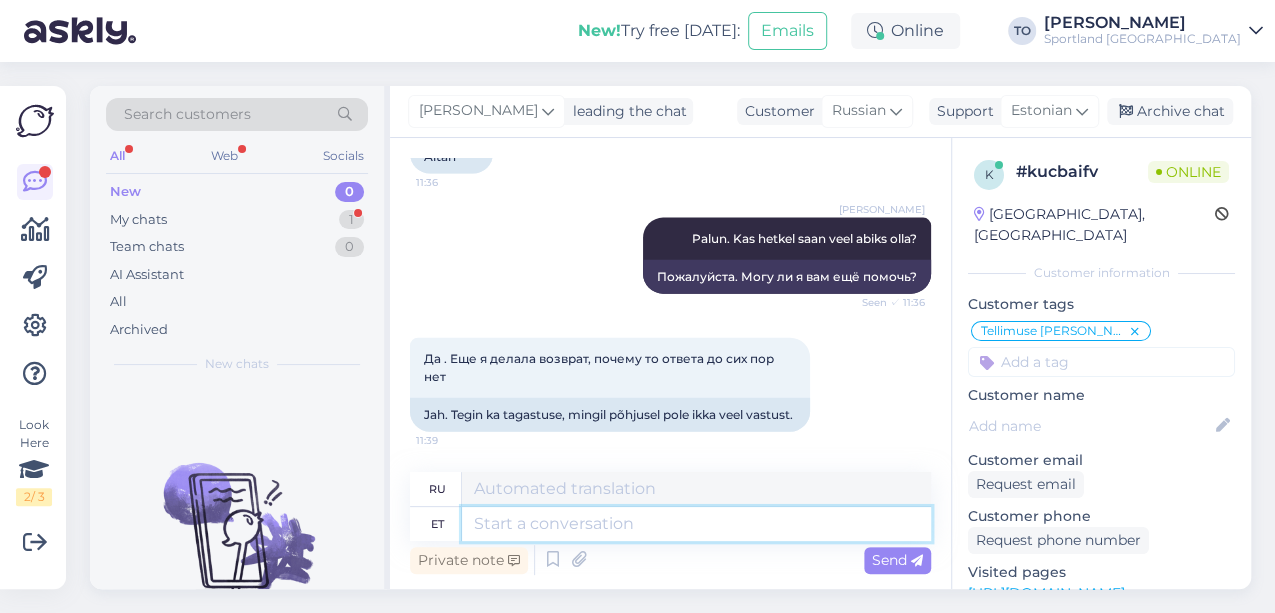 click at bounding box center (696, 524) 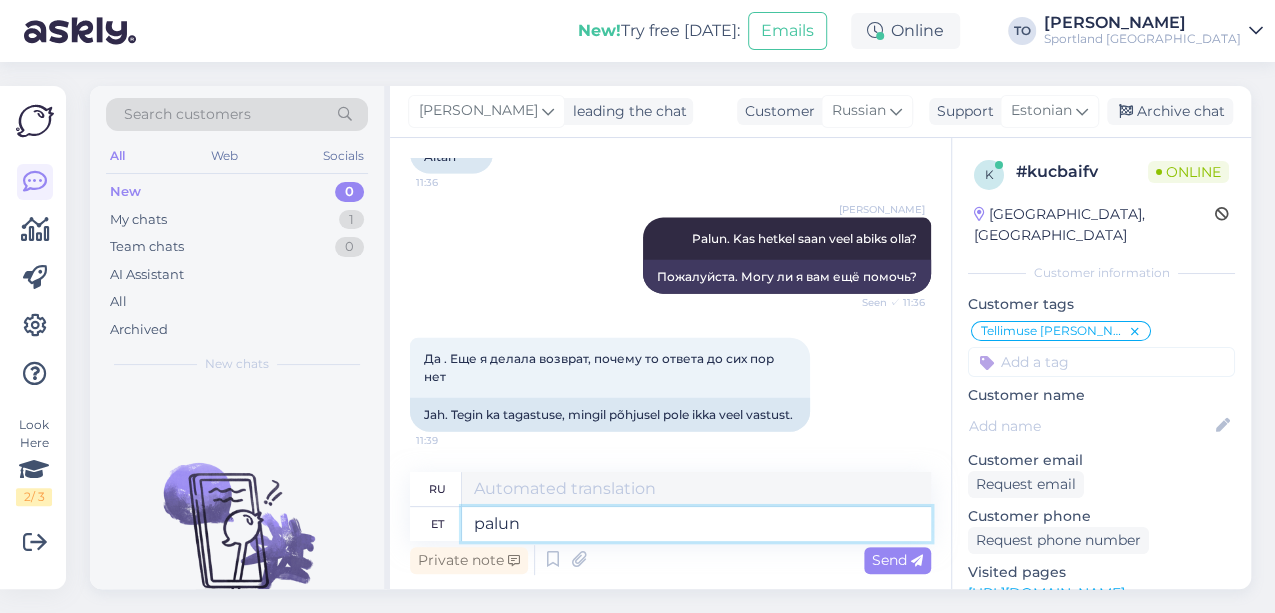 type on "palun" 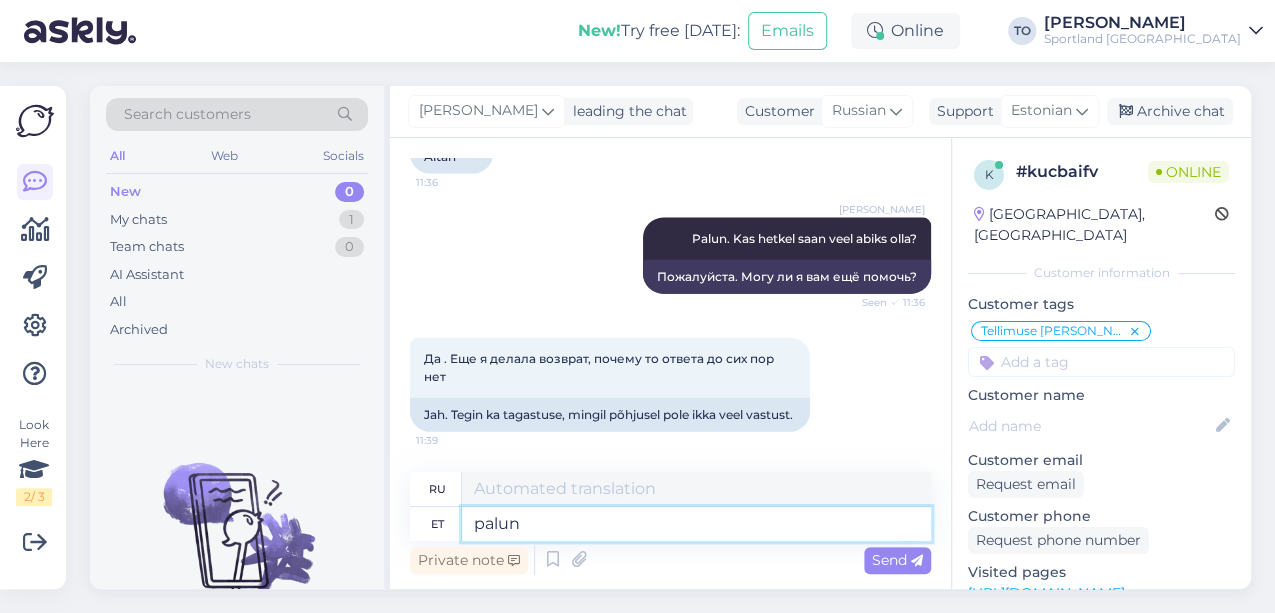 type on "пожалуйста" 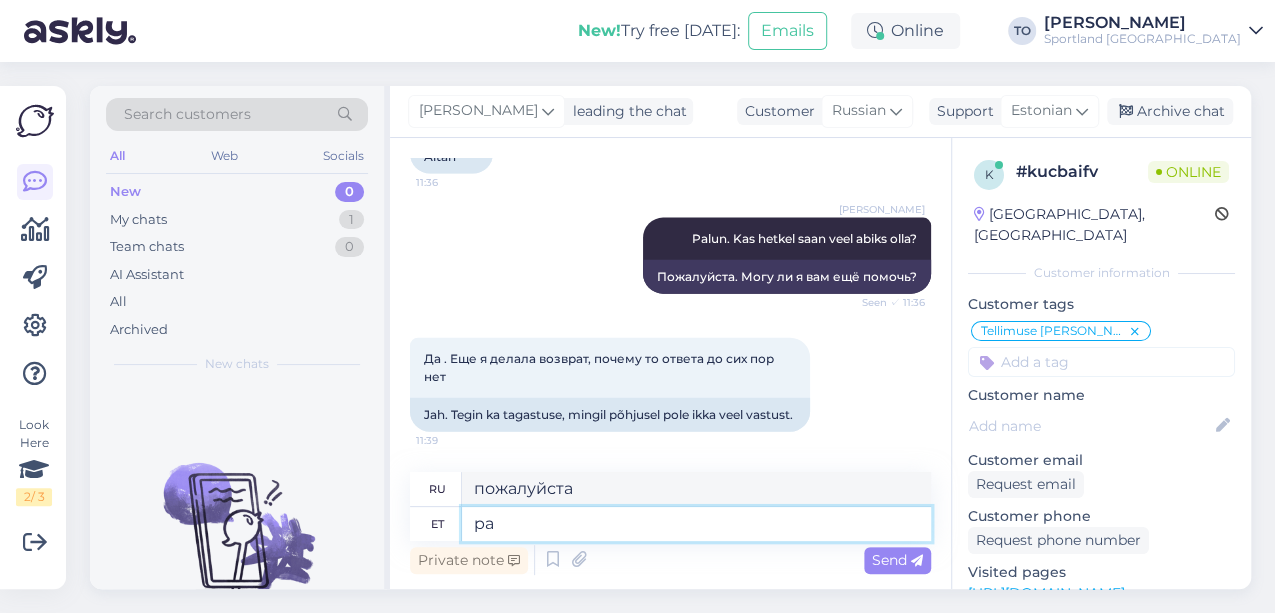 type on "p" 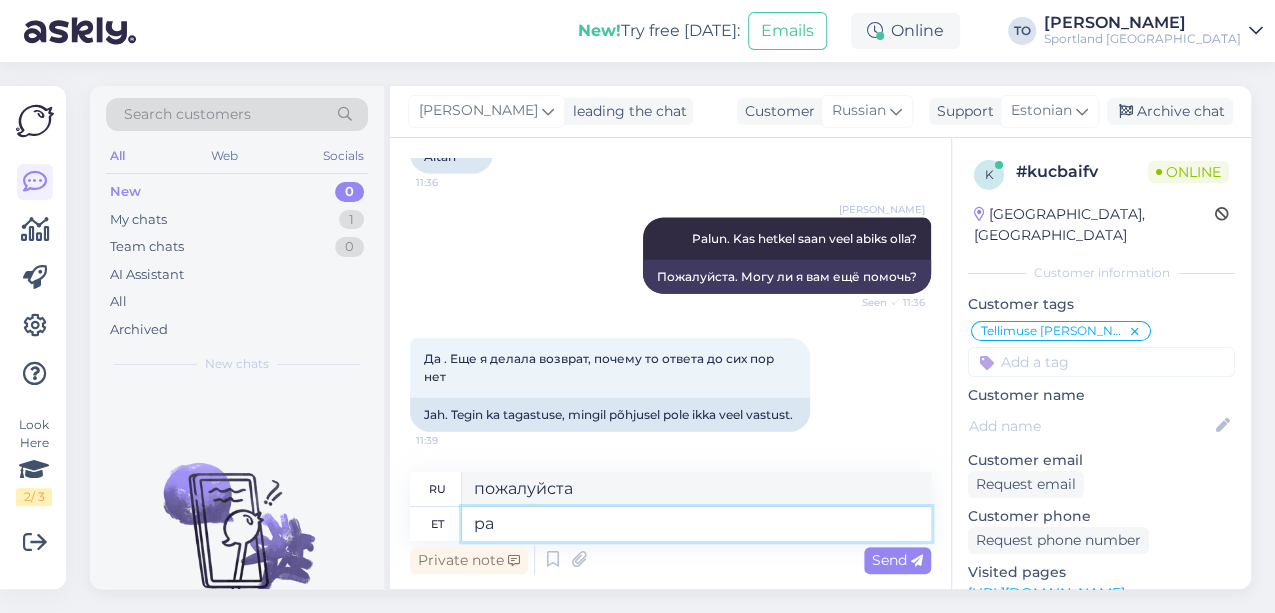 type on "p" 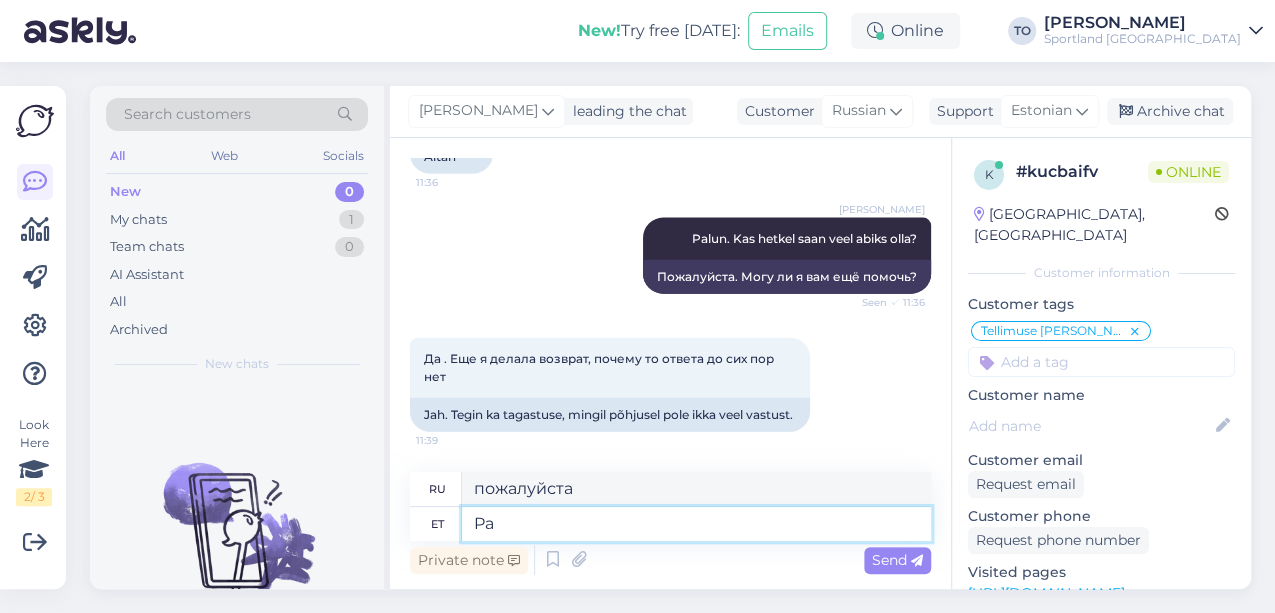 type on "Pal" 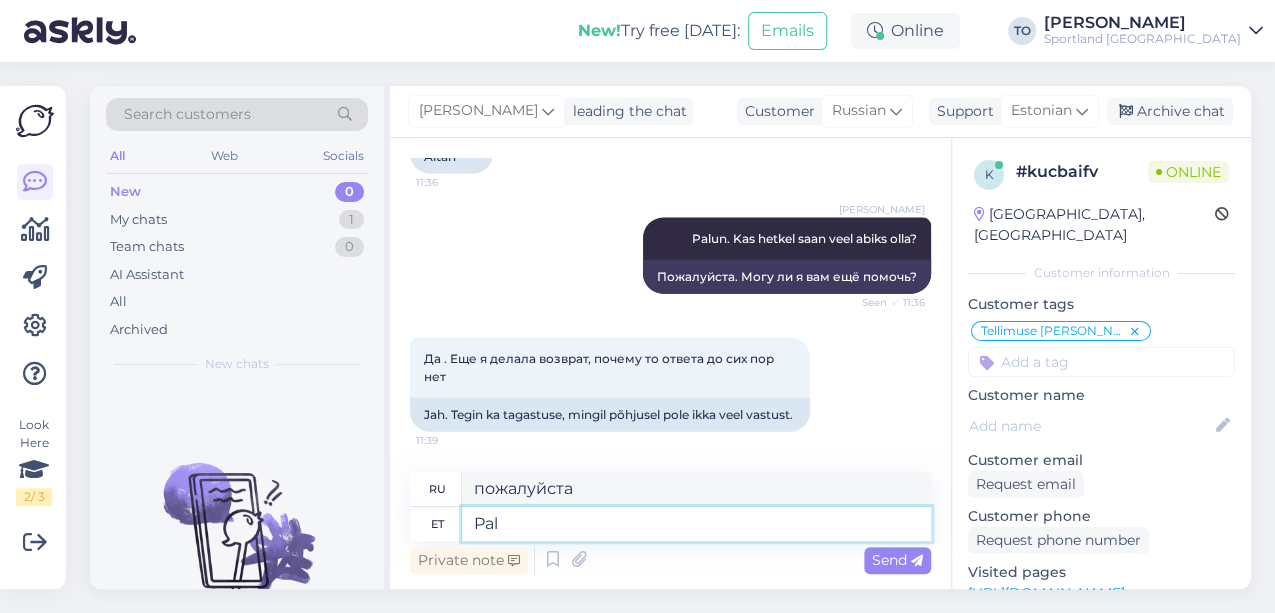 type on "П" 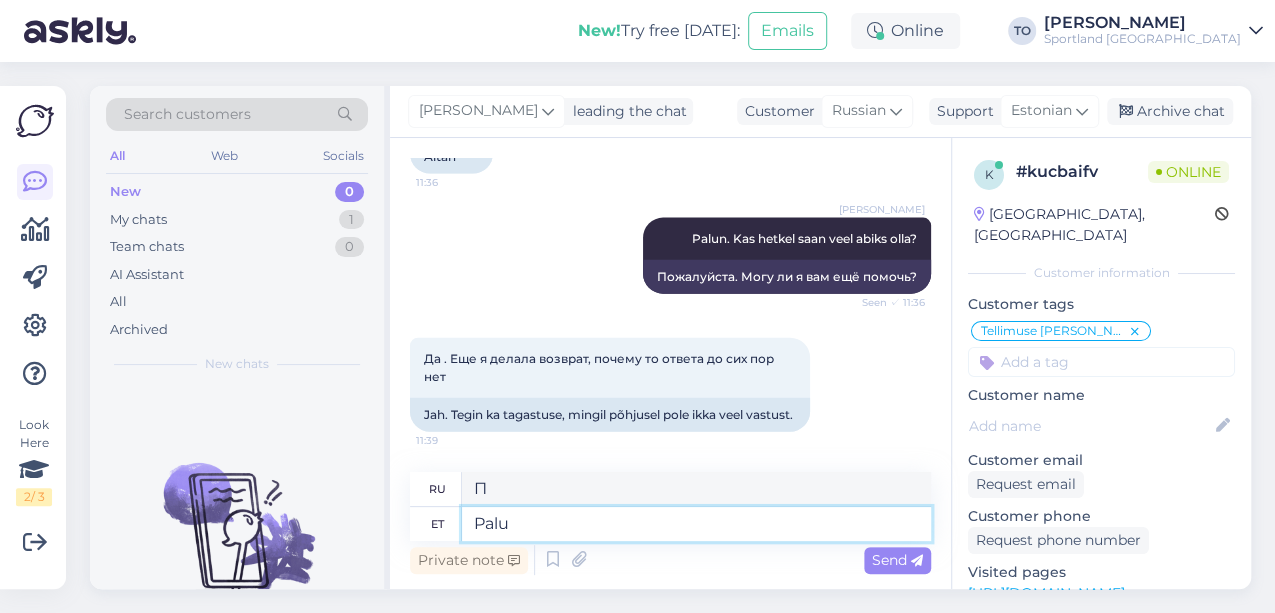 type on "Palun" 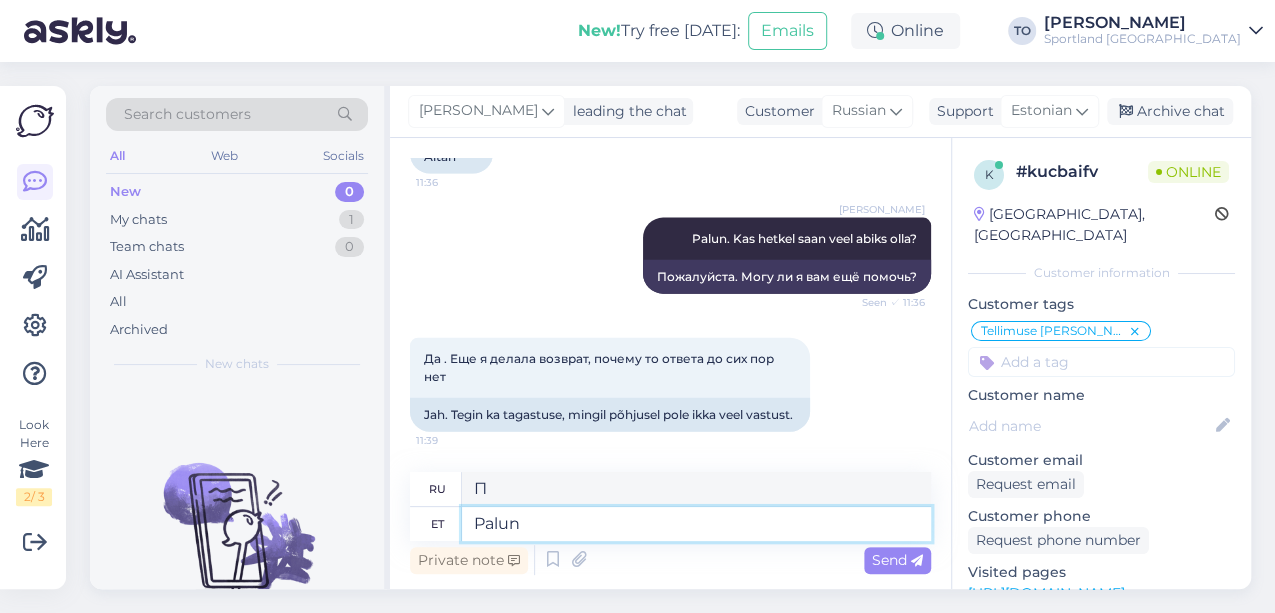 type on "Пожалуйста" 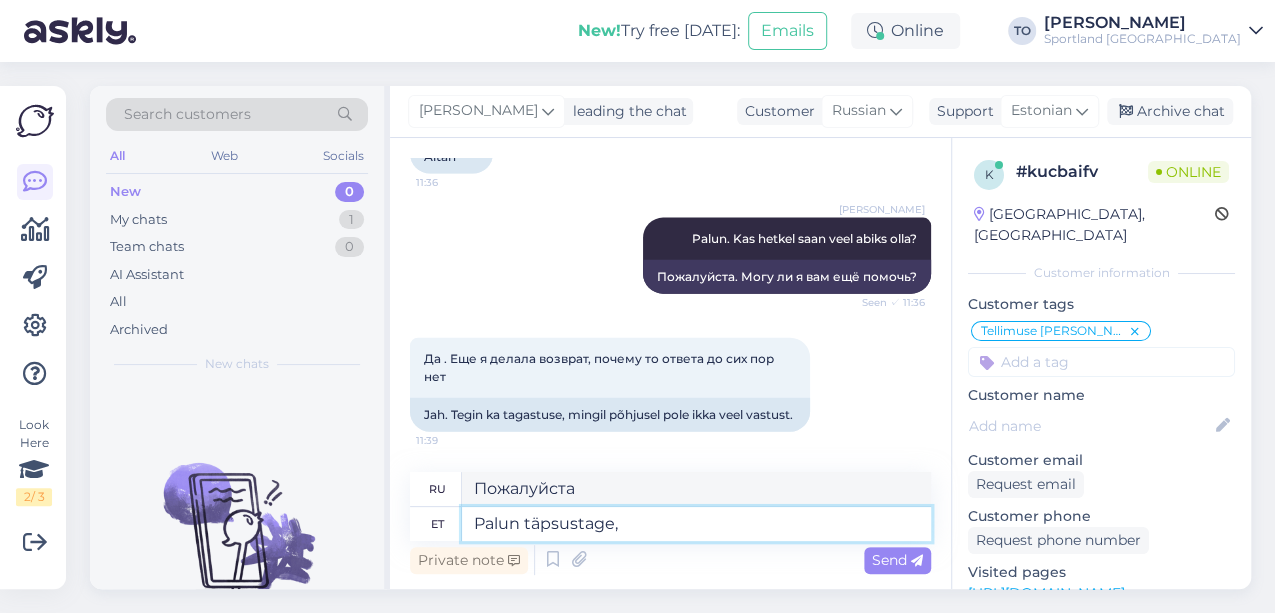 type on "Palun täpsustage, m" 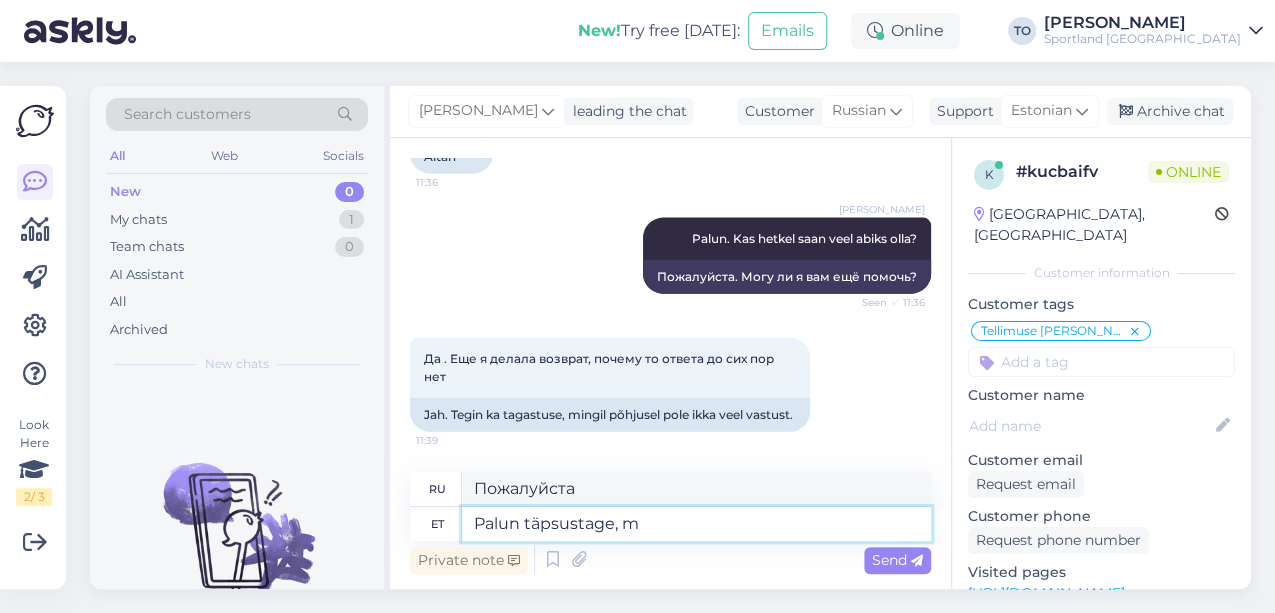 type on "Пожалуйста, уточните," 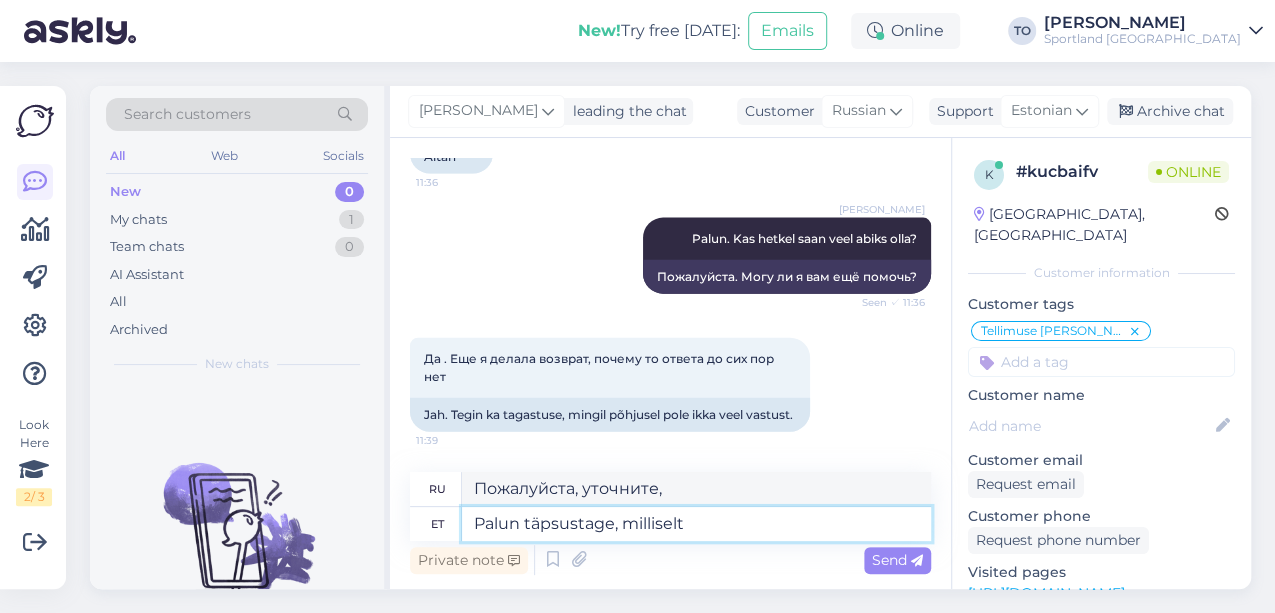 type on "Palun täpsustage, milliselt" 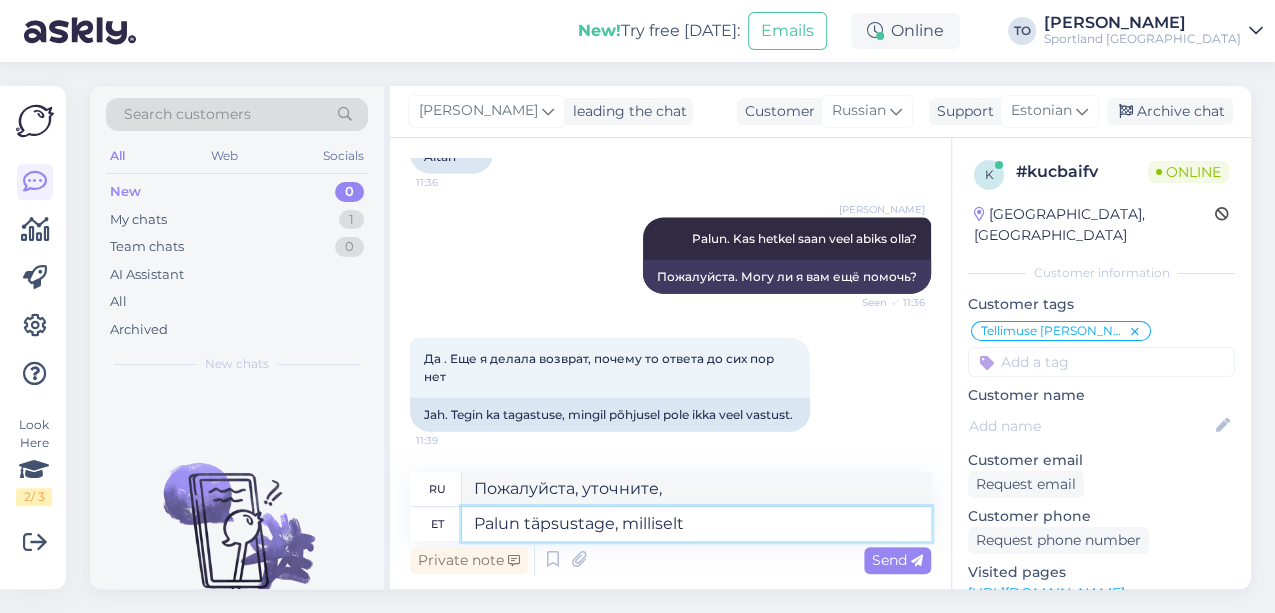 type on "Пожалуйста, укажите, как" 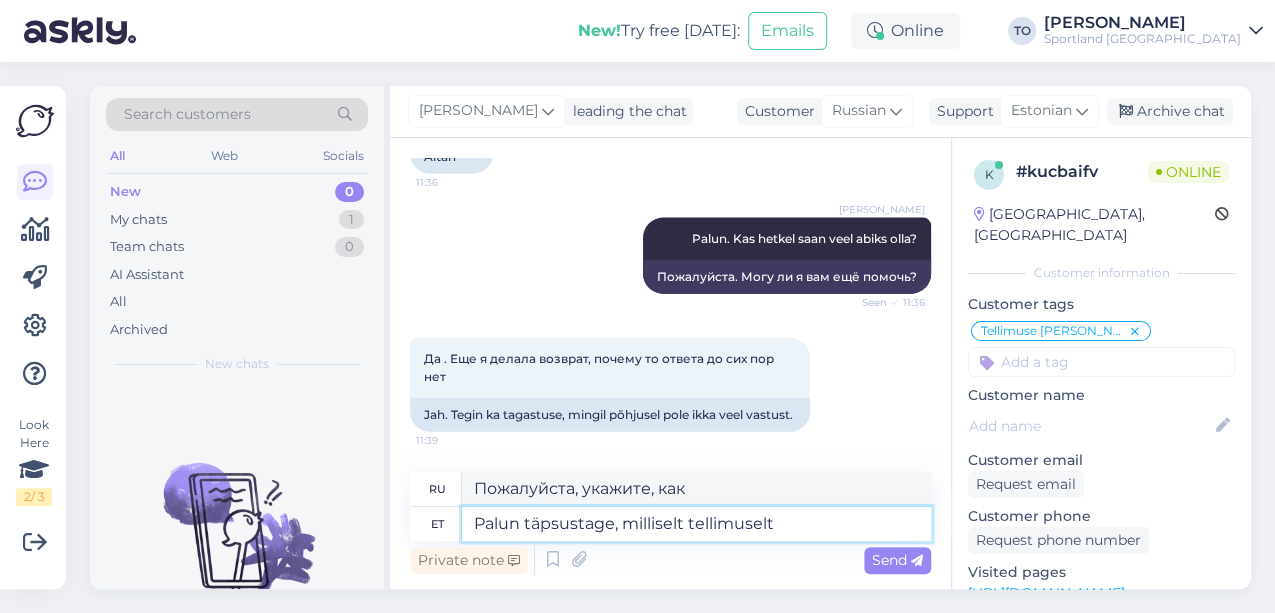 type on "Palun täpsustage, milliselt tellimuselt" 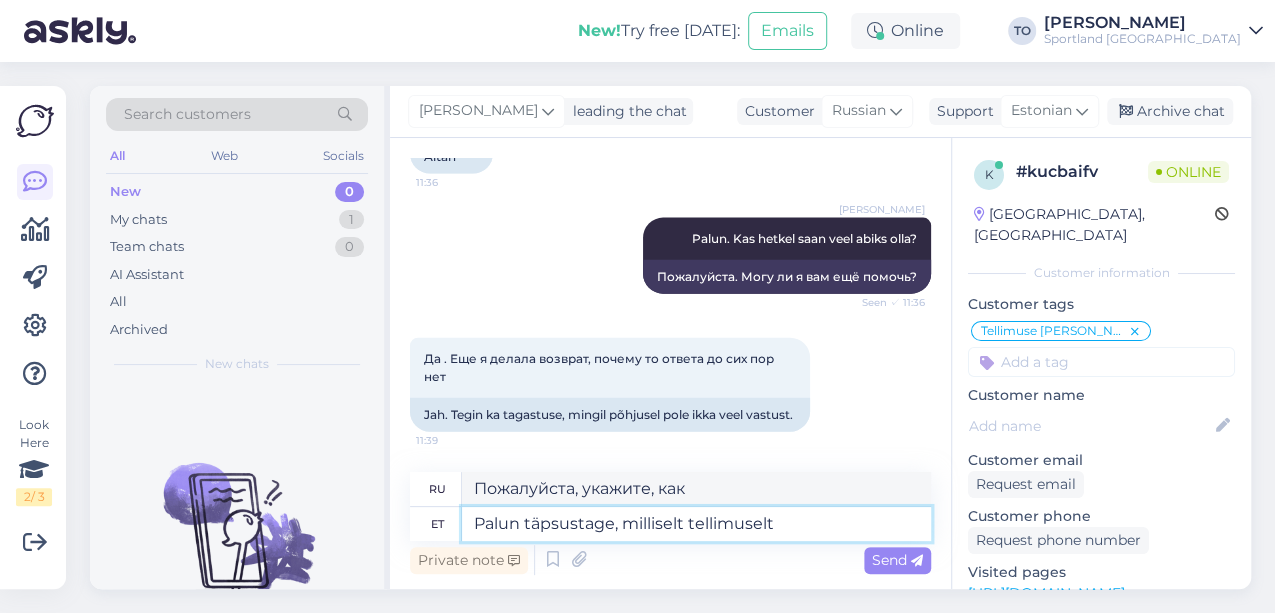 type on "Пожалуйста, укажите, какой заказ" 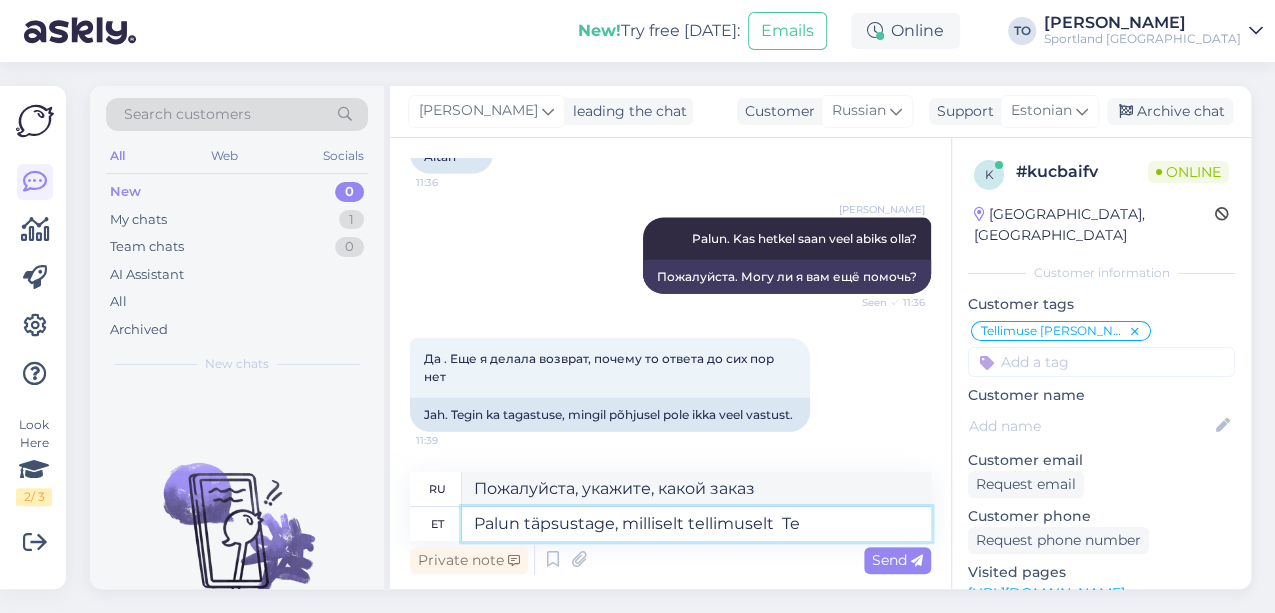 type on "Palun täpsustage, milliselt tellimuselt  Te" 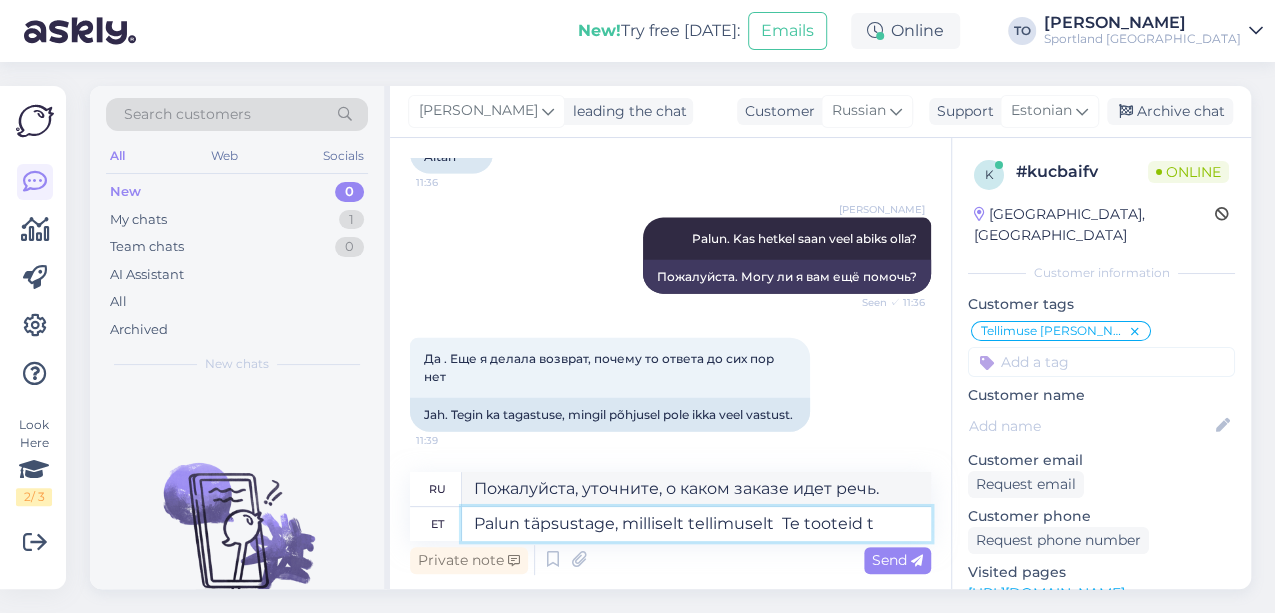 type on "Palun täpsustage, milliselt tellimuselt  Te tooteid ta" 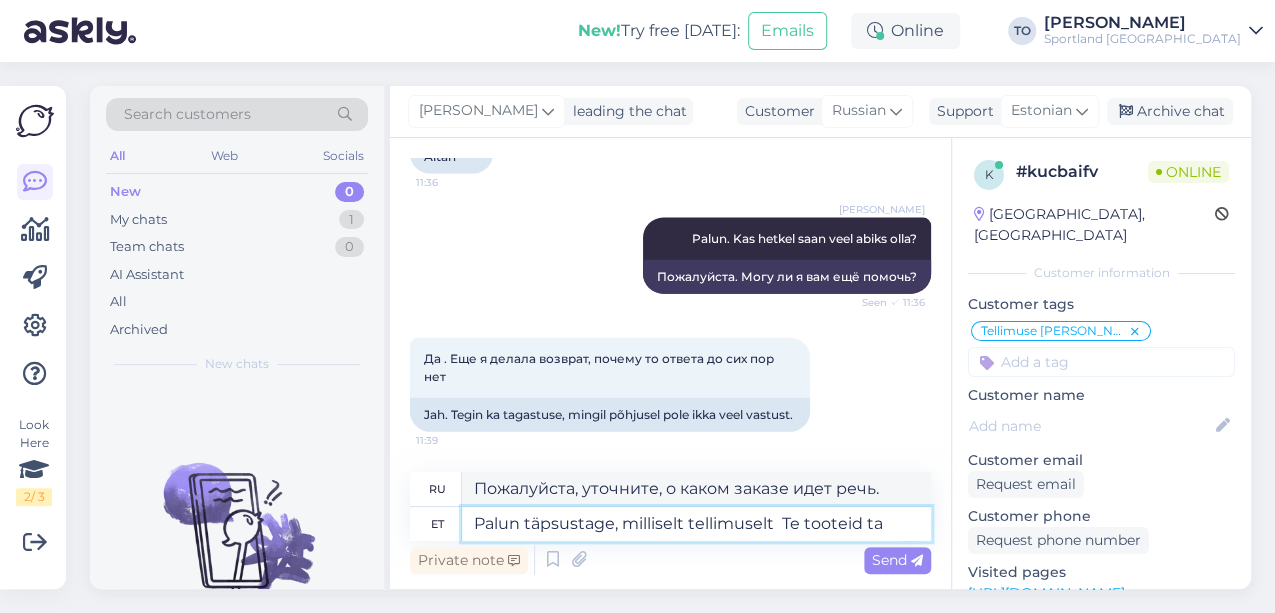 type on "Пожалуйста, уточните, в каком заказе вы приобретаете продукцию." 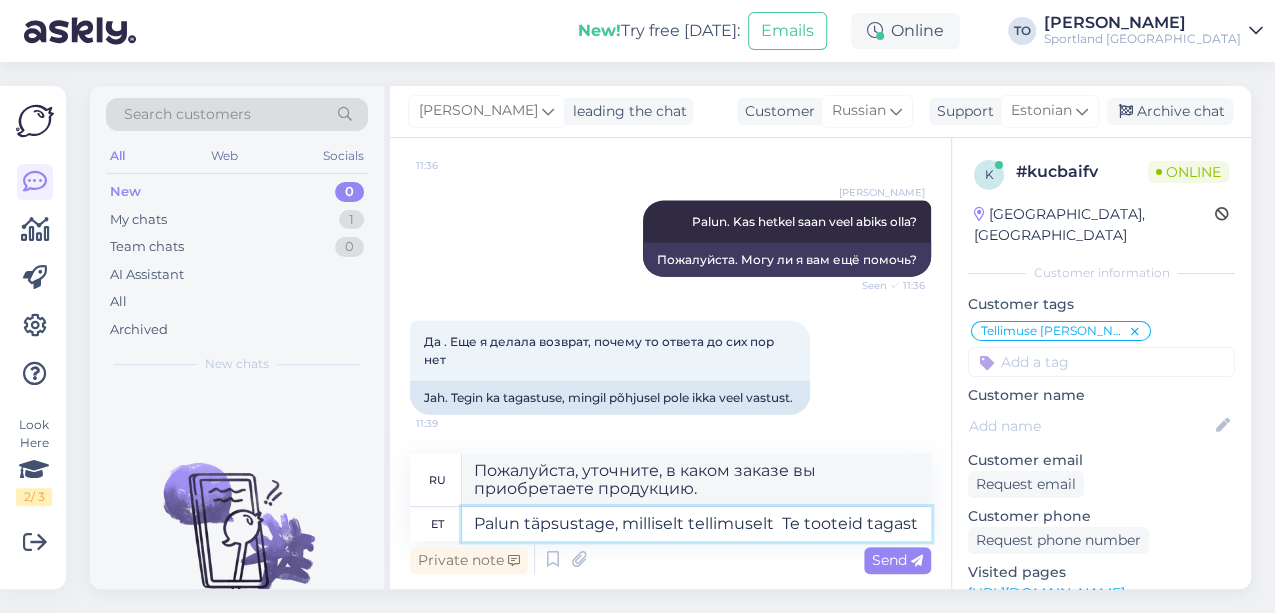 type on "Palun täpsustage, milliselt tellimuselt  Te tooteid tagas" 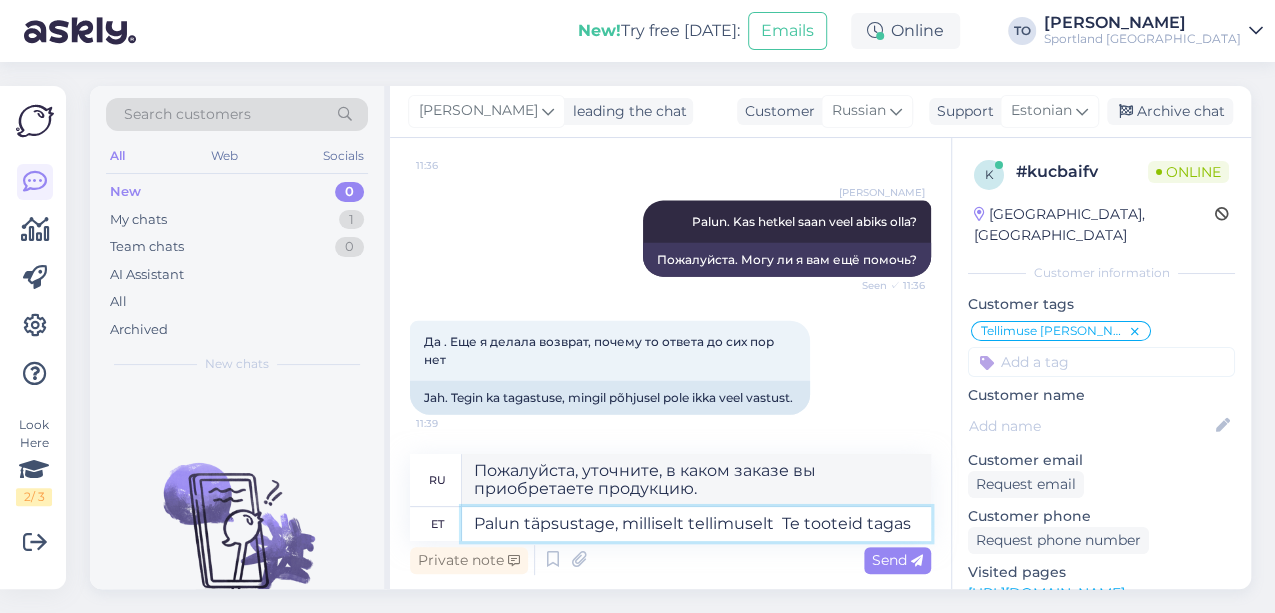 type on "Пожалуйста, укажите, из какого заказа вы возвращаете продукцию." 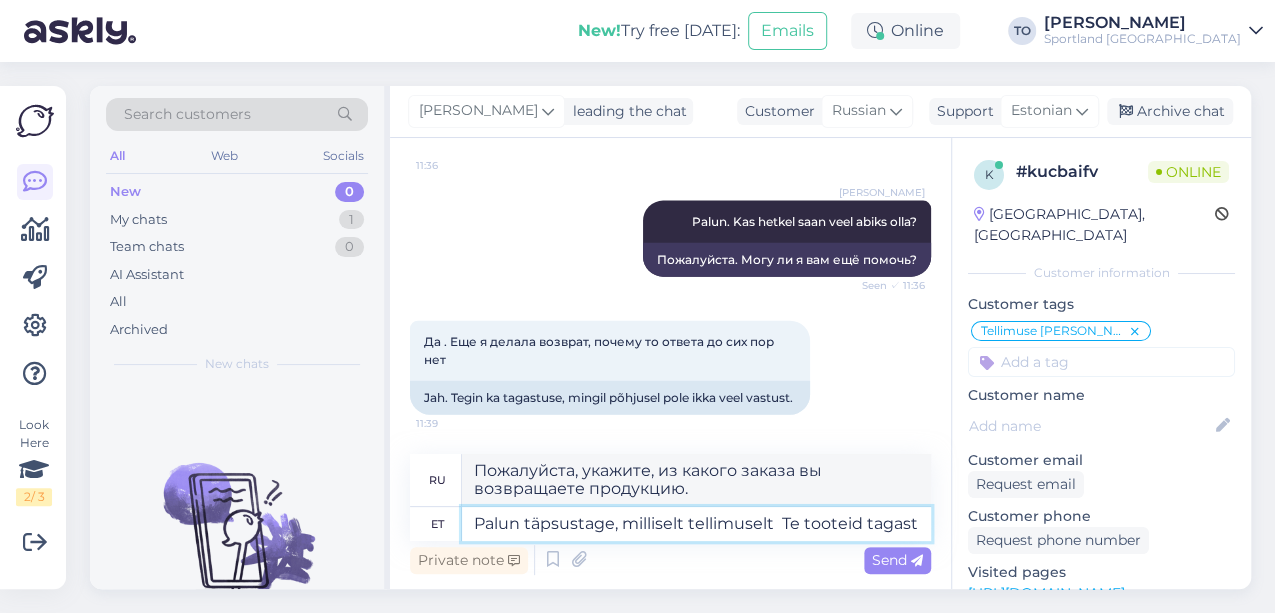type on "Palun täpsustage, milliselt tellimuselt  Te tooteid tagasta" 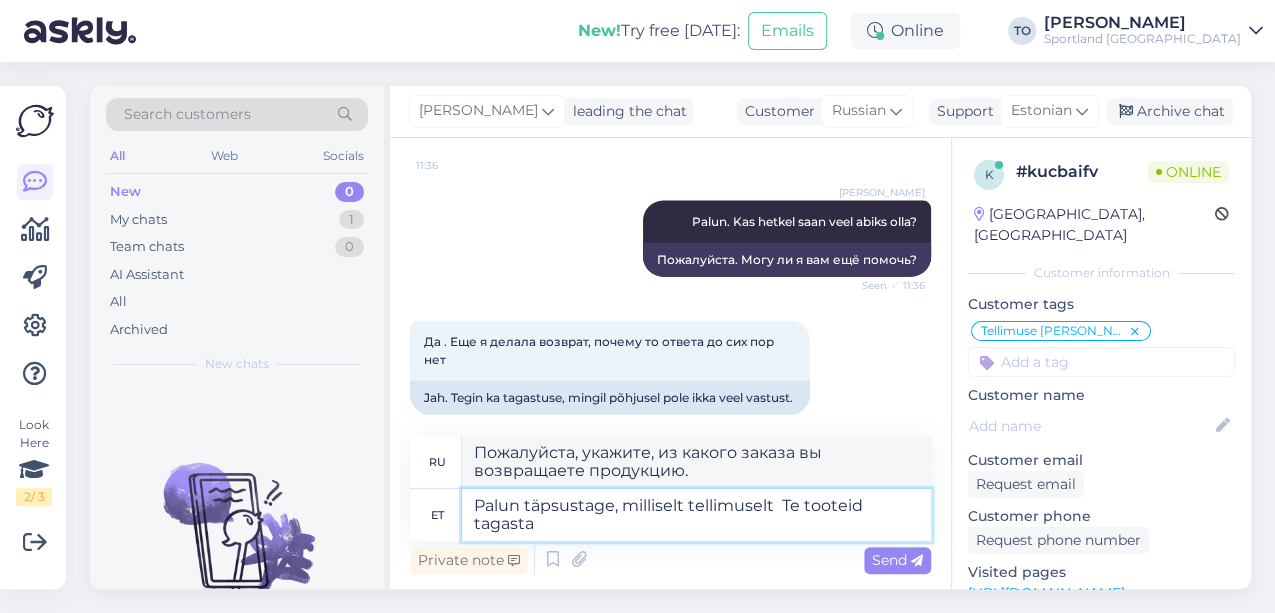 type on "Укажите, пожалуйста, из какого заказа вы вернули продукцию." 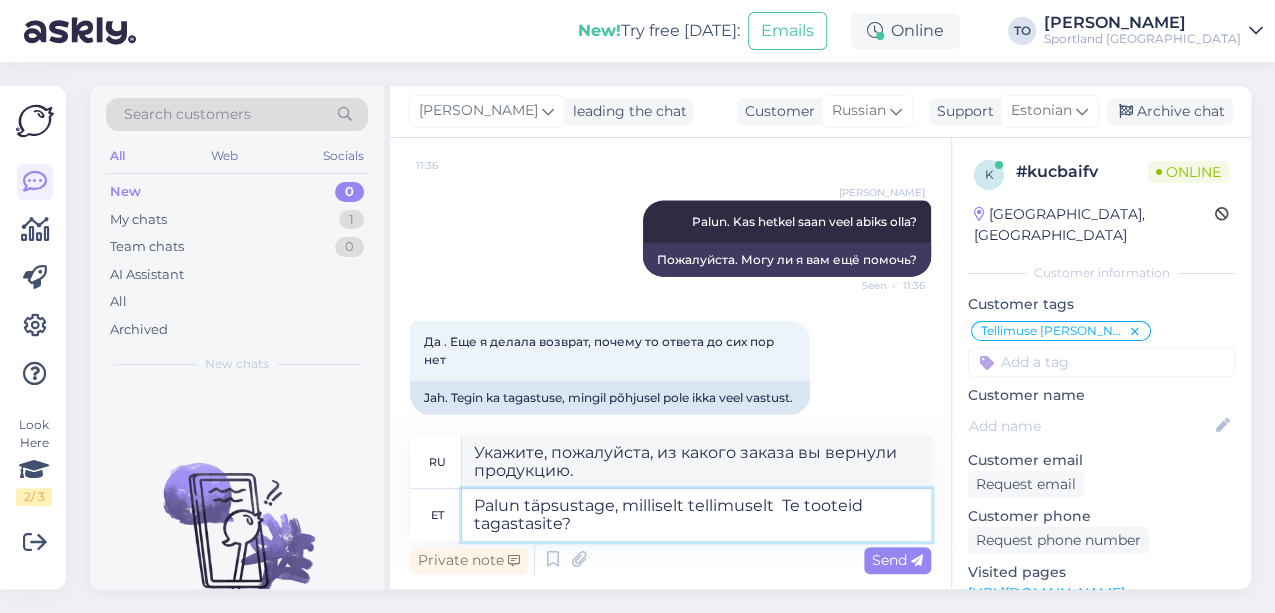 type on "Palun täpsustage, milliselt tellimuselt  Te tooteid tagastasite?" 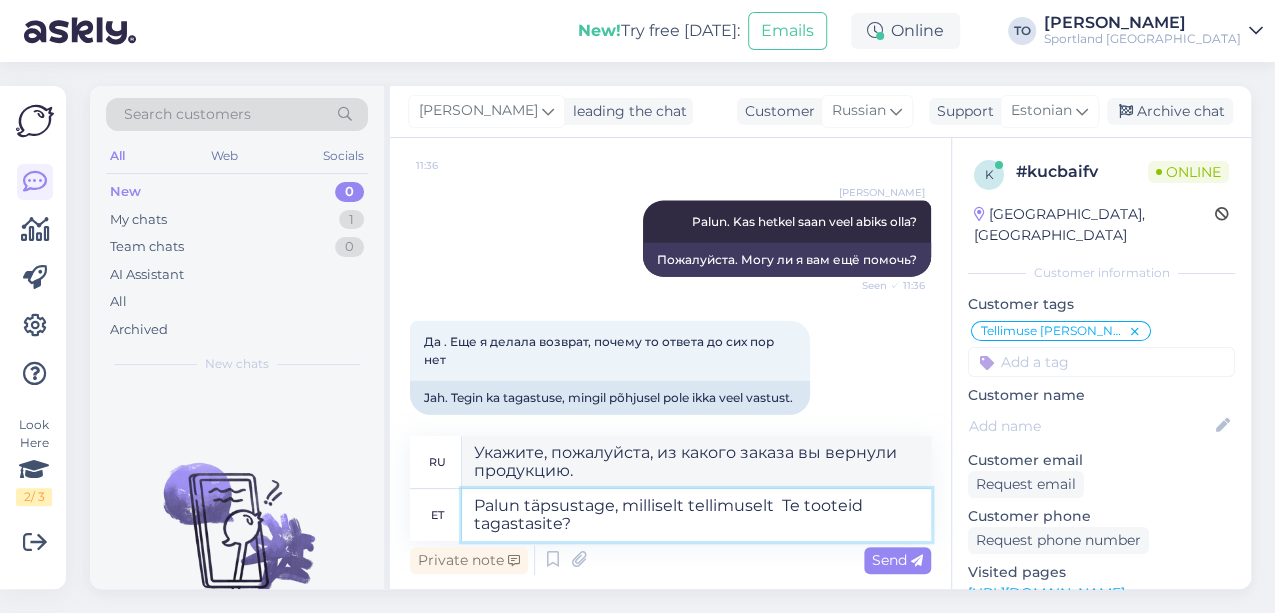 type on "Уточните, пожалуйста, из какого заказа вы вернули продукцию?" 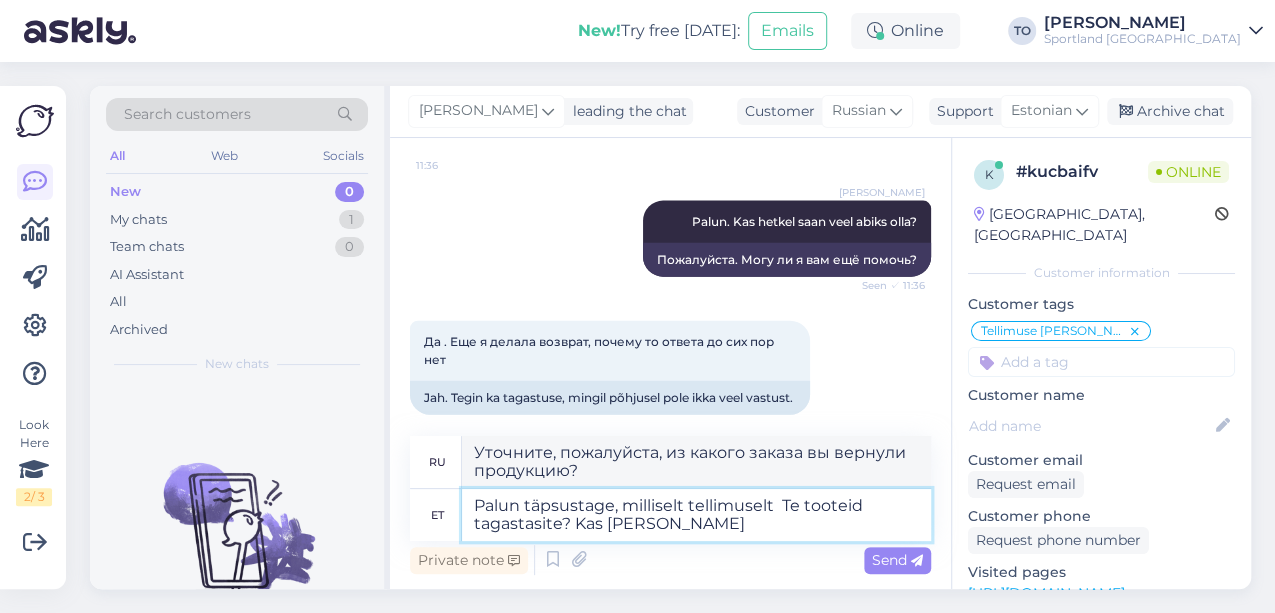 type on "Palun täpsustage, milliselt tellimuselt  Te tooteid tagastasite? Kas saaks" 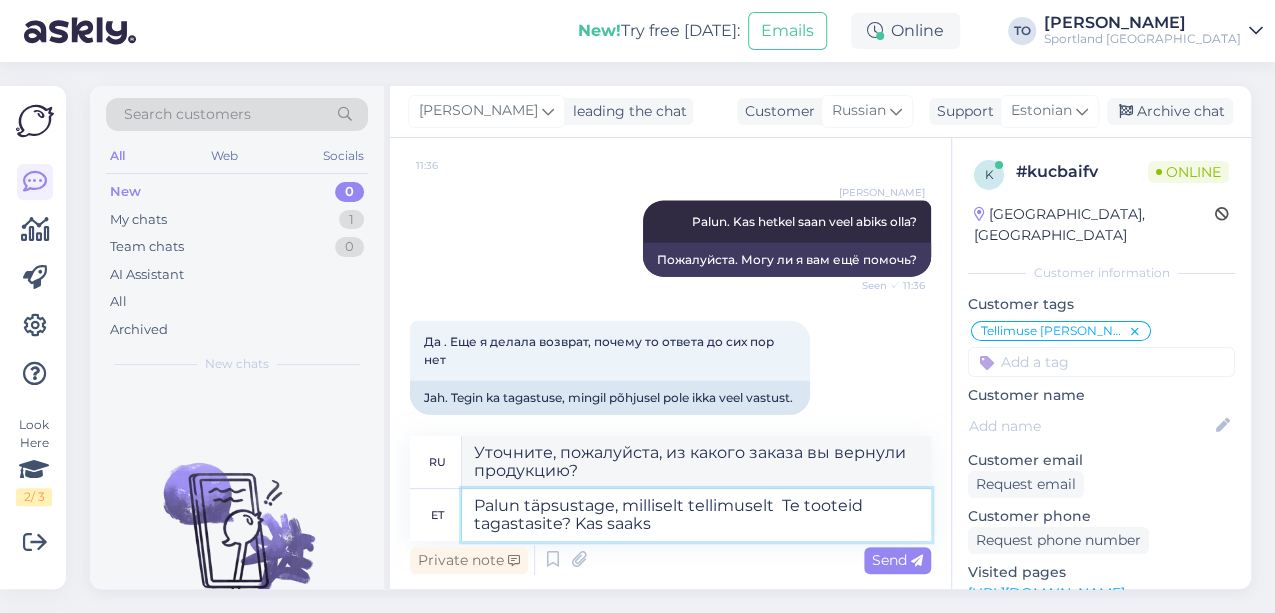 type on "Уточните, пожалуйста, из какого заказа вы вернули товар?" 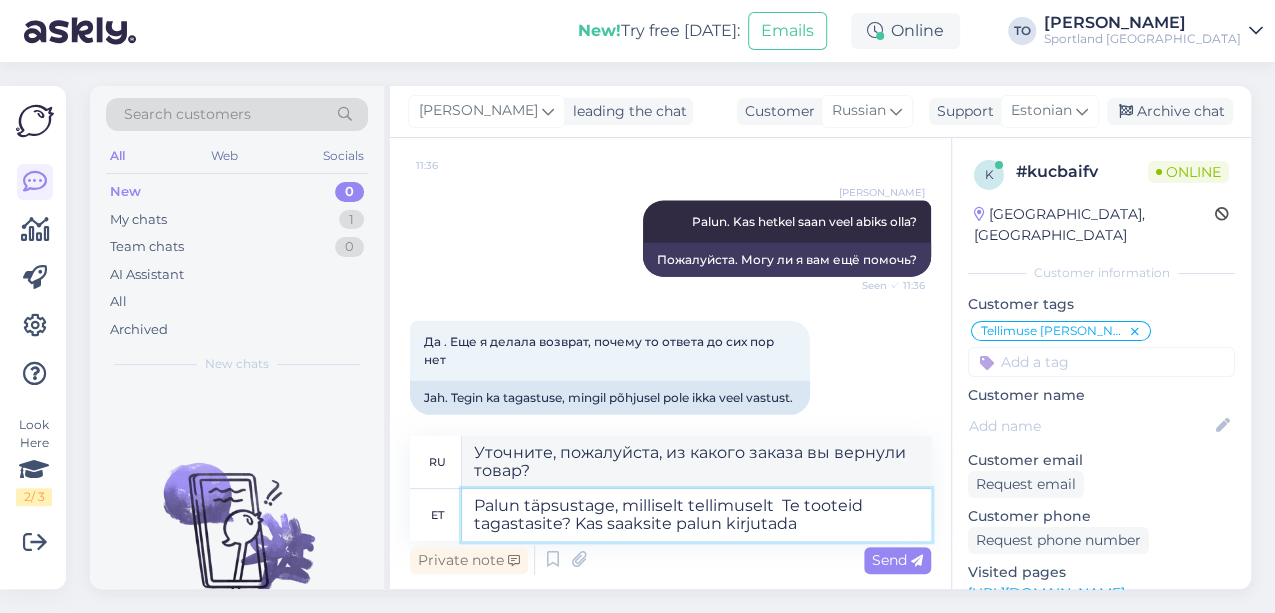type on "Palun täpsustage, milliselt tellimuselt  Te tooteid tagastasite? Kas saaksite palun kirjutada" 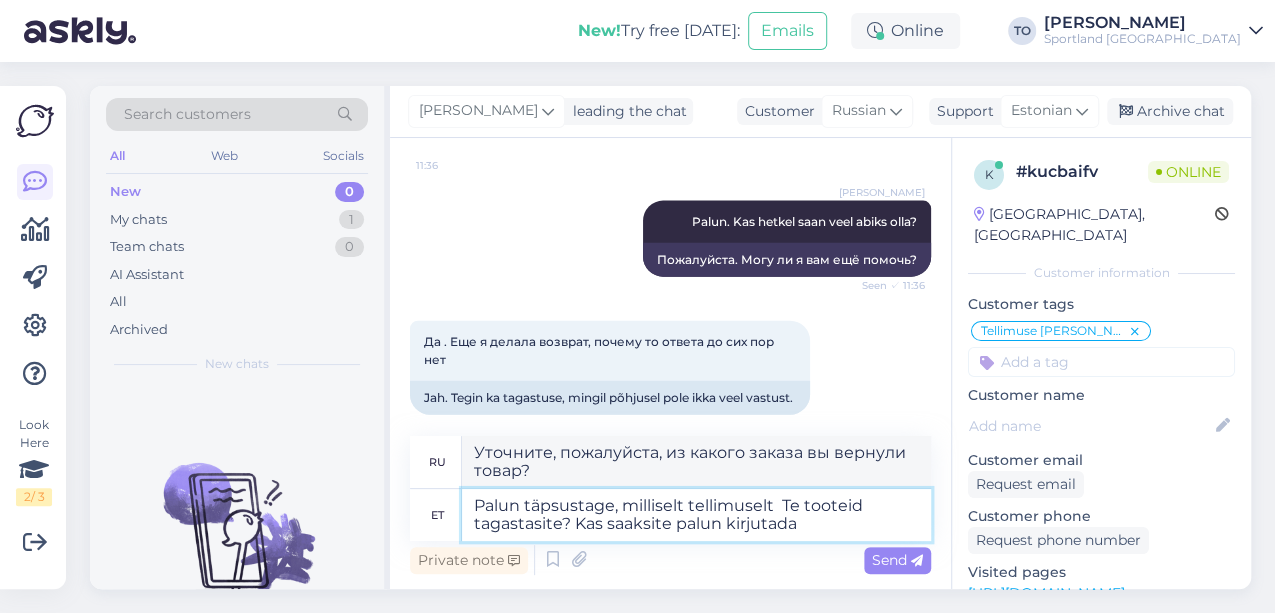type on "Пожалуйста, уточните, из какого заказа вы вернули товар? Напишите, пожалуйста." 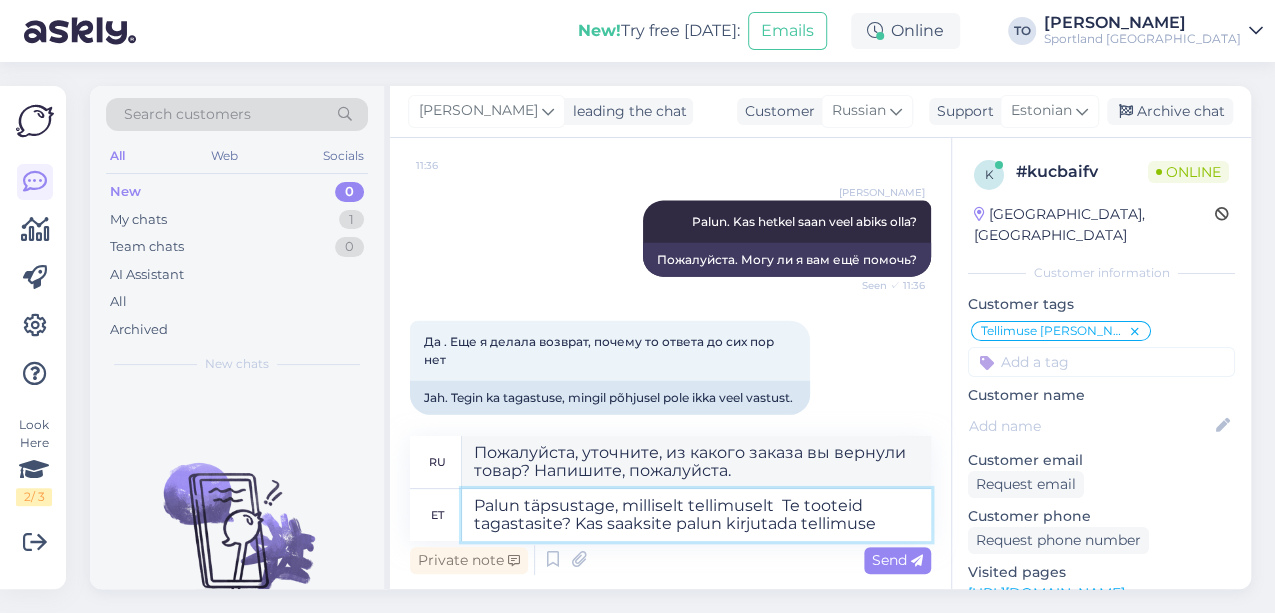 type on "Palun täpsustage, milliselt tellimuselt  Te tooteid tagastasite? Kas saaksite palun kirjutada tellimuse" 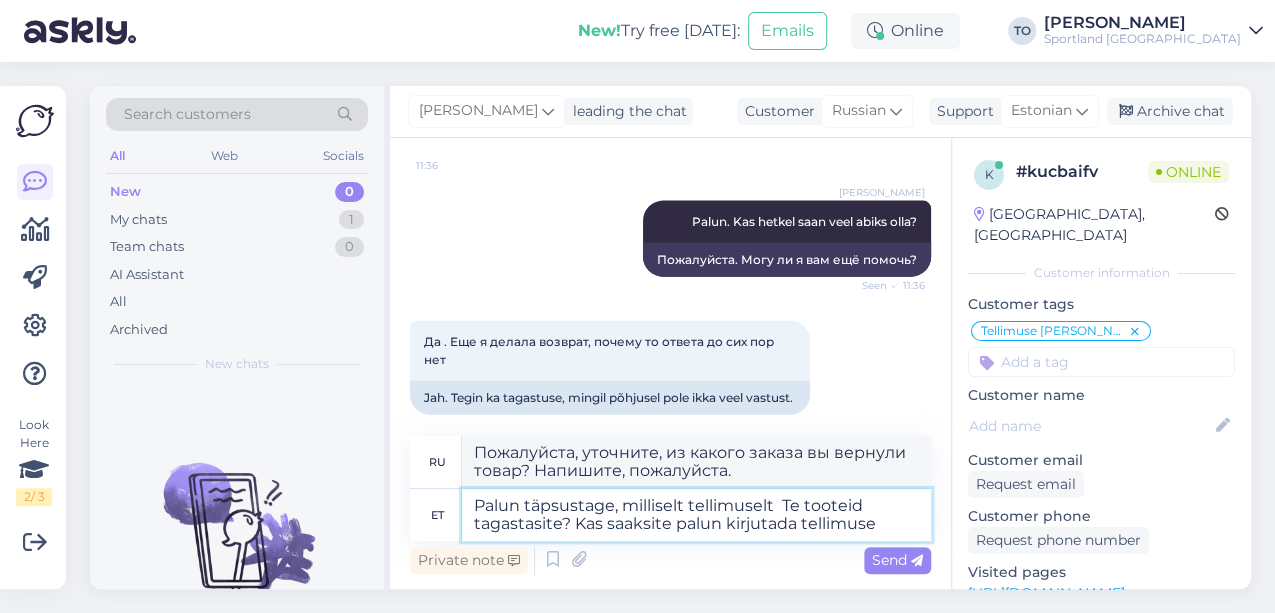 type on "Уточните, пожалуйста, из какого заказа вы вернули товар? Не могли бы вы написать номер заказа?" 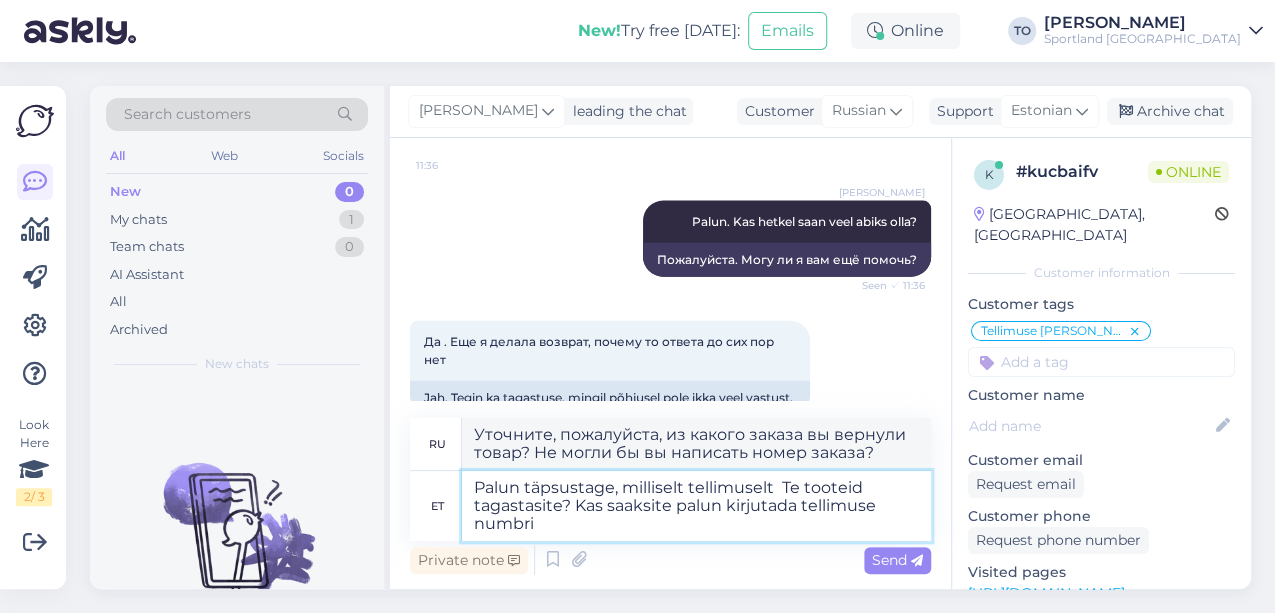 type on "Palun täpsustage, milliselt tellimuselt  Te tooteid tagastasite? Kas saaksite palun kirjutada tellimuse numbri?" 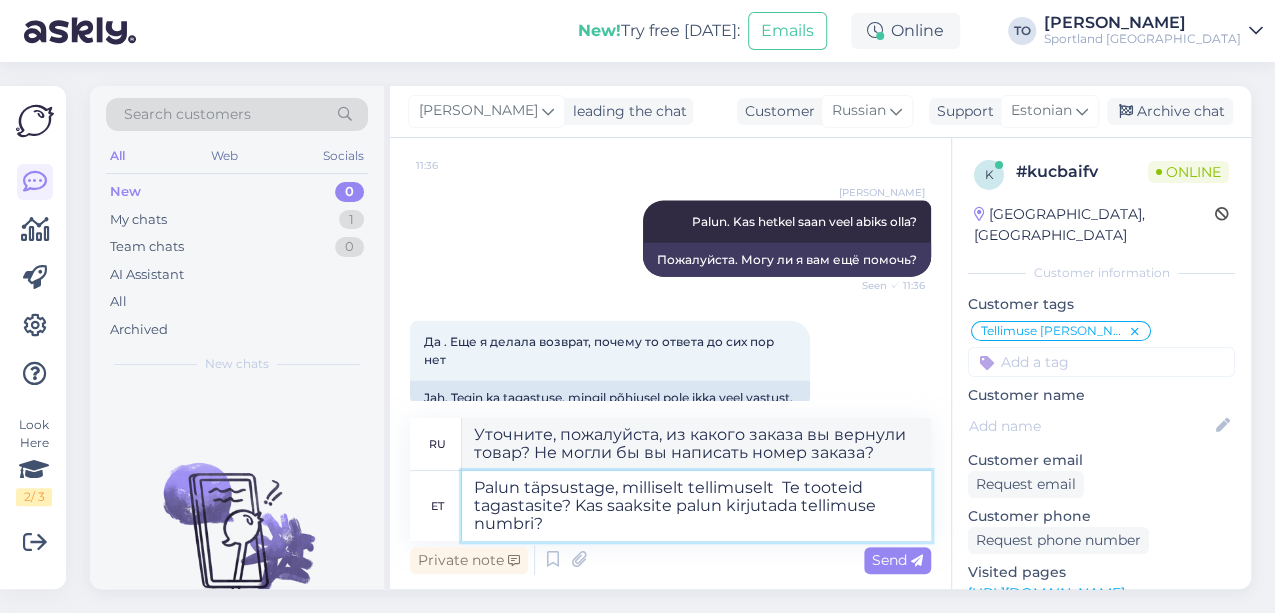 type on "Укажите, пожалуйста, из какого заказа вы вернули товар. Не могли бы вы написать номер заказа?" 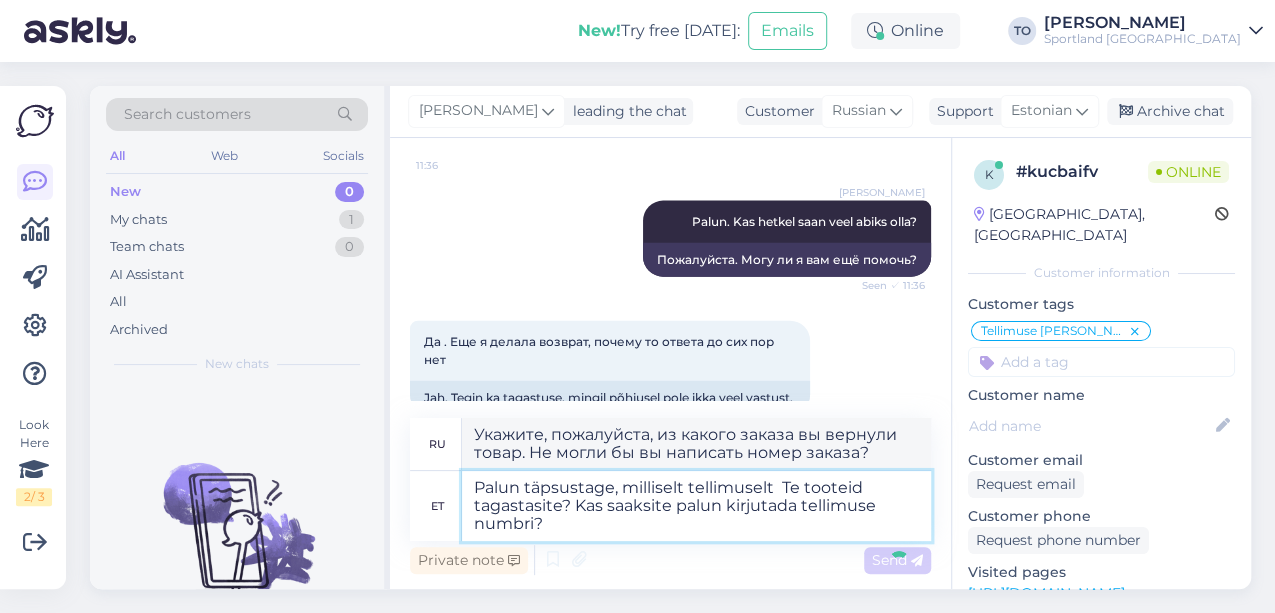 type 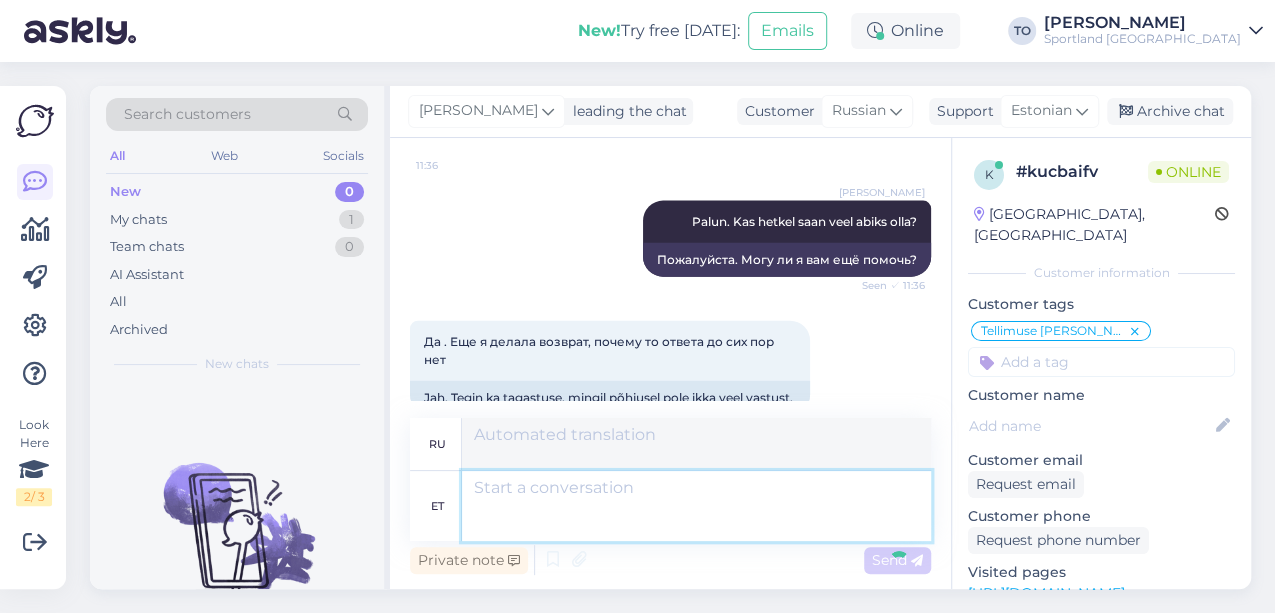 scroll, scrollTop: 2487, scrollLeft: 0, axis: vertical 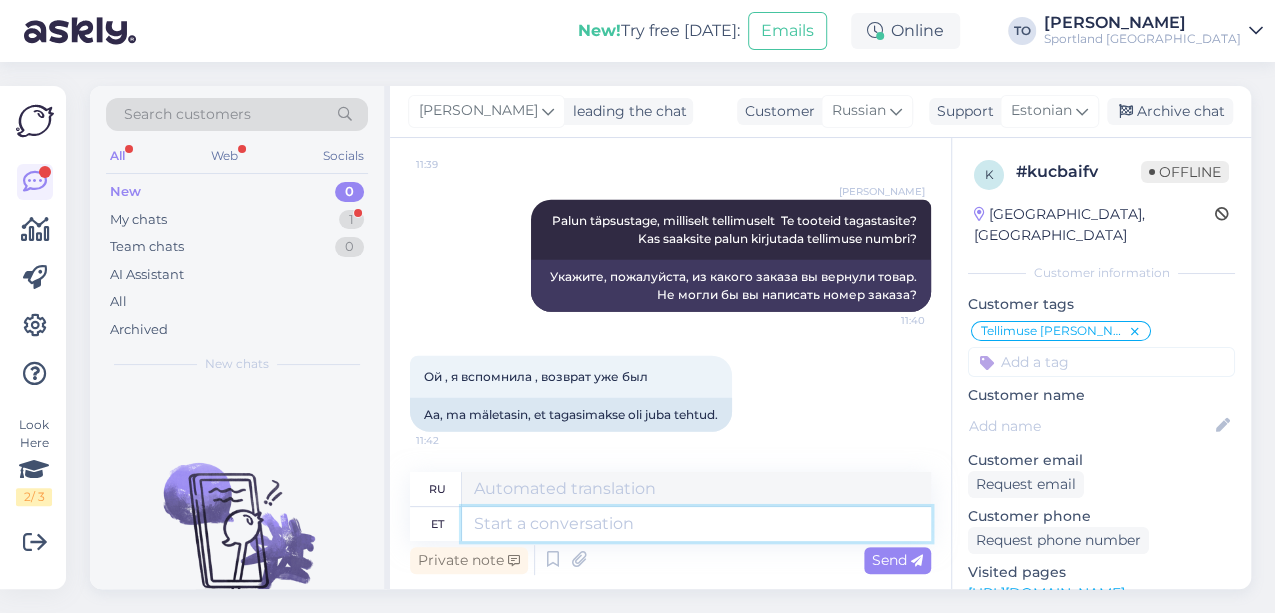 click at bounding box center (696, 524) 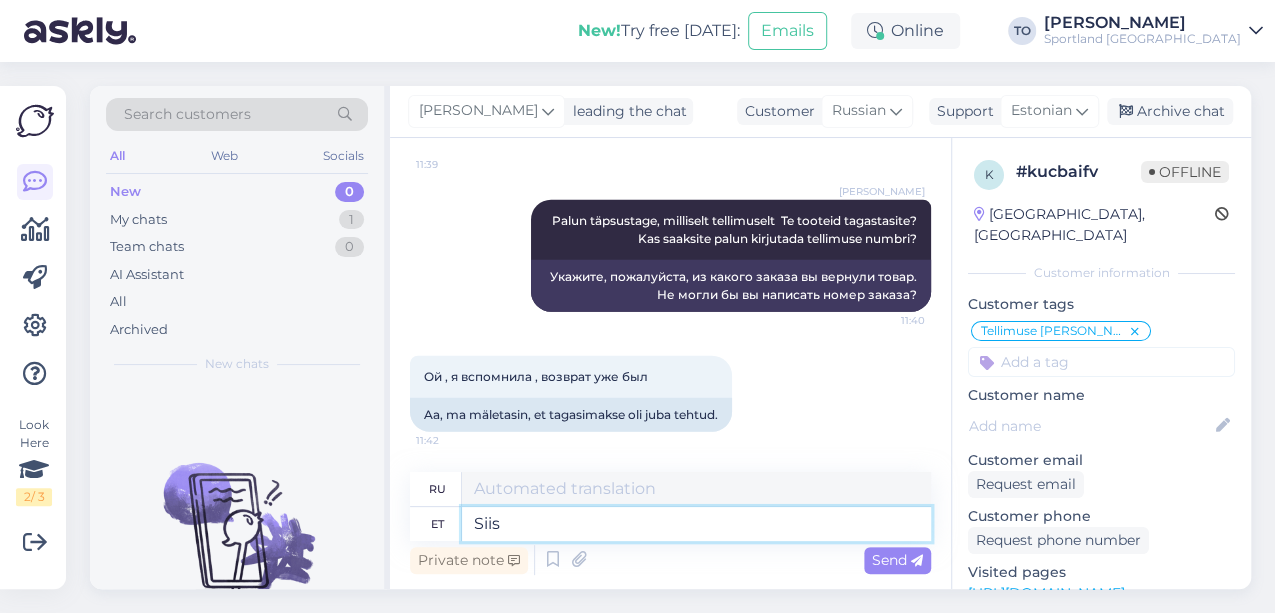 type on "Siis" 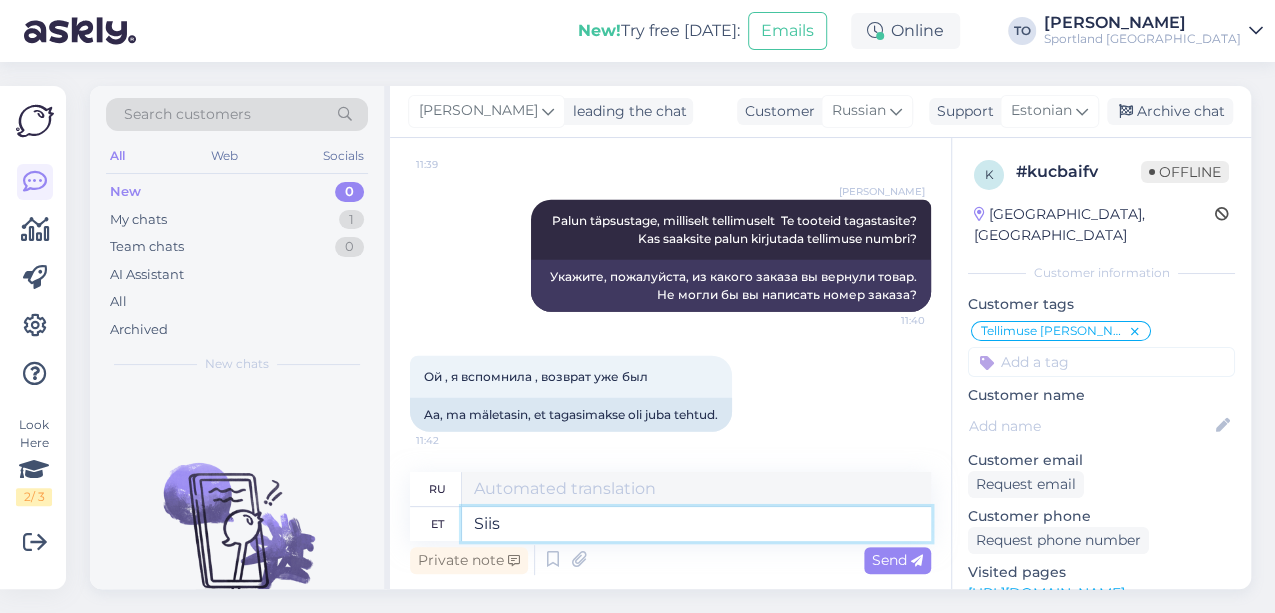 type on "Затем" 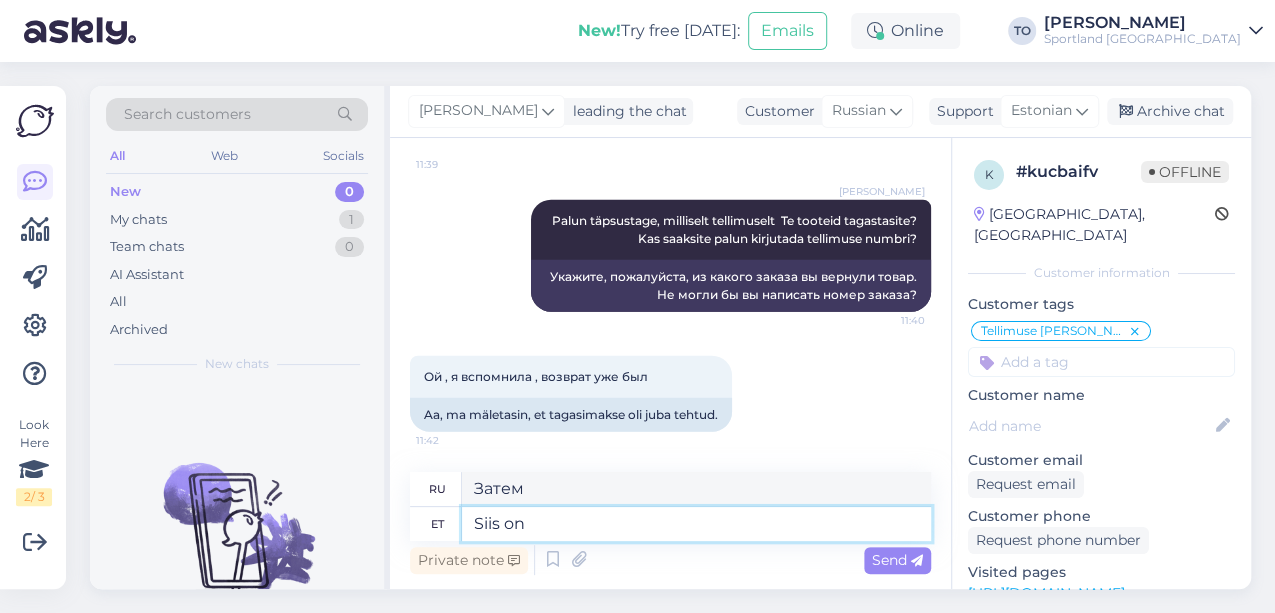 type on "Siis on" 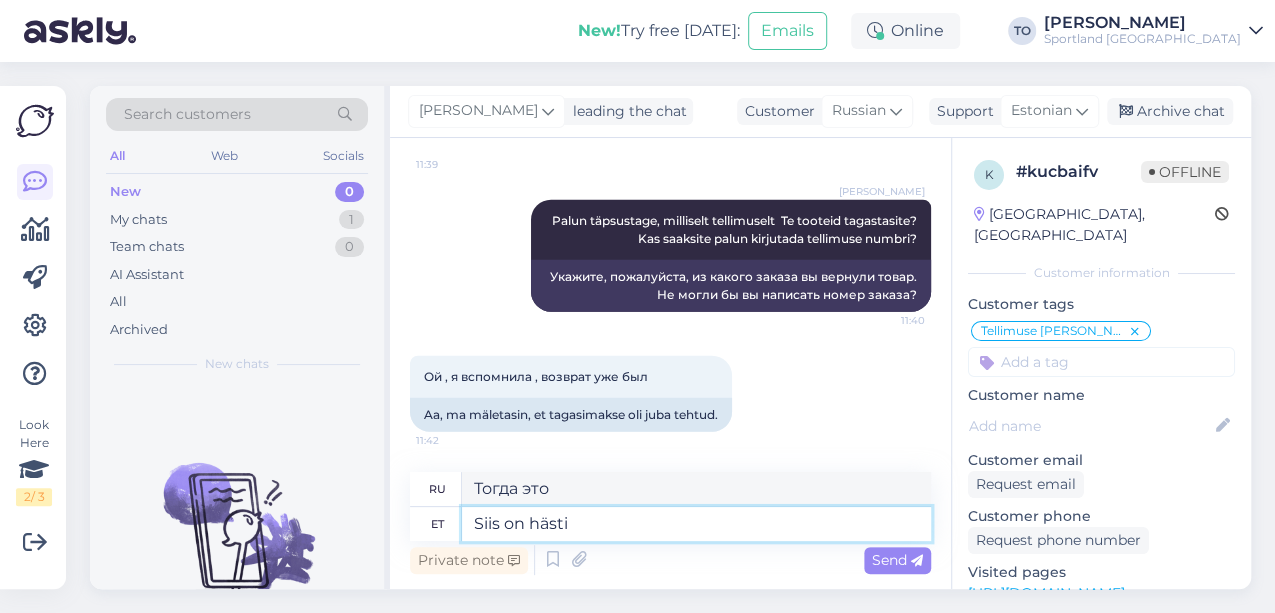 type on "Siis on hästi" 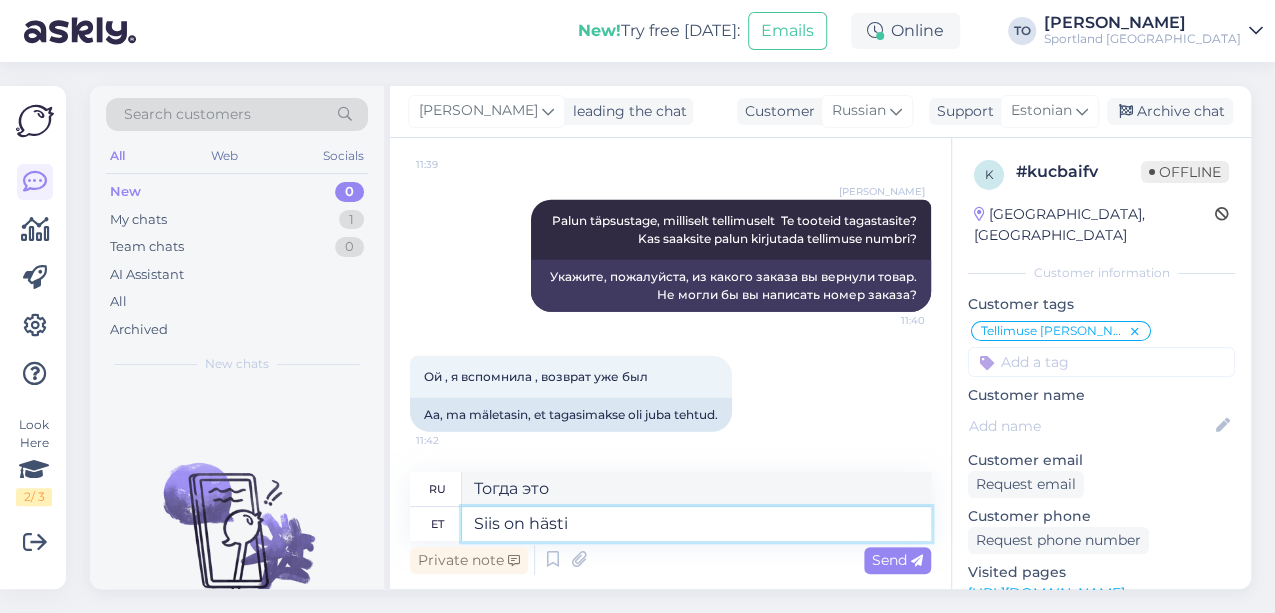 type on "Тогда все в порядке." 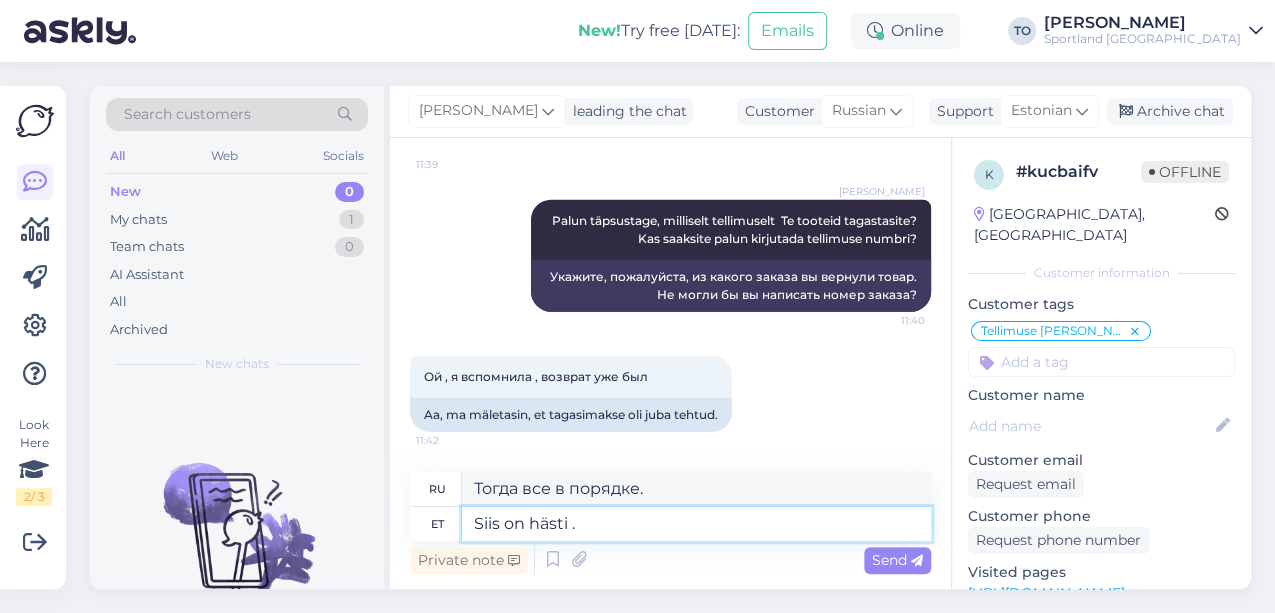 type on "Siis on hästi .)" 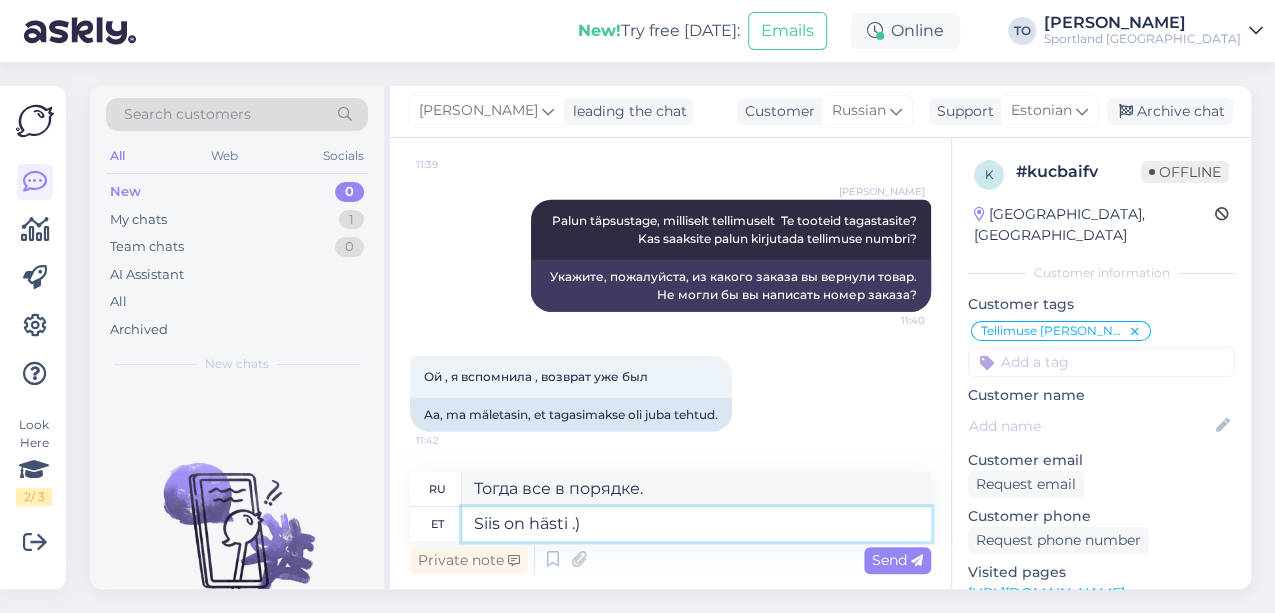 type on "Тогда все в порядке.)" 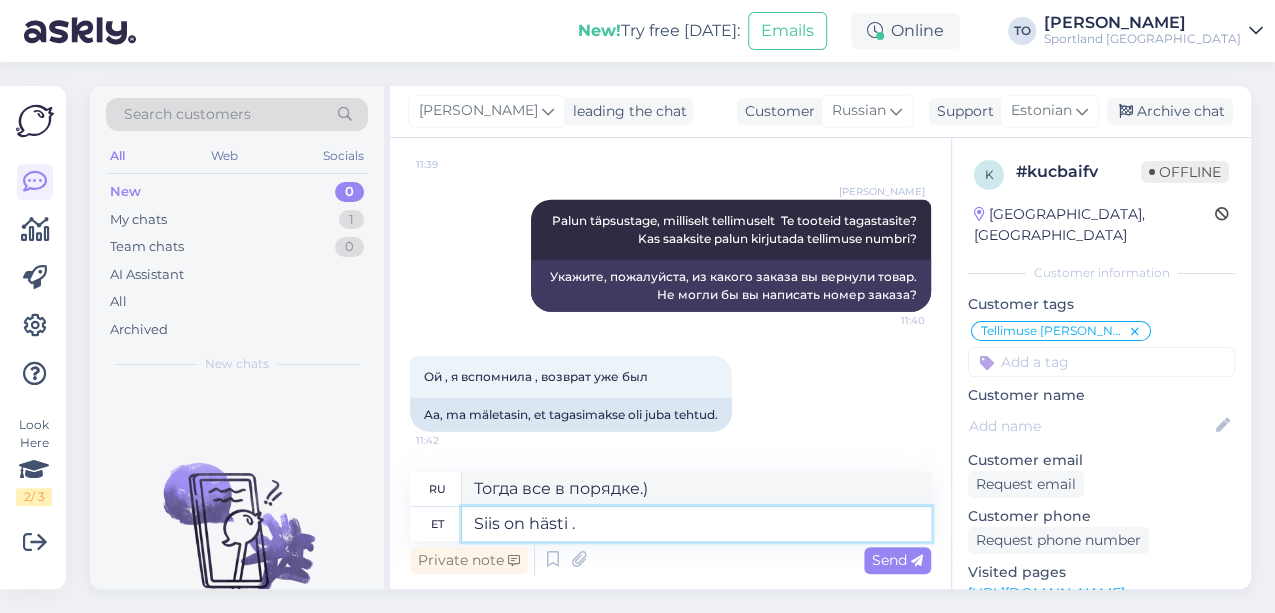 type on "Siis on hästi" 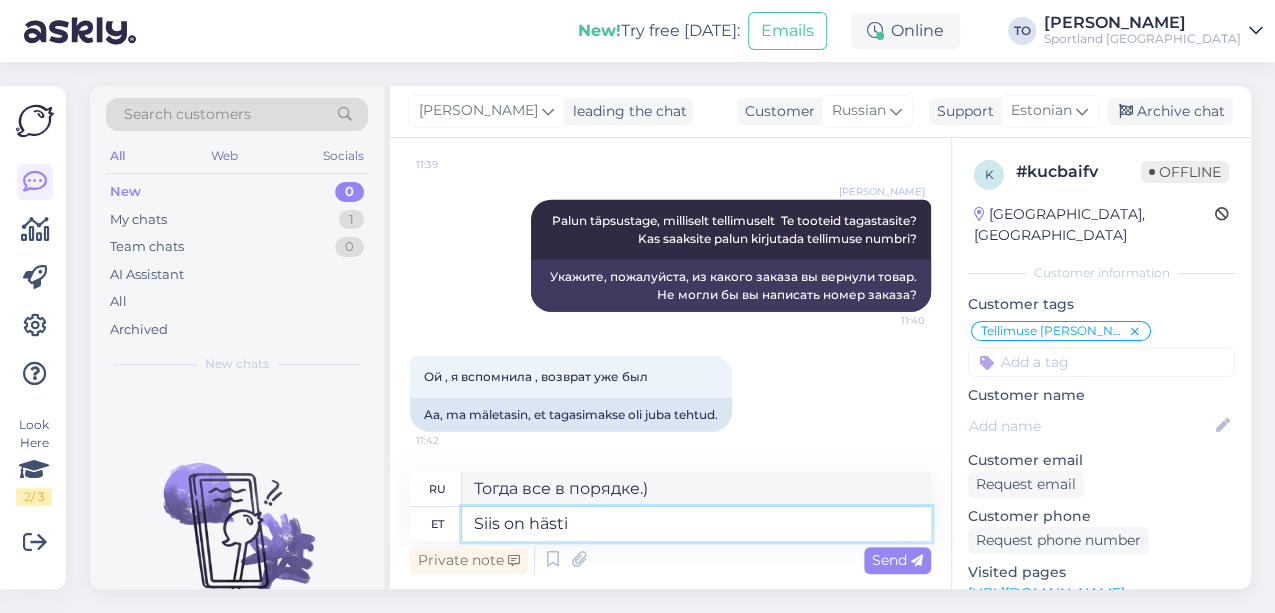 type on "Тогда все в порядке." 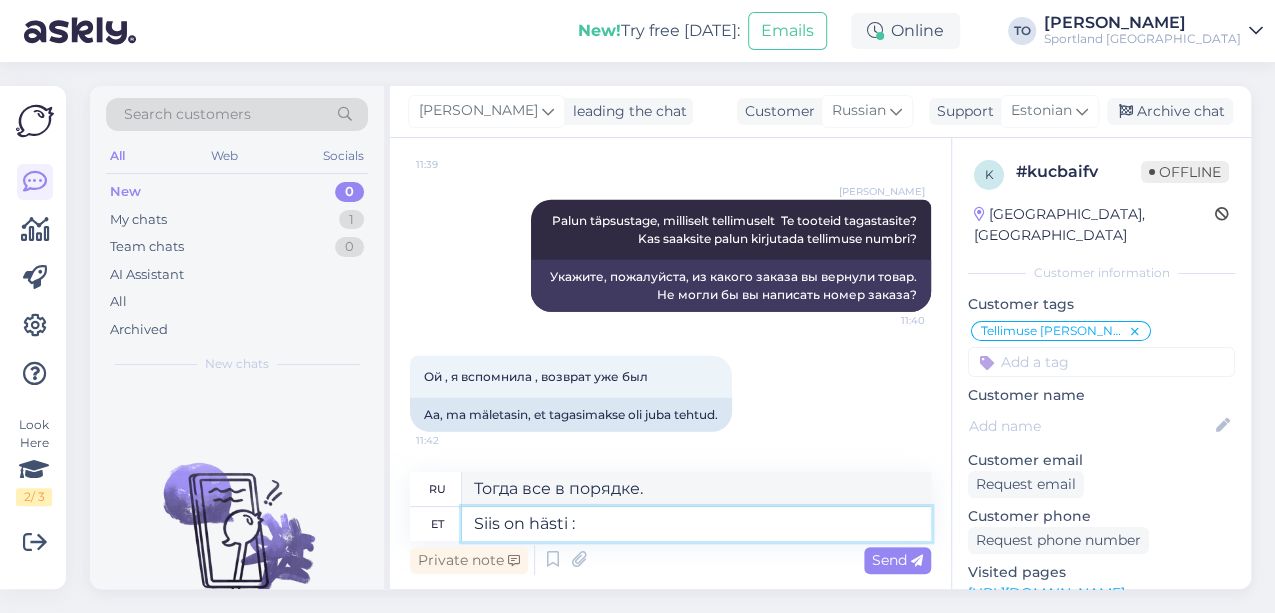 type on "Siis on hästi :)" 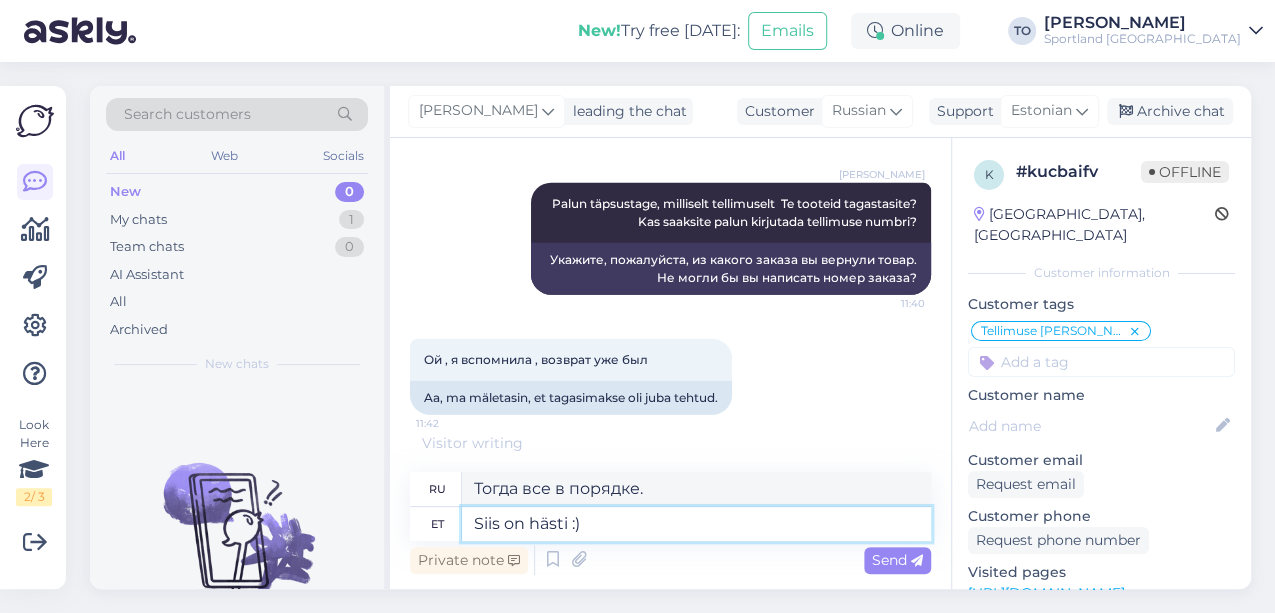 type on "Тогда все в порядке :)" 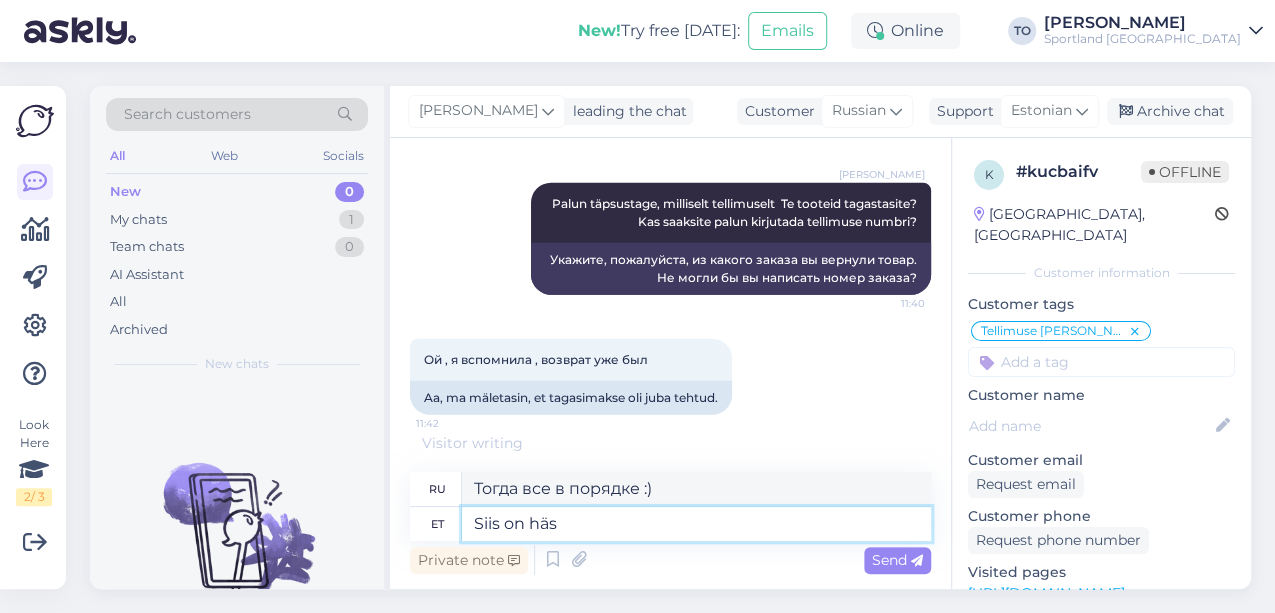 type on "Siis on hä" 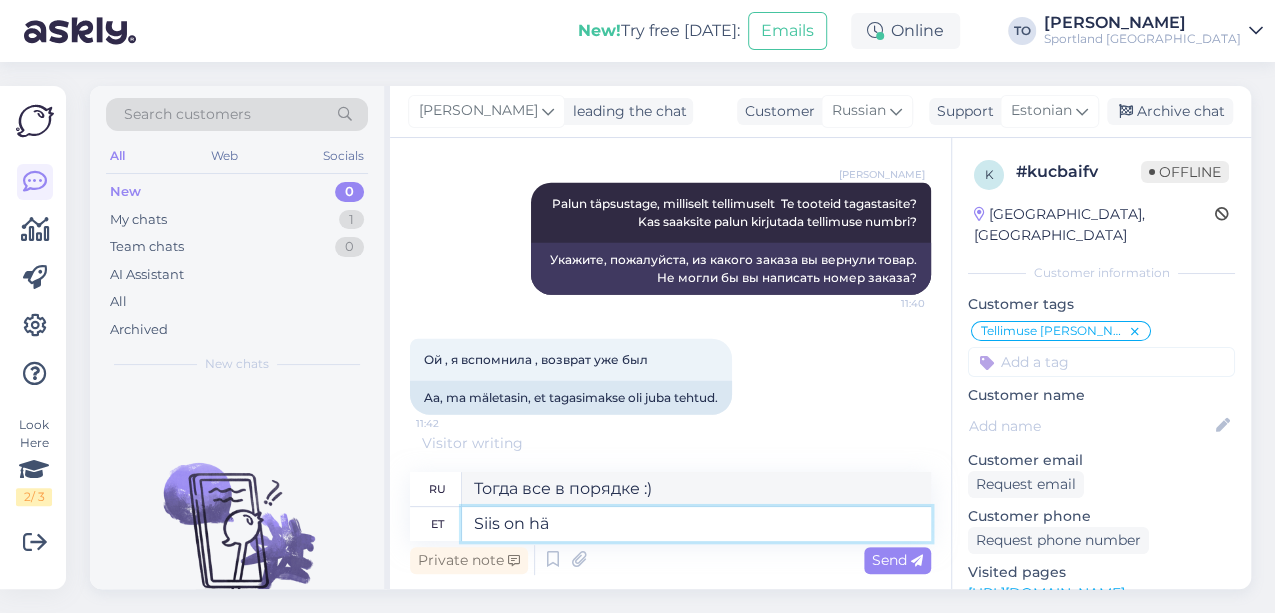 type on "Тогда все в порядке." 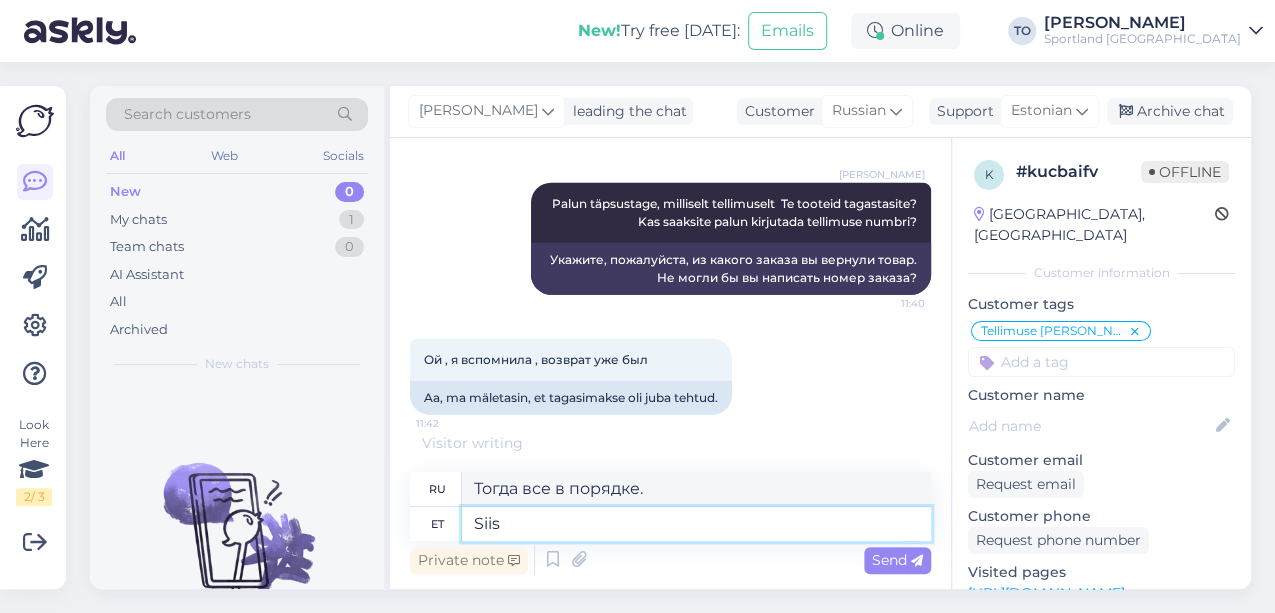 type on "Sii" 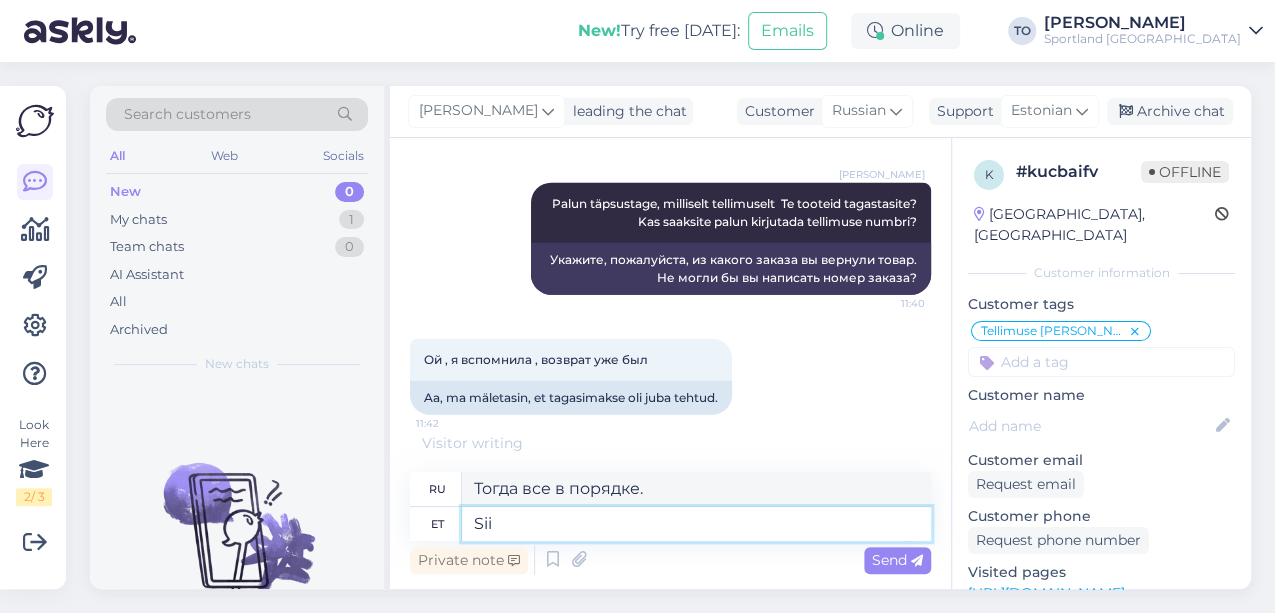 type on "Тогда это" 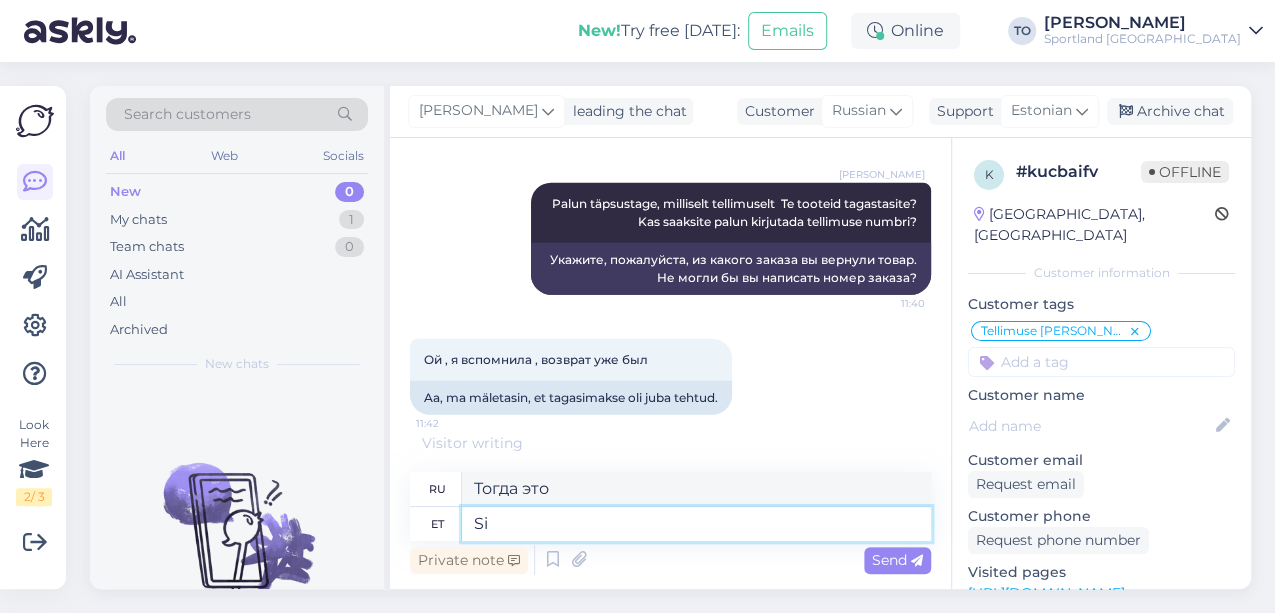type on "S" 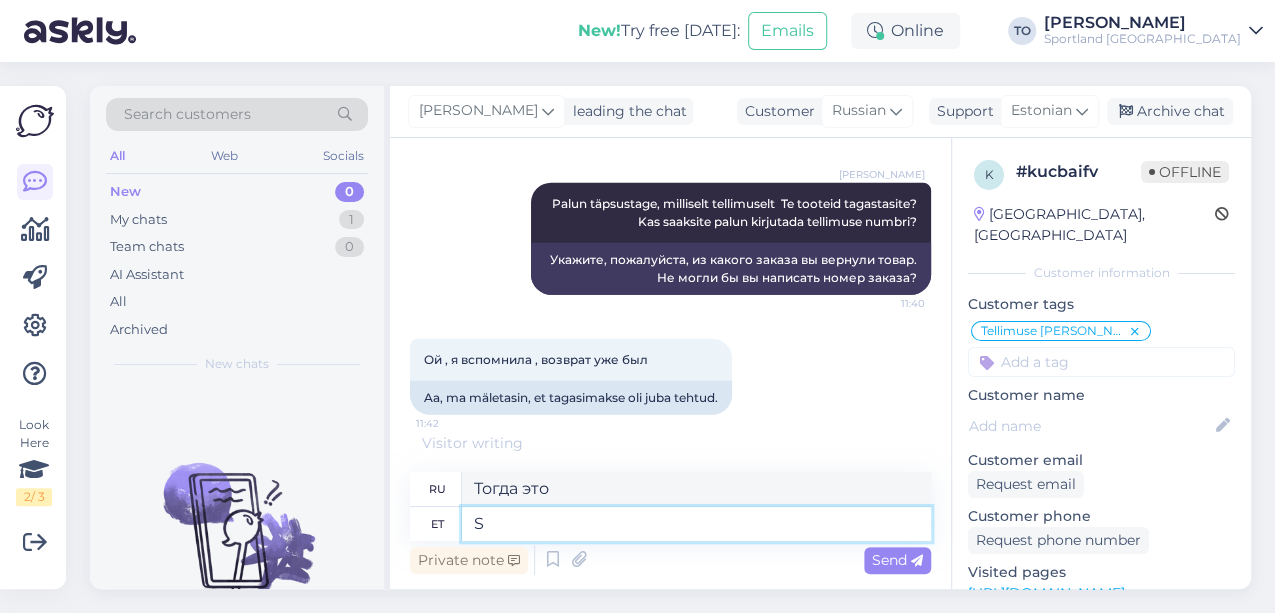 type on "Затем" 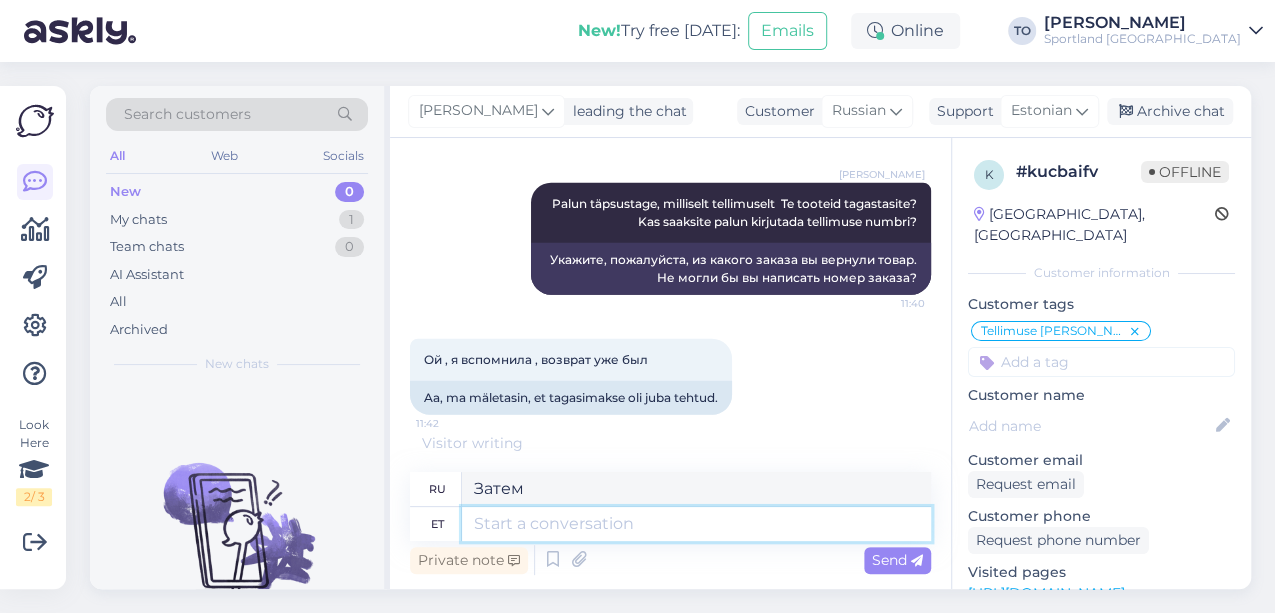 type 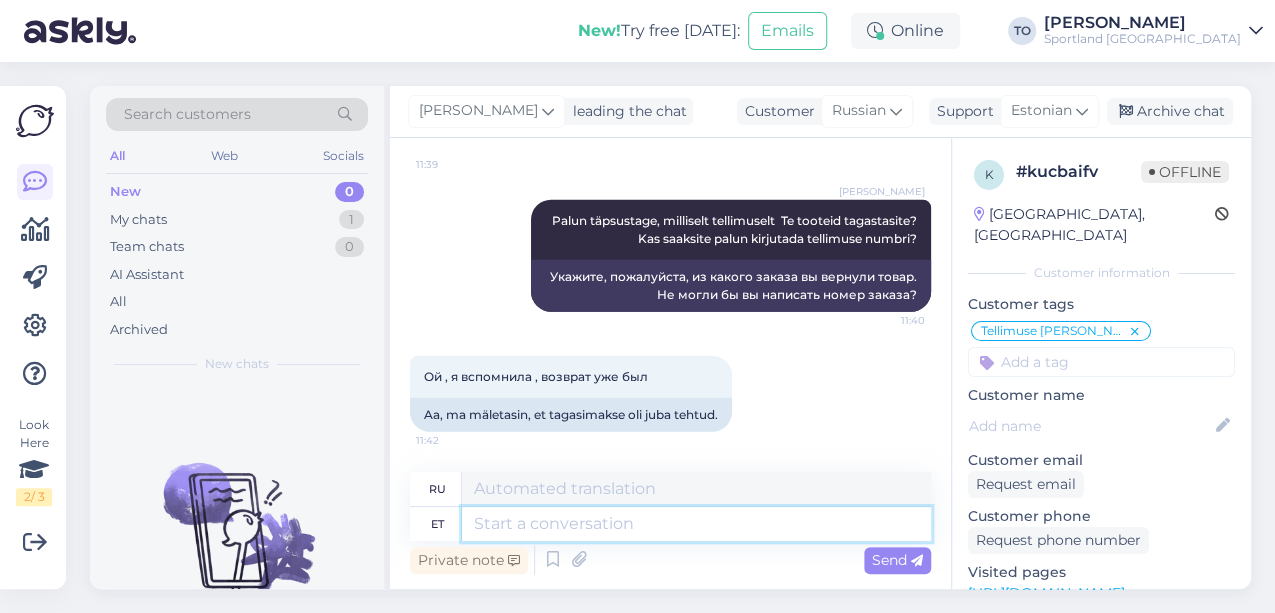 scroll, scrollTop: 2727, scrollLeft: 0, axis: vertical 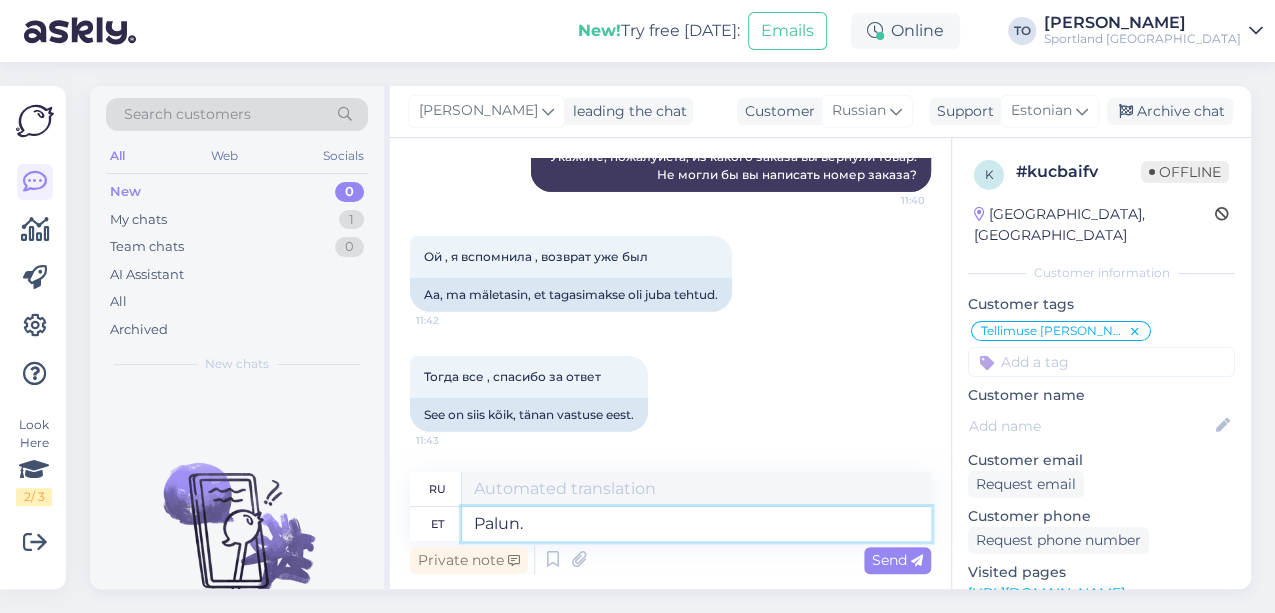 type on "Palun." 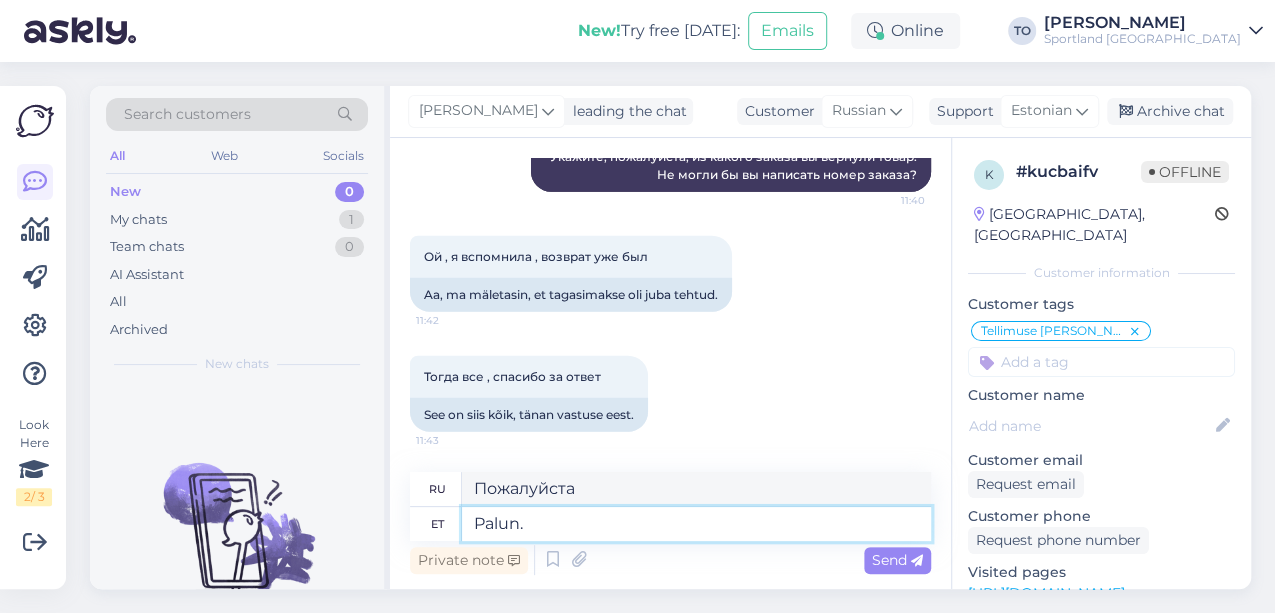 type on "Пожалуйста." 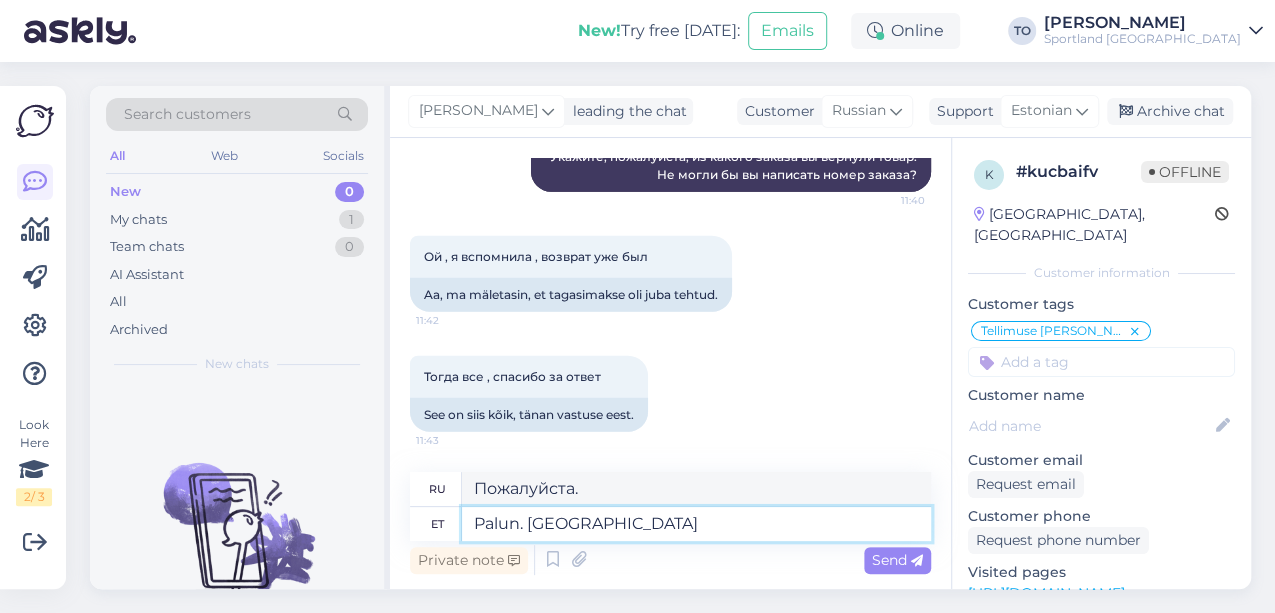 type on "Palun. [GEOGRAPHIC_DATA]" 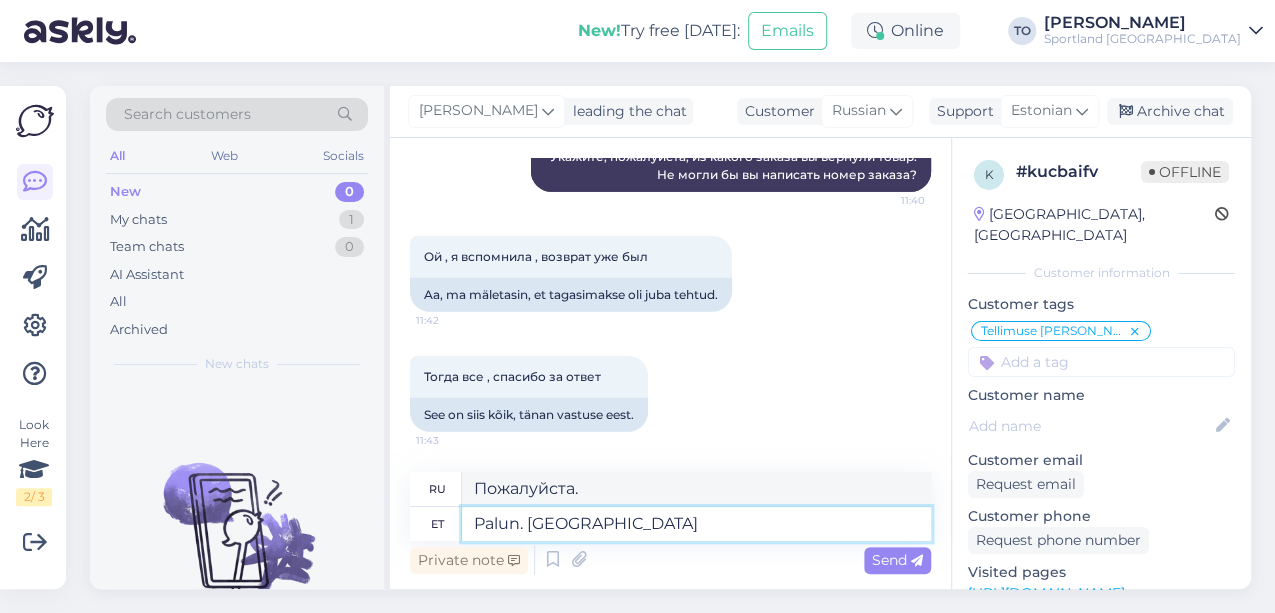 type on "Пожалуйста. Прекрасно." 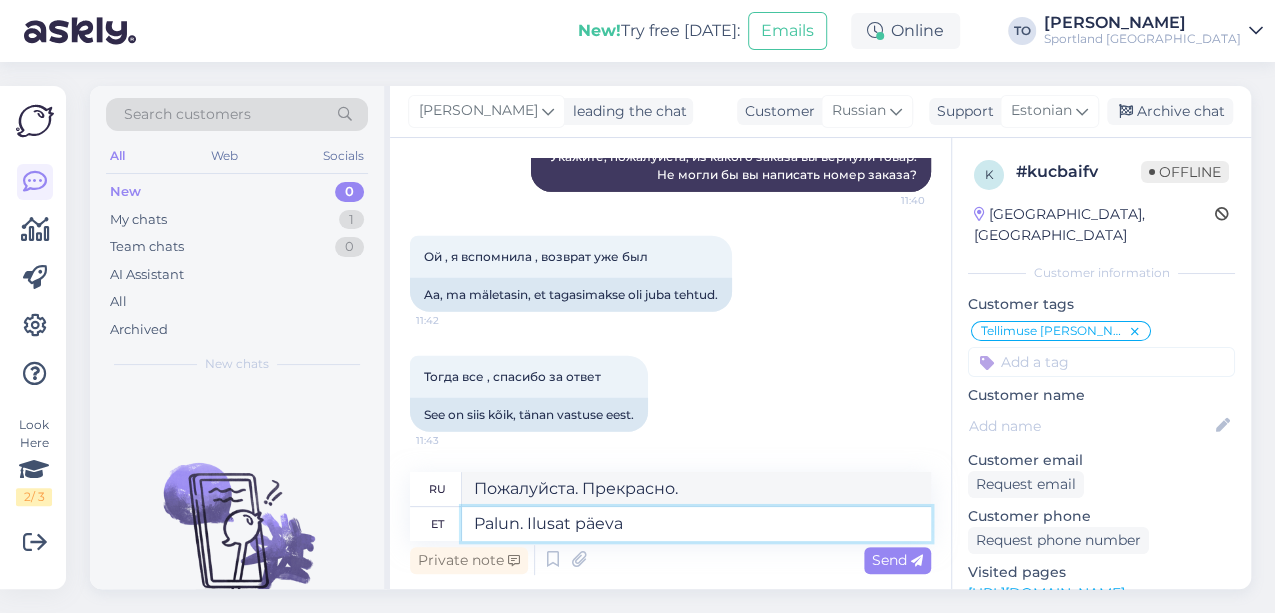 type on "Palun. Ilusat päeva" 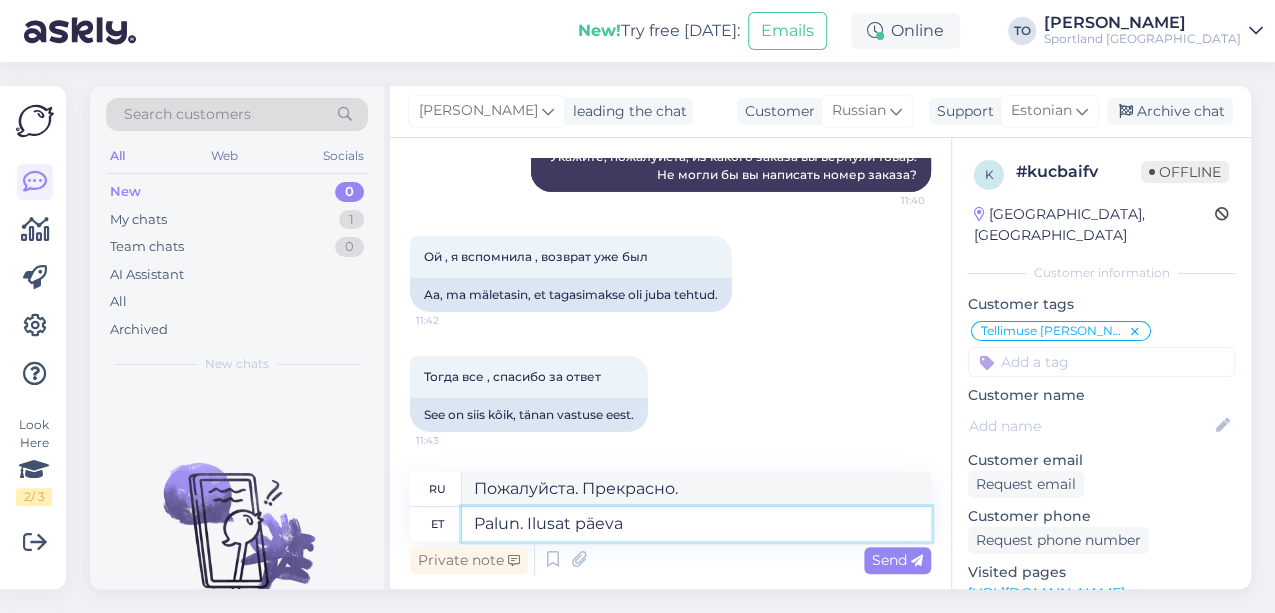 type on "Пожалуйста. Хорошего дня." 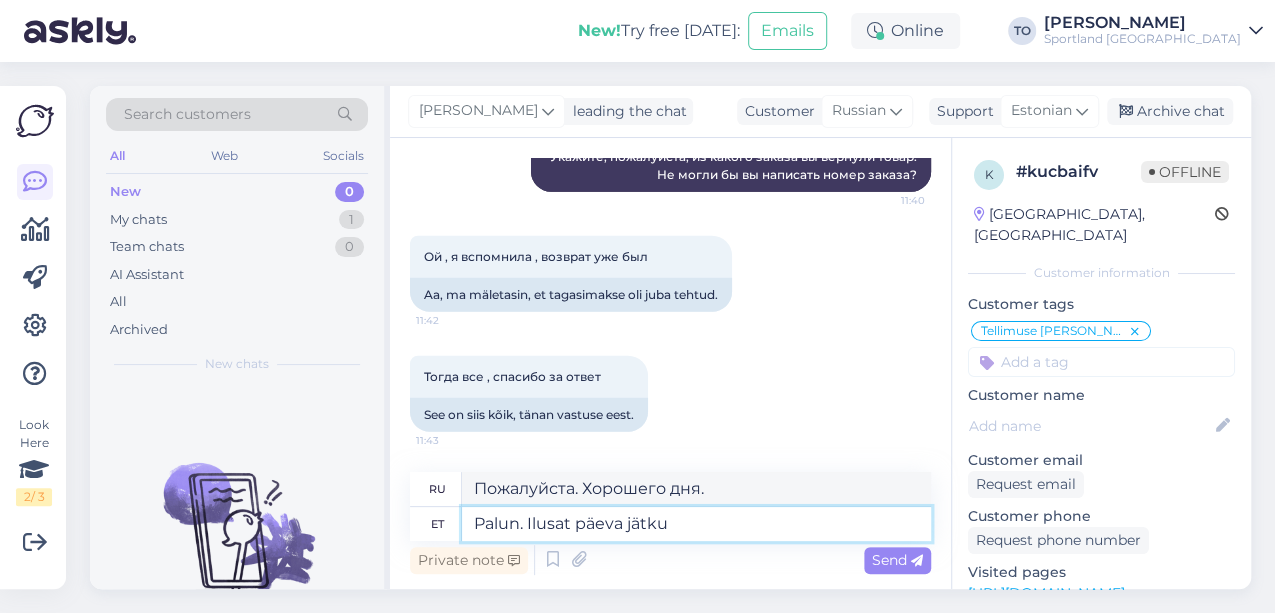 type on "Palun. Ilusat päeva jätku!" 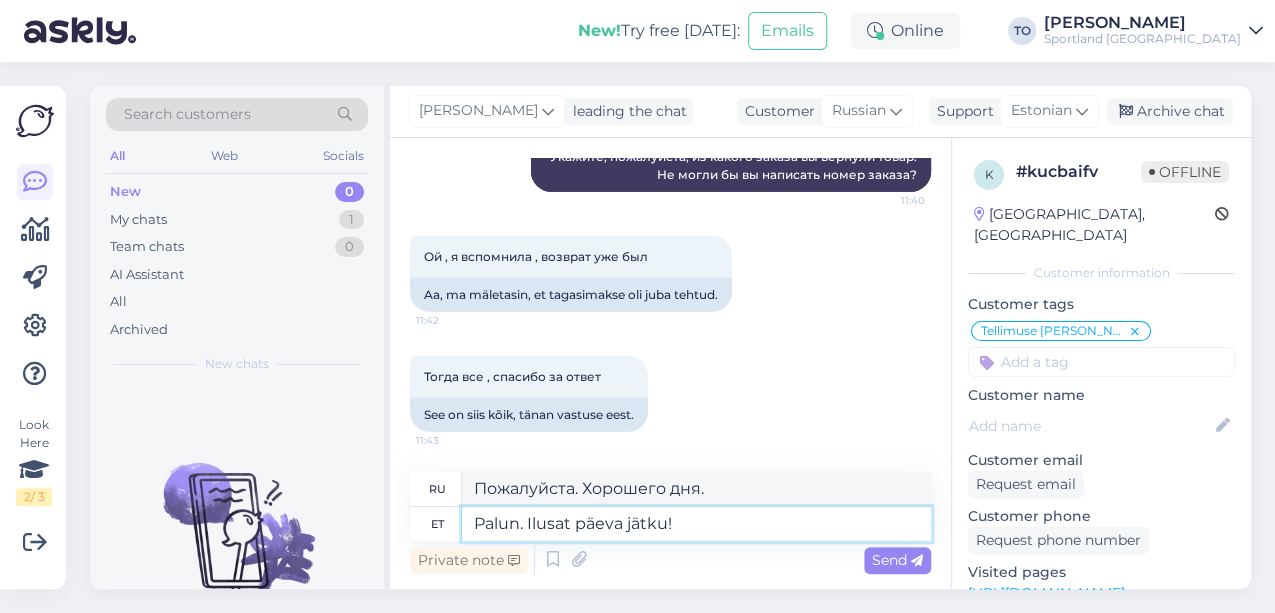 type on "Пожалуйста. Хорошего дня!" 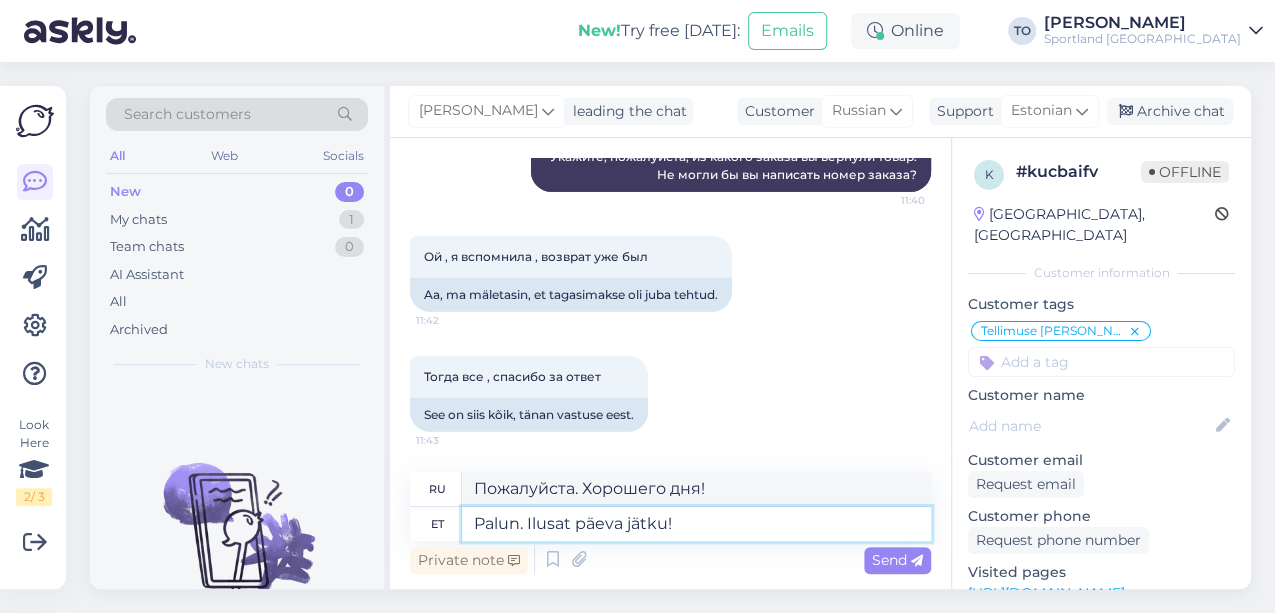 click on "Palun. Ilusat päeva jätku!" at bounding box center [696, 524] 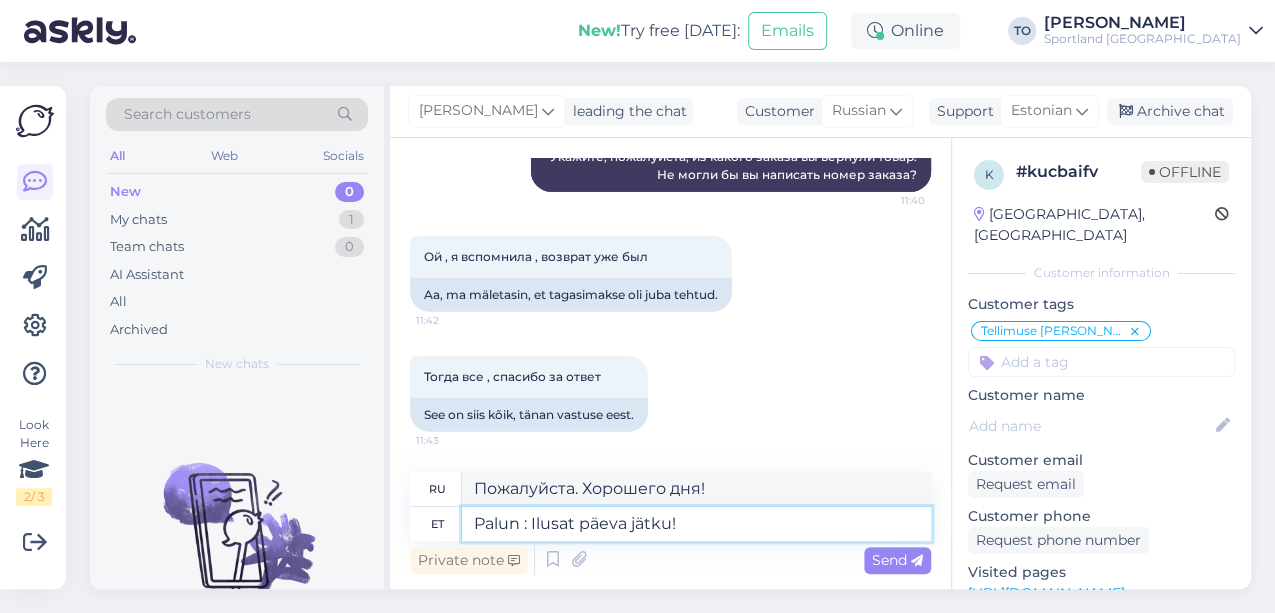 type on "Palun :) Ilusat päeva jätku!" 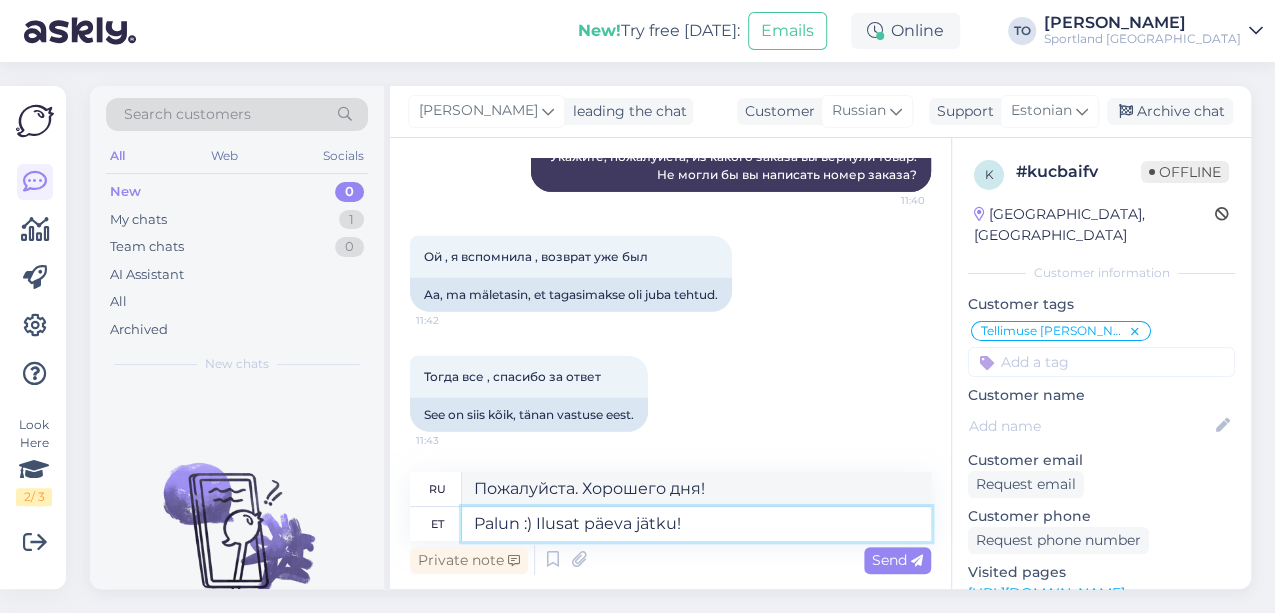 type on "Пожалуйста :) Хорошего дня!" 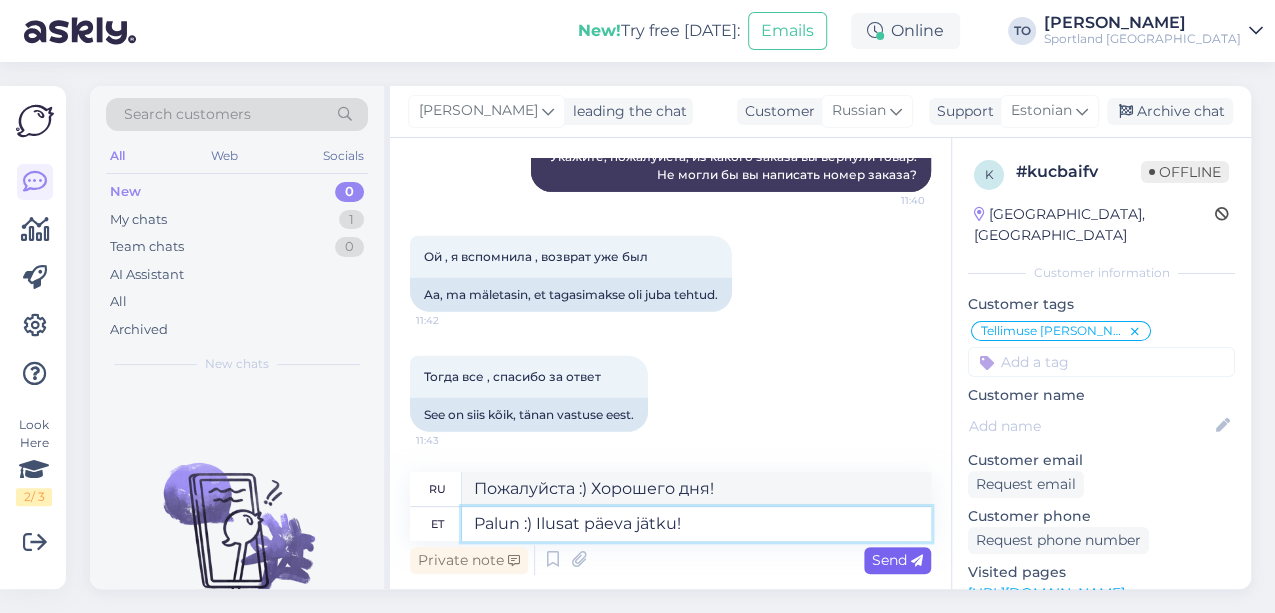 type on "Palun :) Ilusat päeva jätku!" 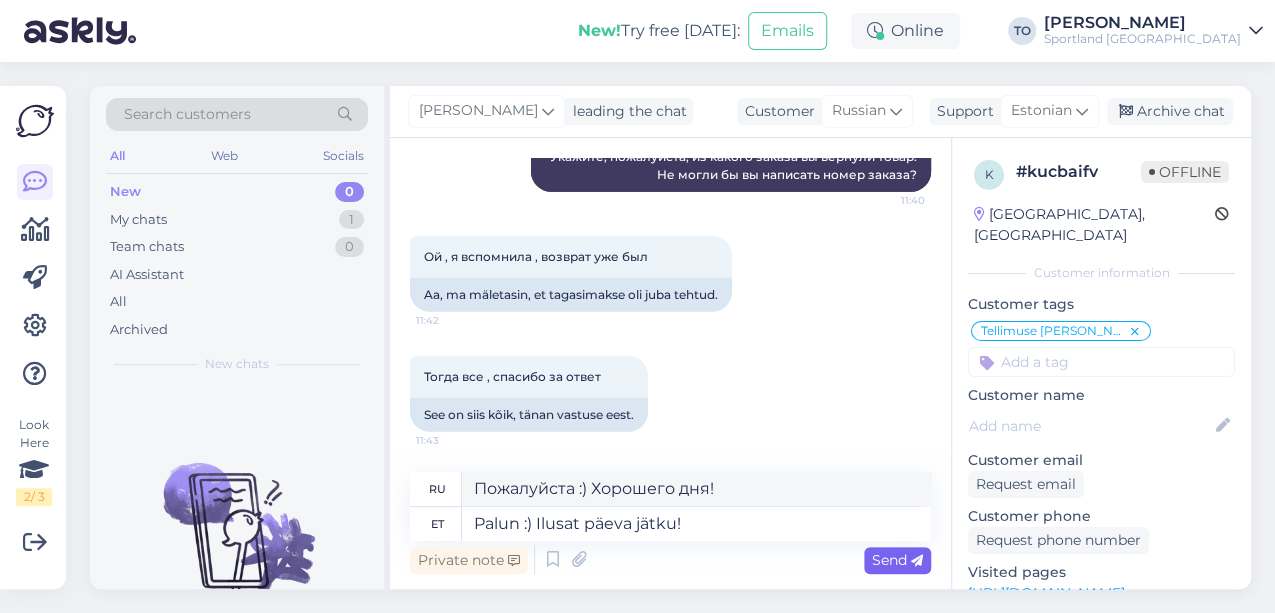 click on "Send" at bounding box center [897, 560] 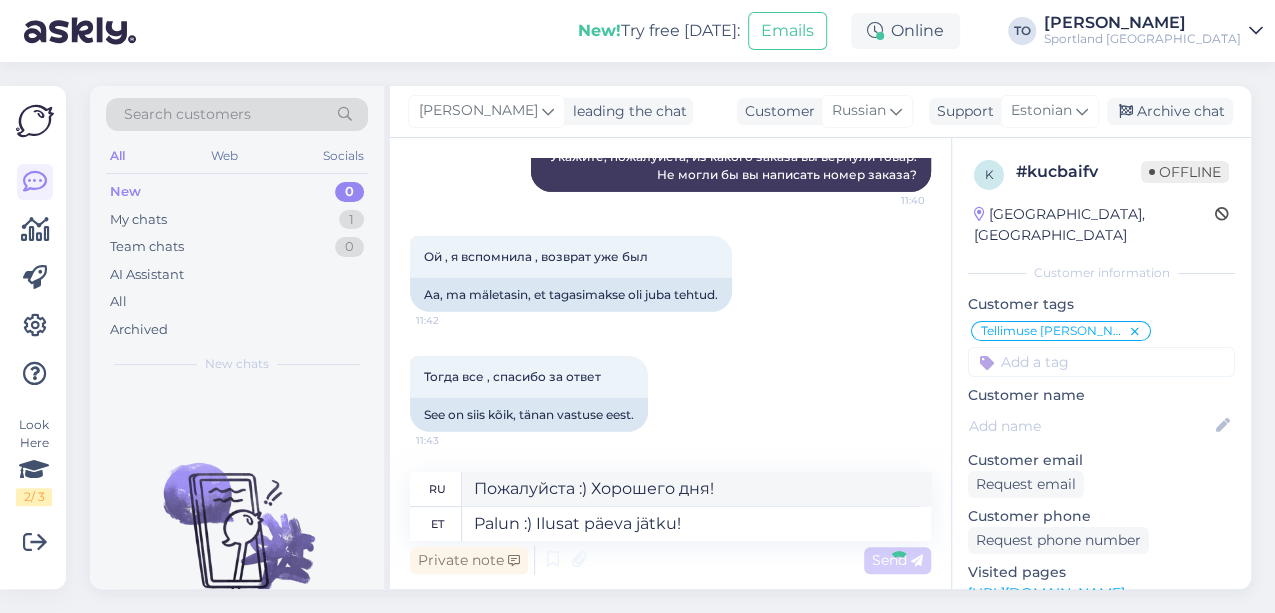 type 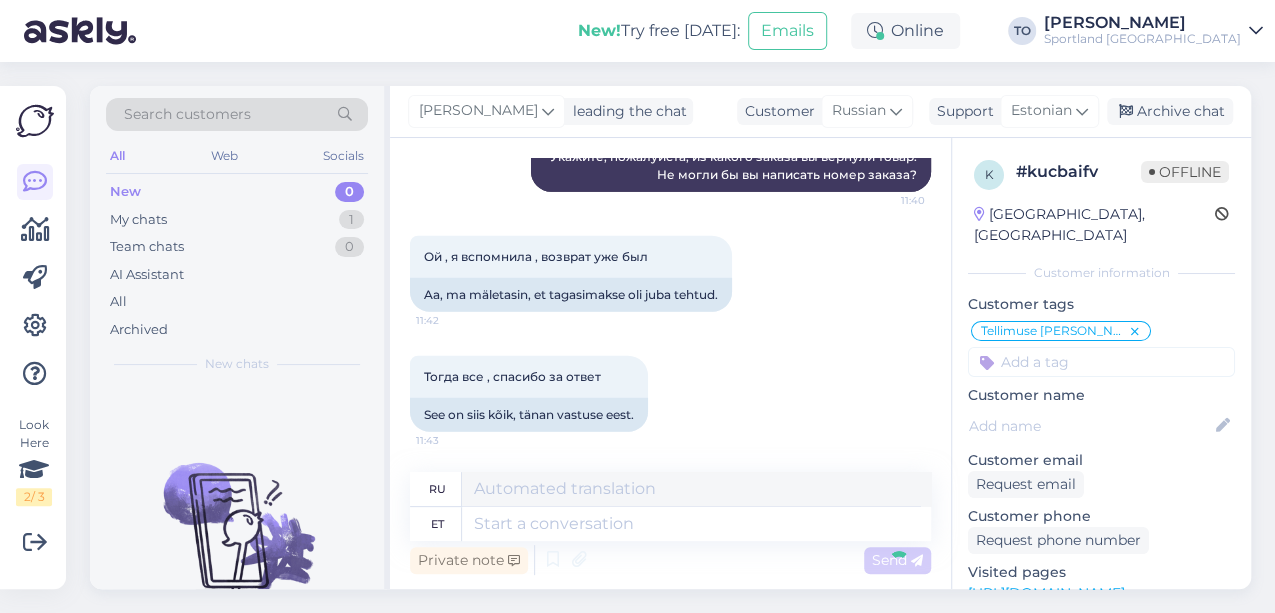scroll, scrollTop: 2847, scrollLeft: 0, axis: vertical 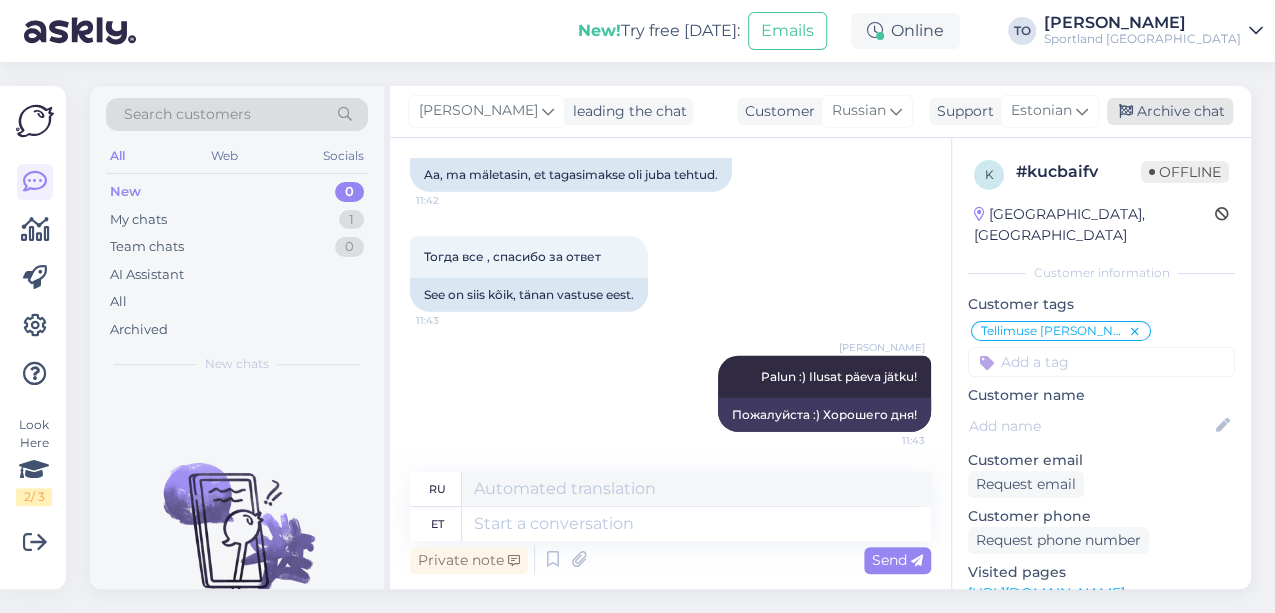 click on "Archive chat" at bounding box center [1170, 111] 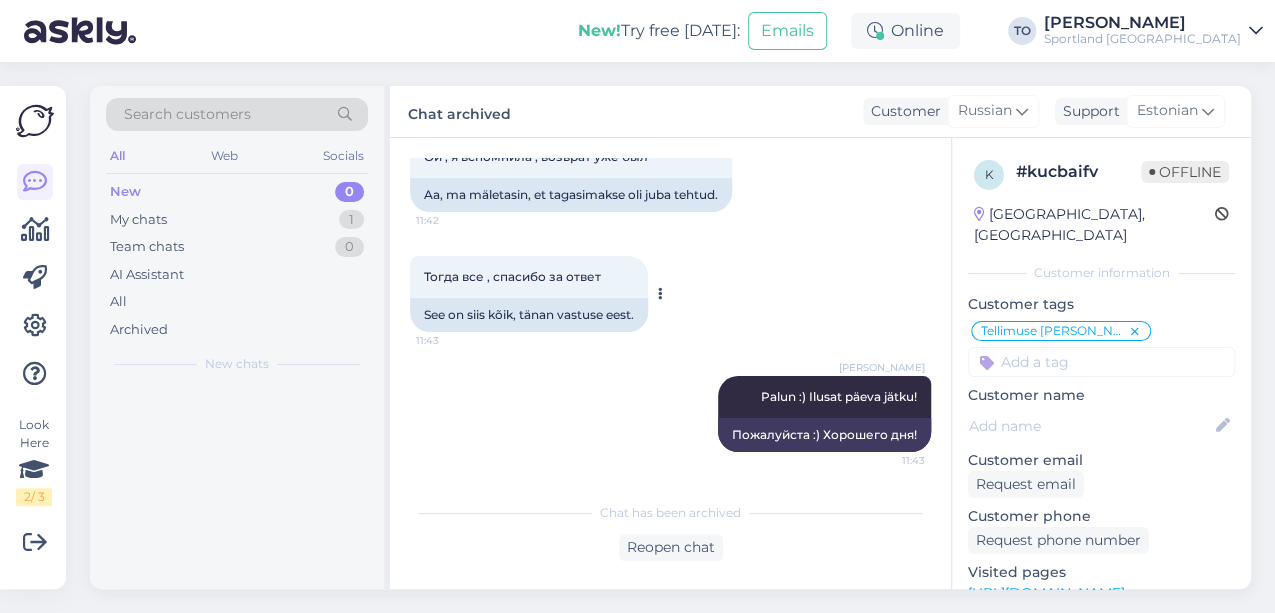 scroll, scrollTop: 2827, scrollLeft: 0, axis: vertical 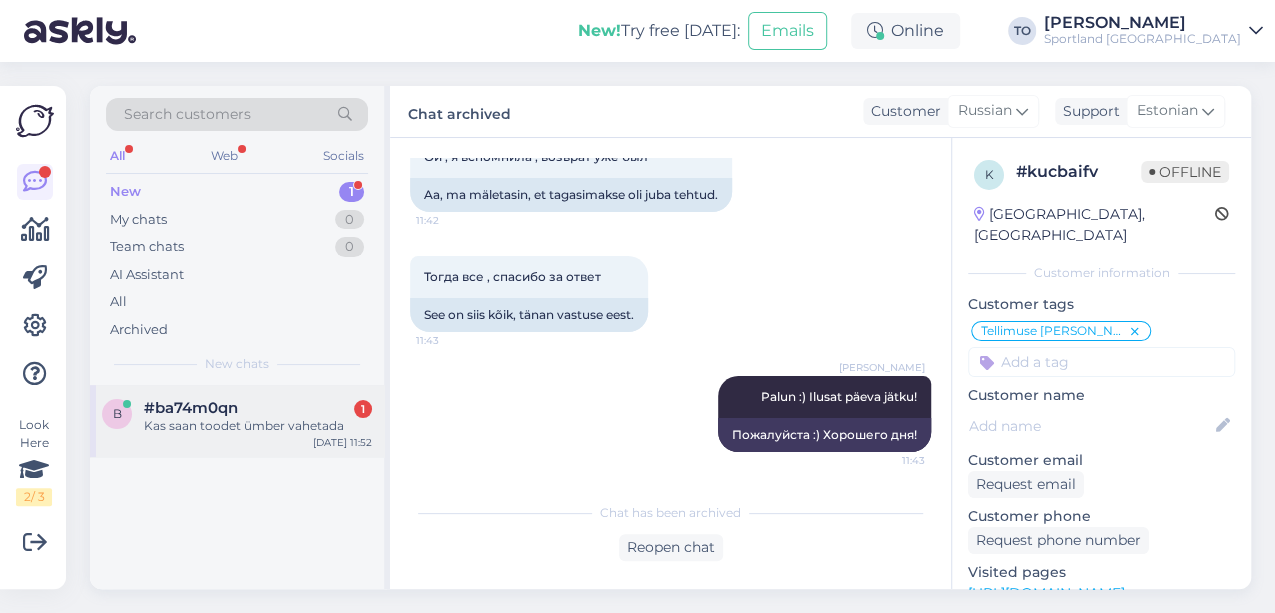 click on "#ba74m0qn" at bounding box center (191, 408) 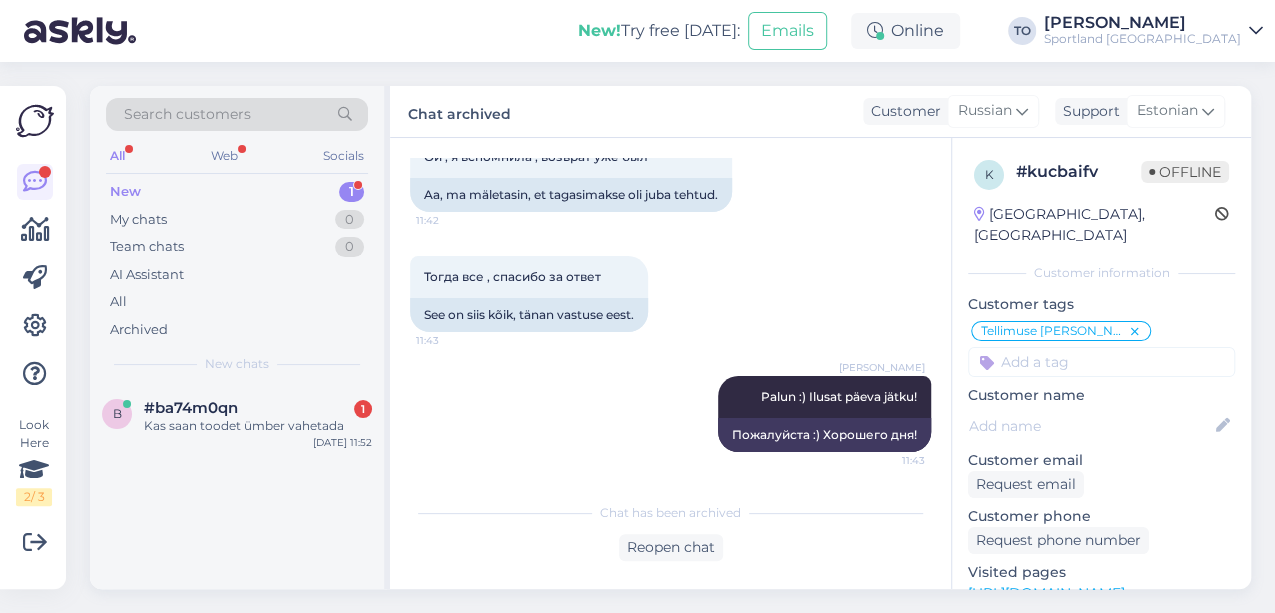 scroll, scrollTop: 0, scrollLeft: 0, axis: both 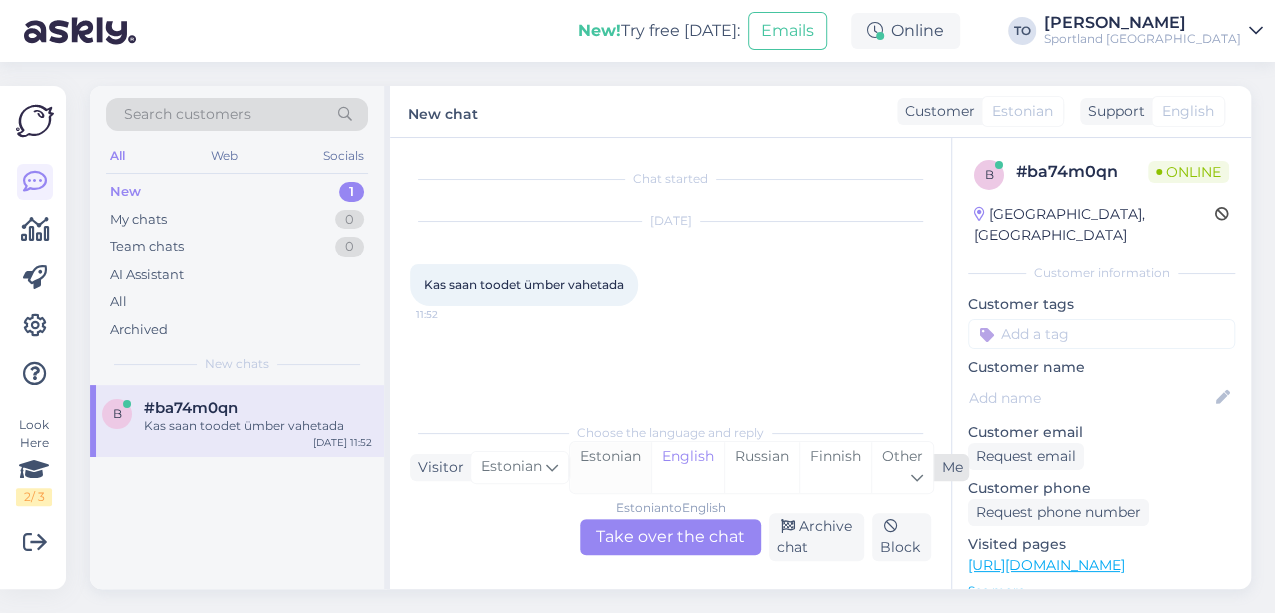 click on "Estonian" at bounding box center [610, 467] 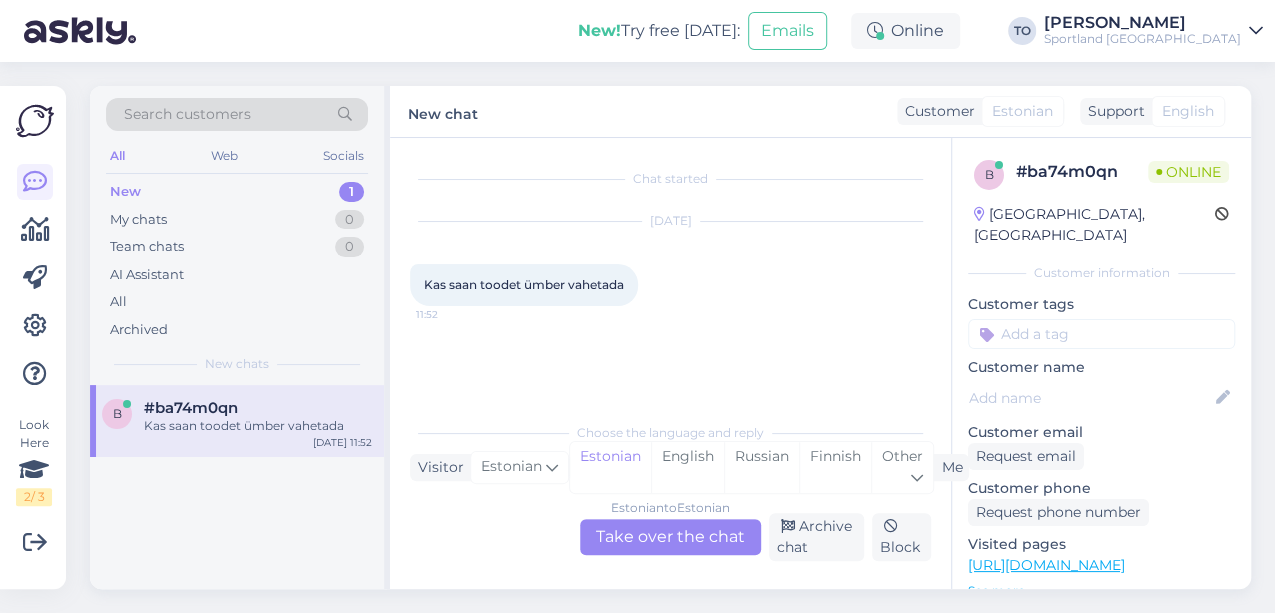 click on "Estonian  to  Estonian Take over the chat" at bounding box center (670, 537) 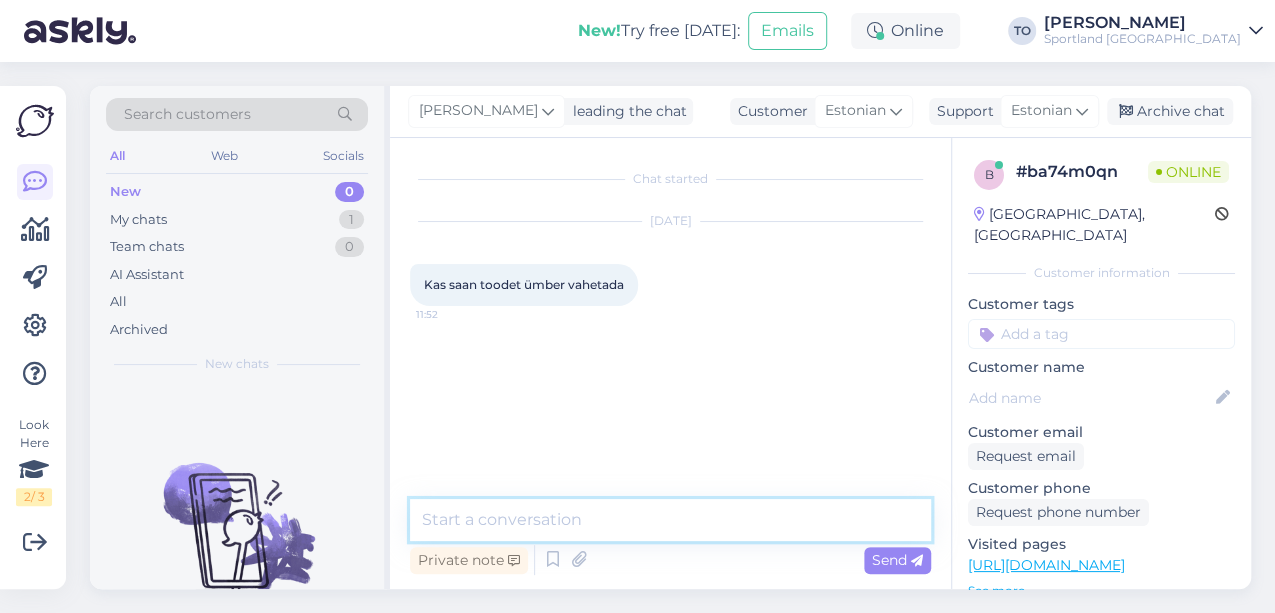 click at bounding box center (670, 520) 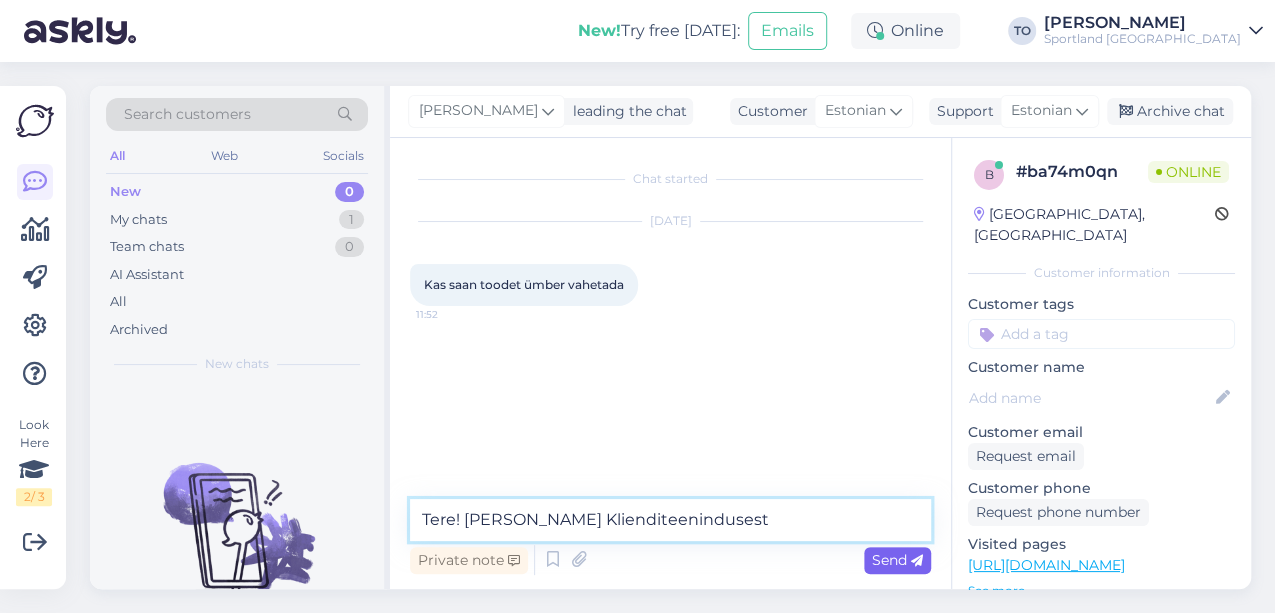 type on "Tere! [PERSON_NAME] Klienditeenindusest" 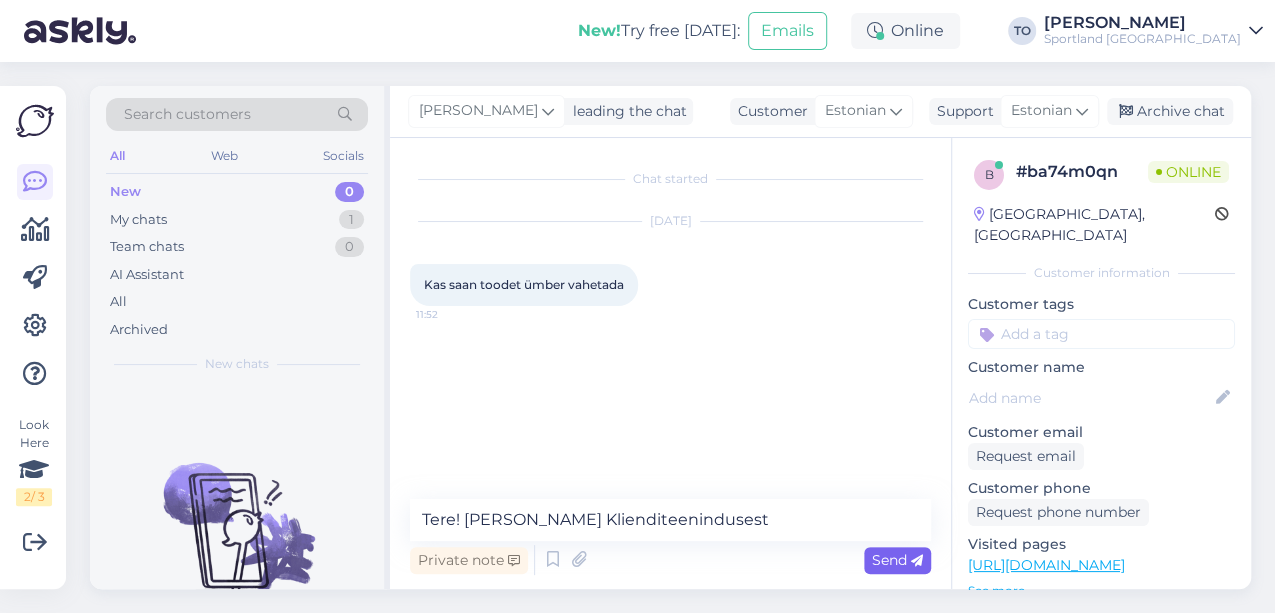 click on "Send" at bounding box center [897, 560] 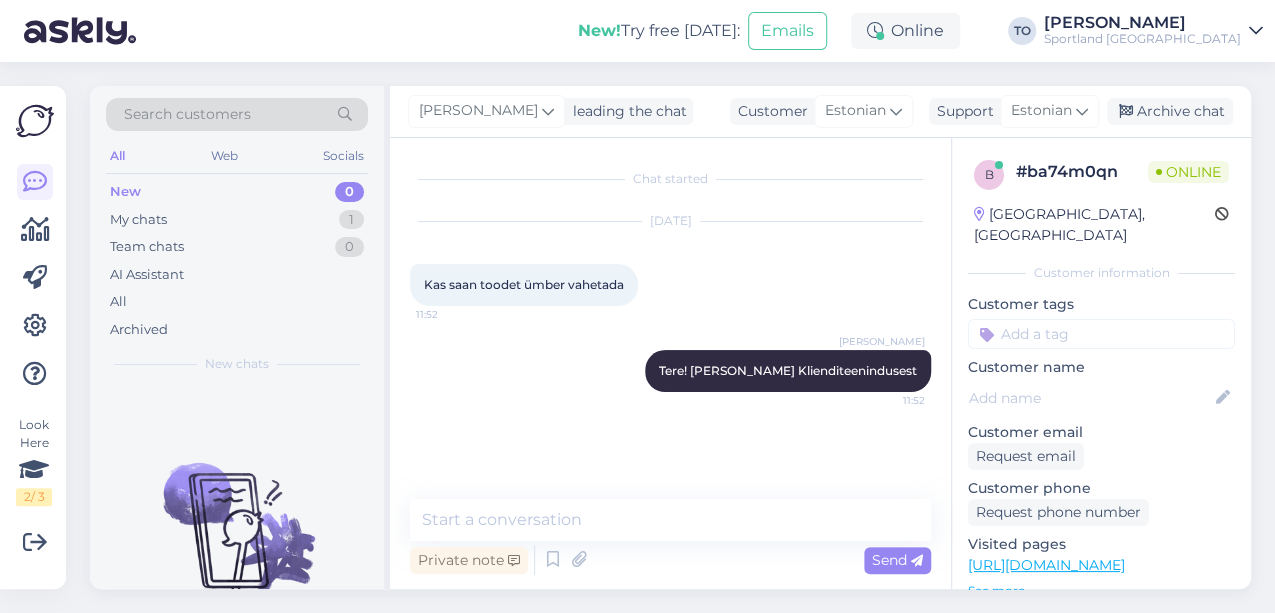 click on "[PERSON_NAME]" at bounding box center (1142, 23) 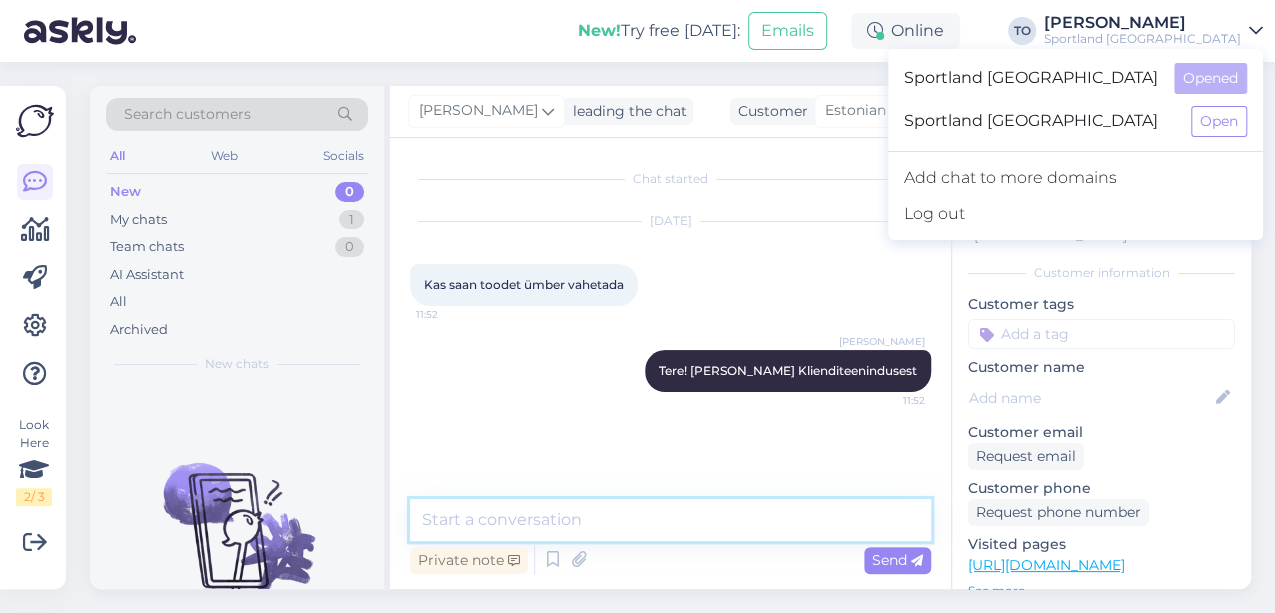 click at bounding box center [670, 520] 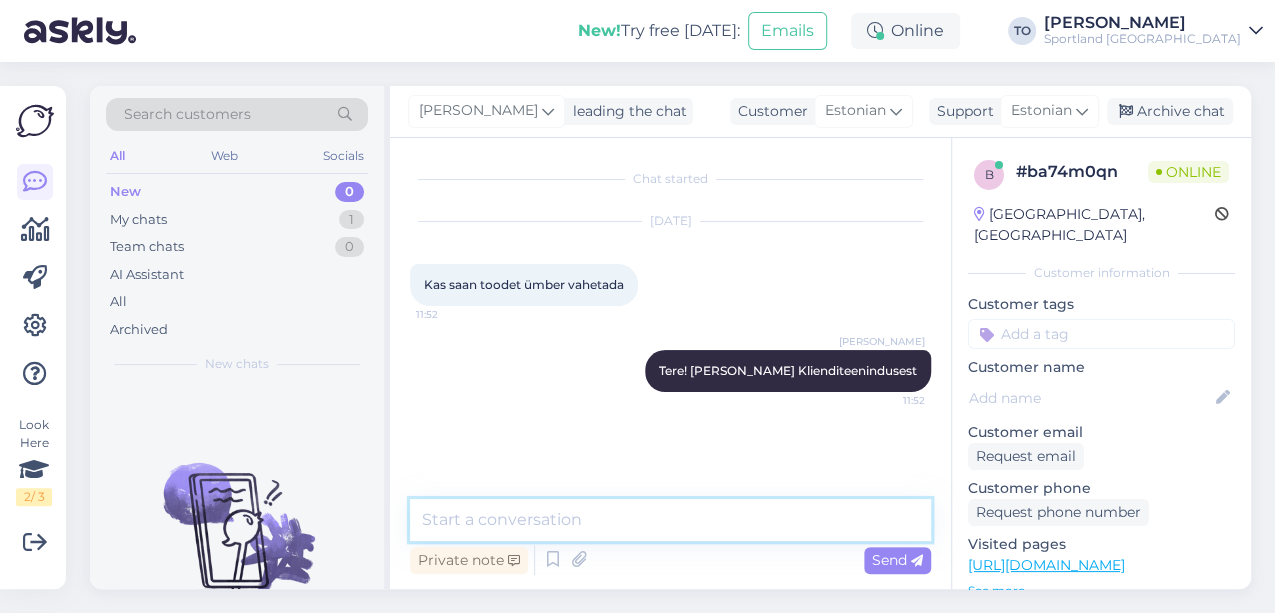 click at bounding box center (670, 520) 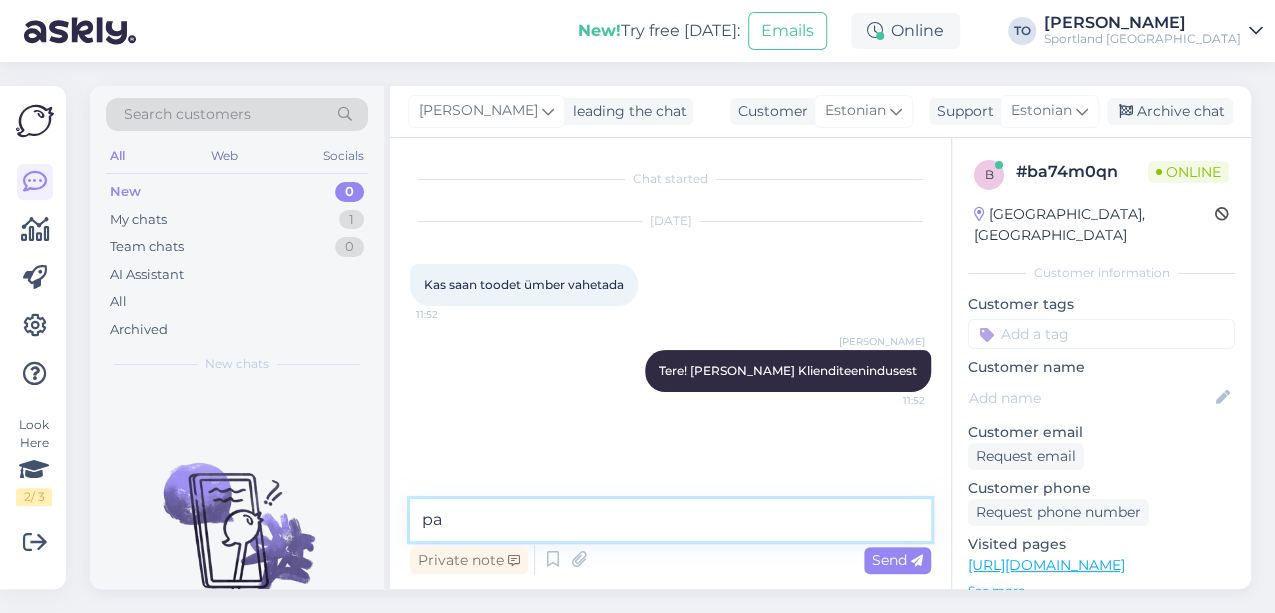 type on "p" 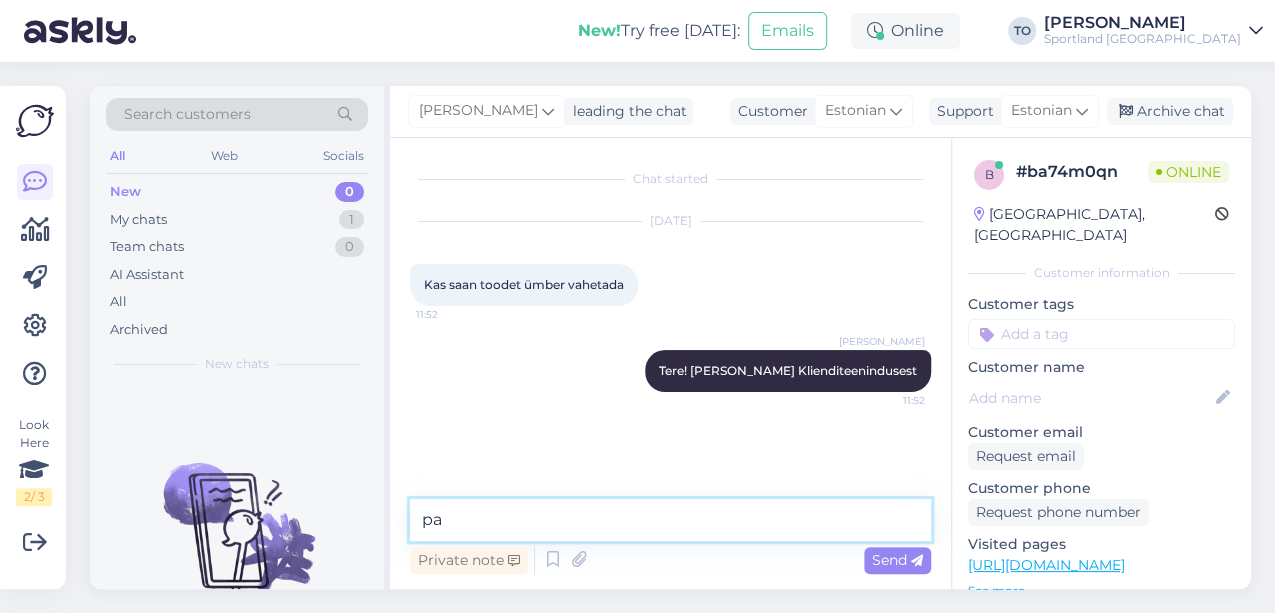 type on "p" 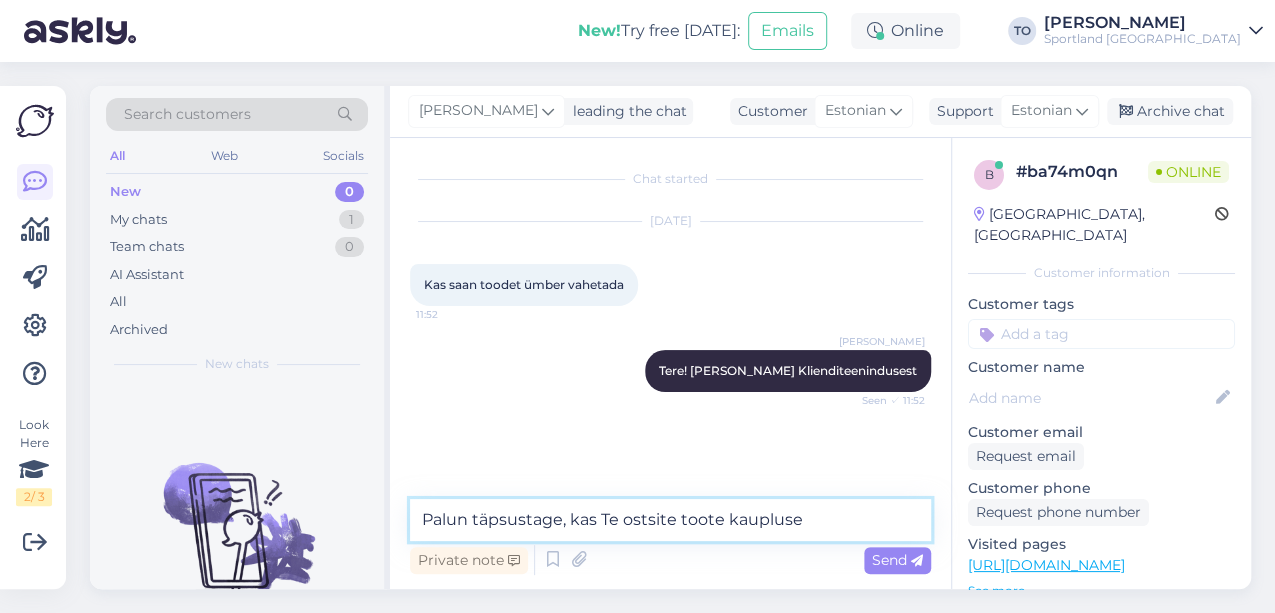 scroll, scrollTop: 18, scrollLeft: 0, axis: vertical 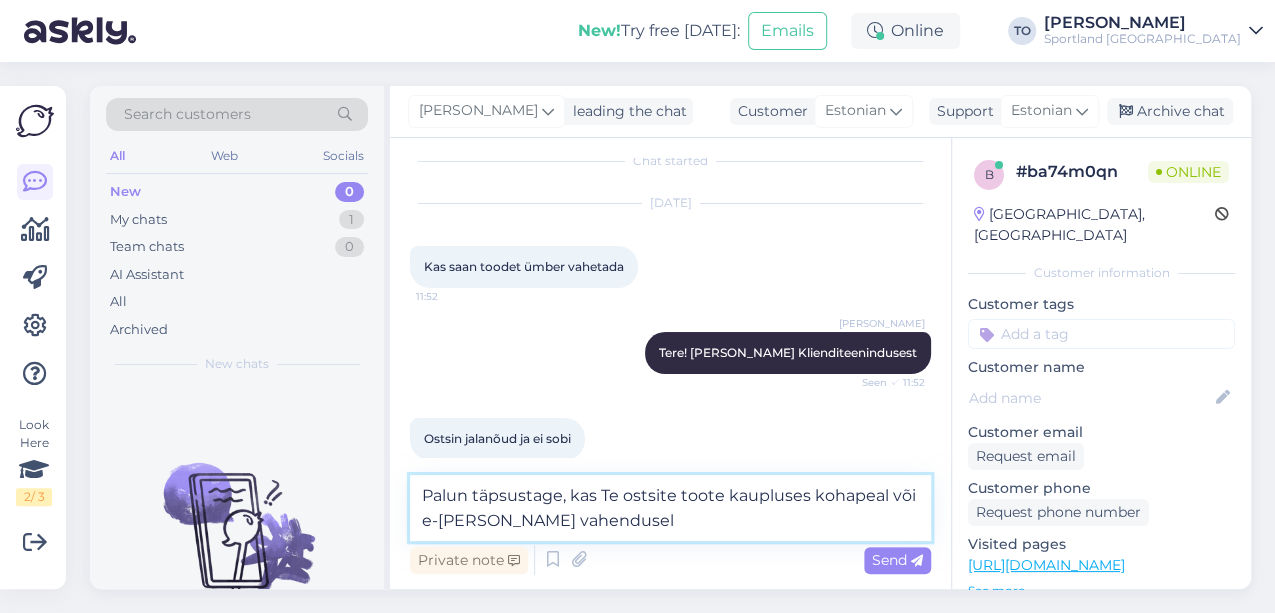 type on "Palun täpsustage, kas Te ostsite toote kaupluses kohapeal või e-[PERSON_NAME] vahendusel?" 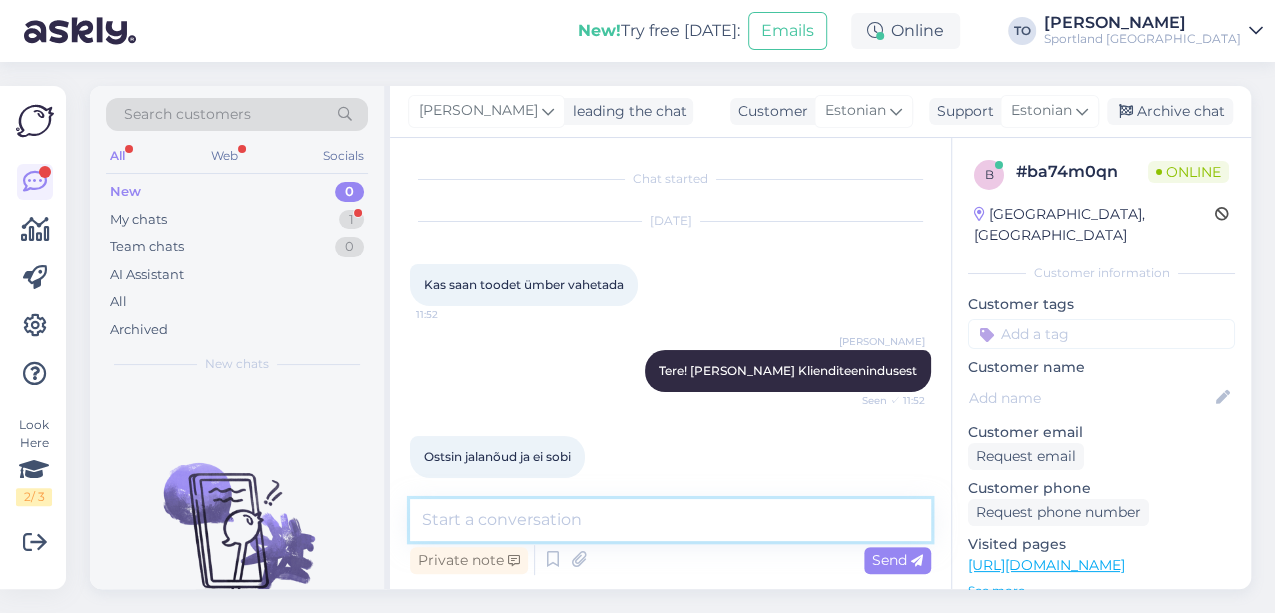 scroll, scrollTop: 208, scrollLeft: 0, axis: vertical 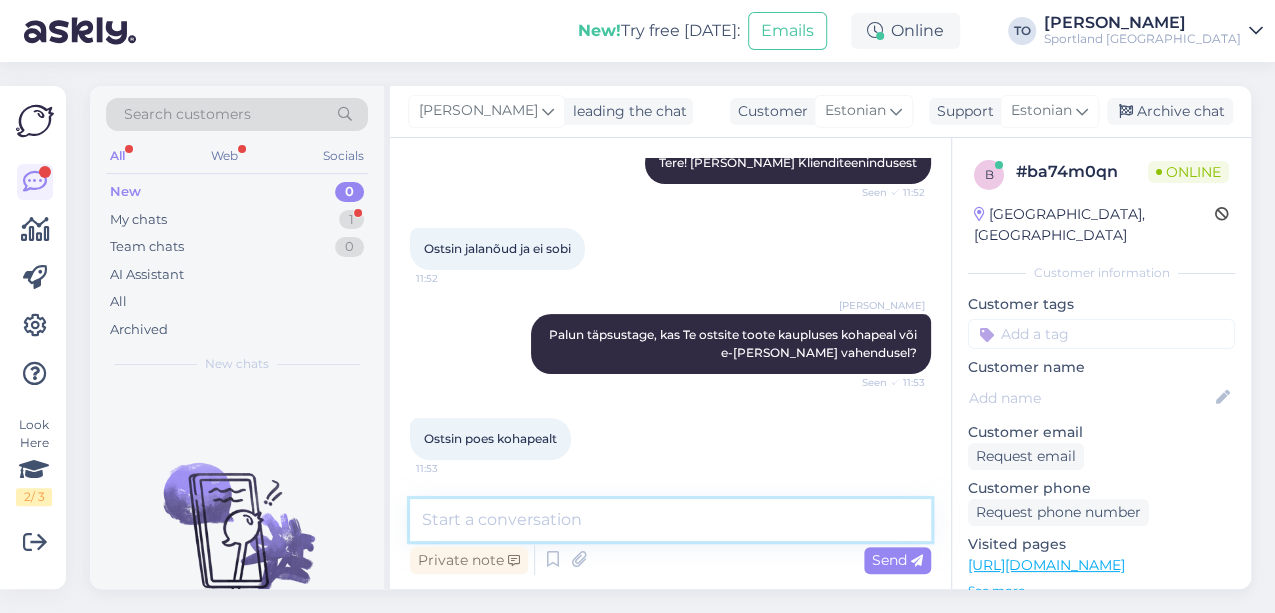 click at bounding box center (670, 520) 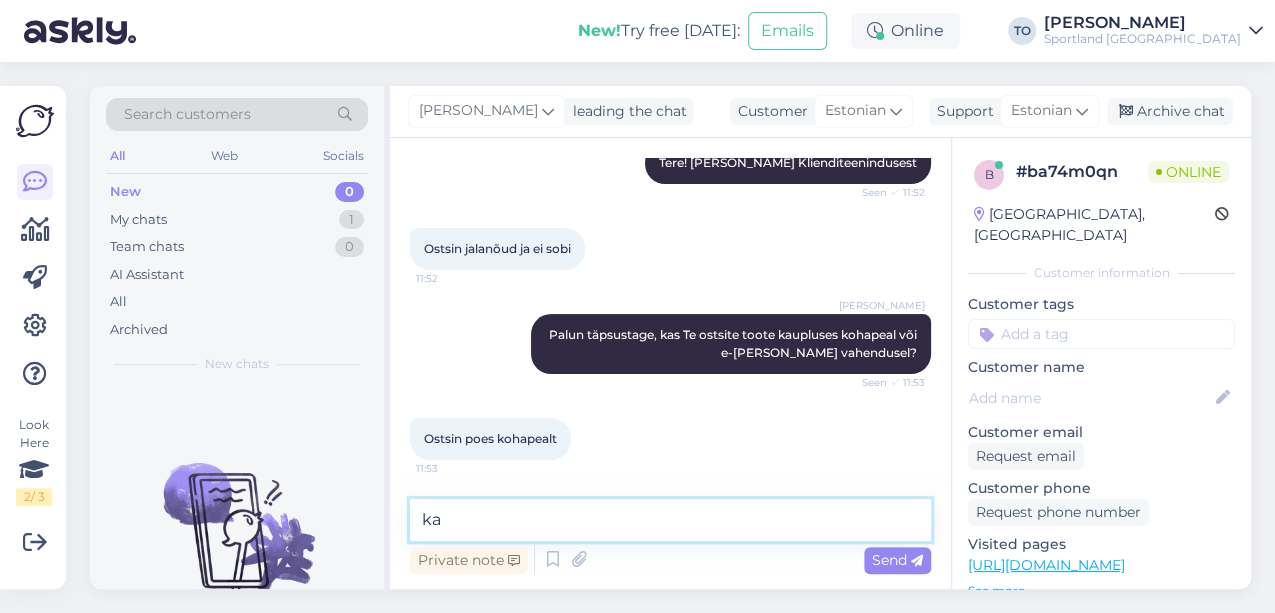 type on "k" 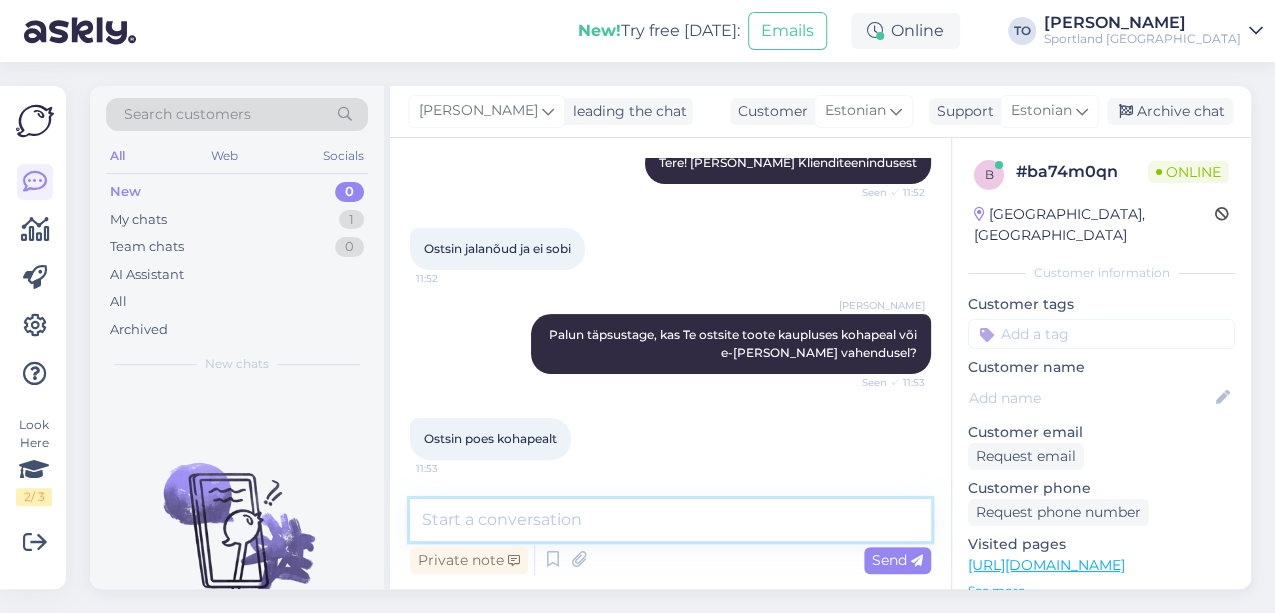 click at bounding box center [670, 520] 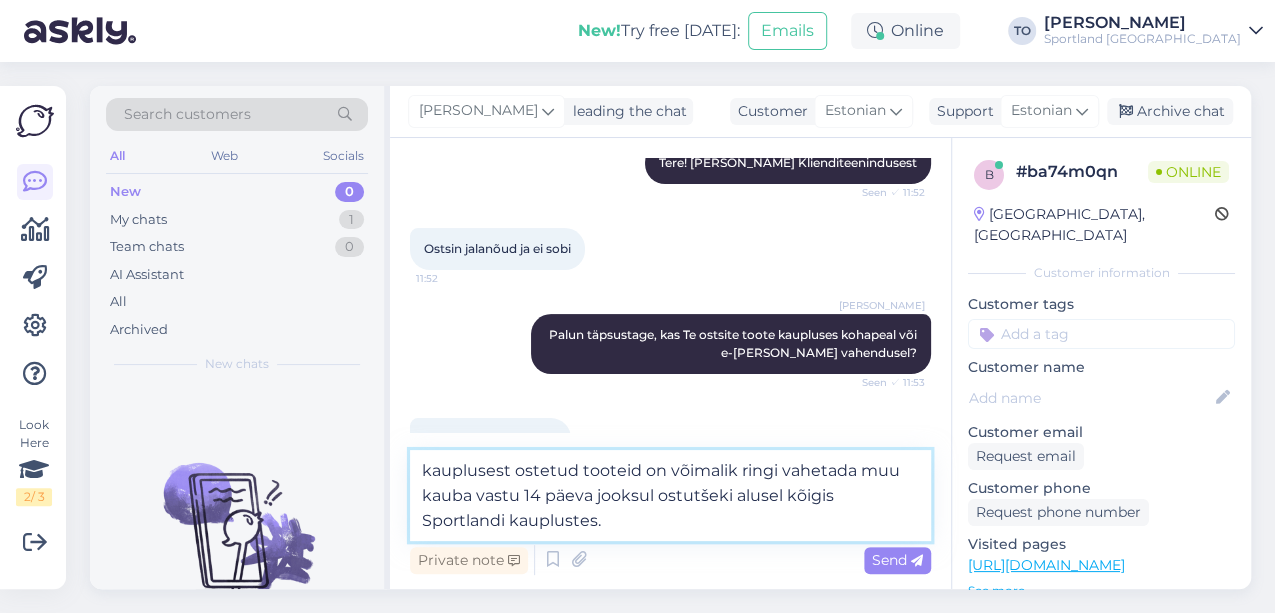 click on "kauplusest ostetud tooteid on võimalik ringi vahetada muu kauba vastu 14 päeva jooksul ostutšeki alusel kõigis Sportlandi kauplustes." at bounding box center (670, 495) 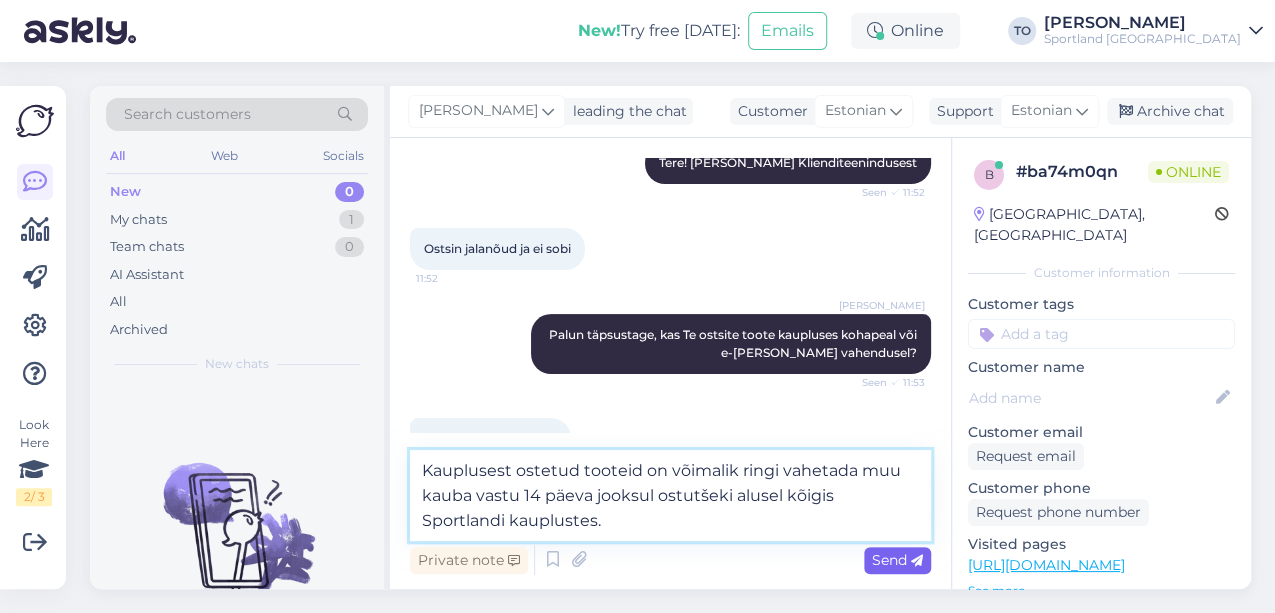 type on "Kauplusest ostetud tooteid on võimalik ringi vahetada muu kauba vastu 14 päeva jooksul ostutšeki alusel kõigis Sportlandi kauplustes." 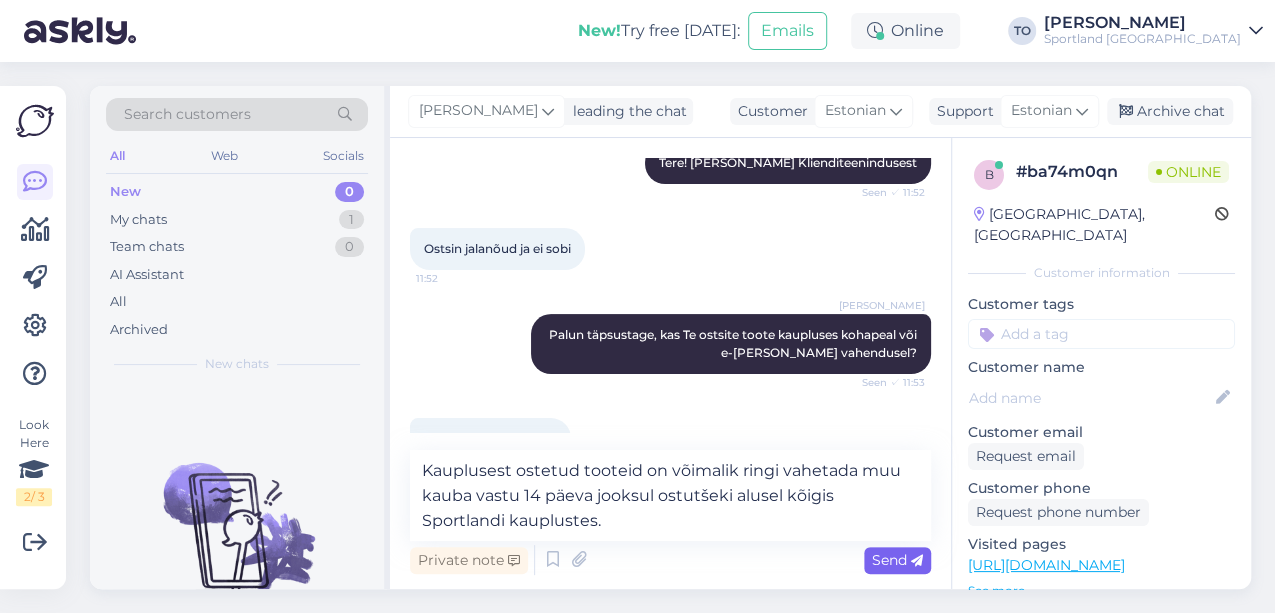 click on "Send" at bounding box center [897, 560] 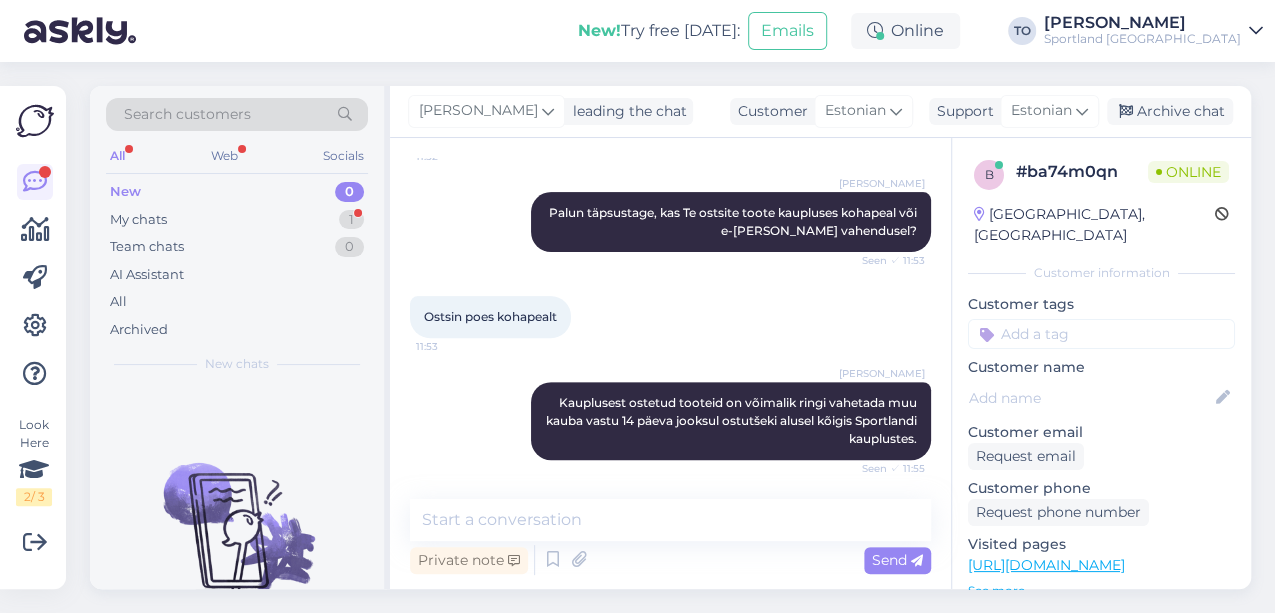 scroll, scrollTop: 416, scrollLeft: 0, axis: vertical 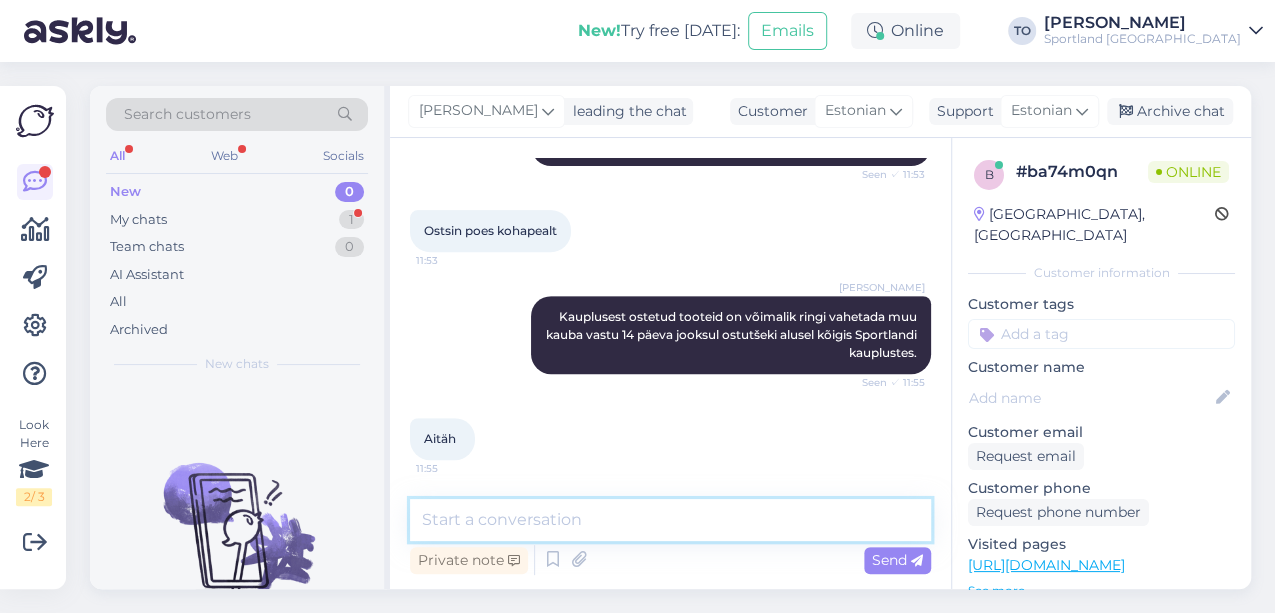 click at bounding box center (670, 520) 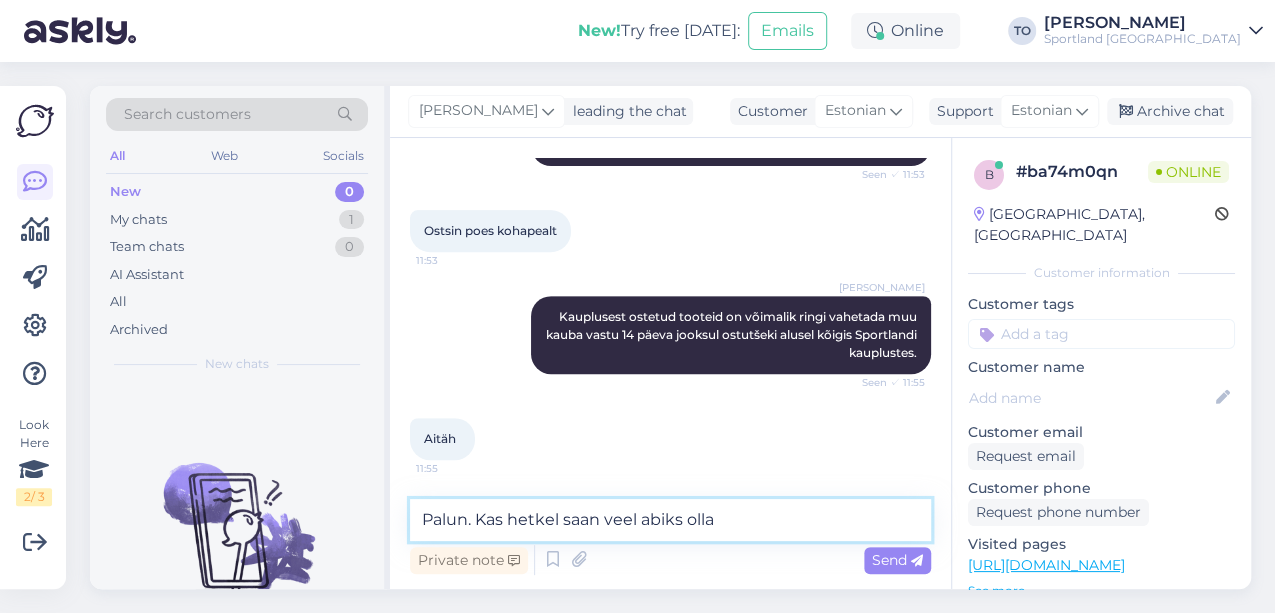 type on "Palun. Kas hetkel saan veel abiks olla?" 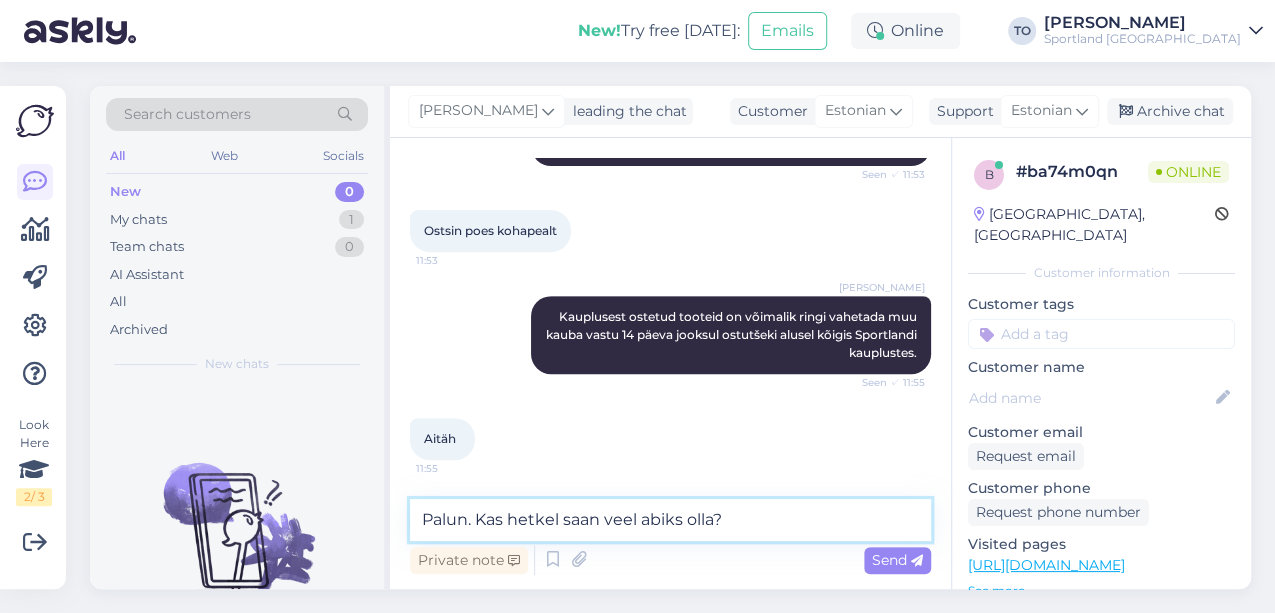 type 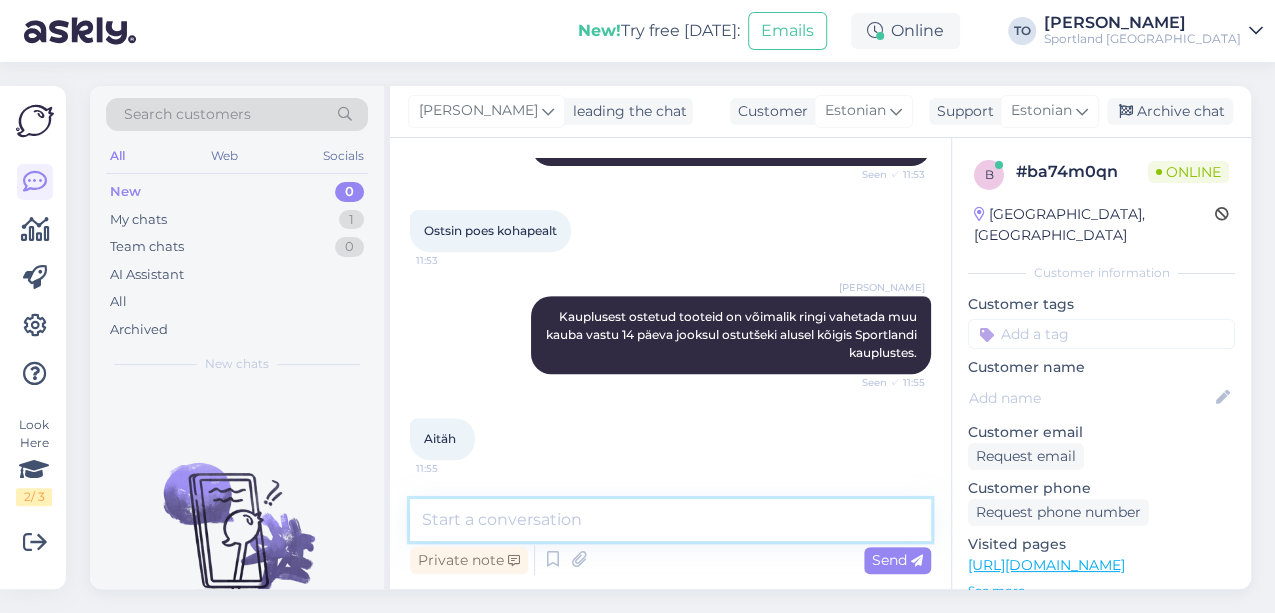 scroll, scrollTop: 502, scrollLeft: 0, axis: vertical 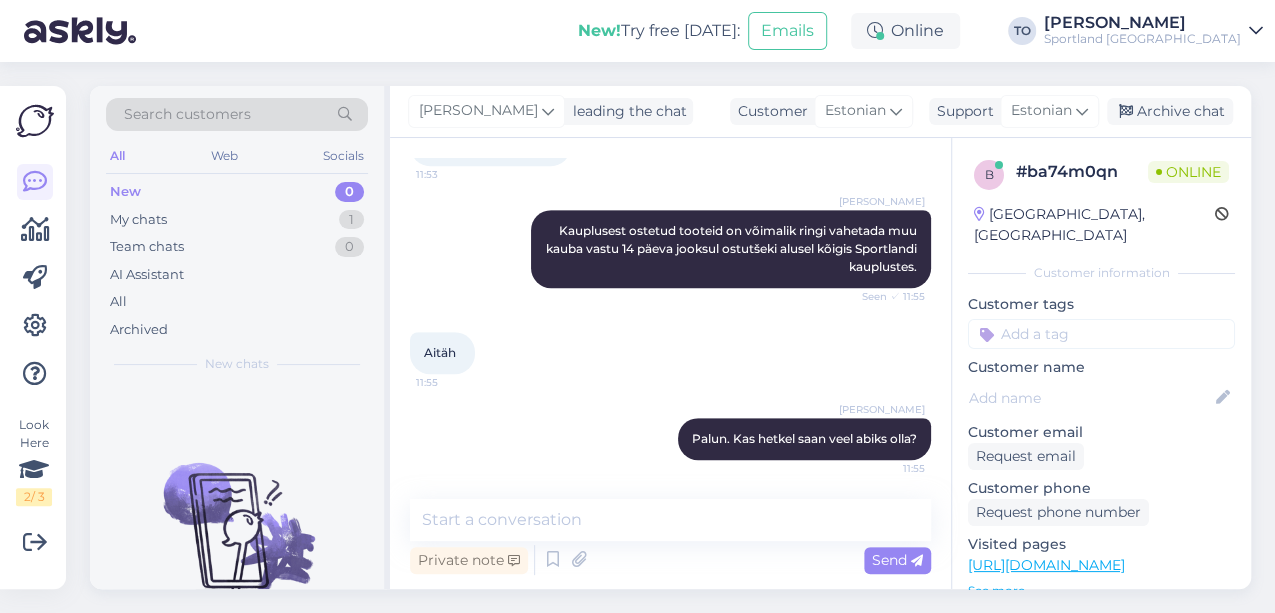 click at bounding box center (1101, 334) 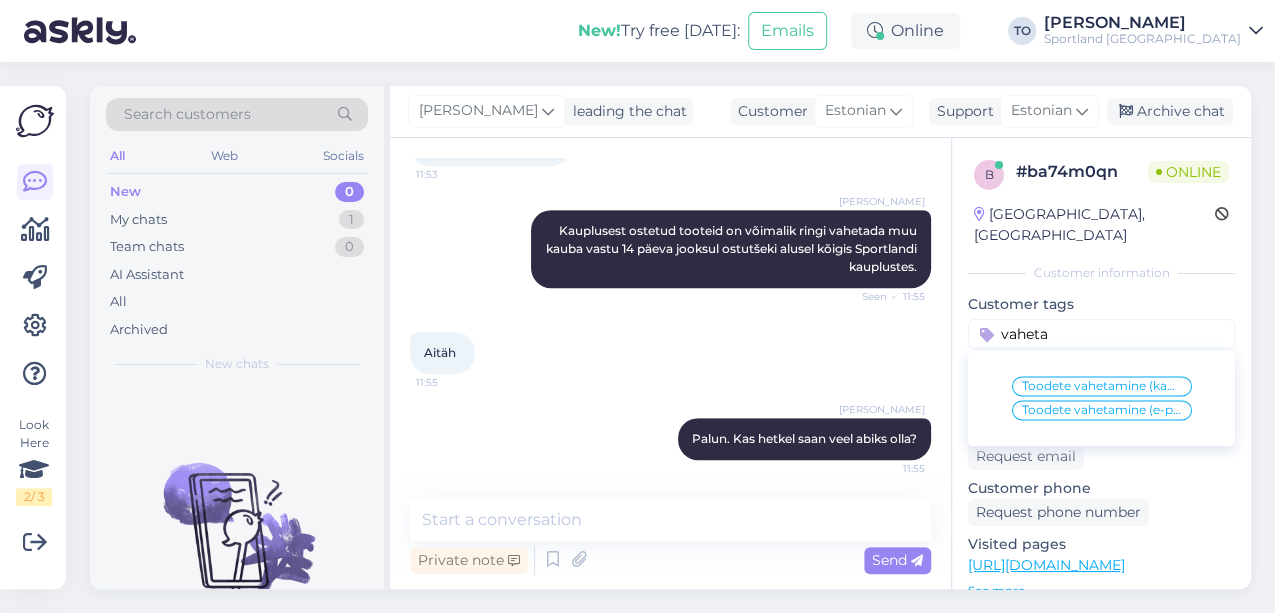 type on "vaheta" 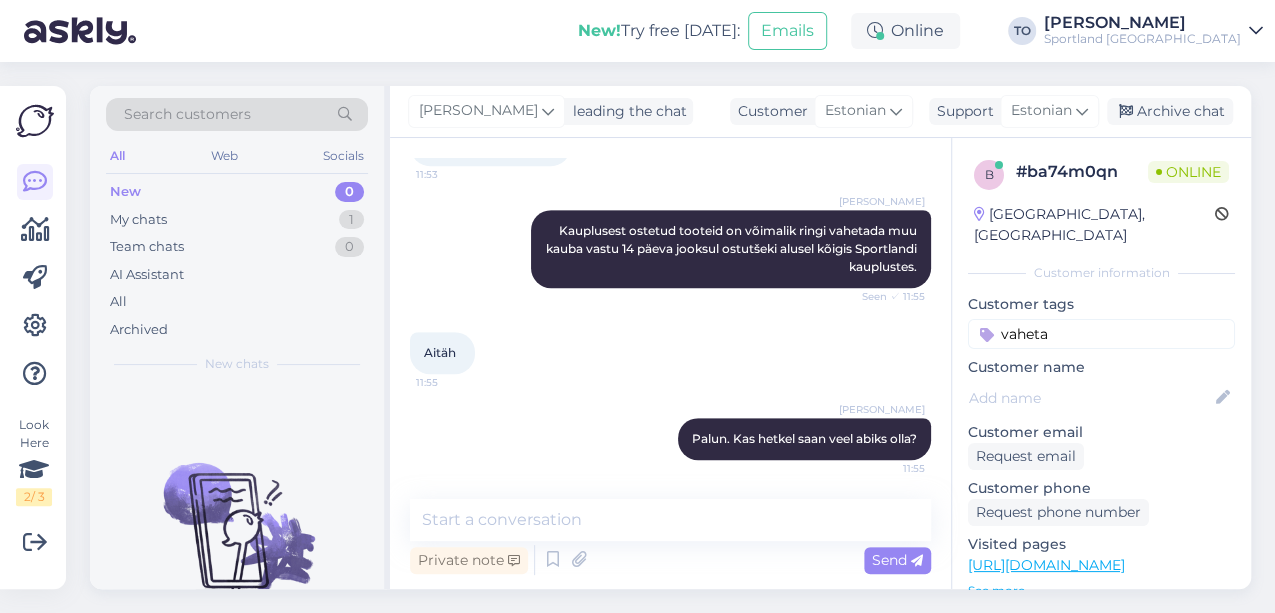 type 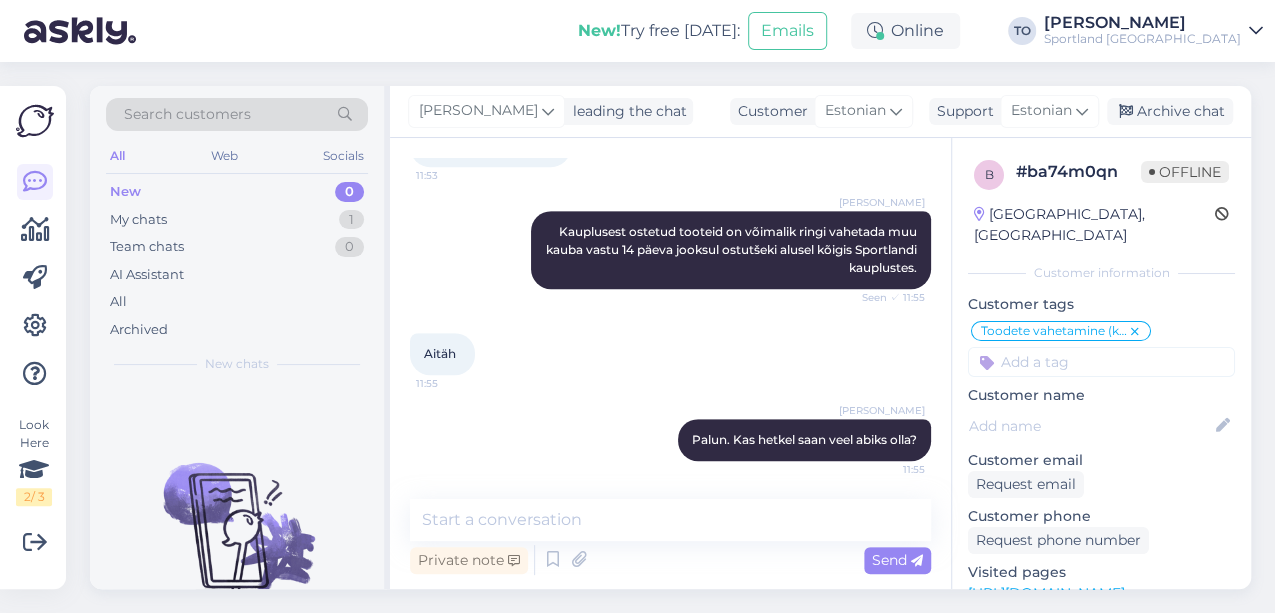 scroll, scrollTop: 502, scrollLeft: 0, axis: vertical 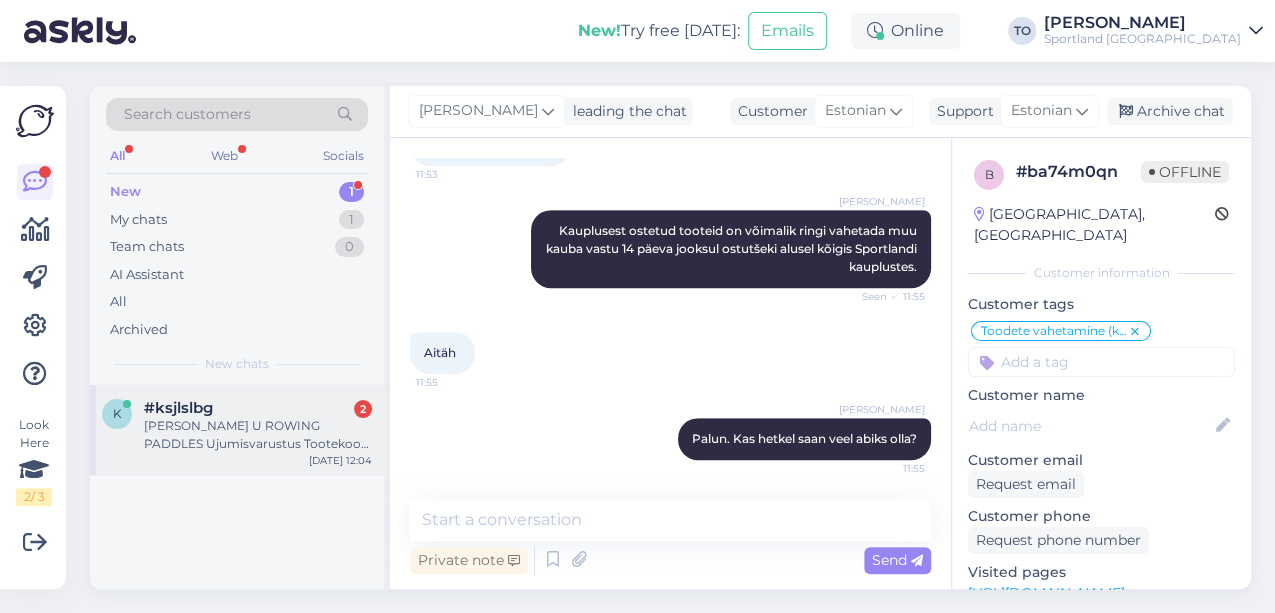 click on "#ksjlslbg 2" at bounding box center (258, 408) 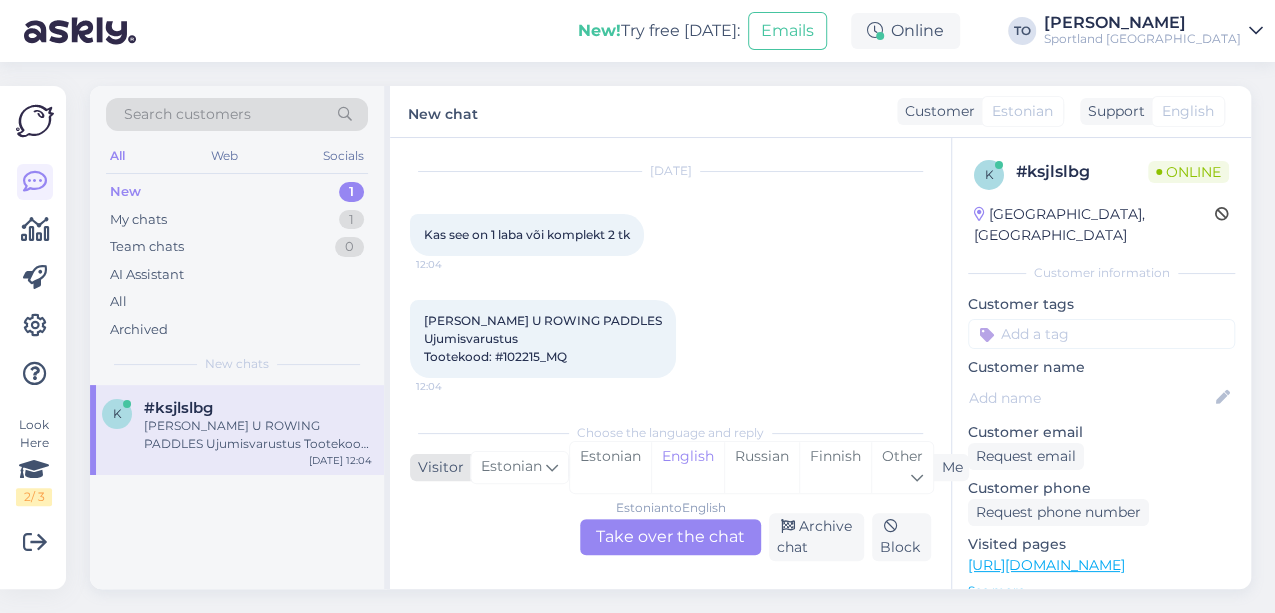 scroll, scrollTop: 55, scrollLeft: 0, axis: vertical 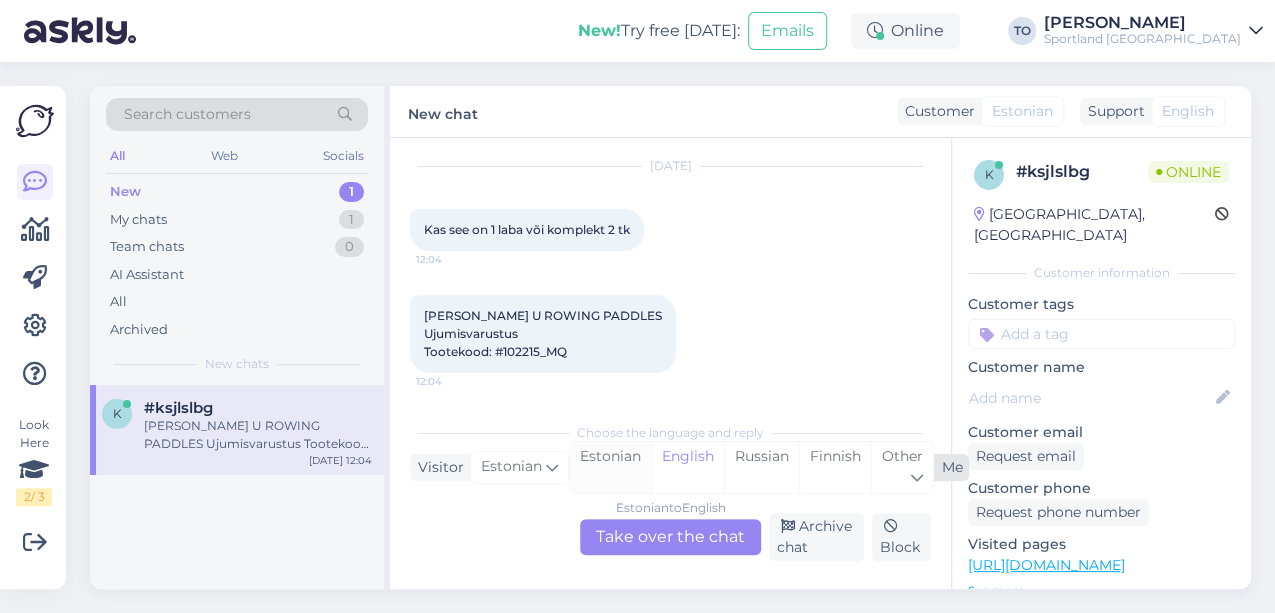 click on "Estonian" at bounding box center [610, 467] 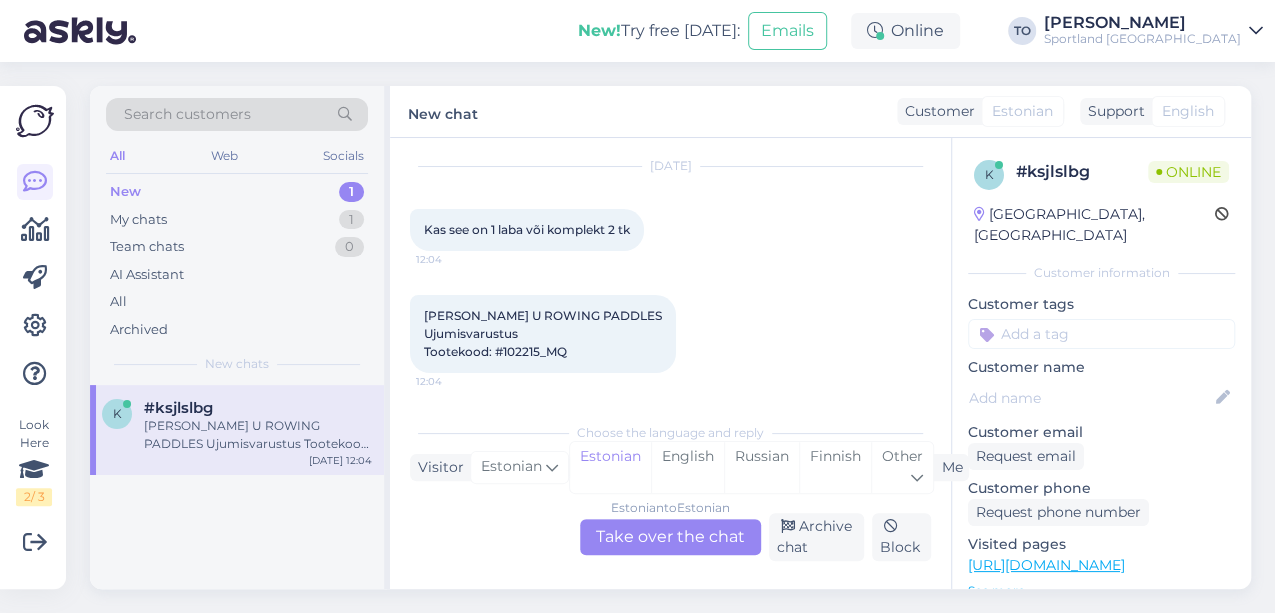 click on "Estonian  to  Estonian Take over the chat" at bounding box center [670, 537] 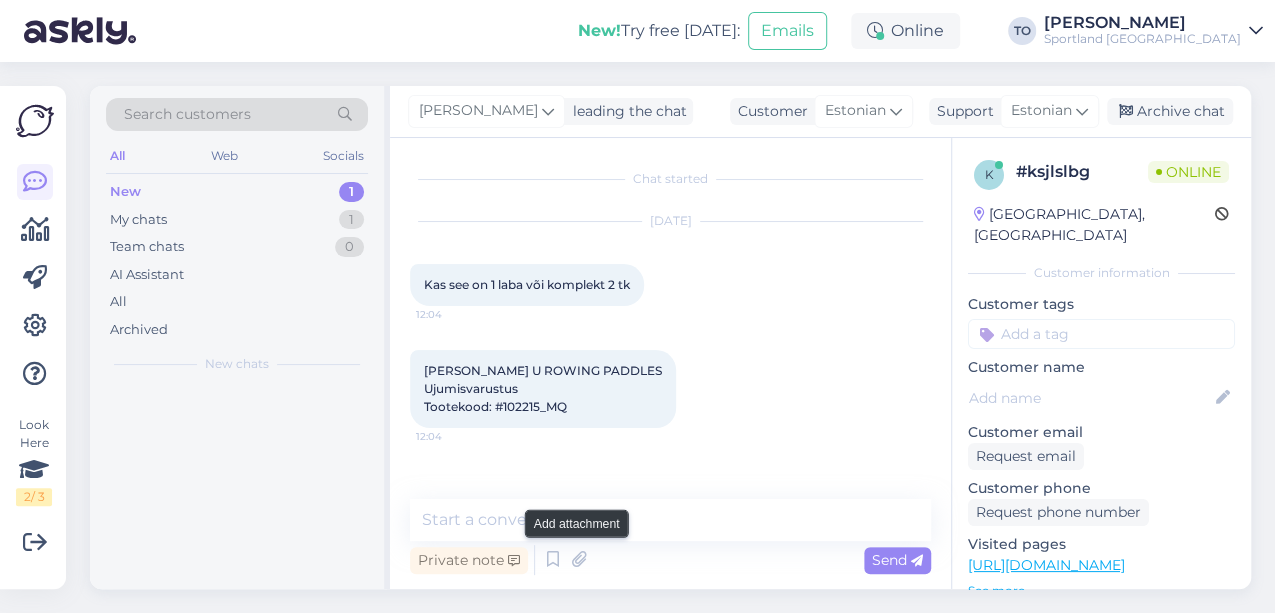 scroll, scrollTop: 0, scrollLeft: 0, axis: both 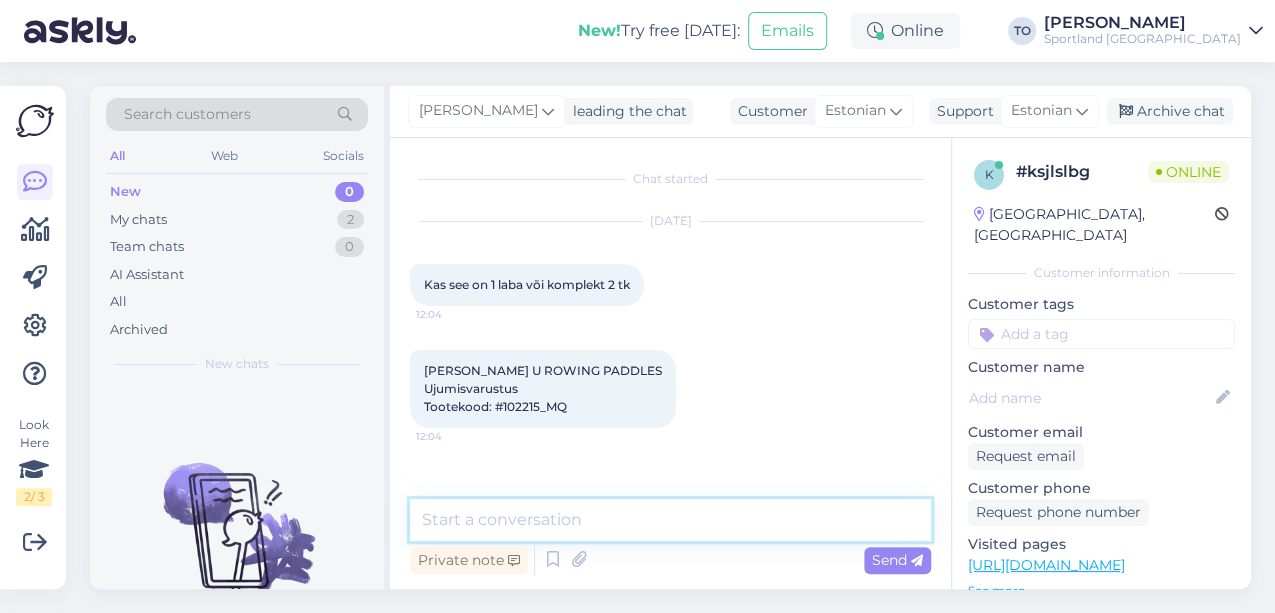 click at bounding box center (670, 520) 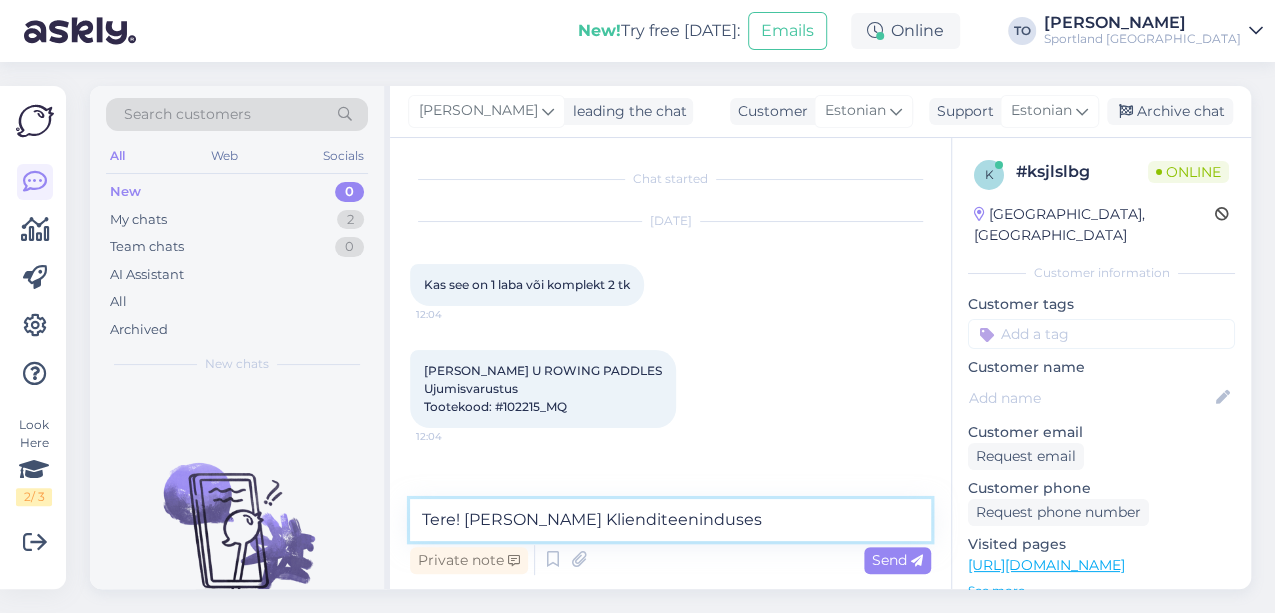 type on "Tere! [PERSON_NAME] Klienditeenindusest" 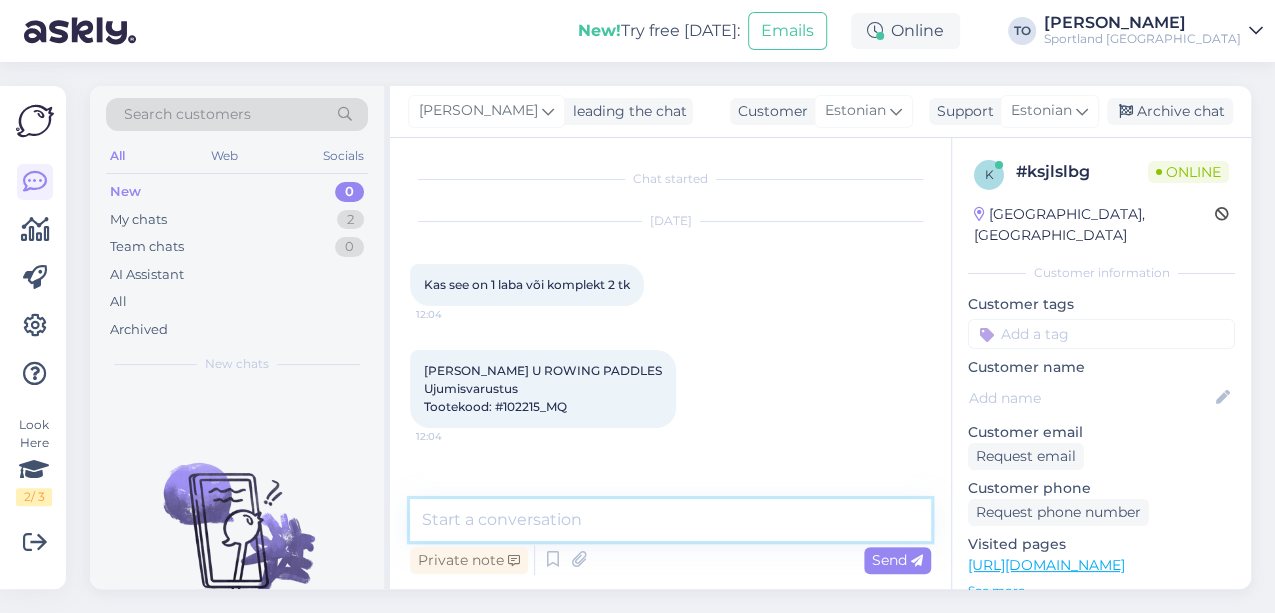 scroll, scrollTop: 54, scrollLeft: 0, axis: vertical 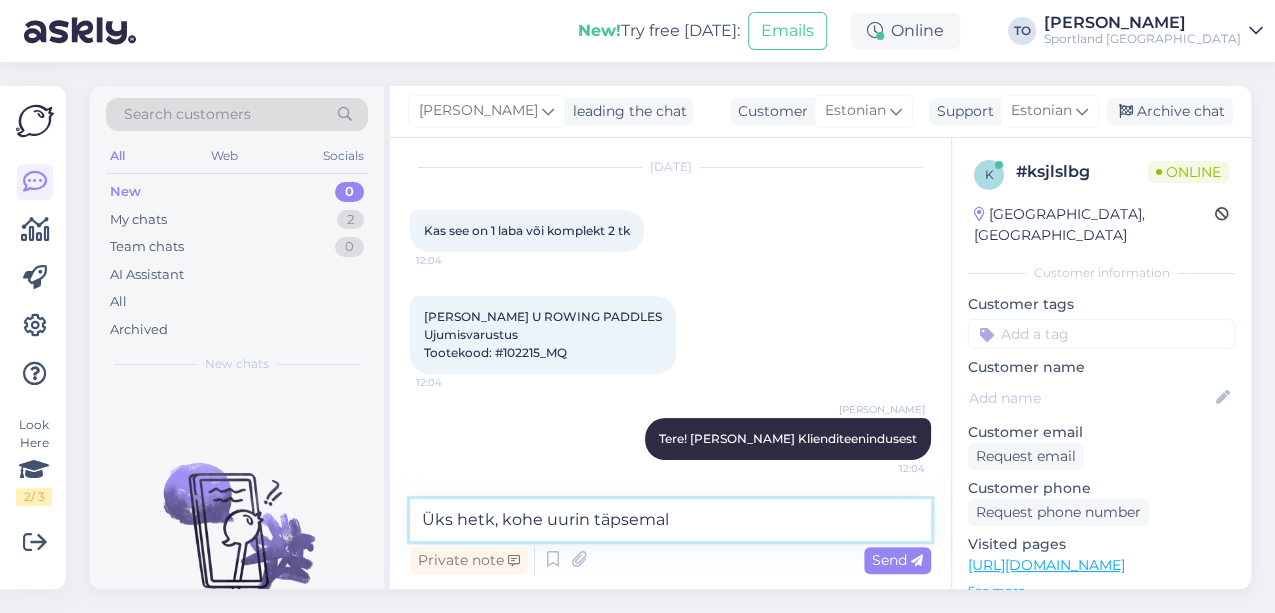 type on "Üks hetk, kohe uurin täpsemalt" 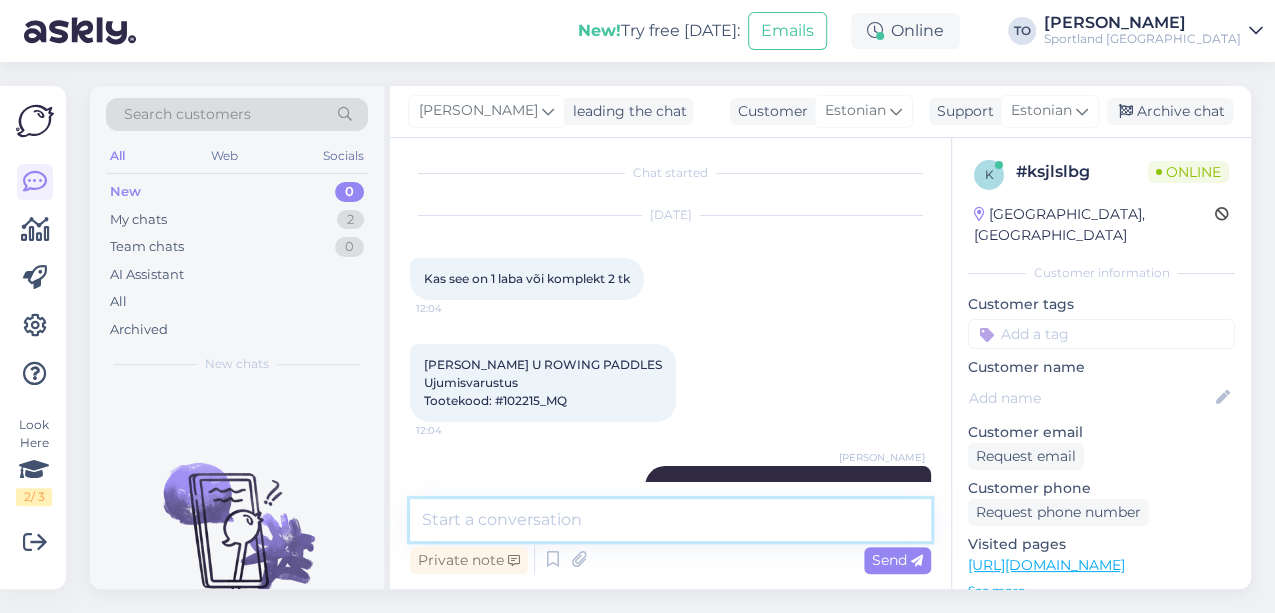scroll, scrollTop: 0, scrollLeft: 0, axis: both 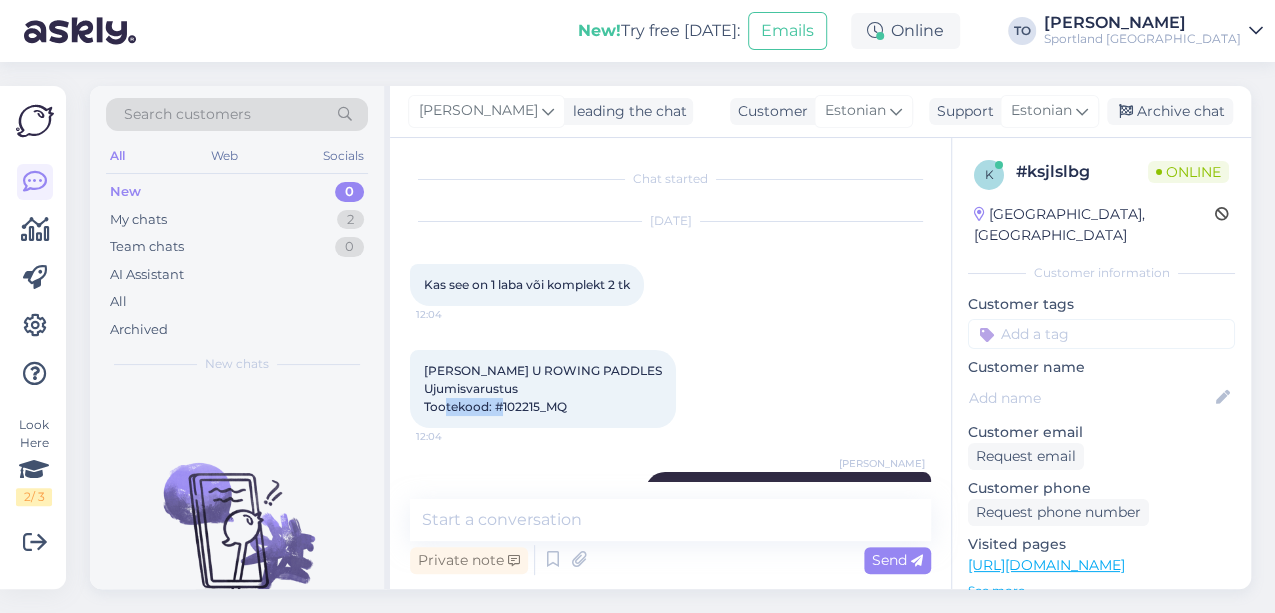 drag, startPoint x: 502, startPoint y: 409, endPoint x: 572, endPoint y: 409, distance: 70 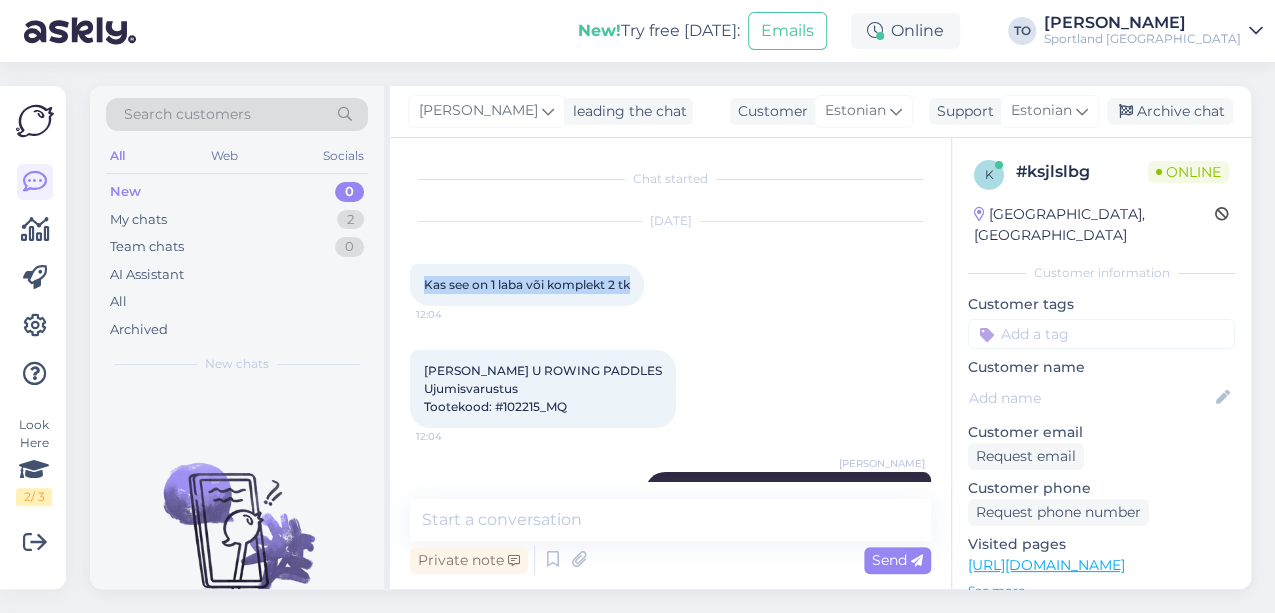 drag, startPoint x: 426, startPoint y: 281, endPoint x: 637, endPoint y: 270, distance: 211.28653 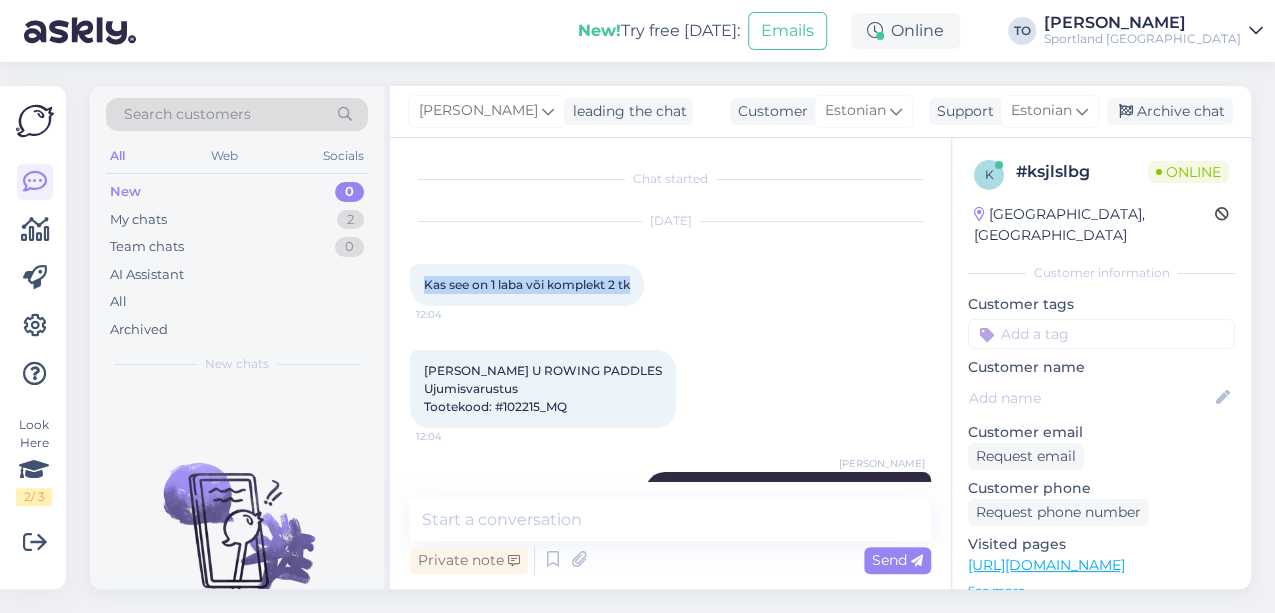 click on "Kas see on 1 laba või komplekt 2 tk 12:04" at bounding box center (527, 285) 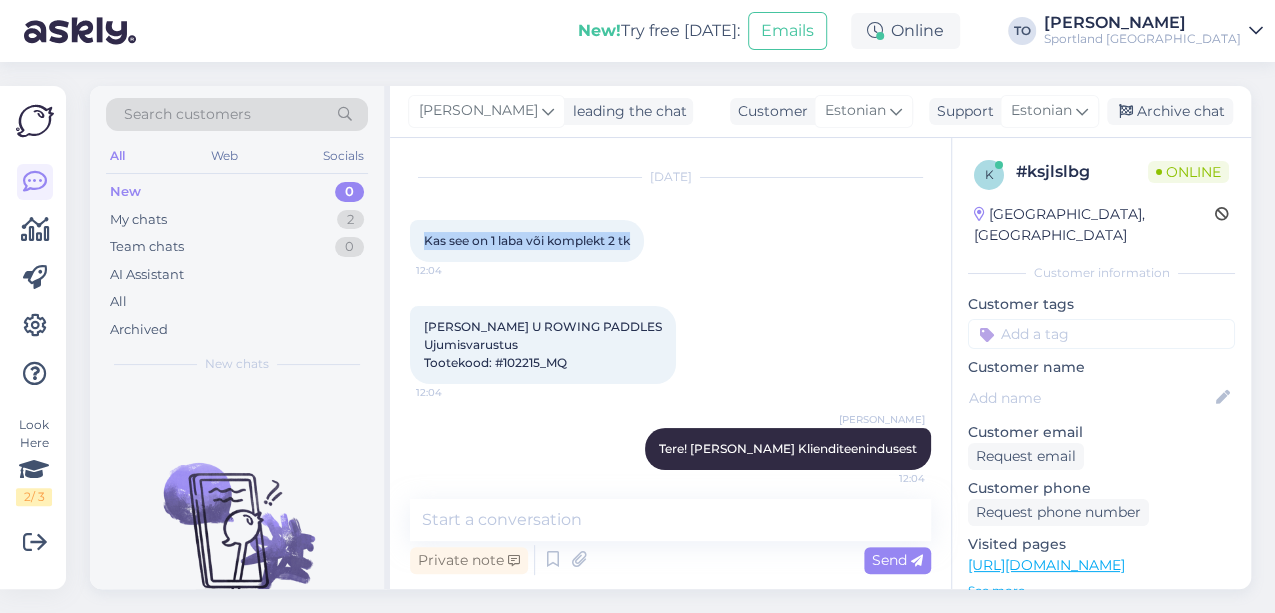 scroll, scrollTop: 66, scrollLeft: 0, axis: vertical 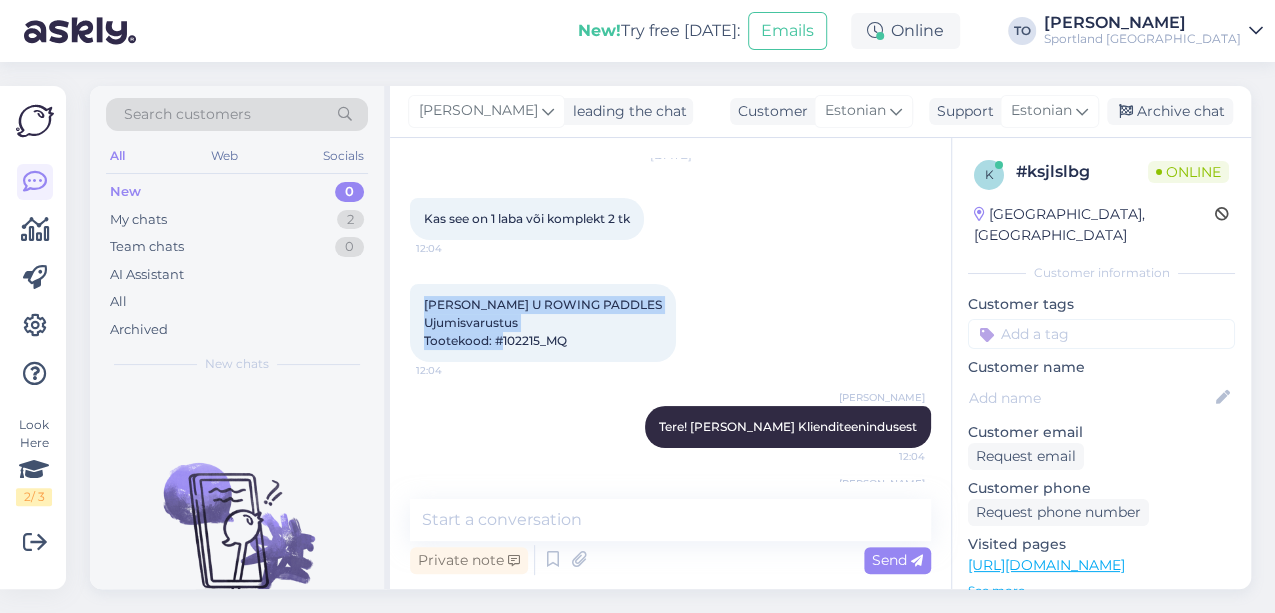 drag, startPoint x: 424, startPoint y: 302, endPoint x: 575, endPoint y: 341, distance: 155.95512 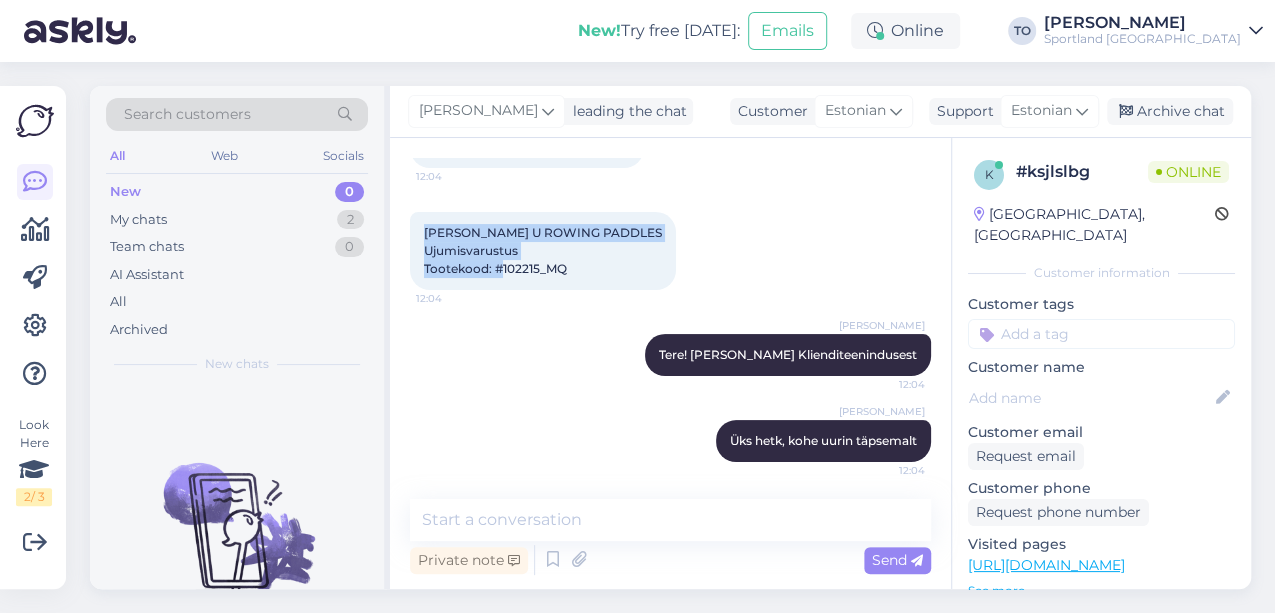 scroll, scrollTop: 140, scrollLeft: 0, axis: vertical 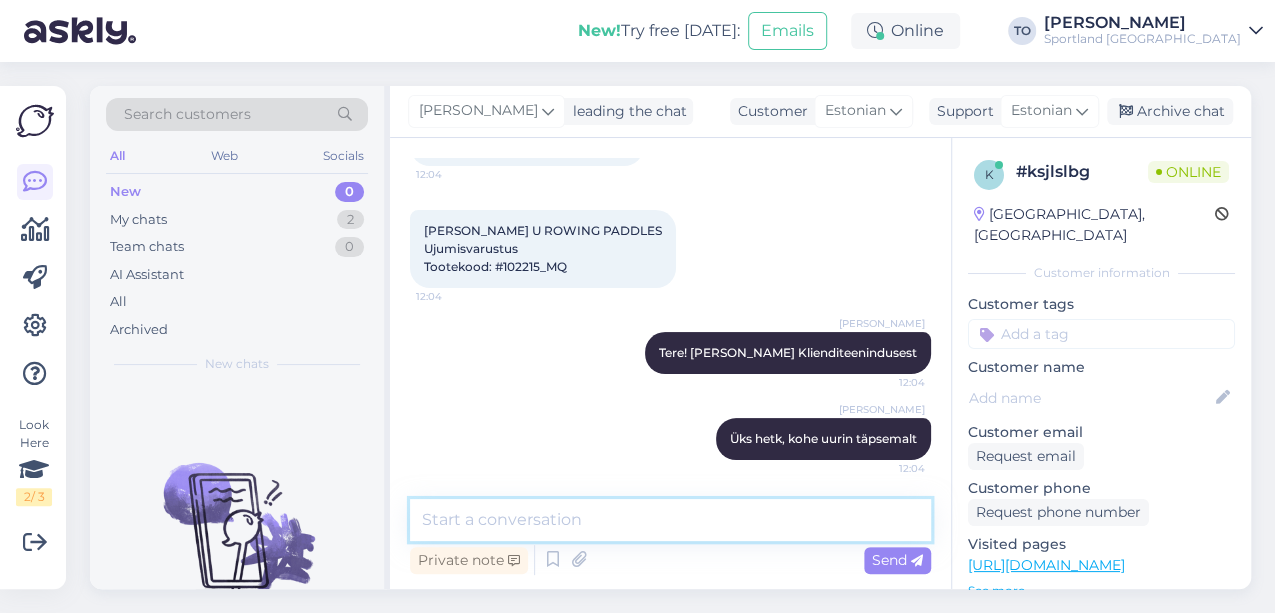 click at bounding box center [670, 520] 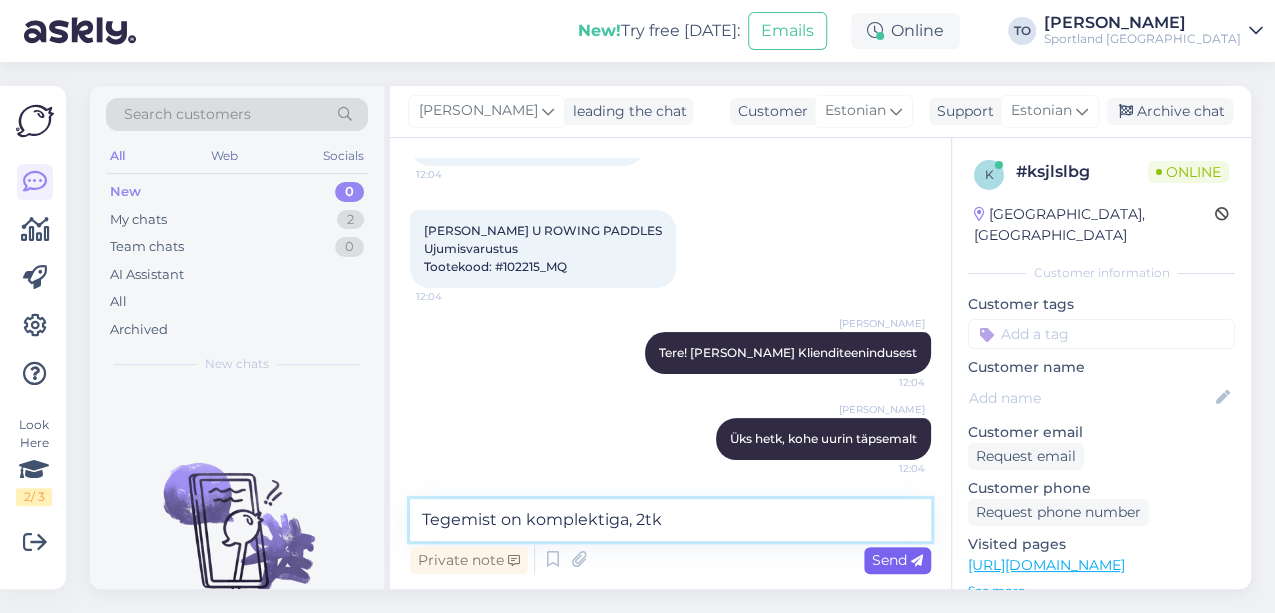type on "Tegemist on komplektiga, 2tk" 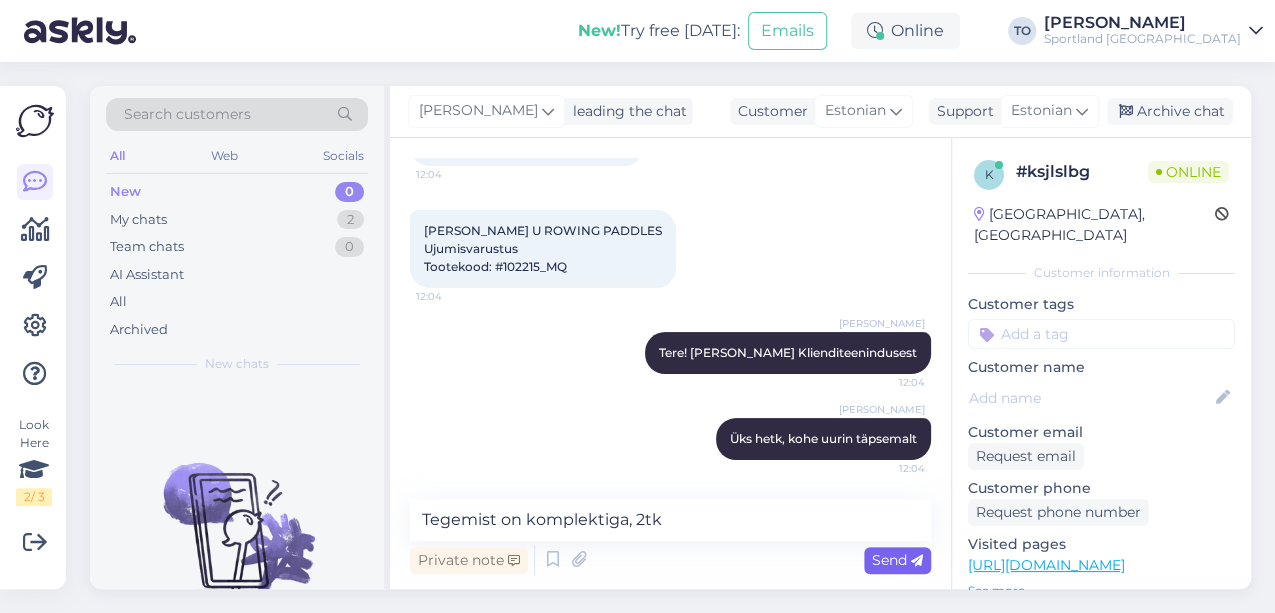 click on "Send" at bounding box center [897, 560] 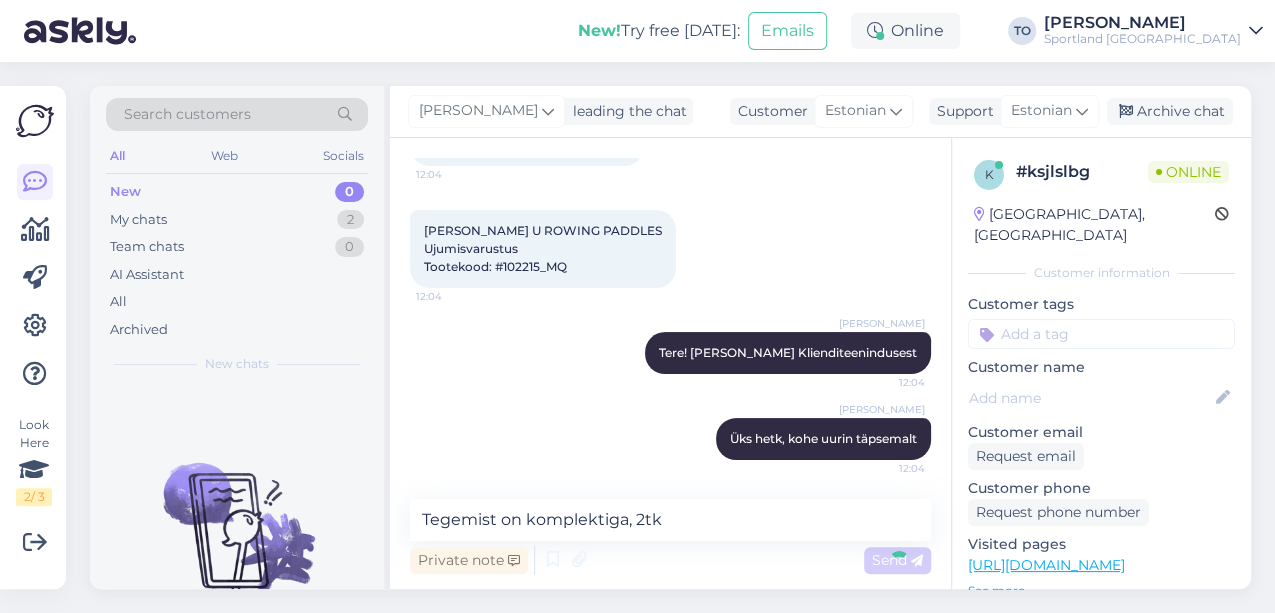 type 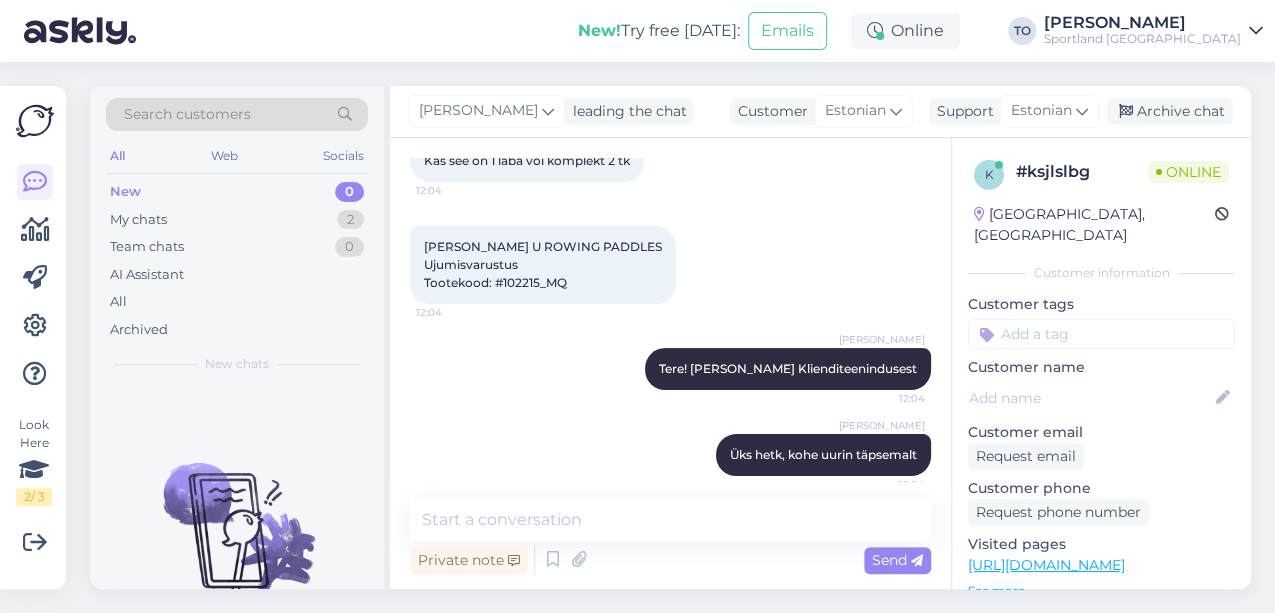 scroll, scrollTop: 0, scrollLeft: 0, axis: both 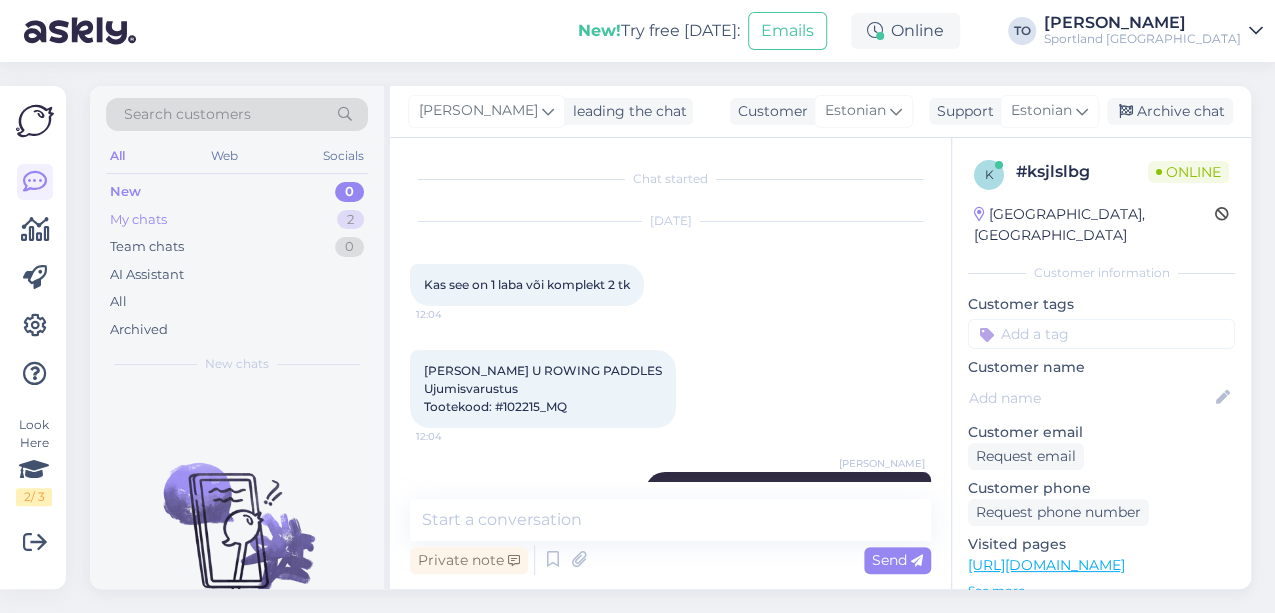 click on "2" at bounding box center [350, 220] 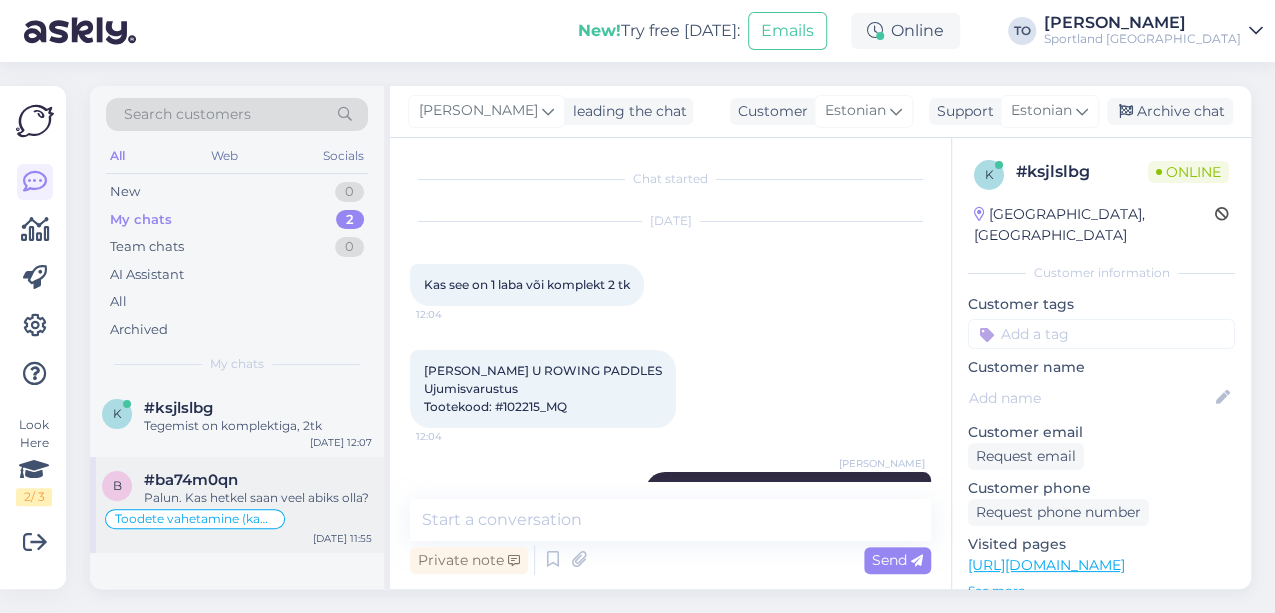 click on "Palun. Kas hetkel saan veel abiks olla?" at bounding box center [258, 498] 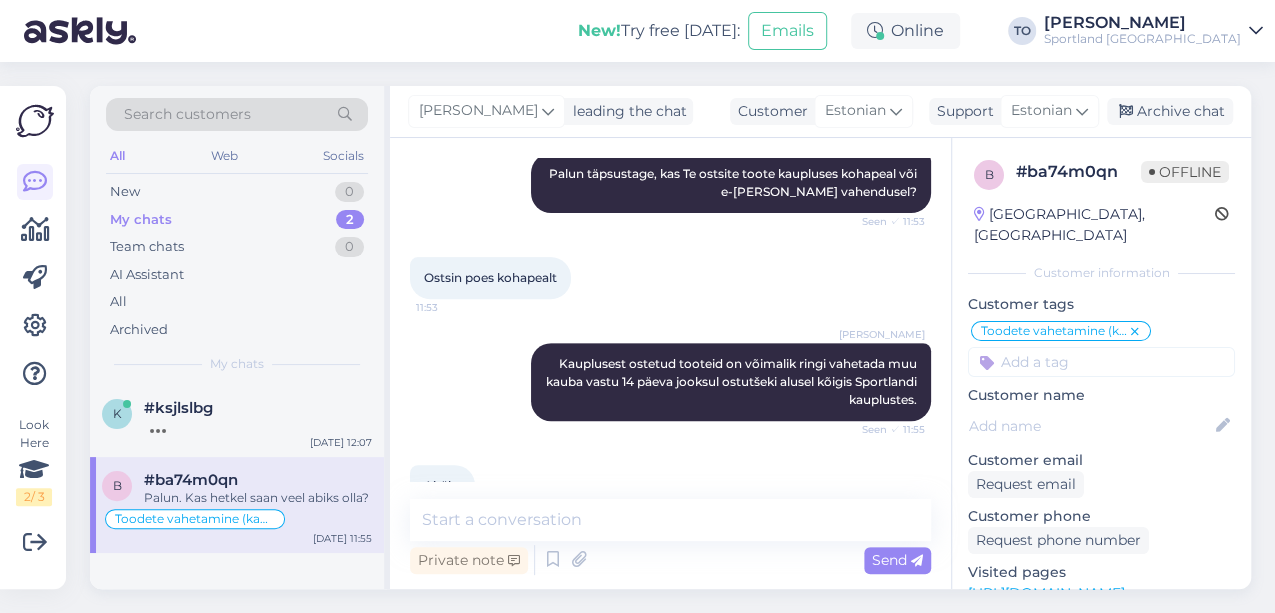 scroll, scrollTop: 502, scrollLeft: 0, axis: vertical 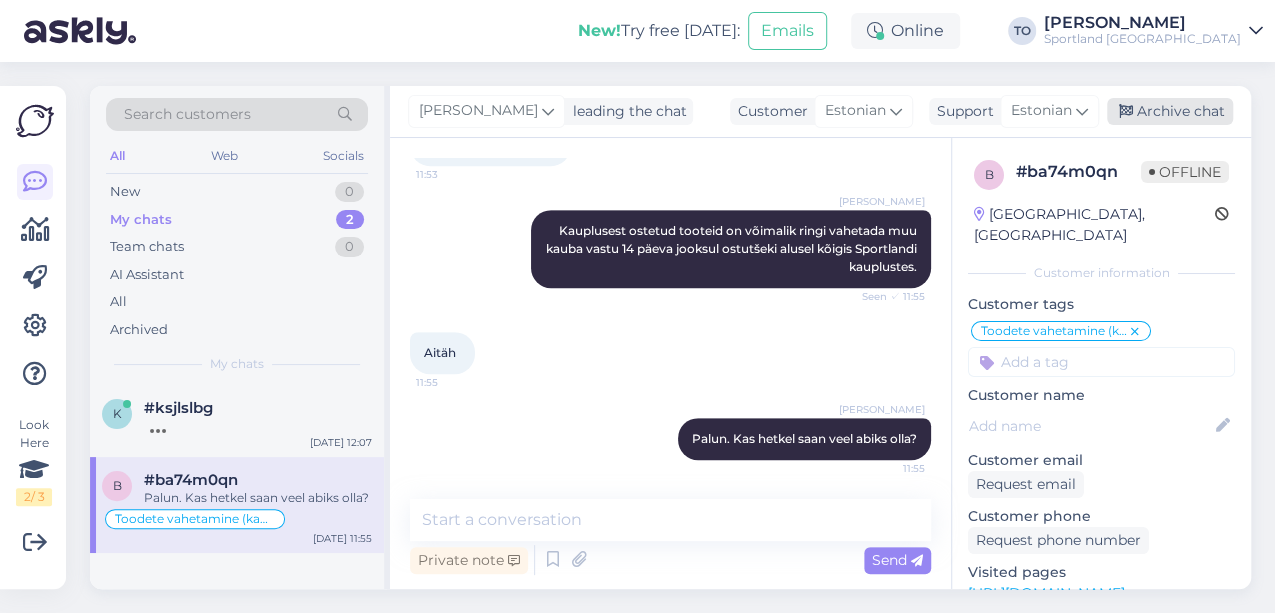 click on "Archive chat" at bounding box center (1170, 111) 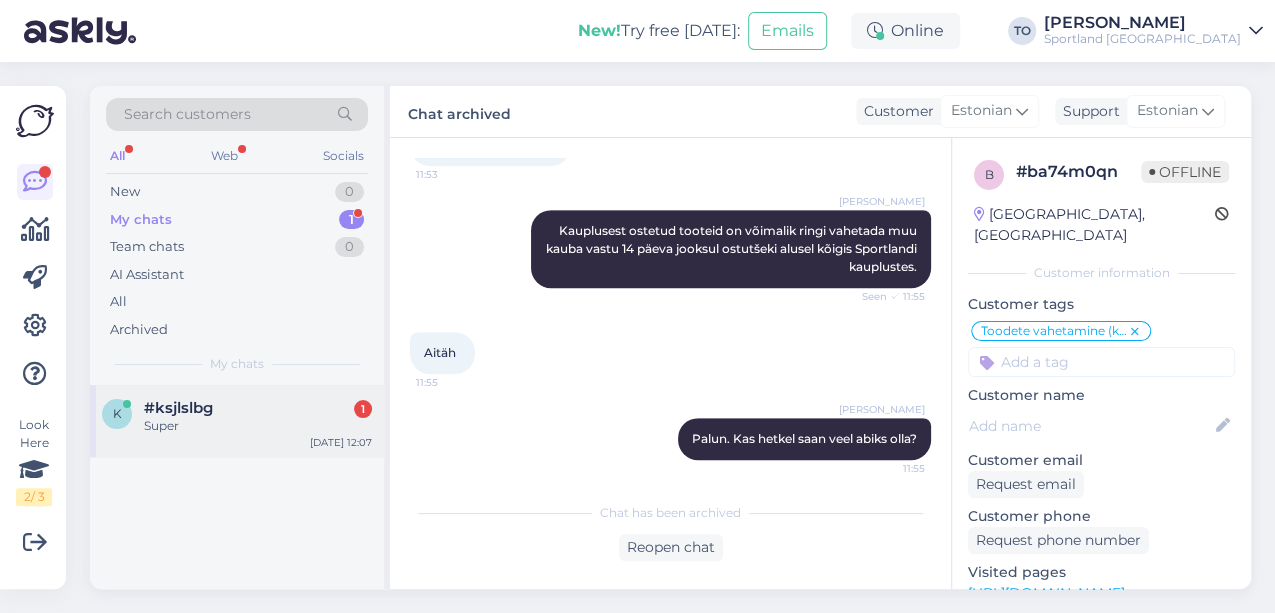 click on "#ksjlslbg 1" at bounding box center [258, 408] 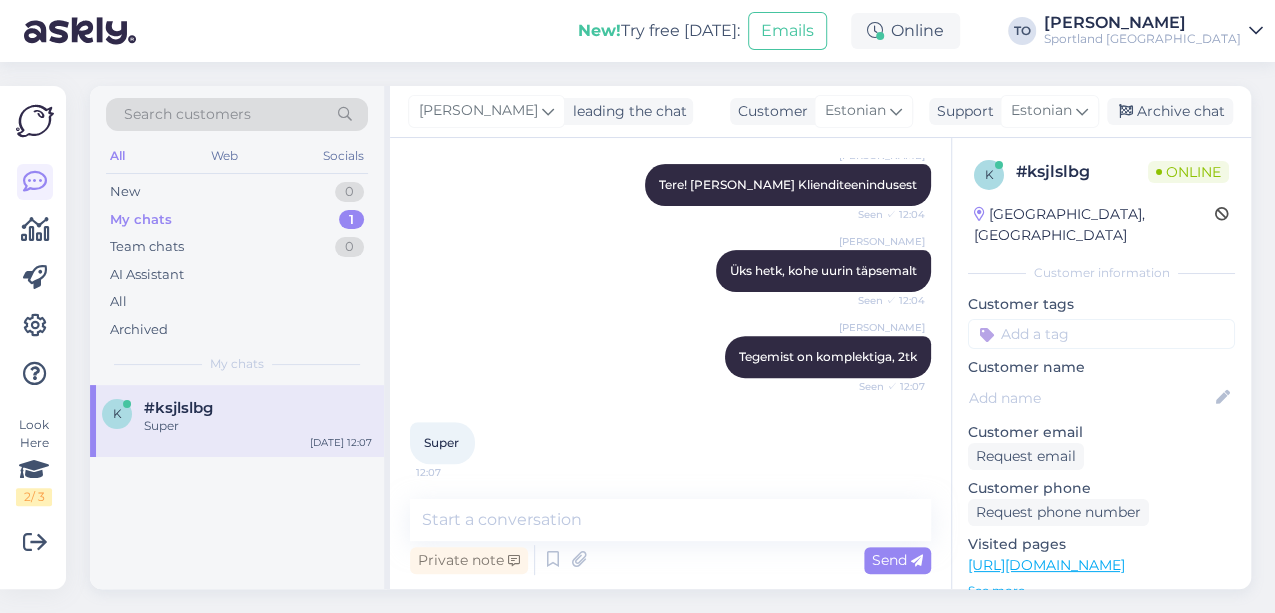 scroll, scrollTop: 312, scrollLeft: 0, axis: vertical 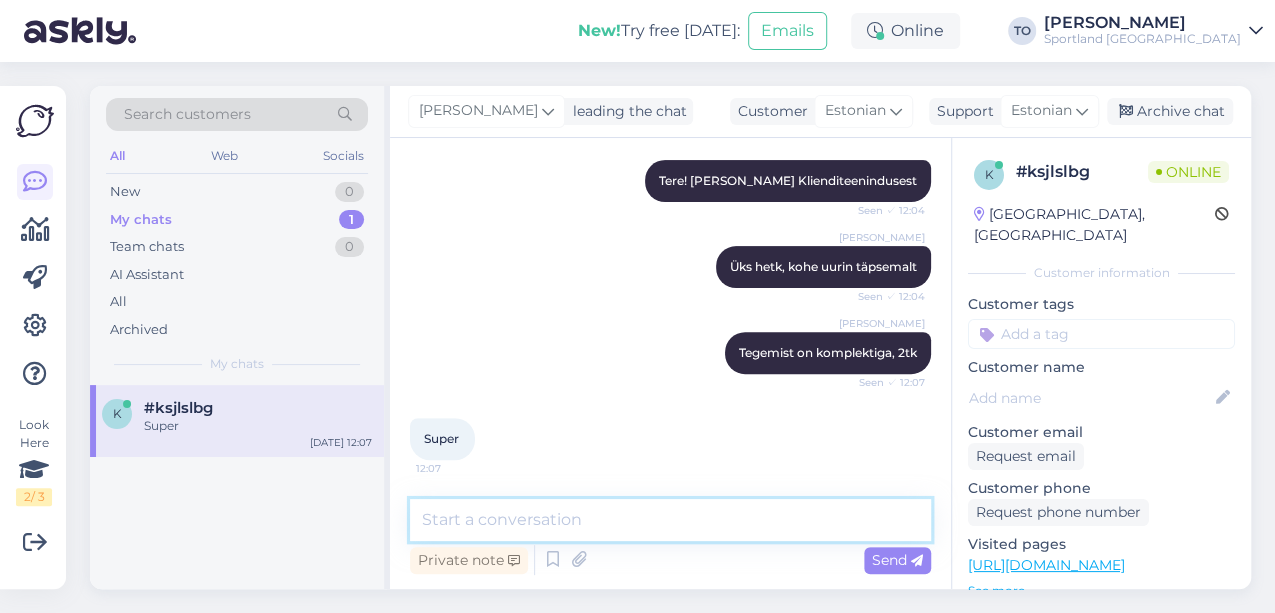 click at bounding box center (670, 520) 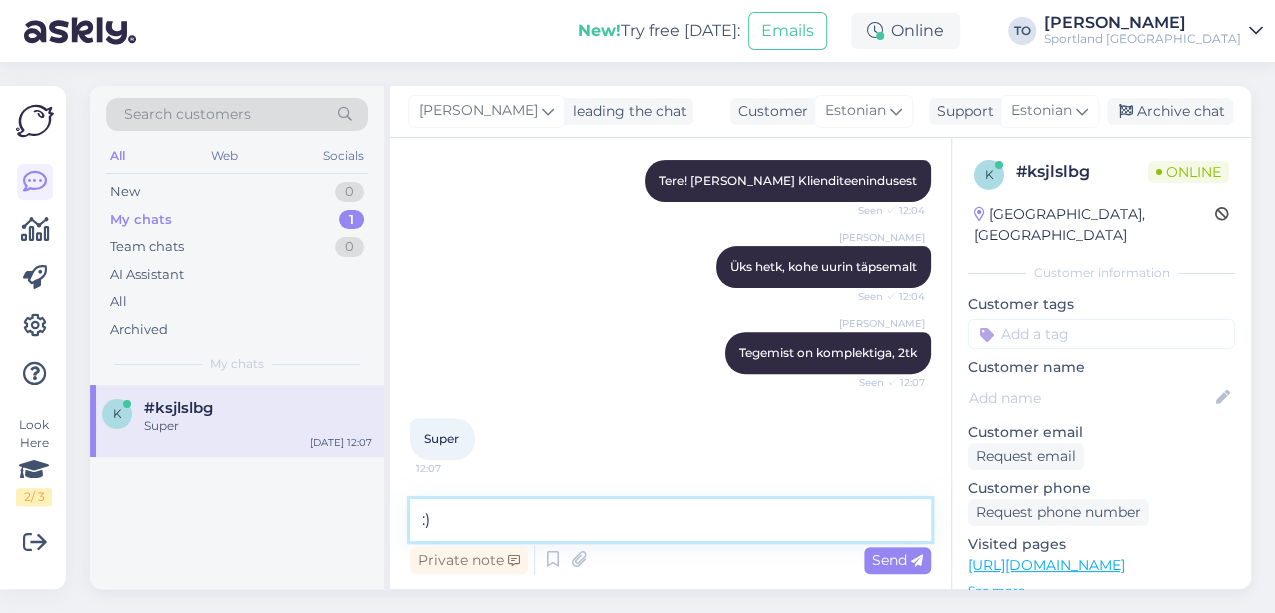 type on ":)" 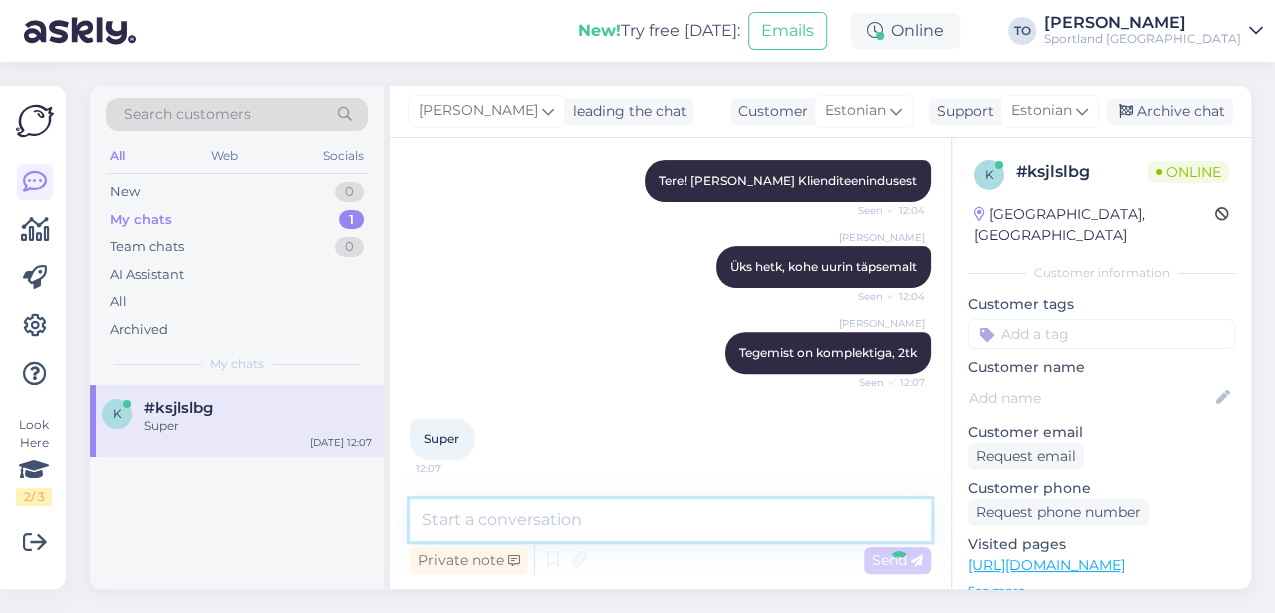 scroll, scrollTop: 398, scrollLeft: 0, axis: vertical 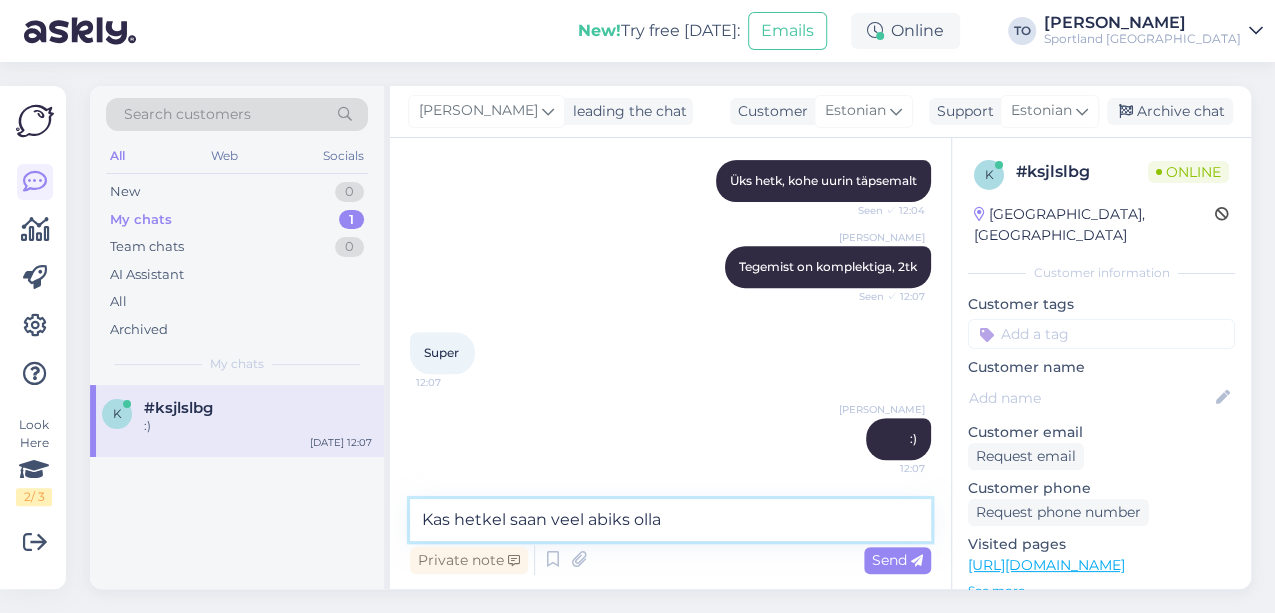 type on "Kas hetkel saan veel abiks olla?" 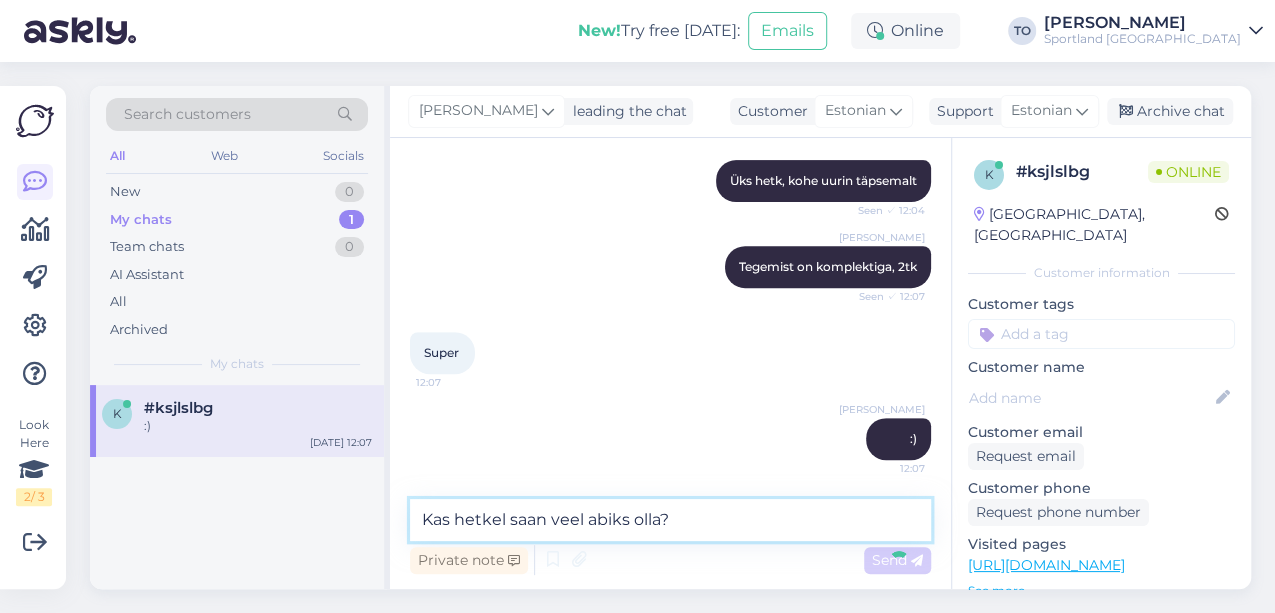 type 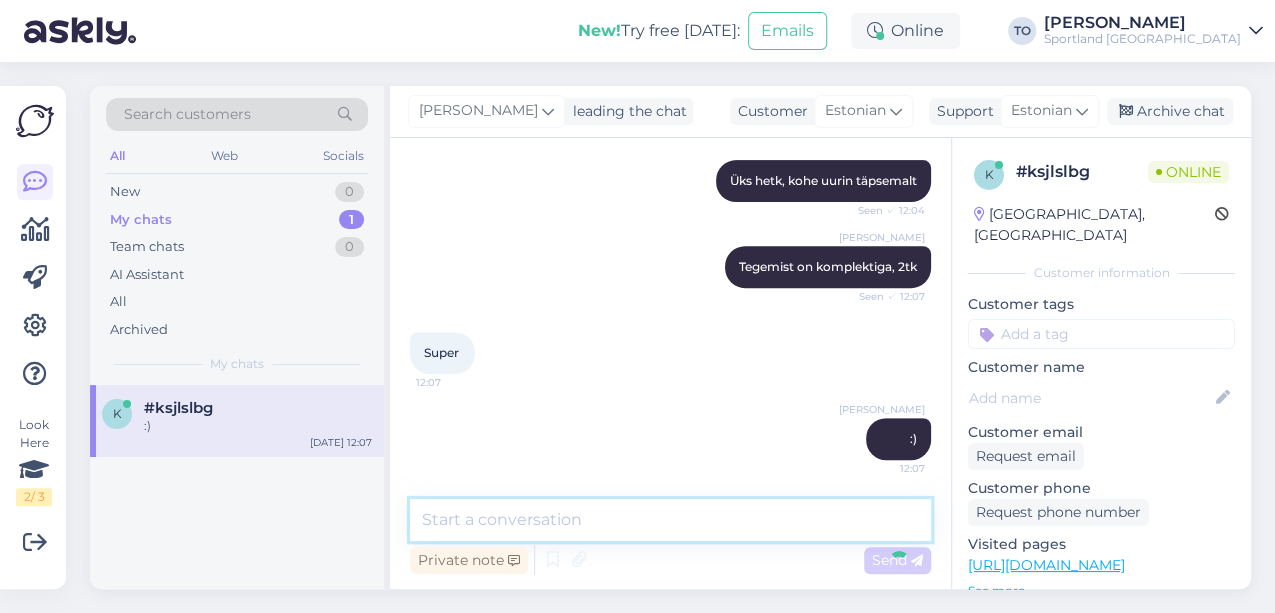 scroll, scrollTop: 484, scrollLeft: 0, axis: vertical 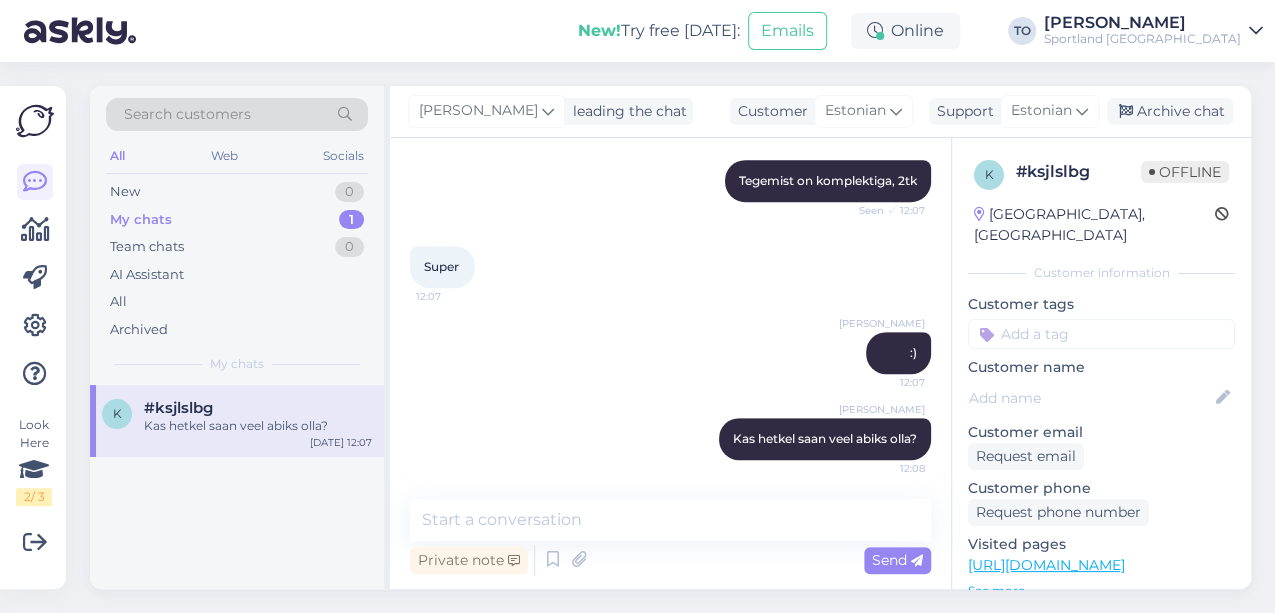 click at bounding box center [1101, 334] 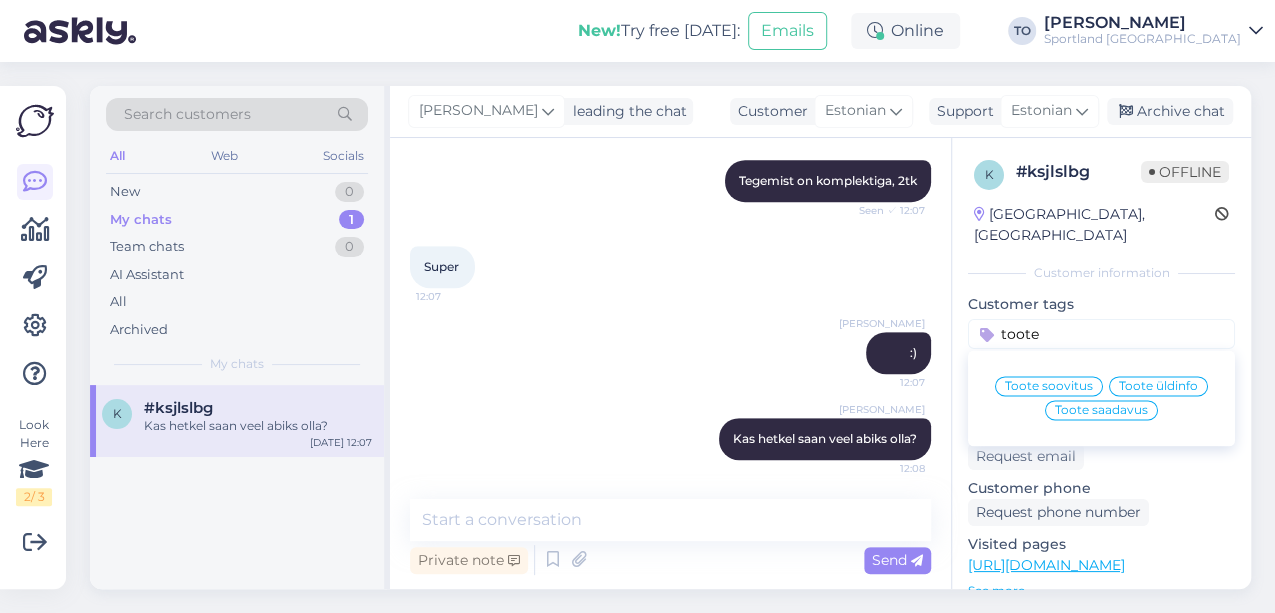 type on "toote" 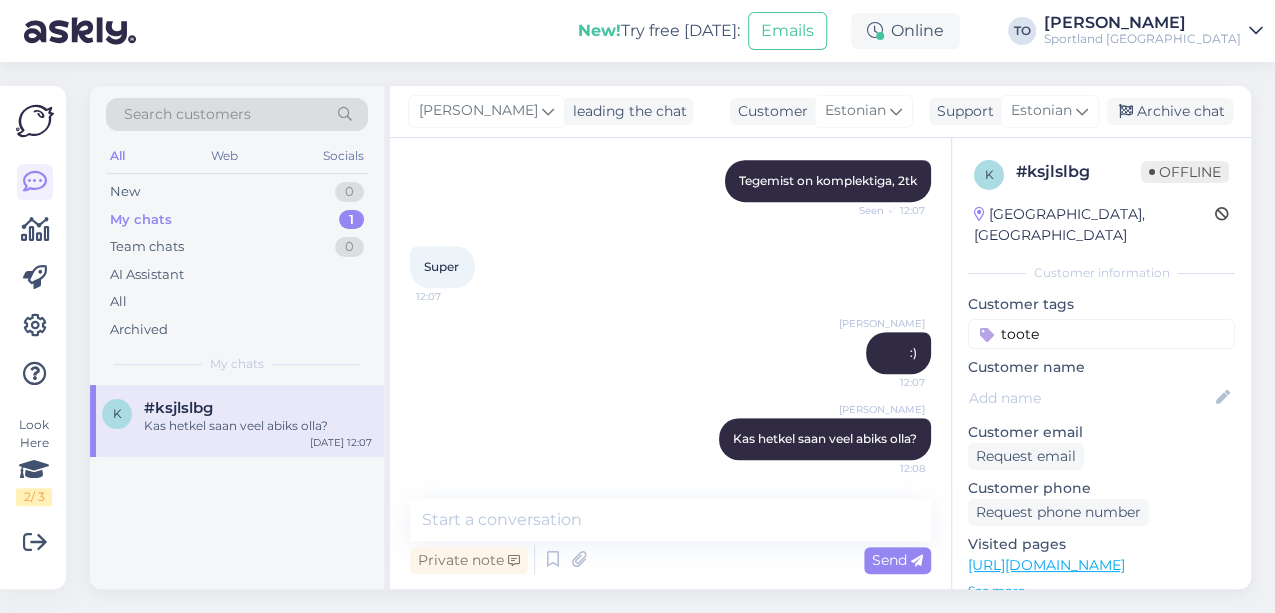 type 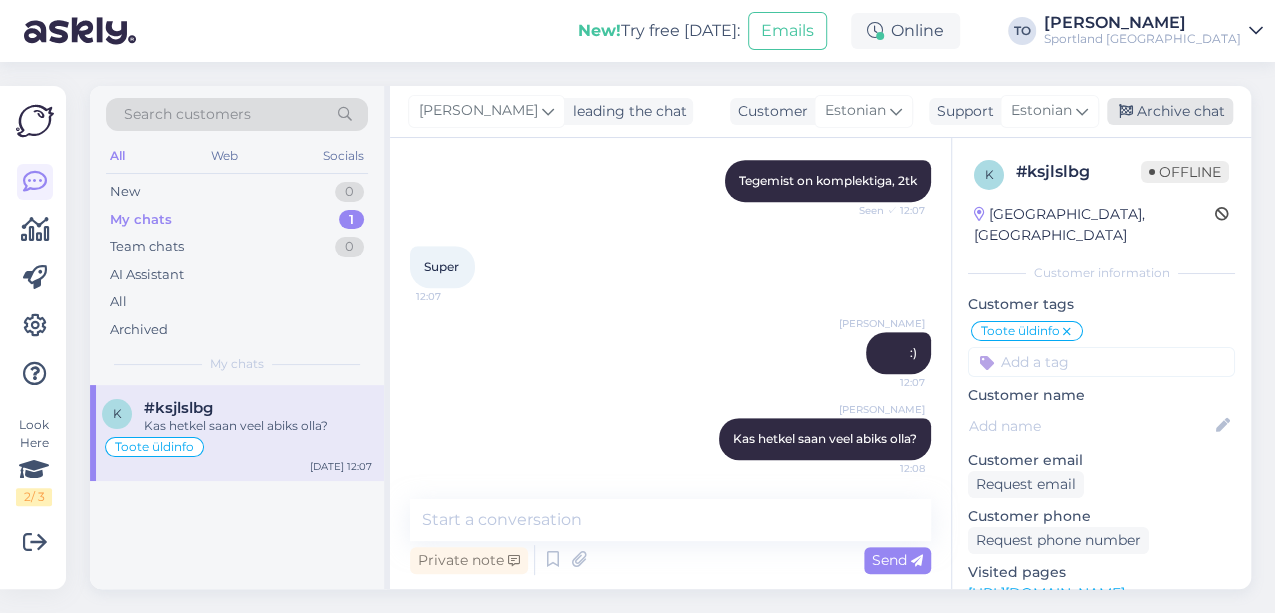 click on "Archive chat" at bounding box center [1170, 111] 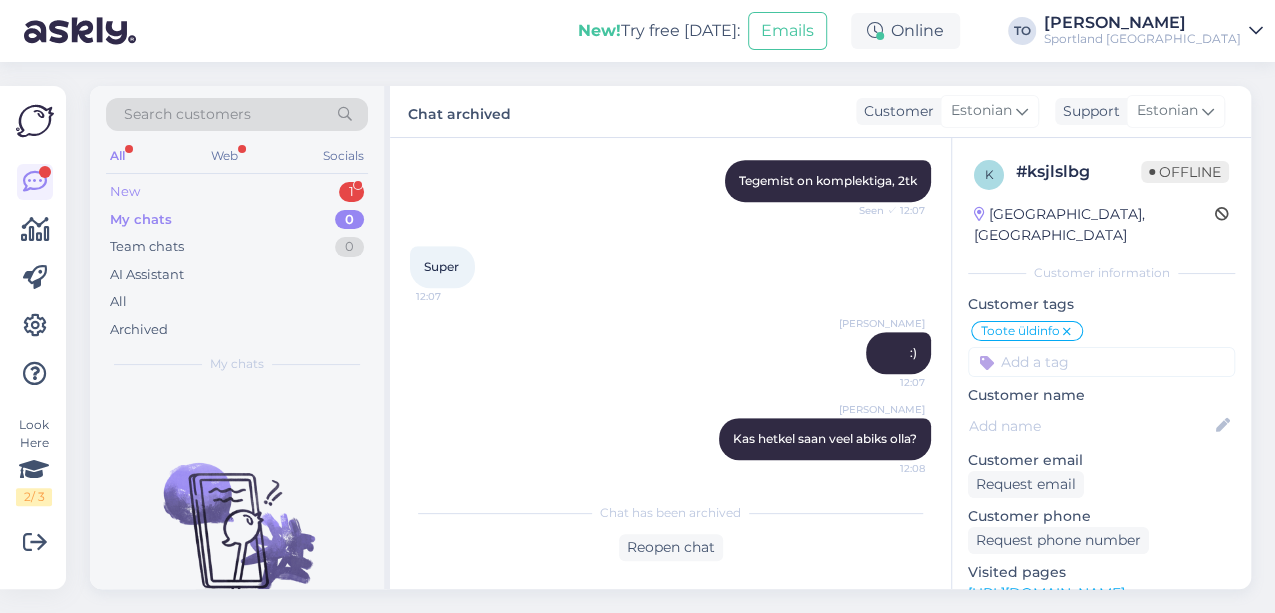click on "New 1" at bounding box center (237, 192) 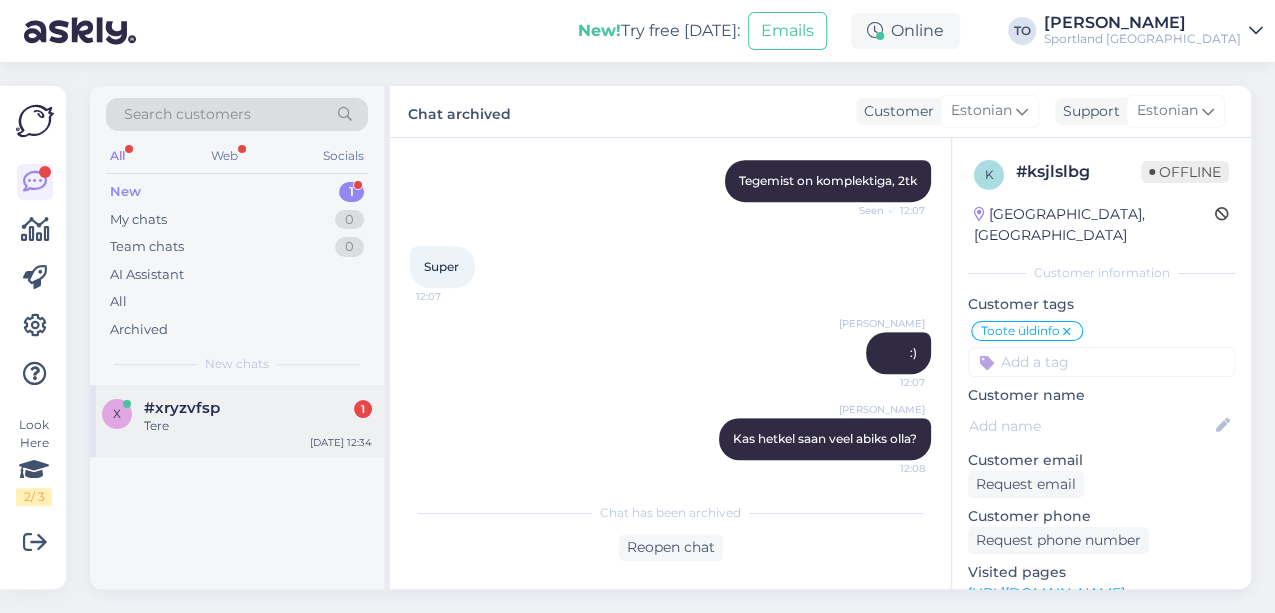 click on "Tere" at bounding box center [258, 426] 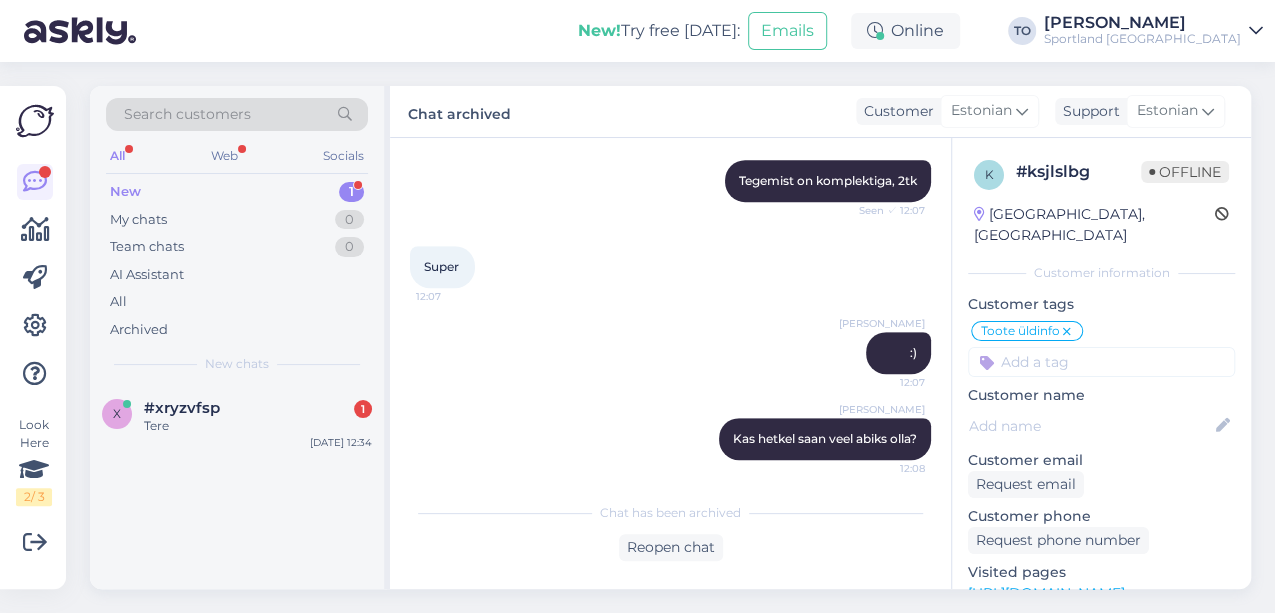scroll, scrollTop: 0, scrollLeft: 0, axis: both 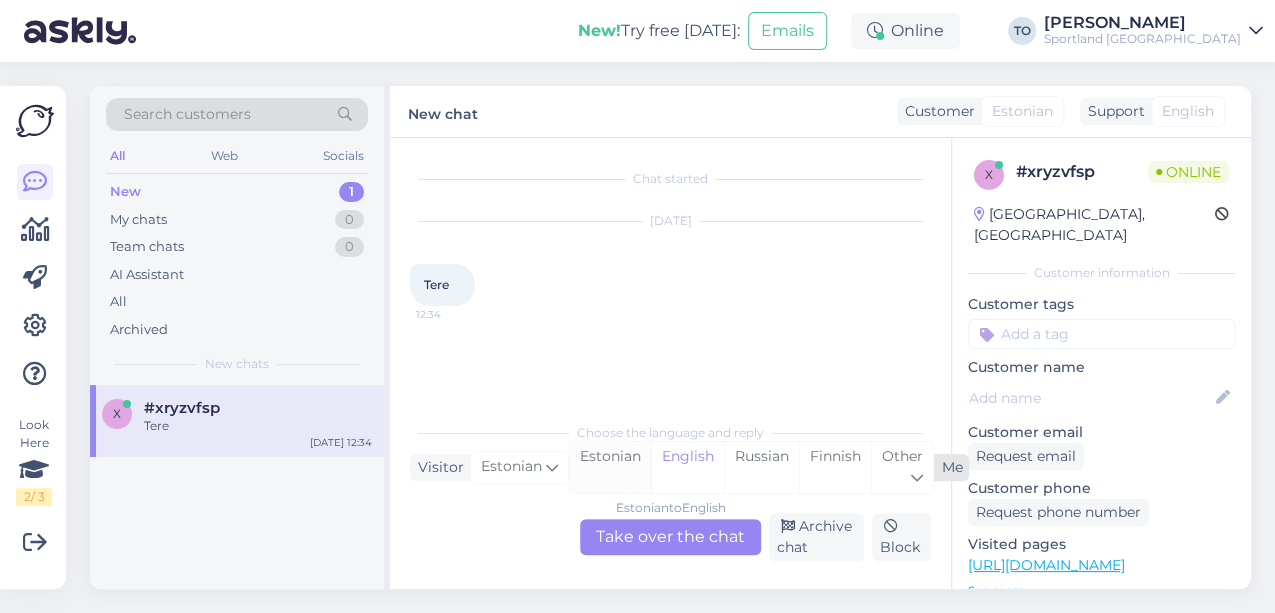 click on "Estonian" at bounding box center [610, 467] 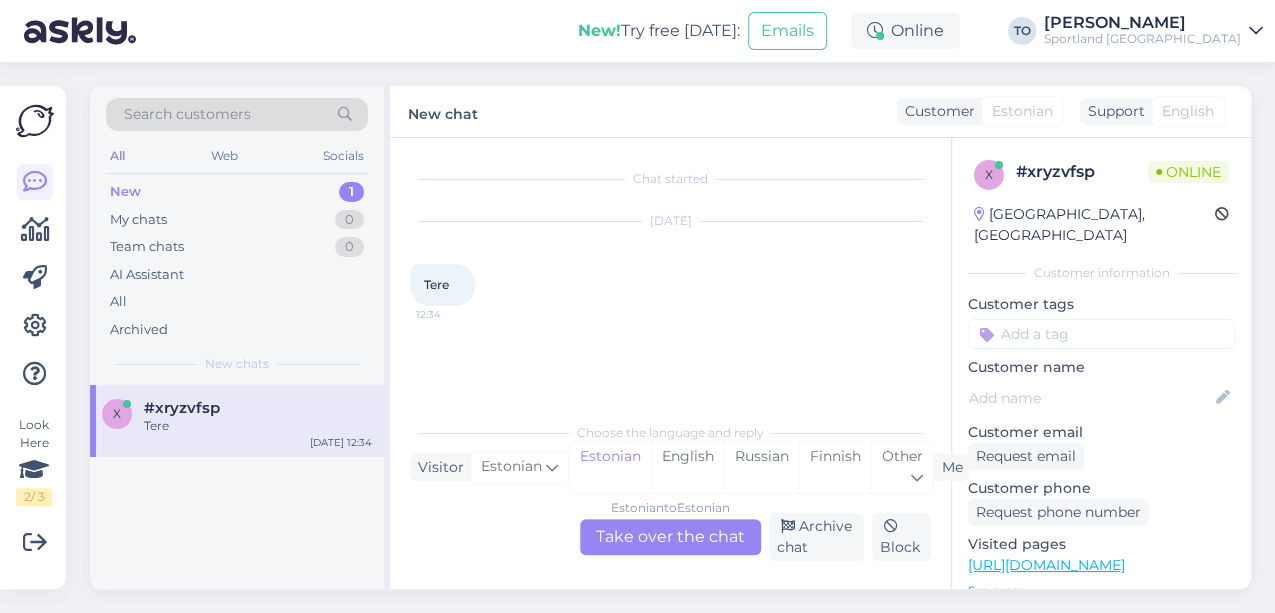 click on "Estonian  to  Estonian Take over the chat" at bounding box center (670, 537) 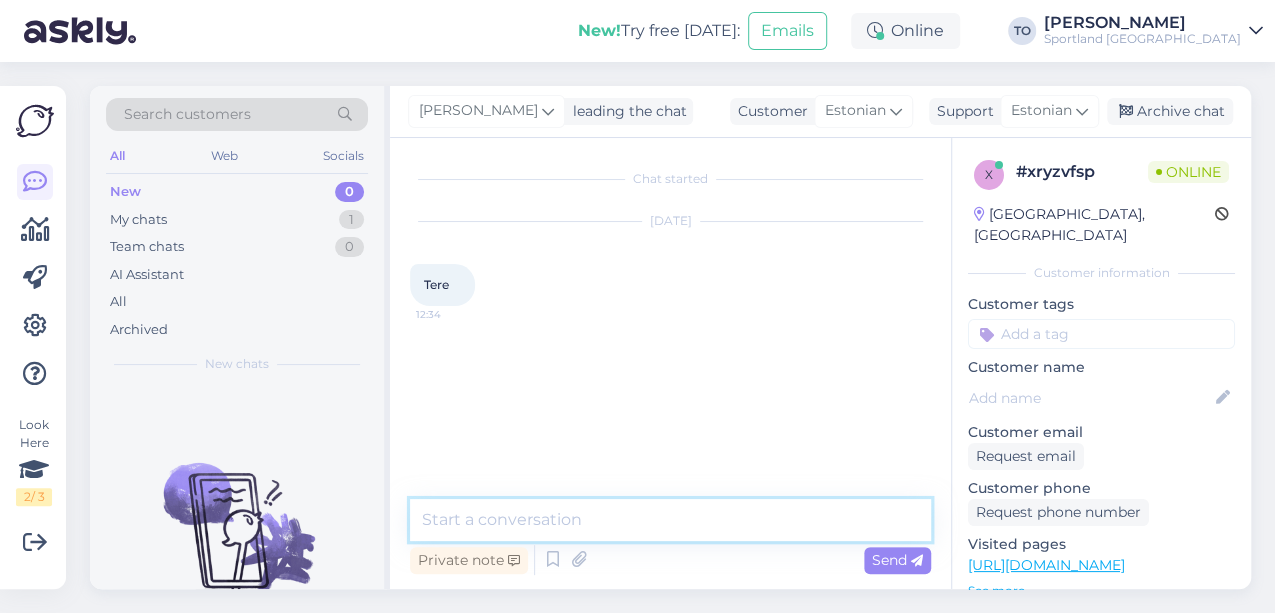 click at bounding box center (670, 520) 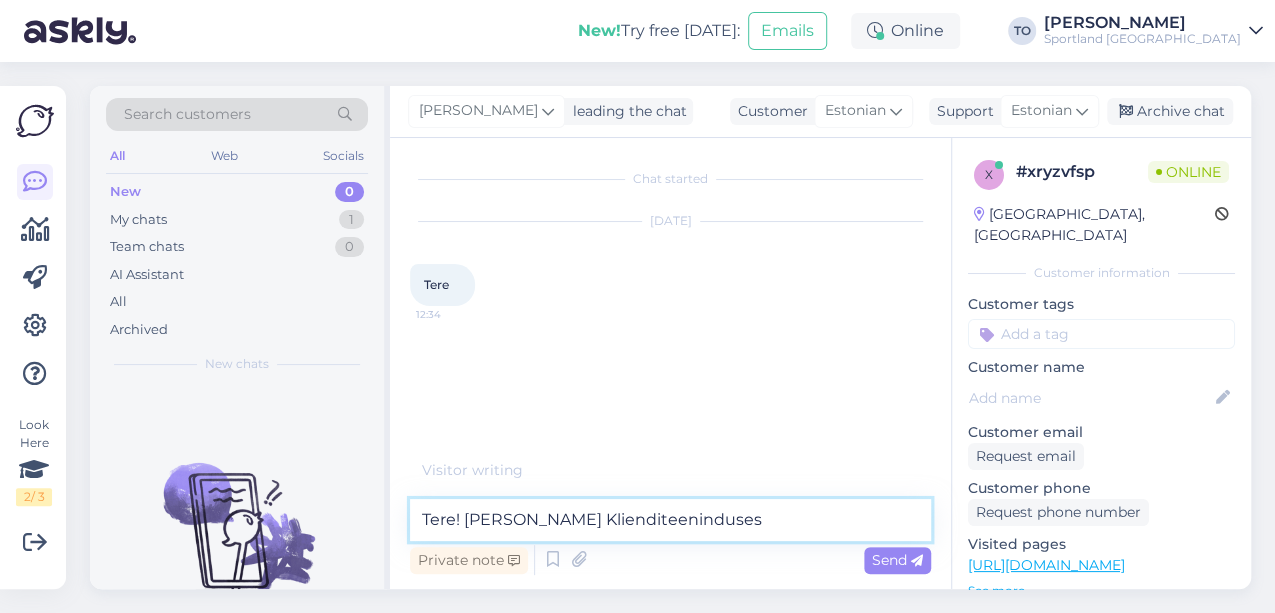 type on "Tere! [PERSON_NAME] Klienditeenindusest" 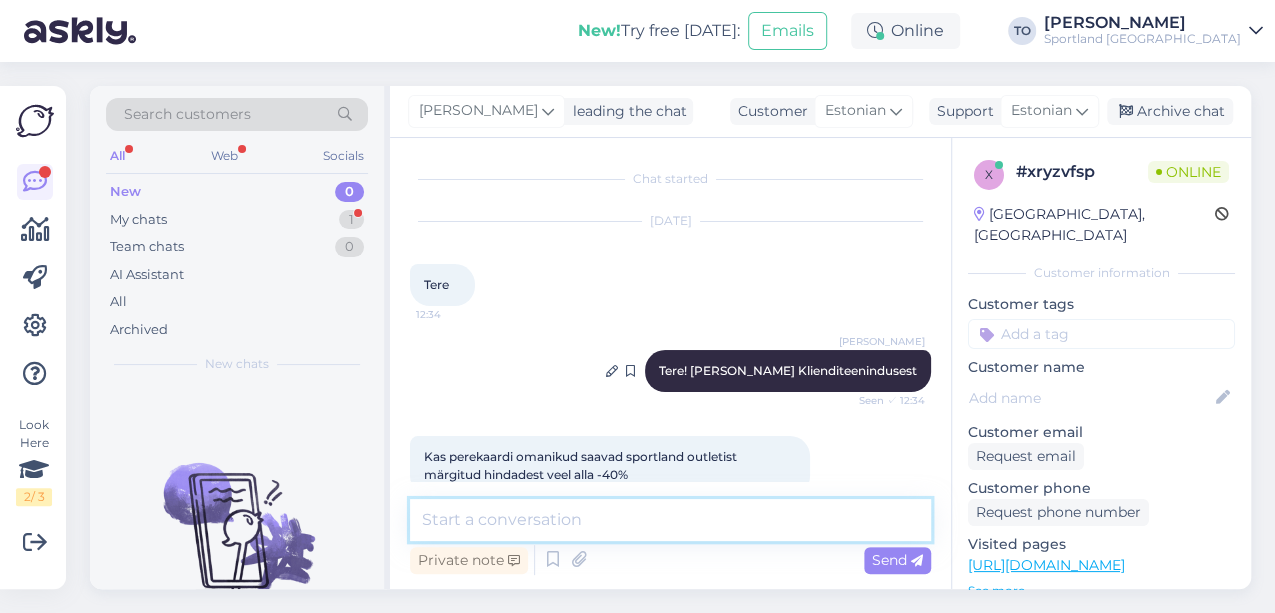 scroll, scrollTop: 36, scrollLeft: 0, axis: vertical 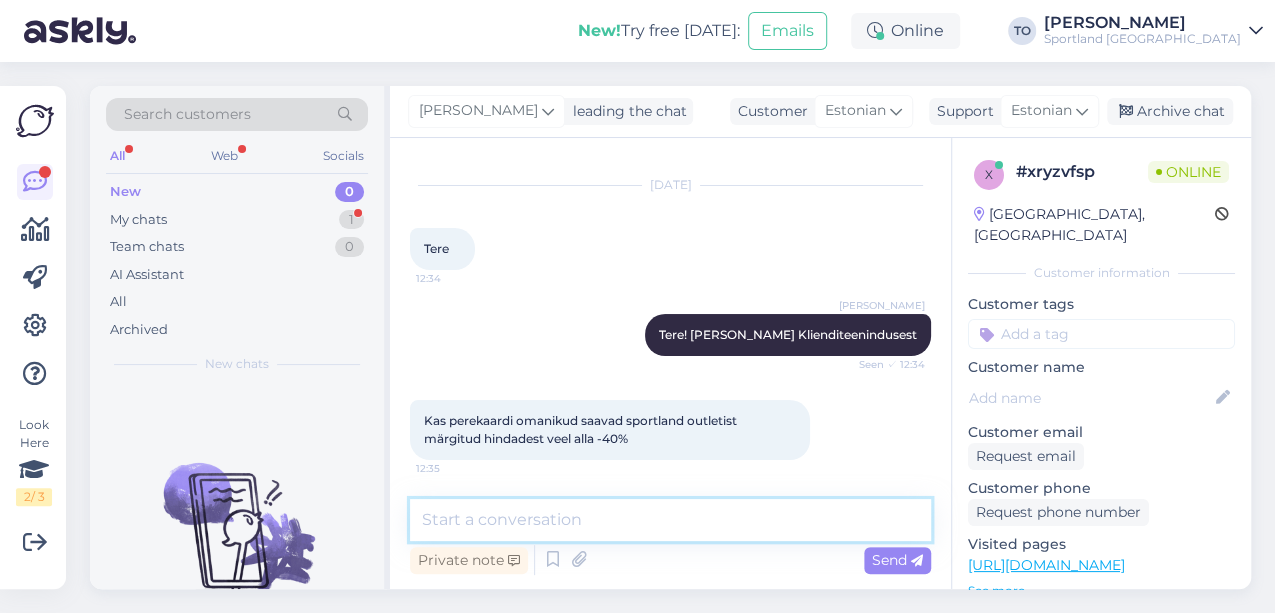 click at bounding box center [670, 520] 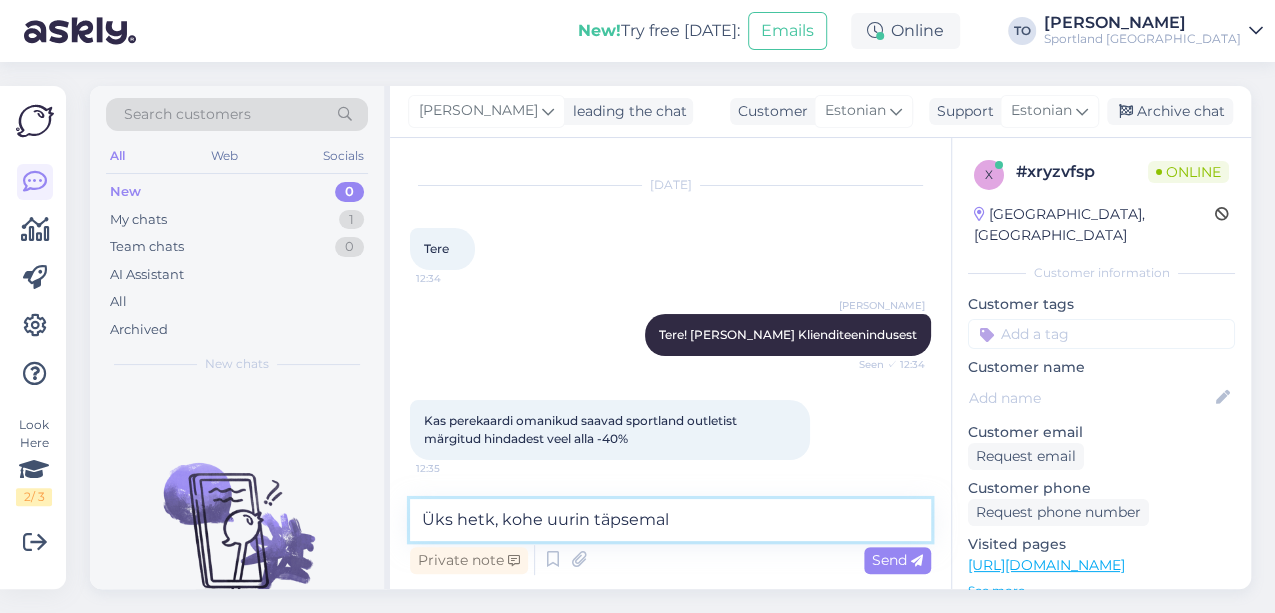 type on "Üks hetk, kohe uurin täpsemalt" 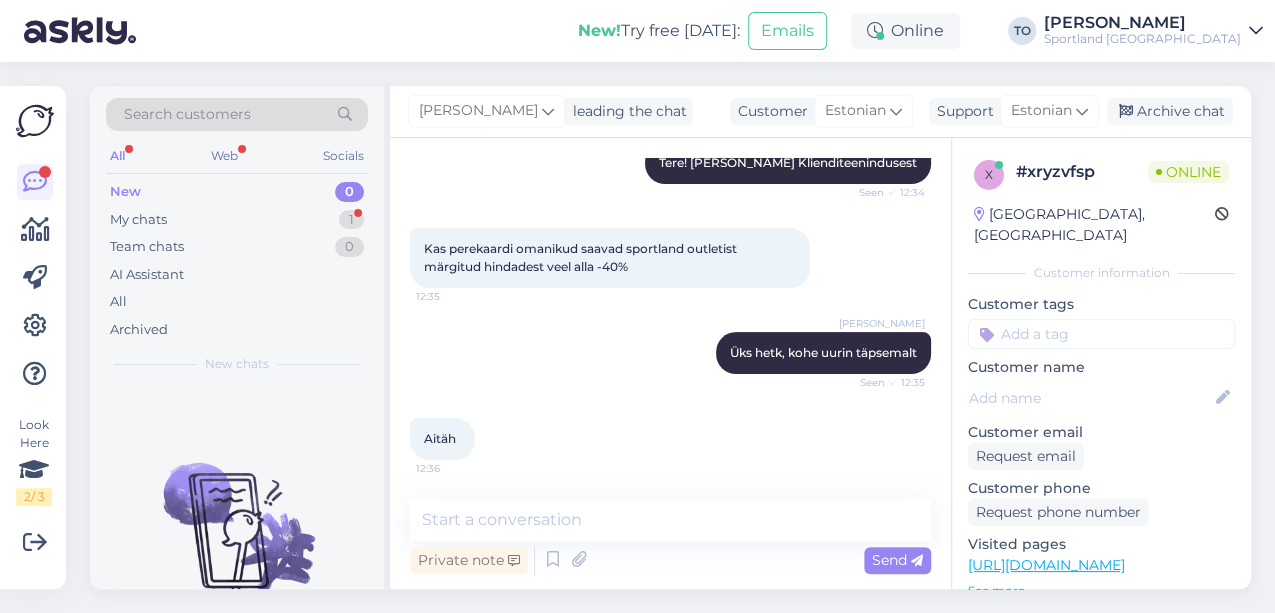 scroll, scrollTop: 208, scrollLeft: 0, axis: vertical 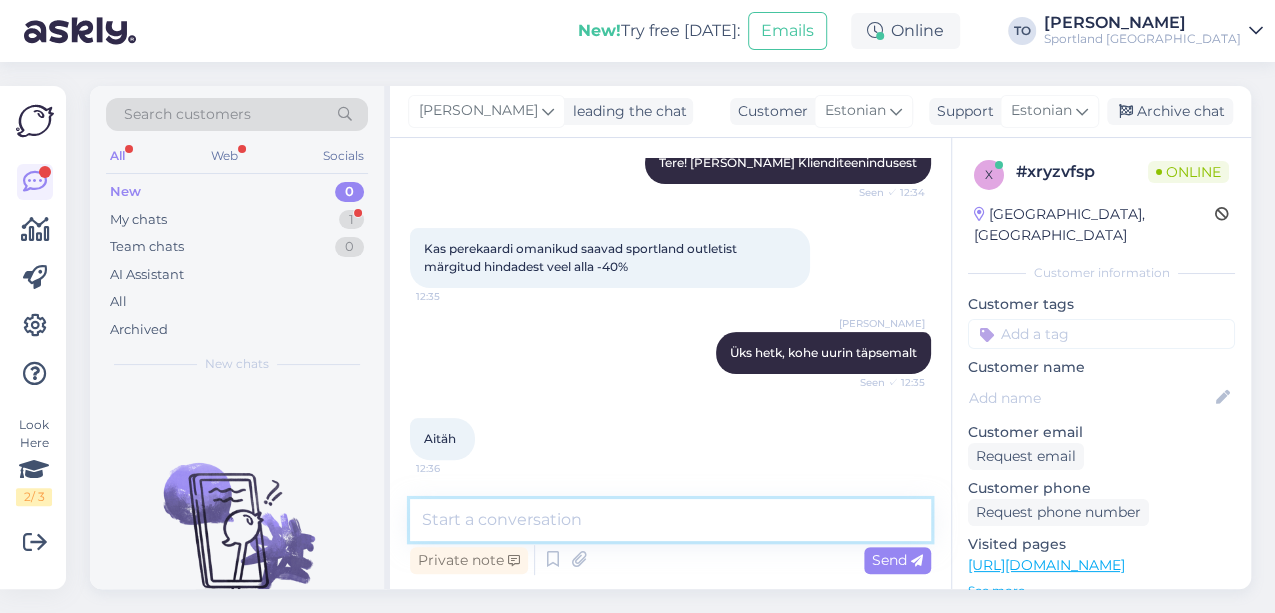 click at bounding box center (670, 520) 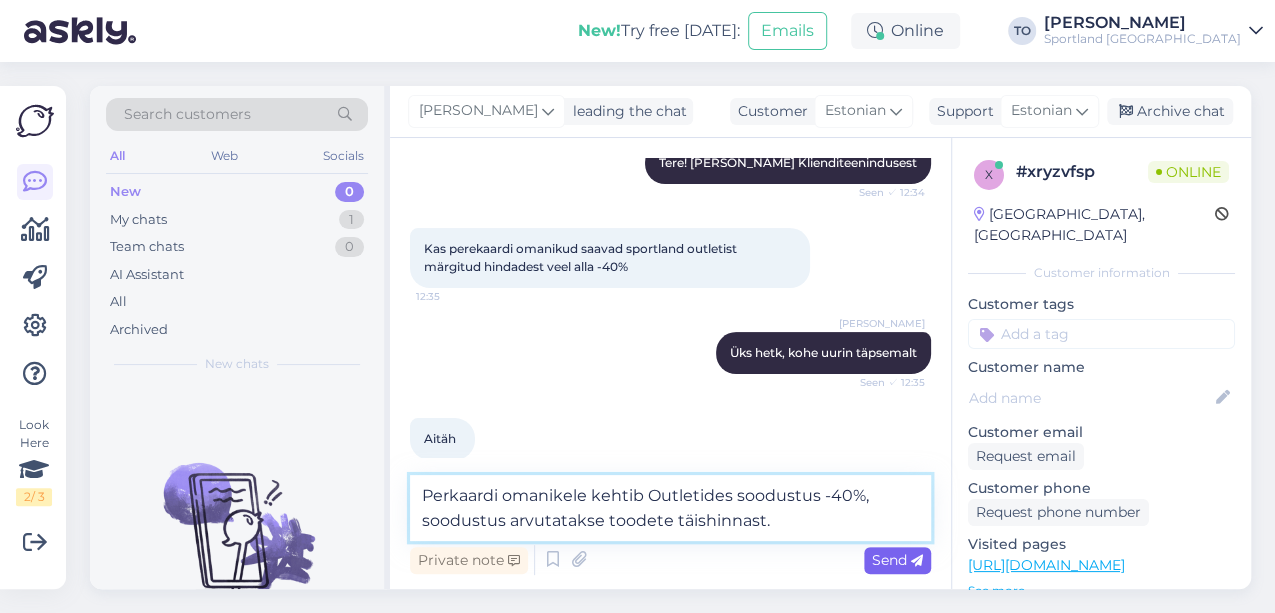 type on "Perkaardi omanikele kehtib Outletides soodustus -40%, soodustus arvutatakse toodete täishinnast." 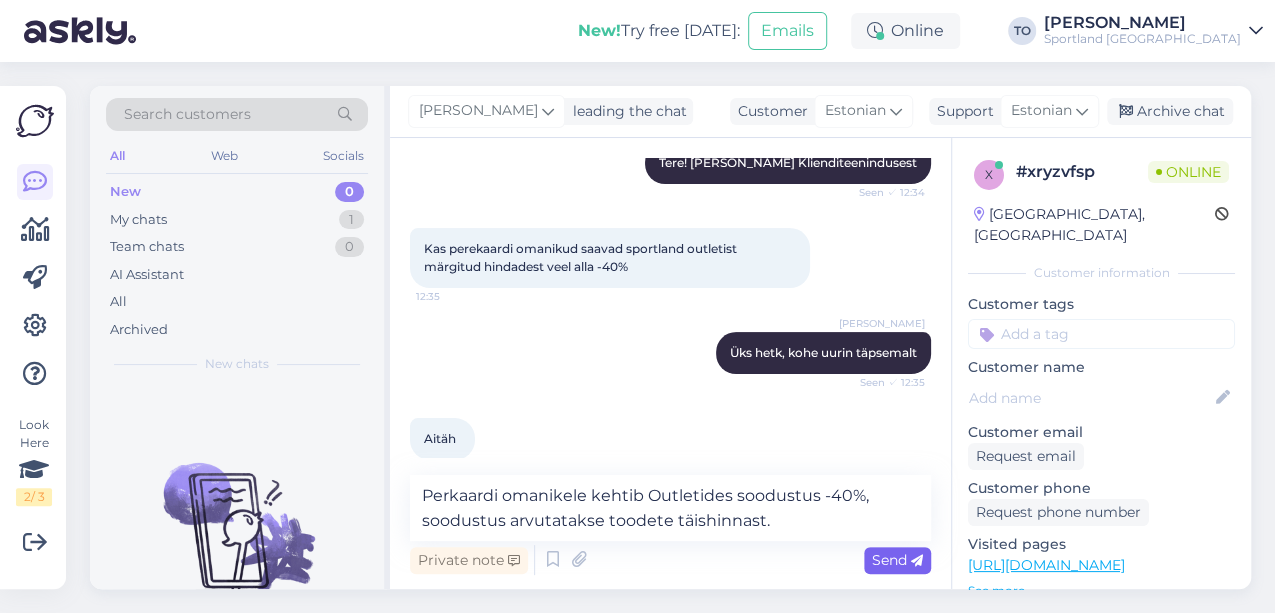 click on "Send" at bounding box center (897, 560) 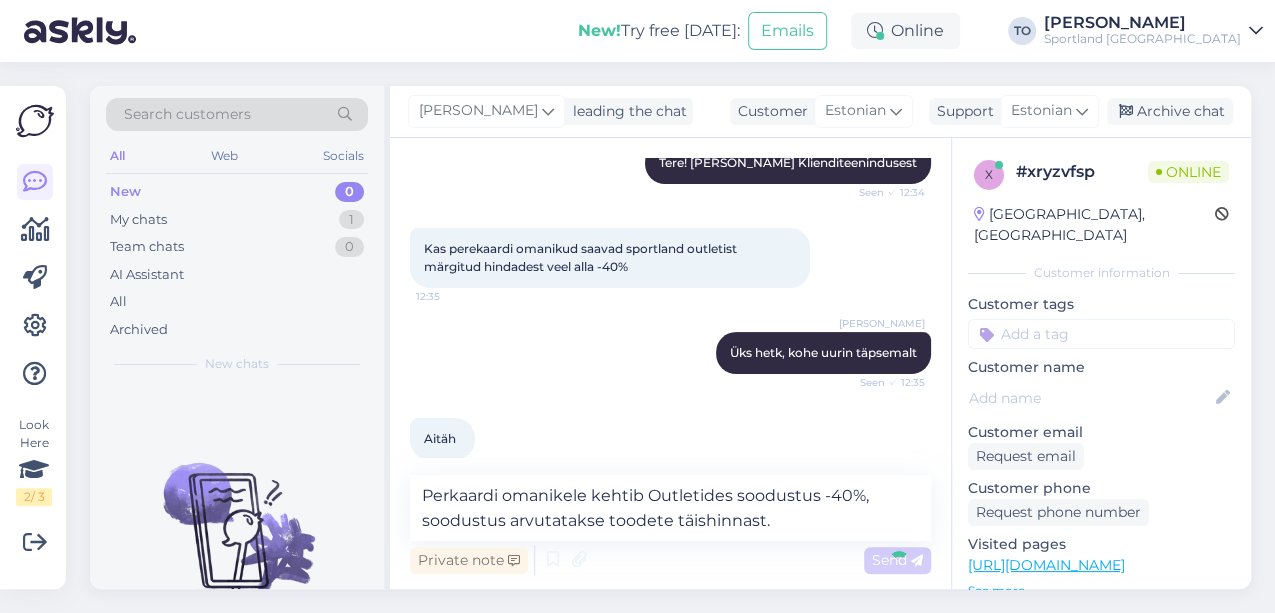 type 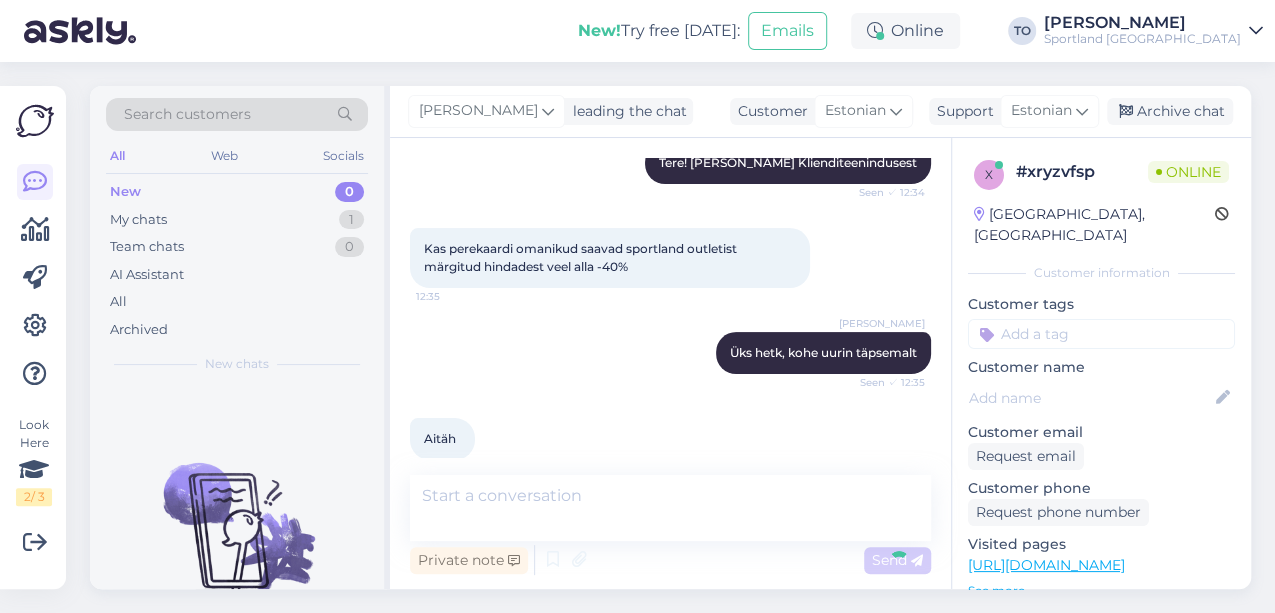 scroll, scrollTop: 312, scrollLeft: 0, axis: vertical 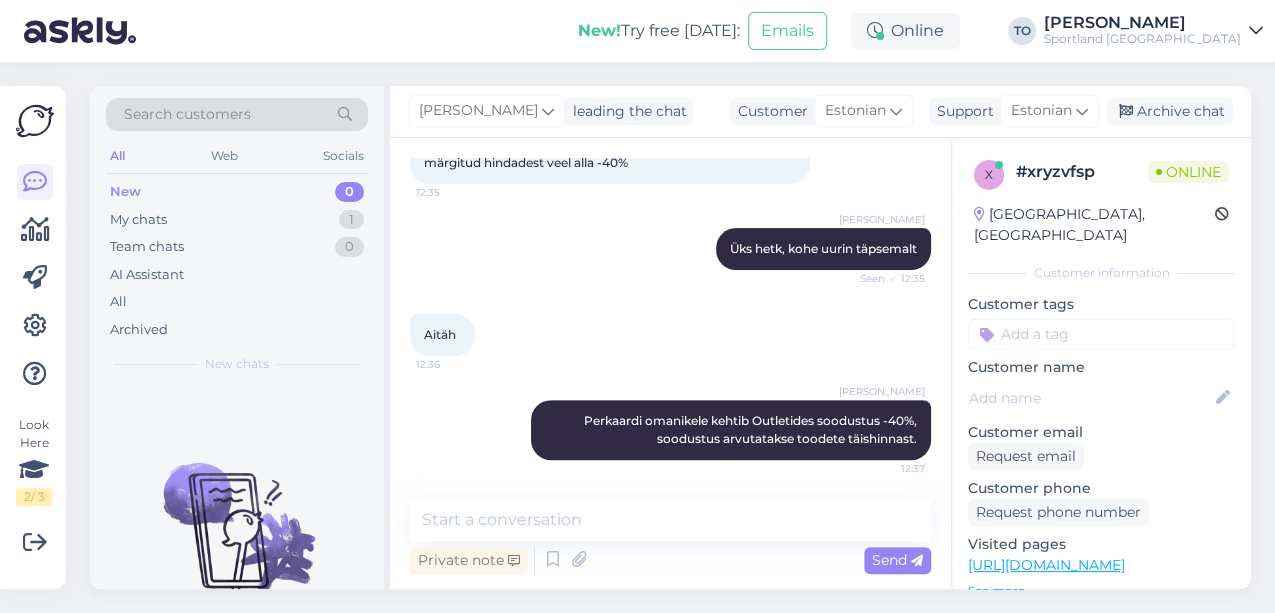 click at bounding box center [1101, 334] 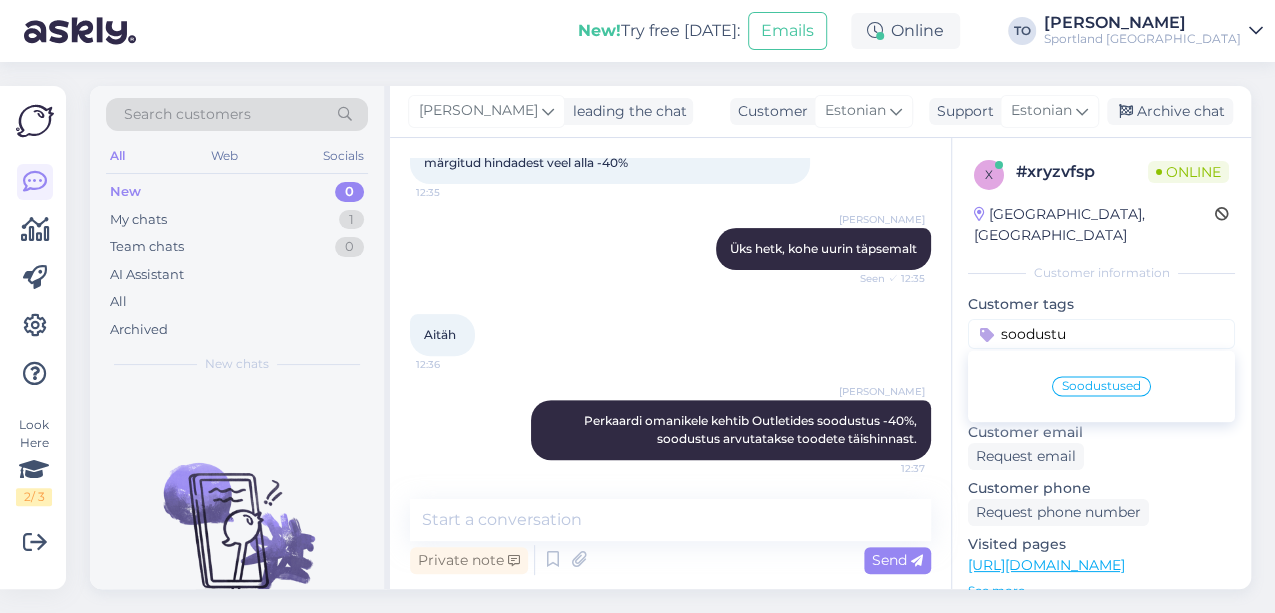 type on "soodustu" 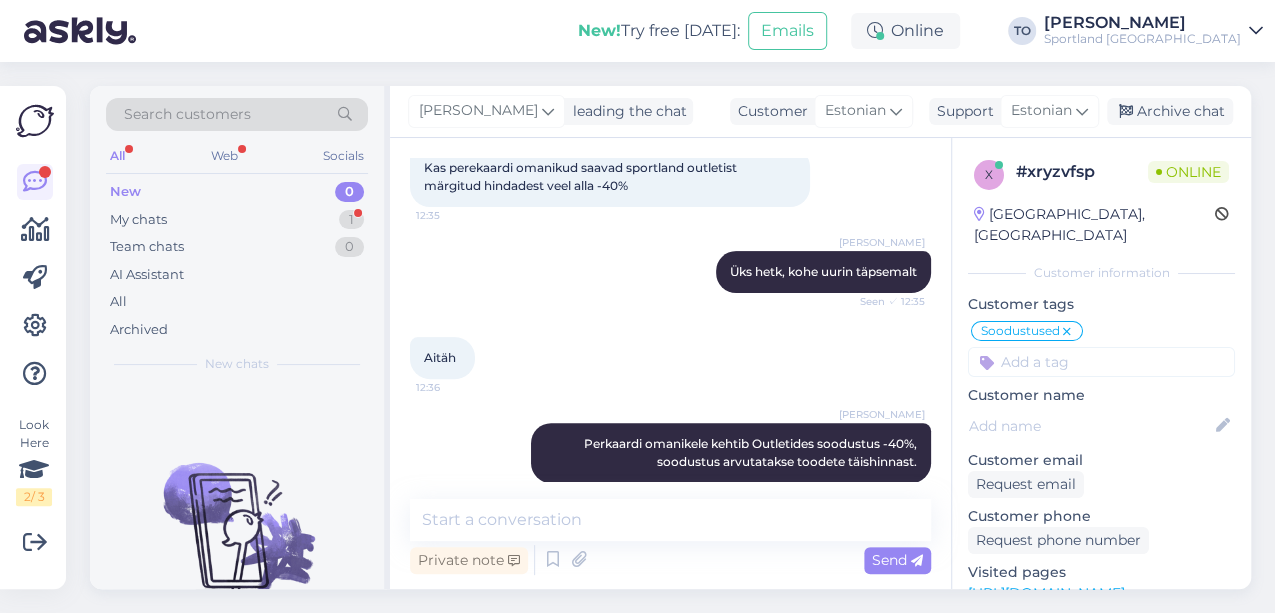 scroll, scrollTop: 398, scrollLeft: 0, axis: vertical 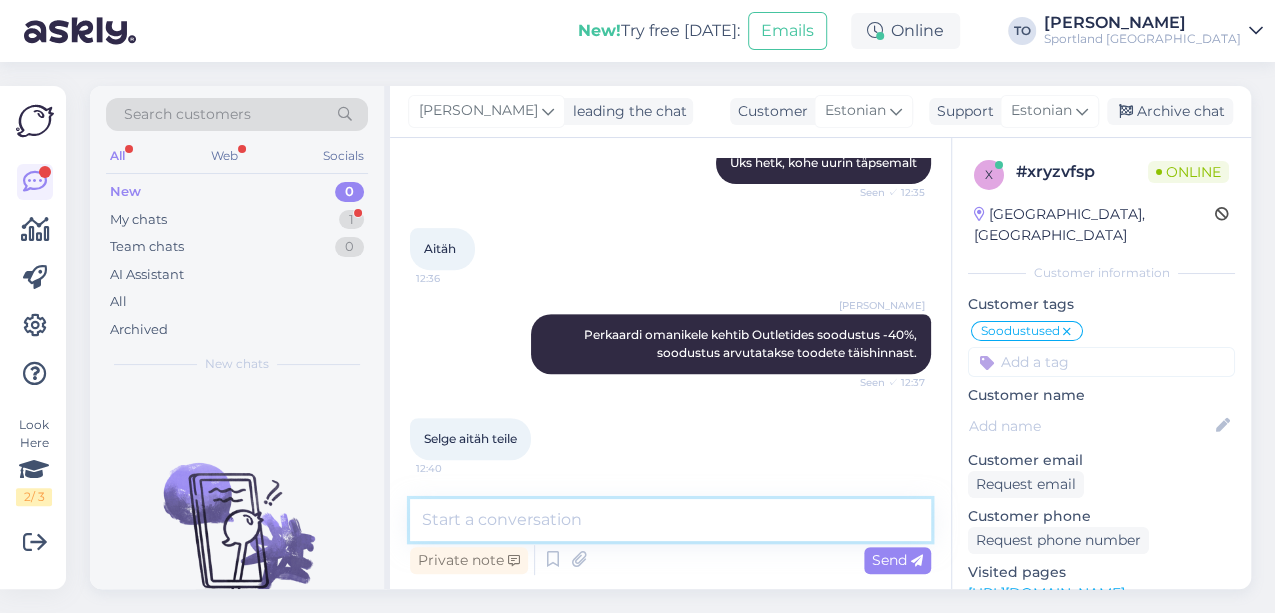 click at bounding box center [670, 520] 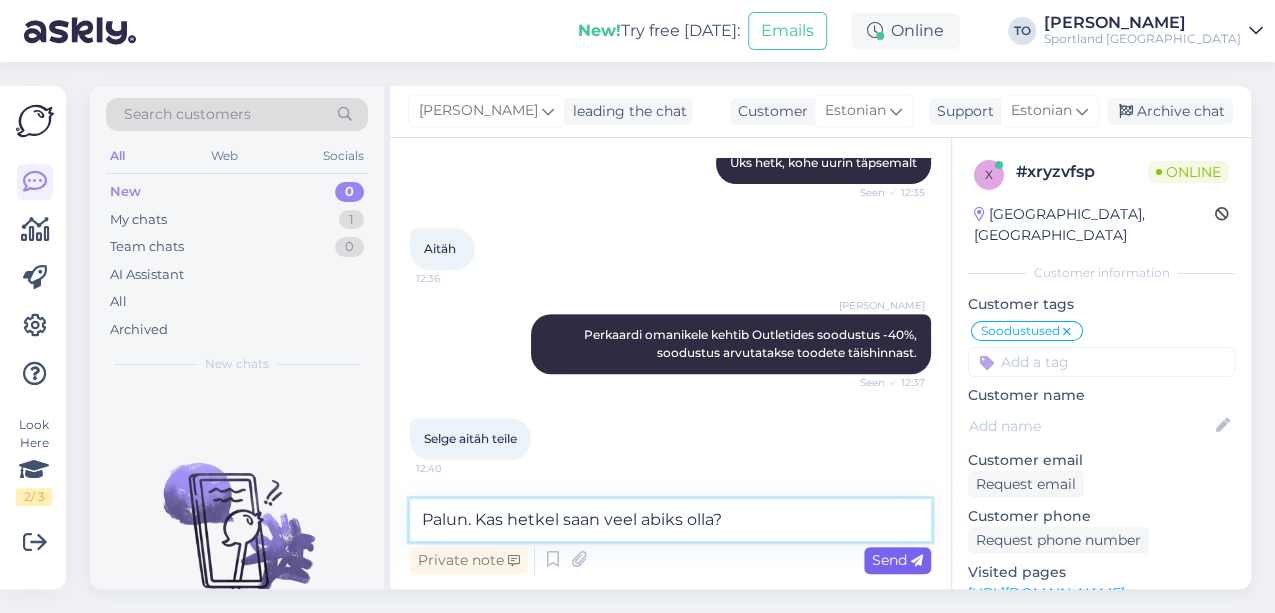 type on "Palun. Kas hetkel saan veel abiks olla?" 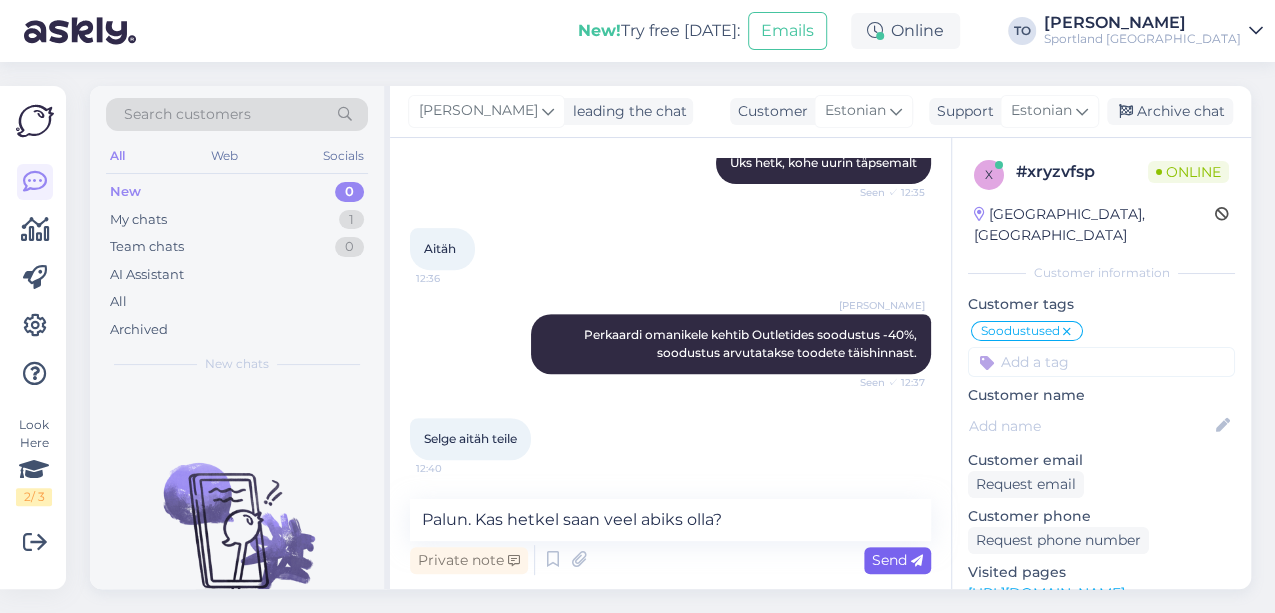 click on "Send" at bounding box center [897, 560] 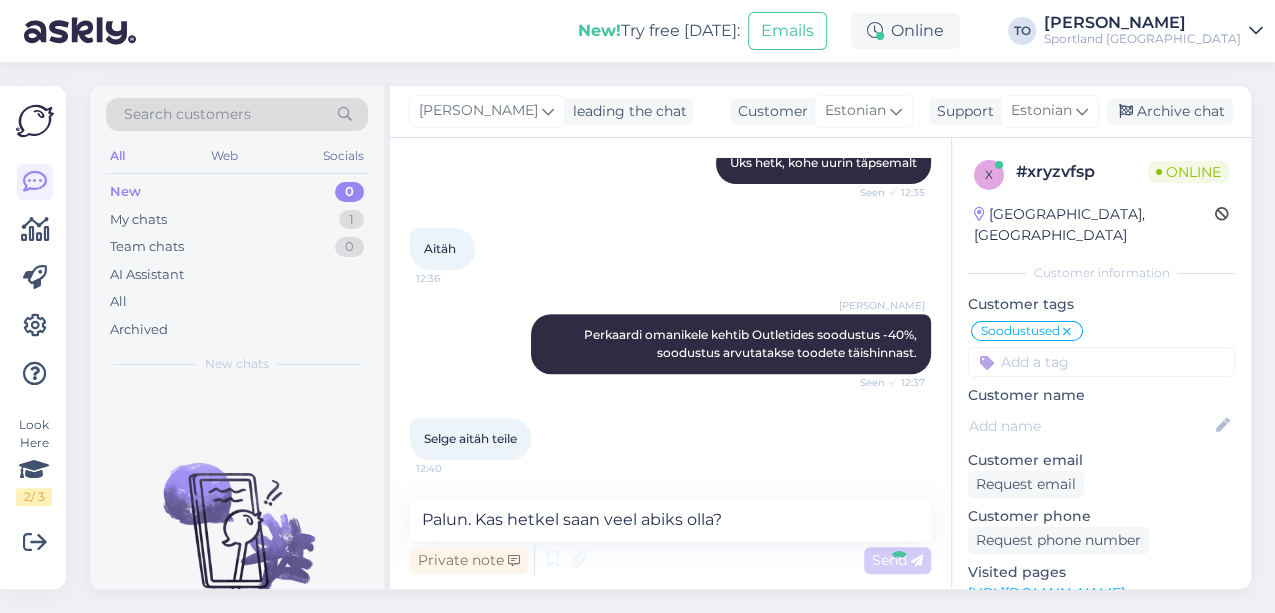type 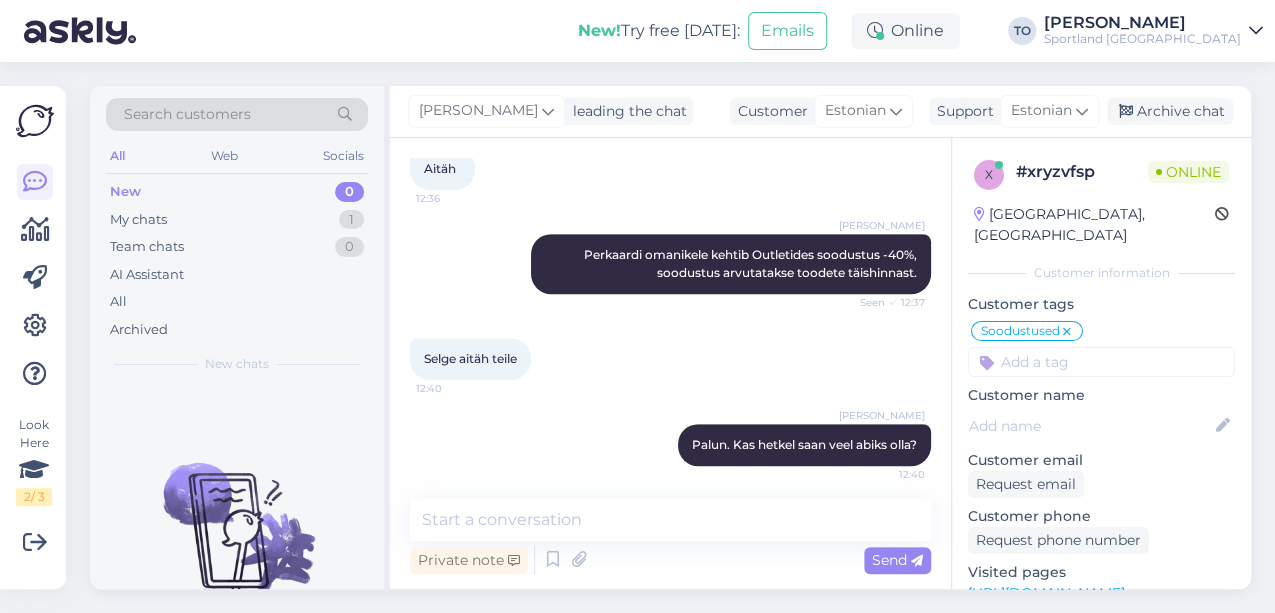 scroll, scrollTop: 484, scrollLeft: 0, axis: vertical 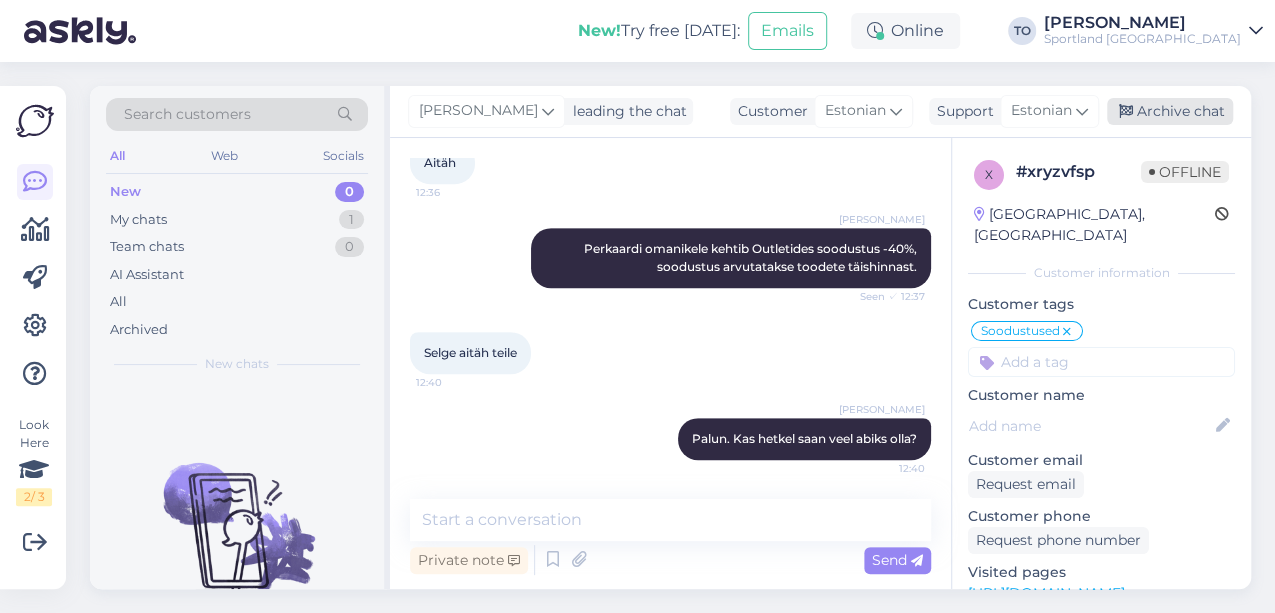 click on "Archive chat" at bounding box center (1170, 111) 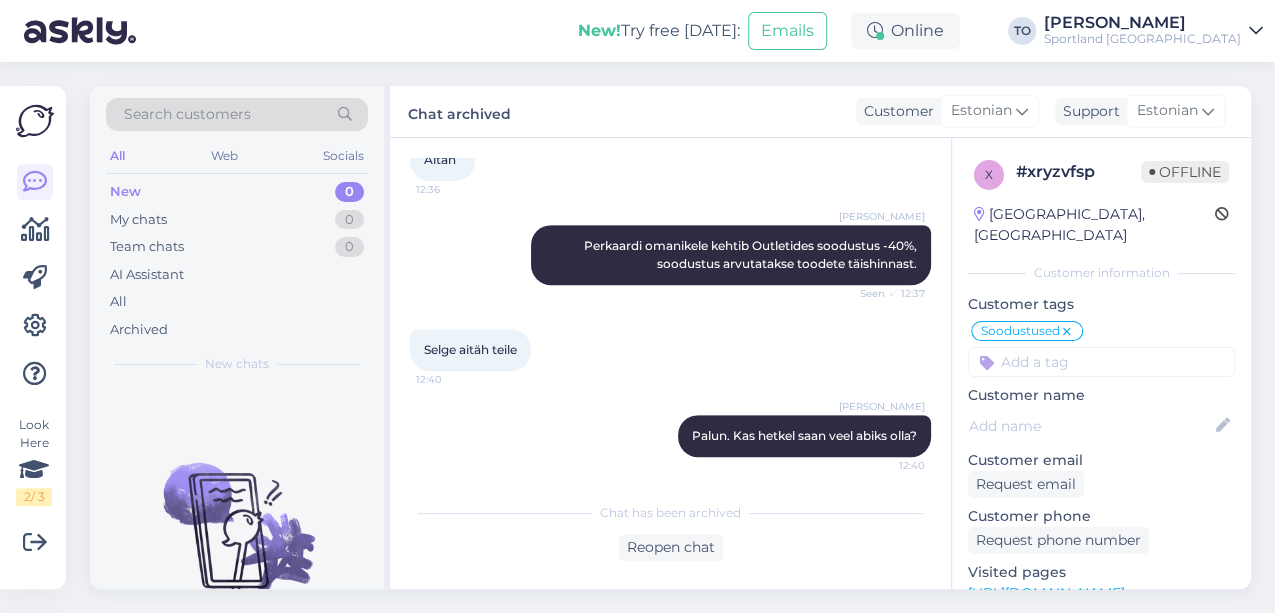 scroll, scrollTop: 491, scrollLeft: 0, axis: vertical 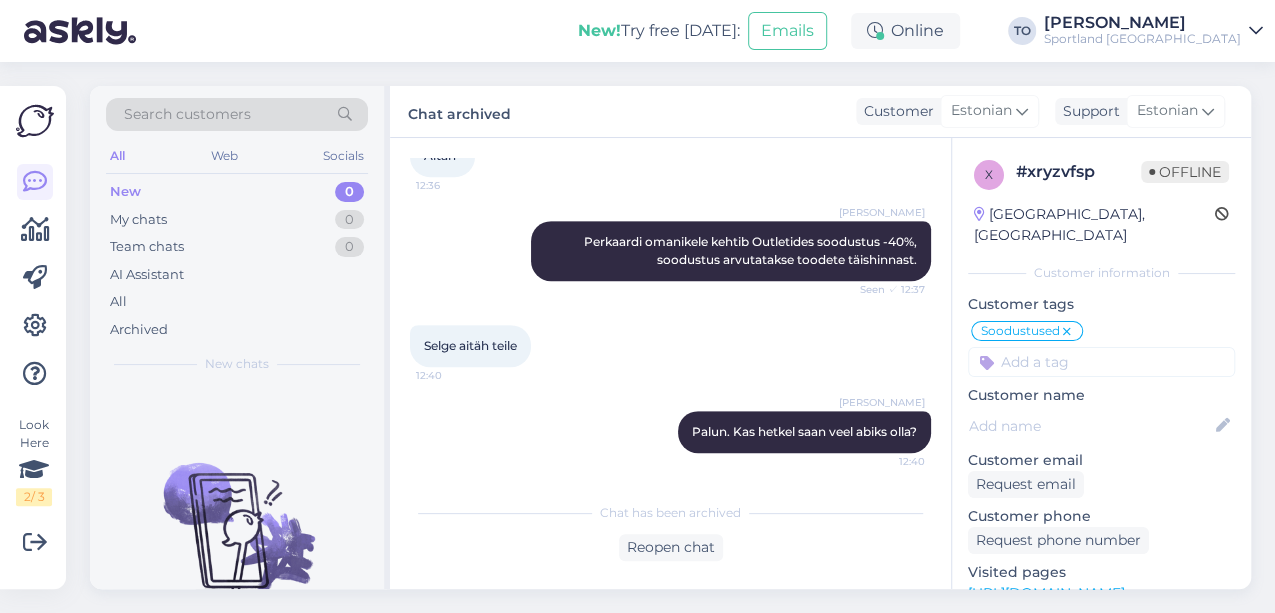 click on "Sportland [GEOGRAPHIC_DATA]" at bounding box center [1142, 39] 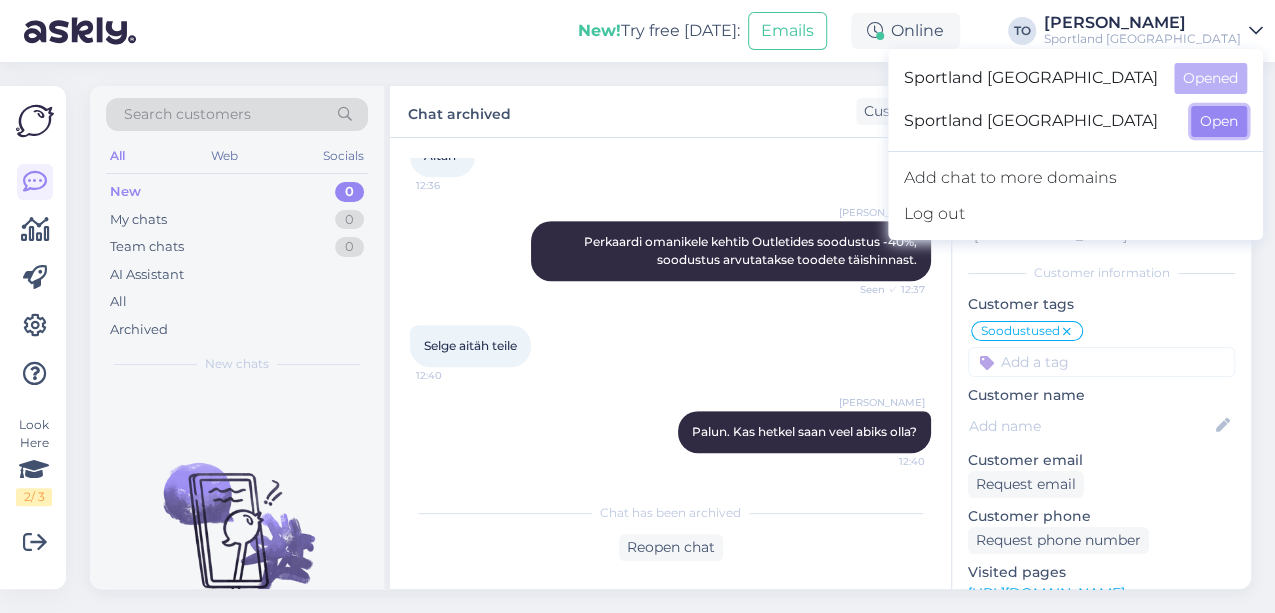 click on "Open" at bounding box center (1219, 121) 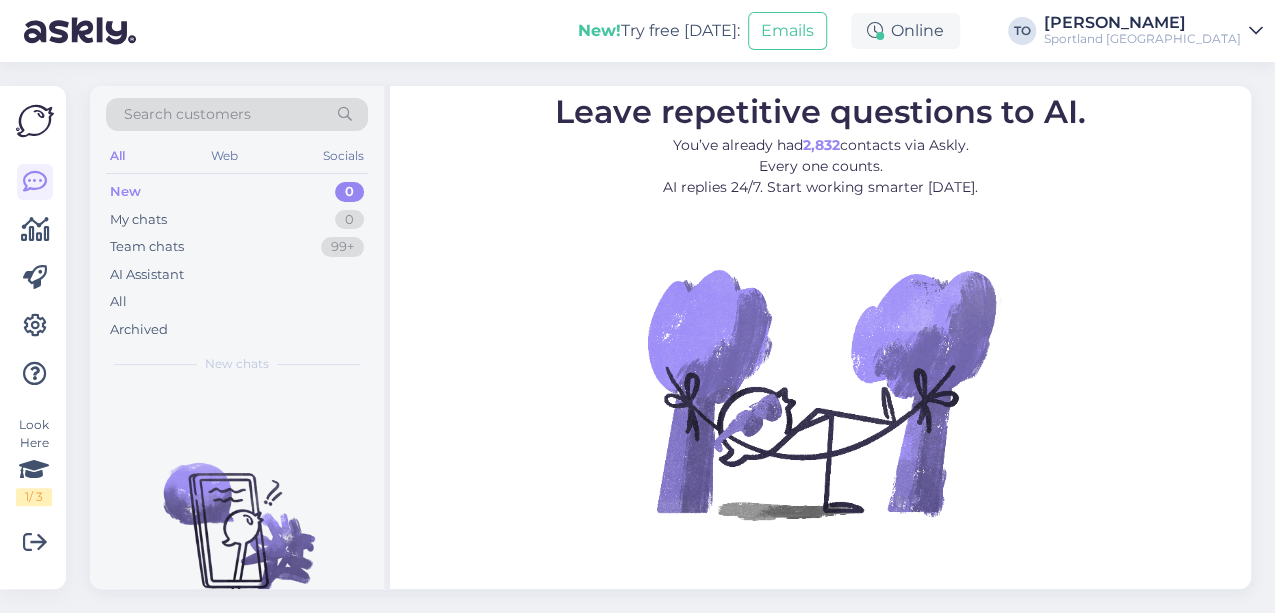 click on "[PERSON_NAME]" at bounding box center [1142, 23] 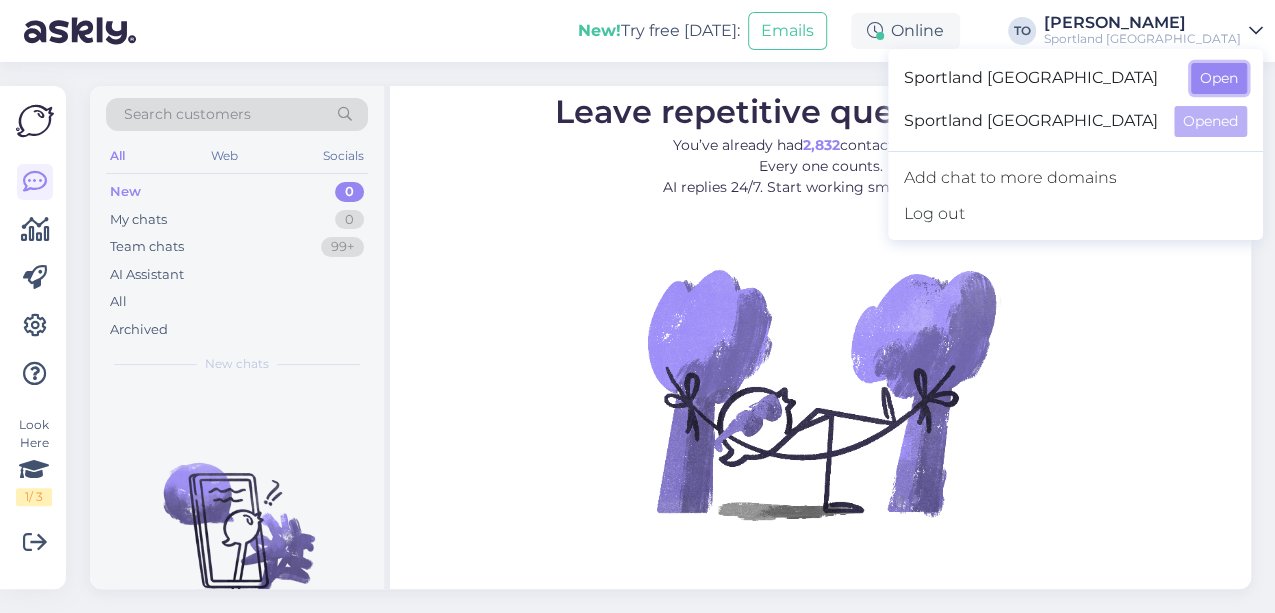 click on "Open" at bounding box center (1219, 78) 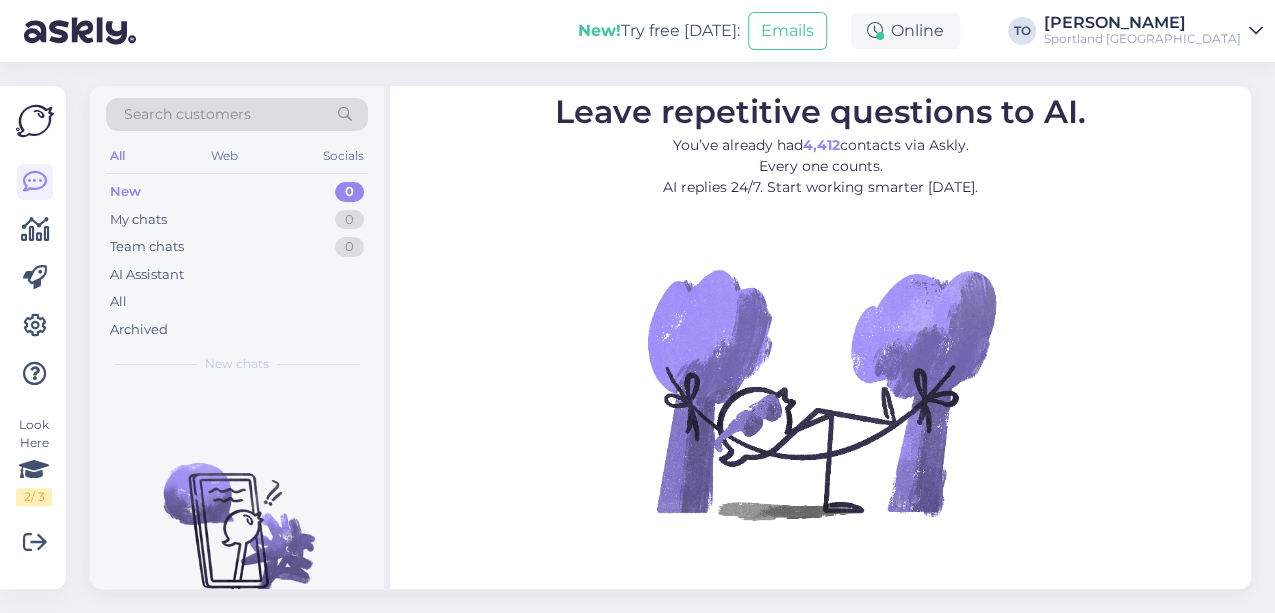 click on "Sportland [GEOGRAPHIC_DATA]" at bounding box center (1142, 39) 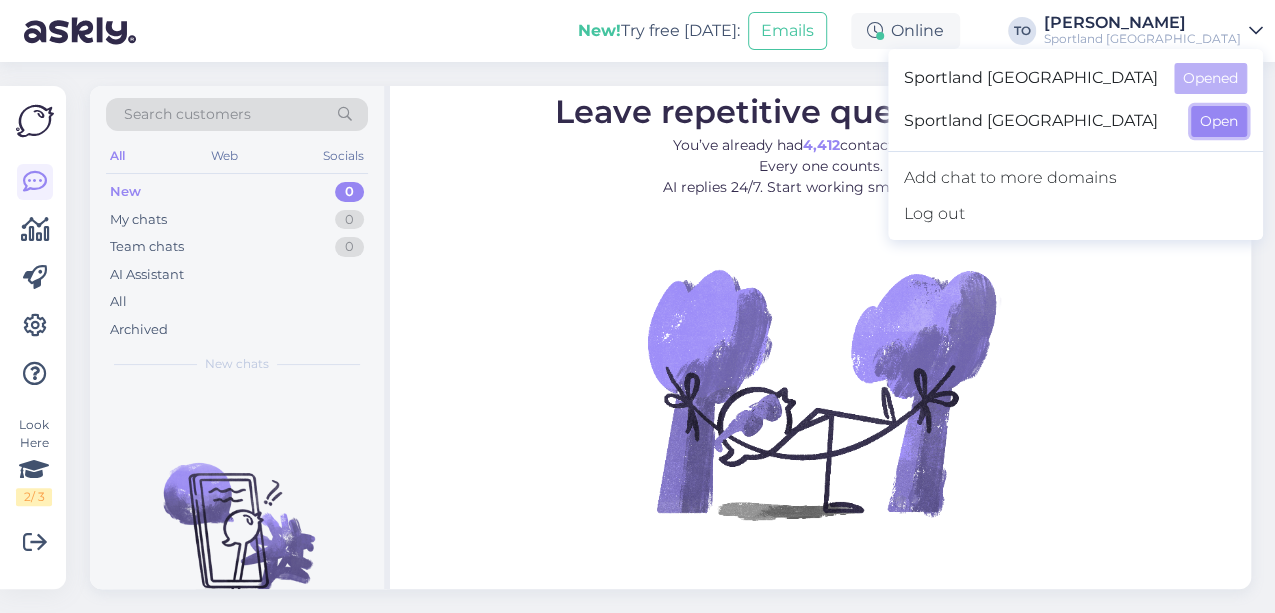 click on "Open" at bounding box center [1219, 121] 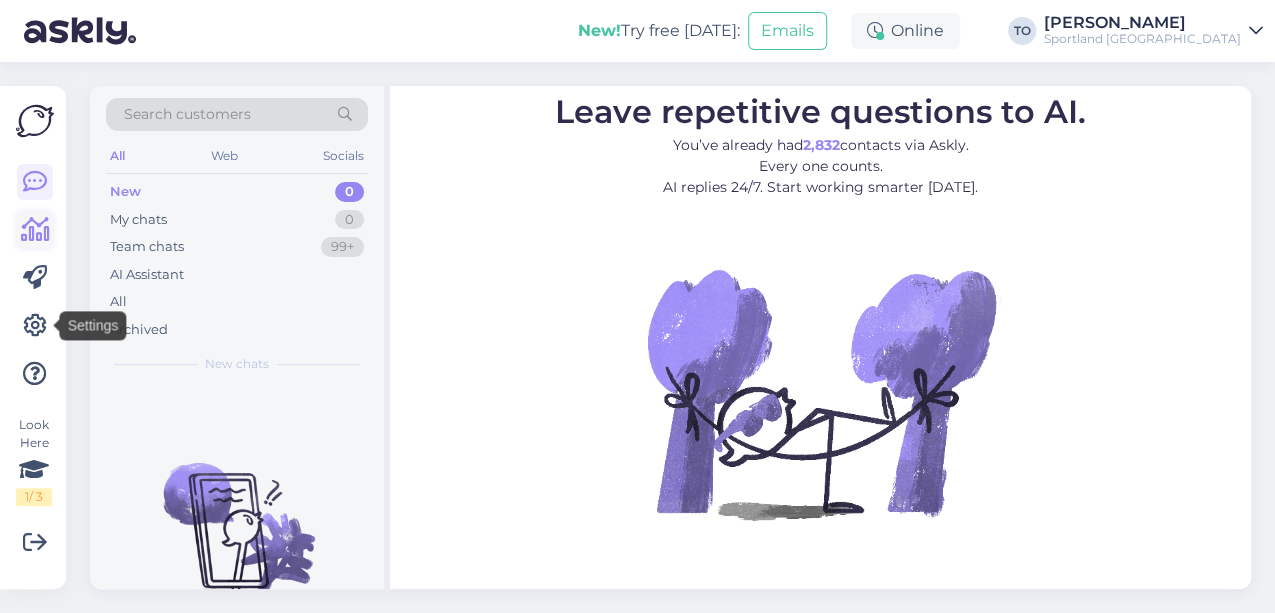 click at bounding box center [35, 230] 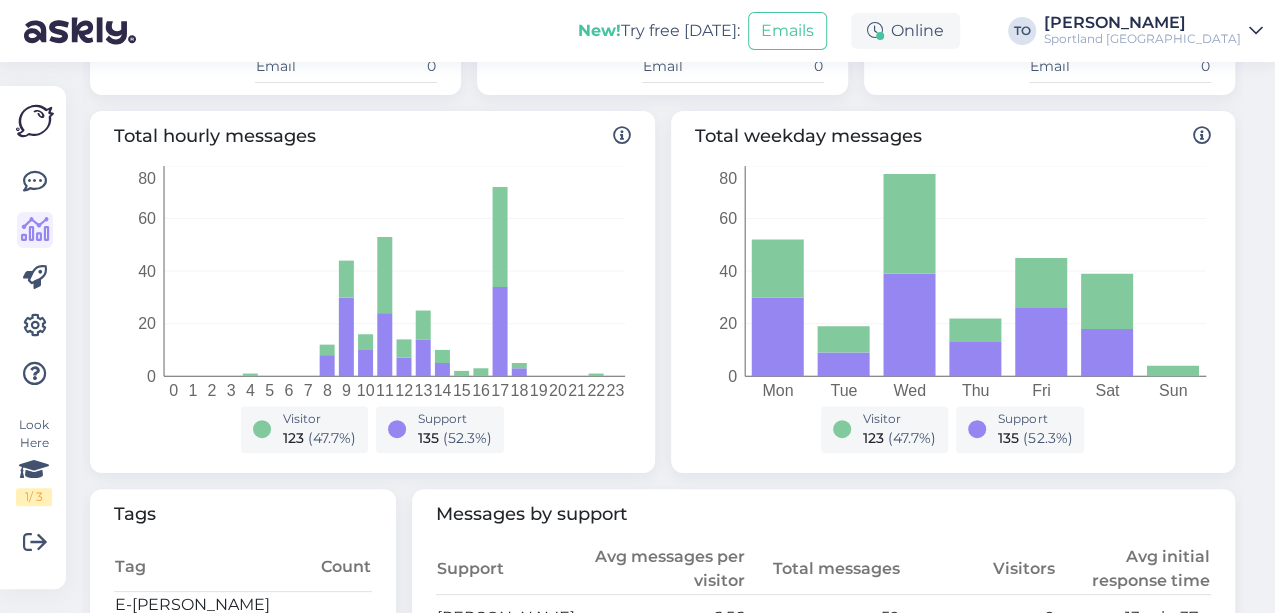 scroll, scrollTop: 66, scrollLeft: 0, axis: vertical 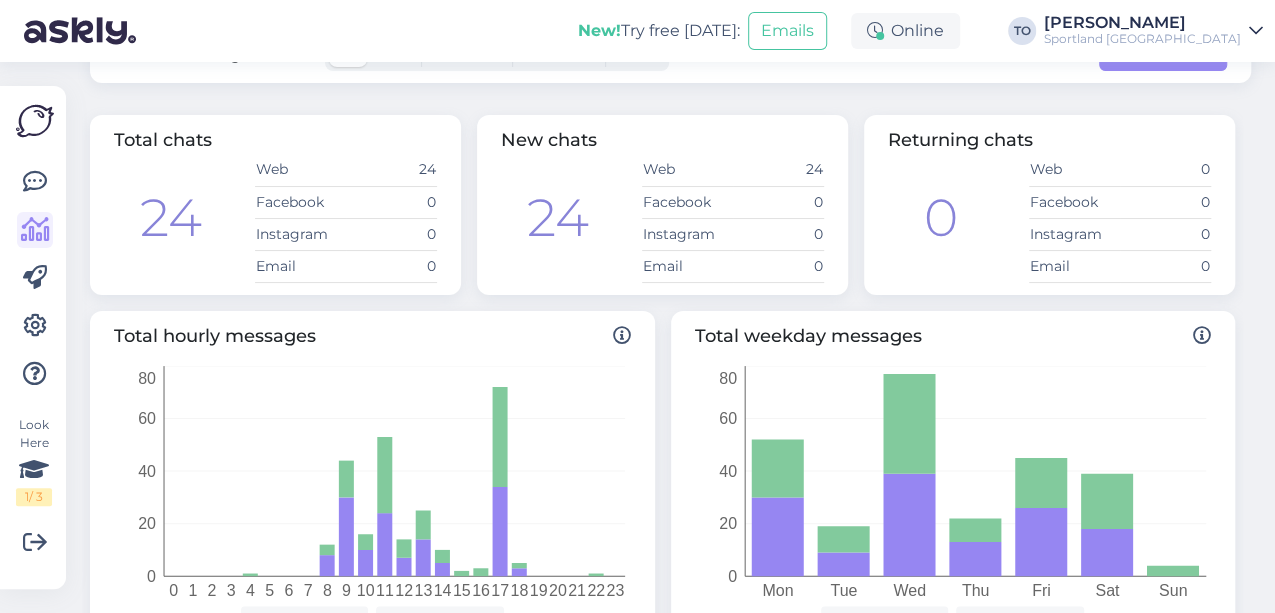 click on "Sportland [GEOGRAPHIC_DATA]" at bounding box center (1142, 39) 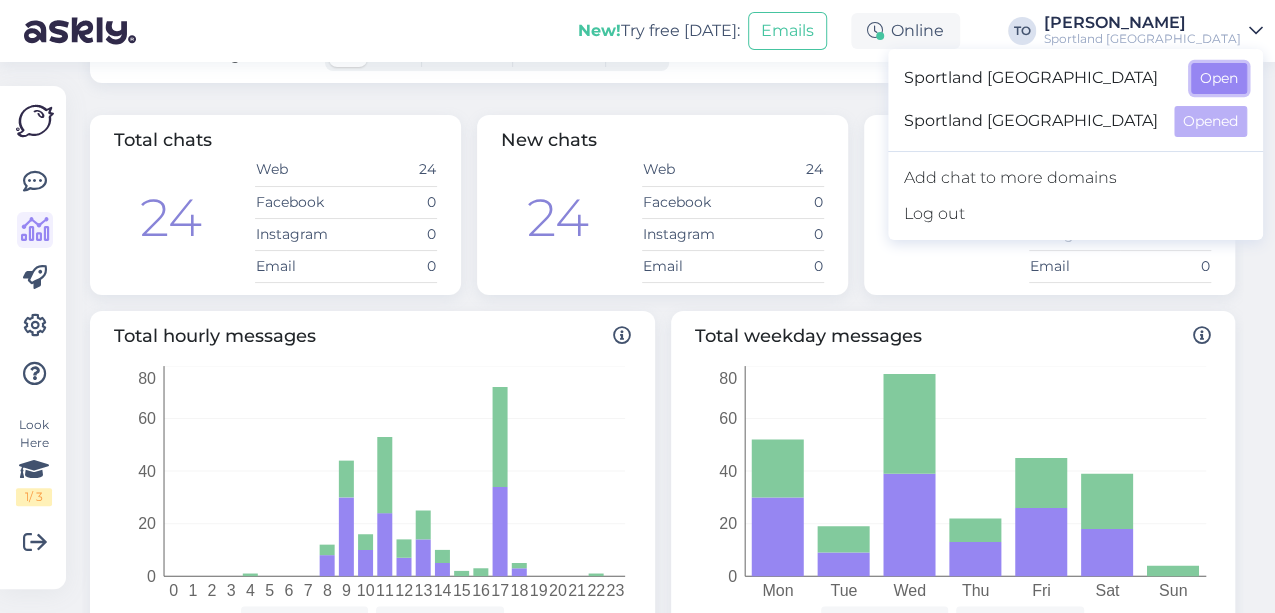 click on "Open" at bounding box center (1219, 78) 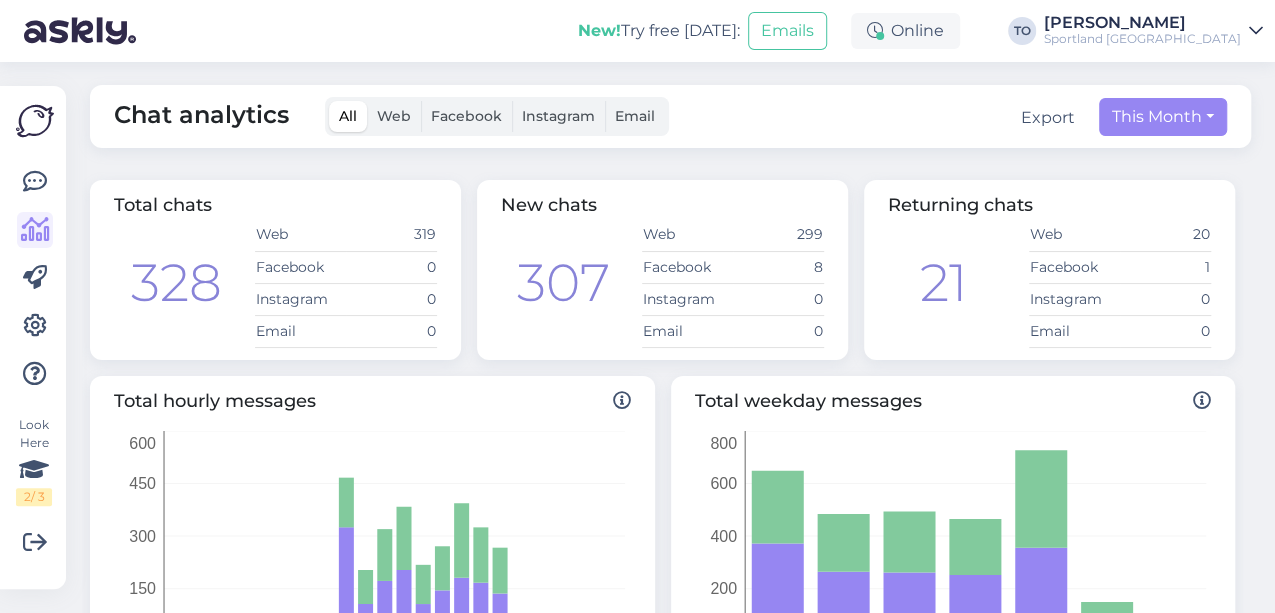 scroll, scrollTop: 0, scrollLeft: 0, axis: both 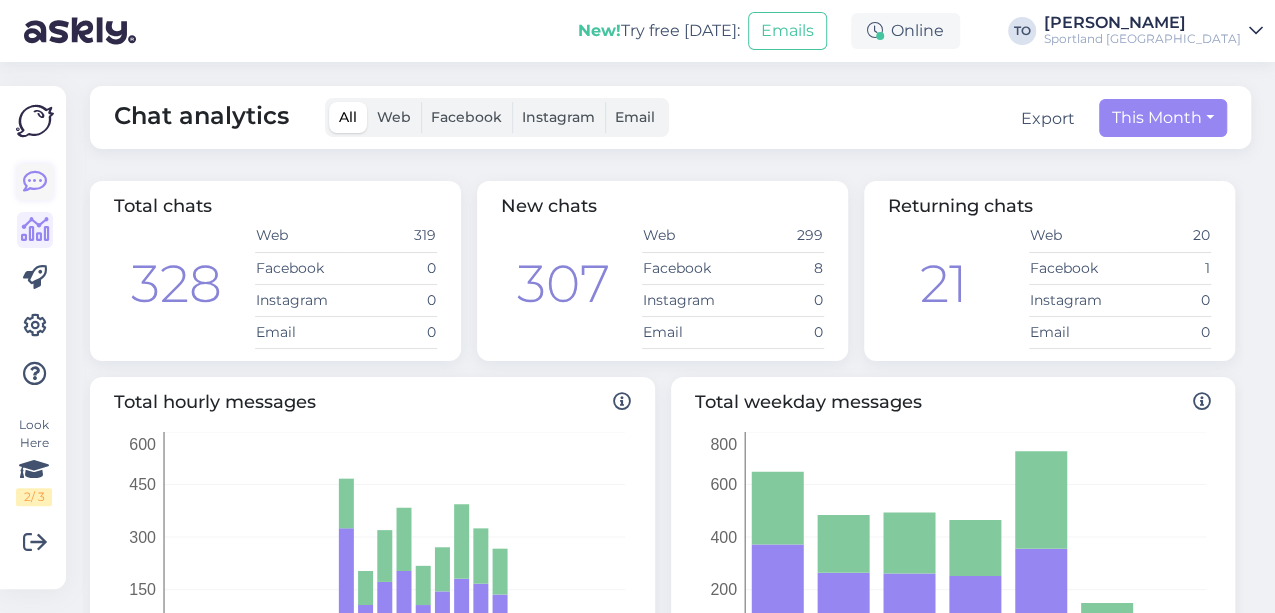 click at bounding box center [35, 182] 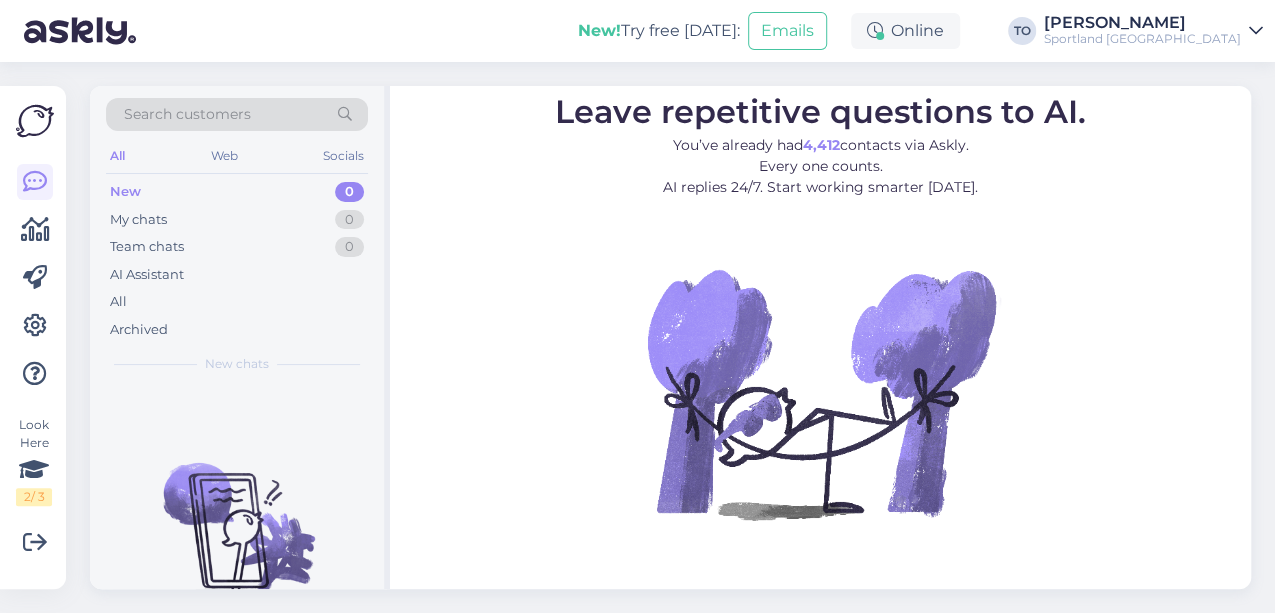 click on "Sportland [GEOGRAPHIC_DATA]" at bounding box center [1142, 39] 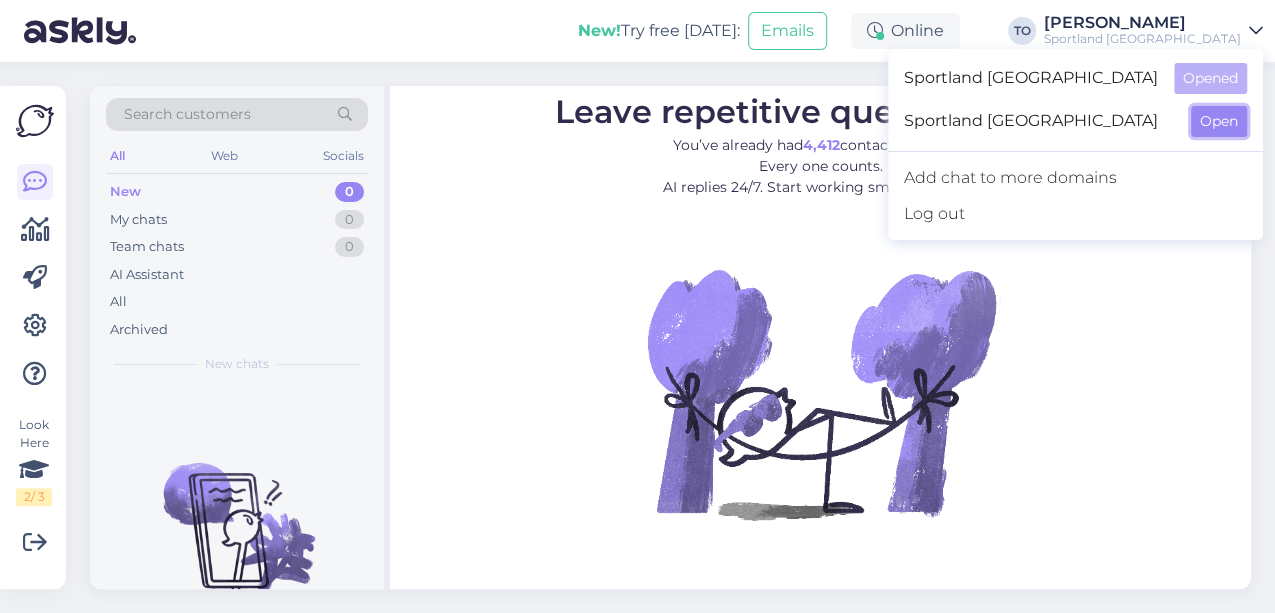 click on "Open" at bounding box center (1219, 121) 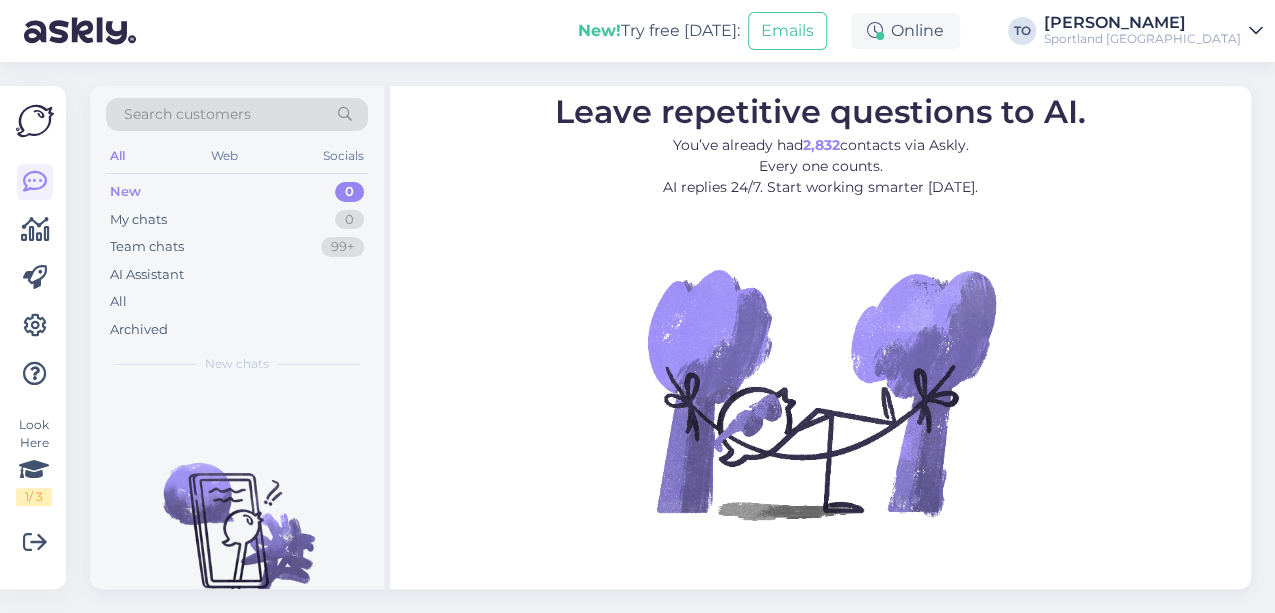 click on "[PERSON_NAME]" at bounding box center [1142, 23] 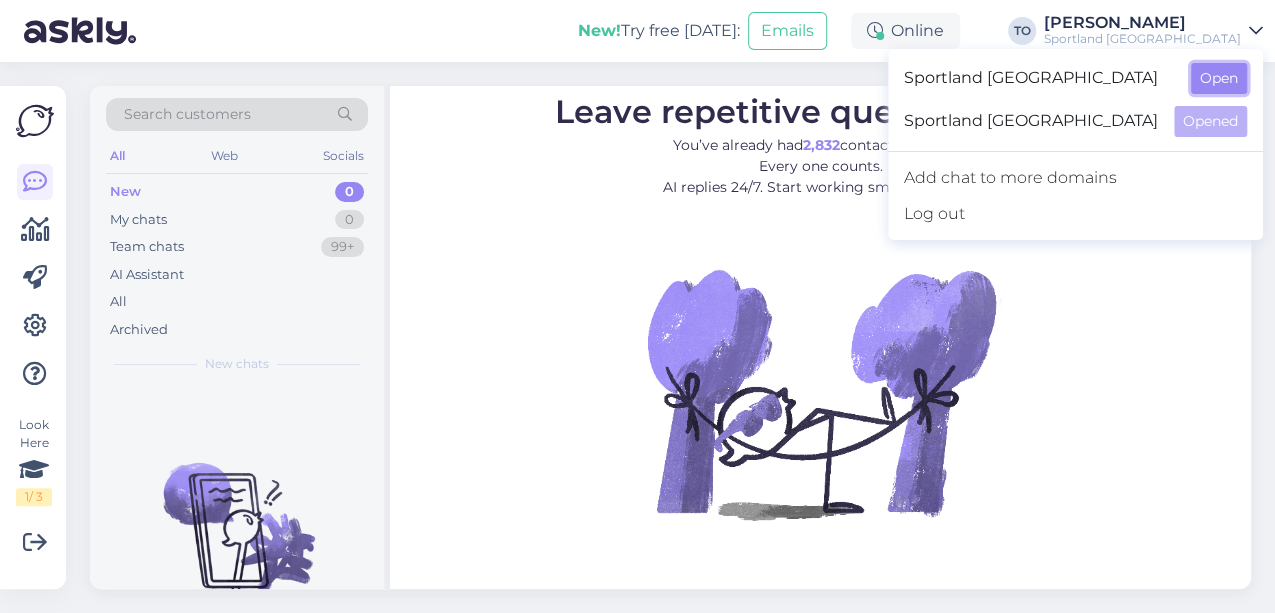 click on "Open" at bounding box center (1219, 78) 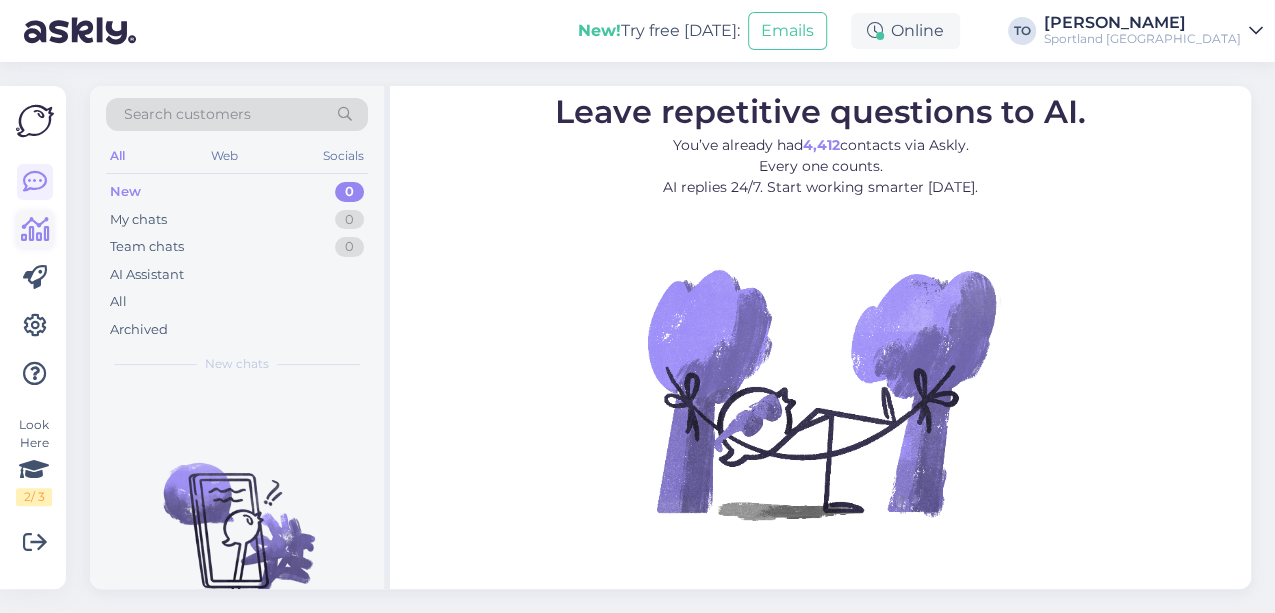 click at bounding box center [35, 230] 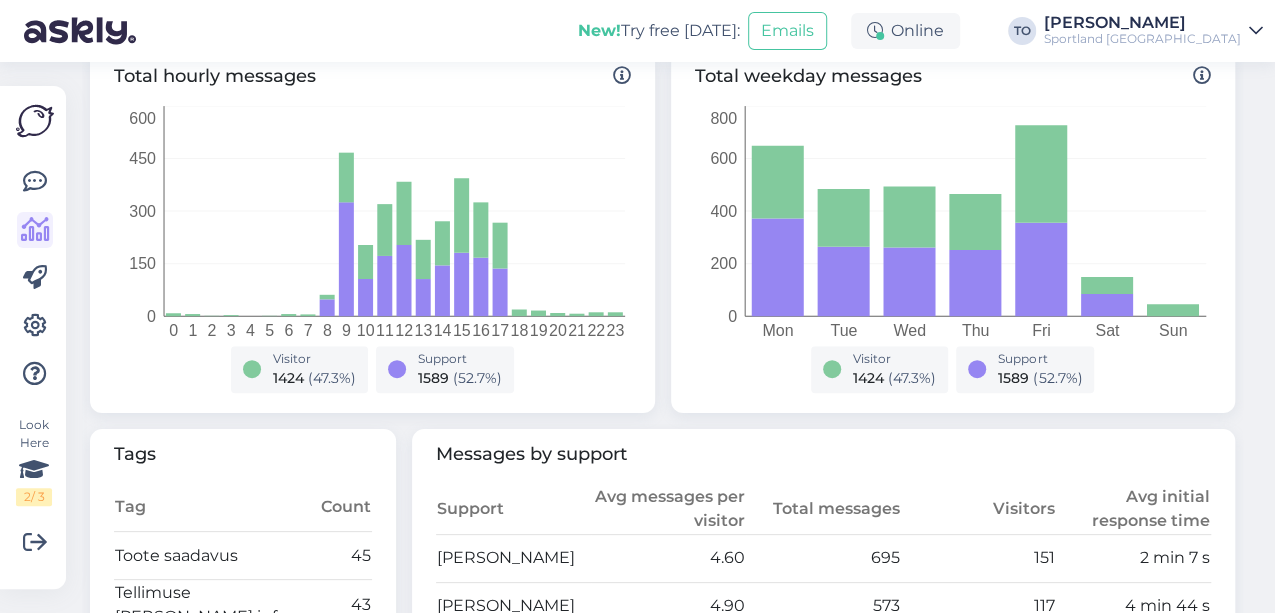 scroll, scrollTop: 200, scrollLeft: 0, axis: vertical 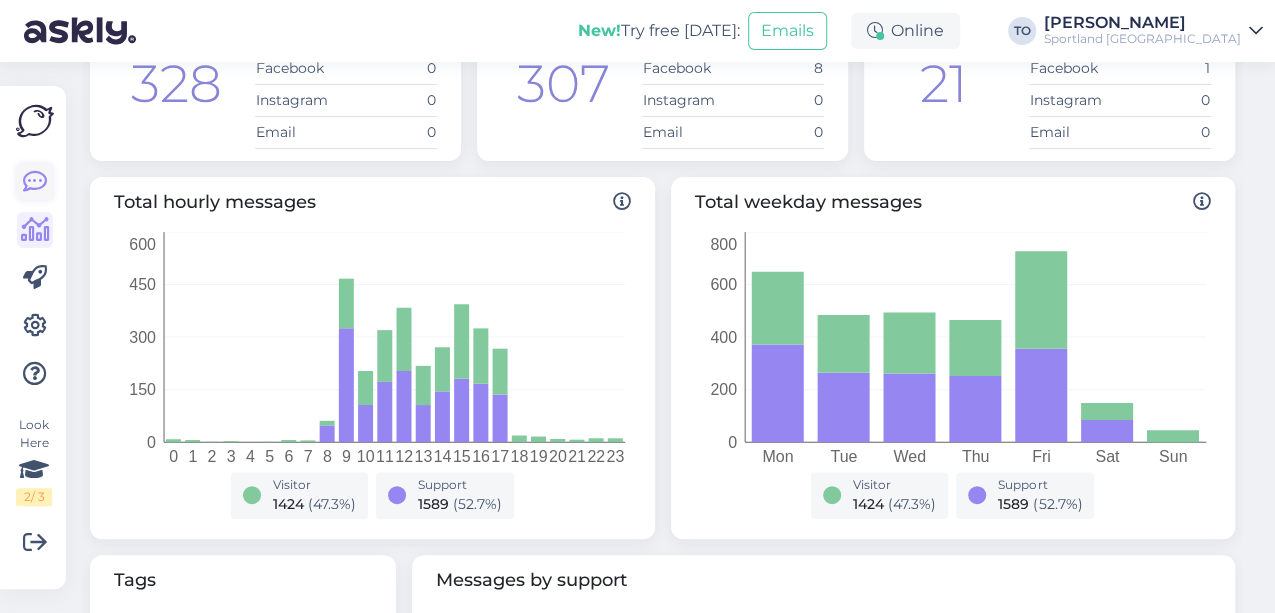 click at bounding box center (35, 182) 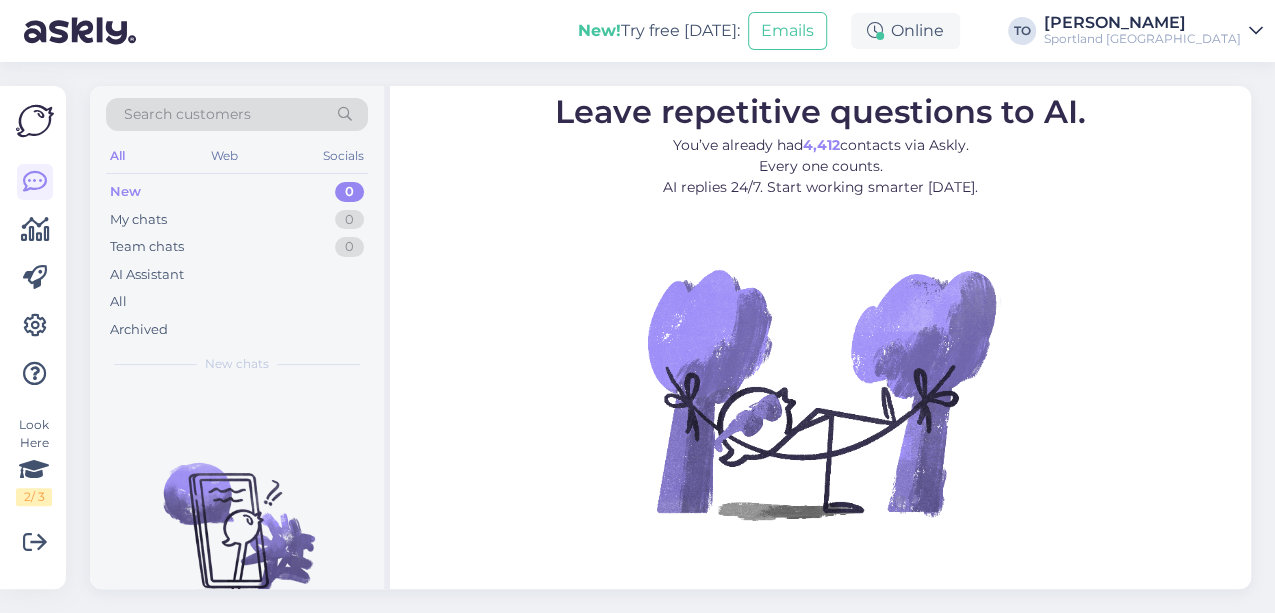 click on "[PERSON_NAME]" at bounding box center [1142, 23] 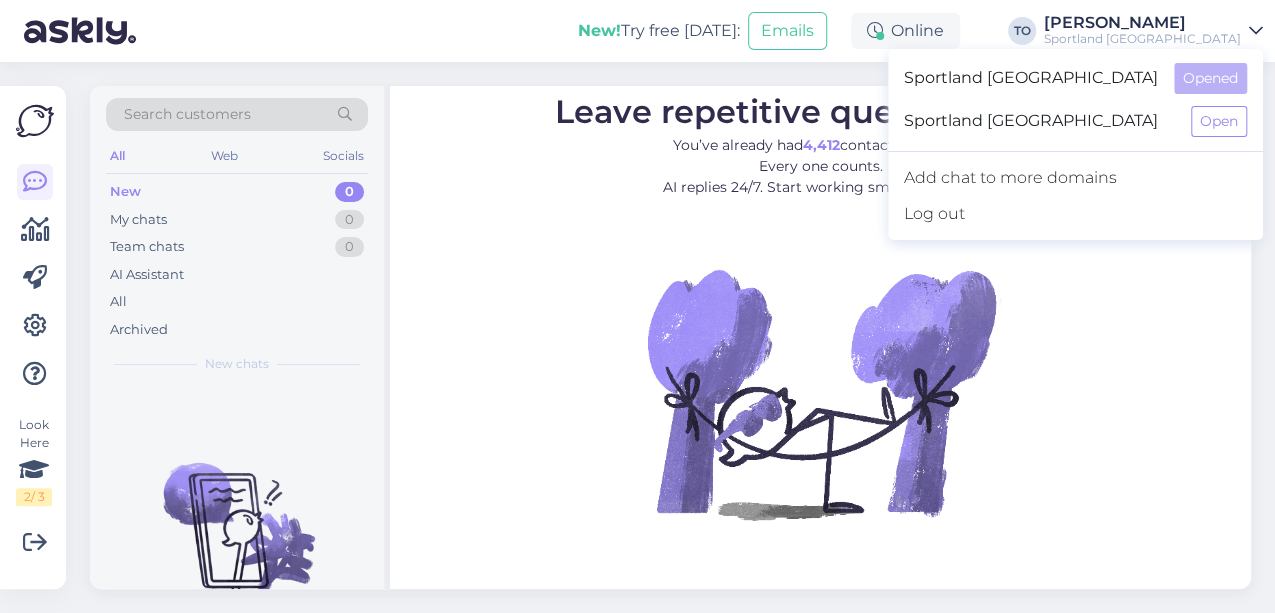 click on "New!  Try free [DATE]: Emails Online TO [PERSON_NAME] Sportland [GEOGRAPHIC_DATA] Sportland [GEOGRAPHIC_DATA] Opened Sportland [GEOGRAPHIC_DATA] Open Add chat to more domains Log out" at bounding box center (637, 31) 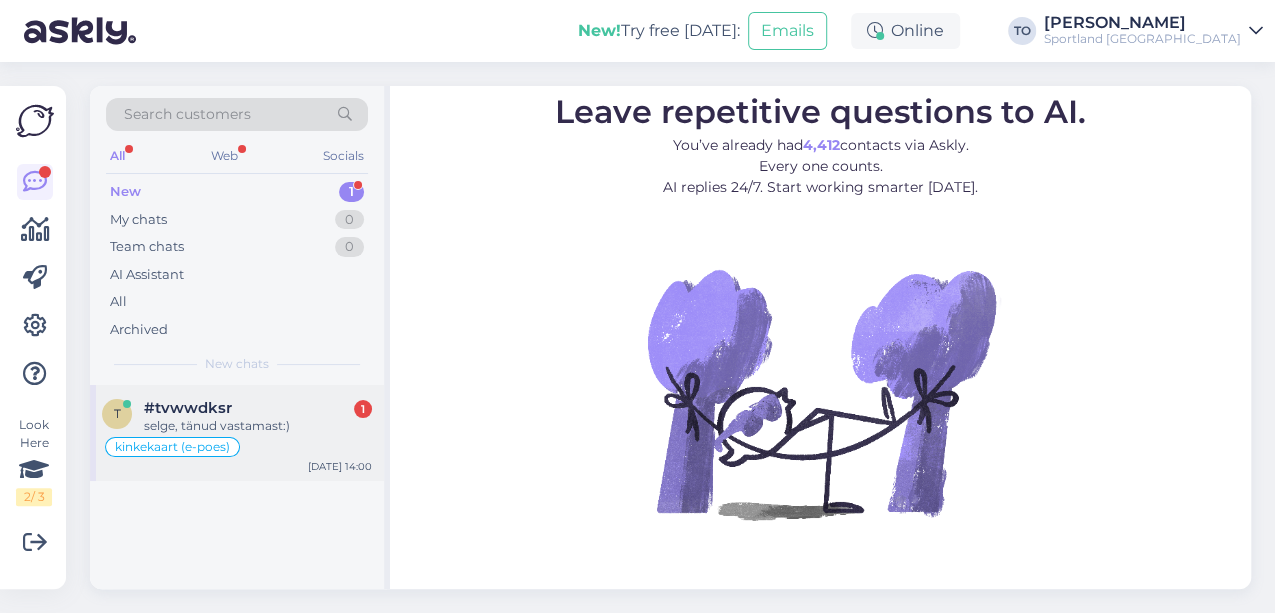 click on "#tvwwdksr 1" at bounding box center [258, 408] 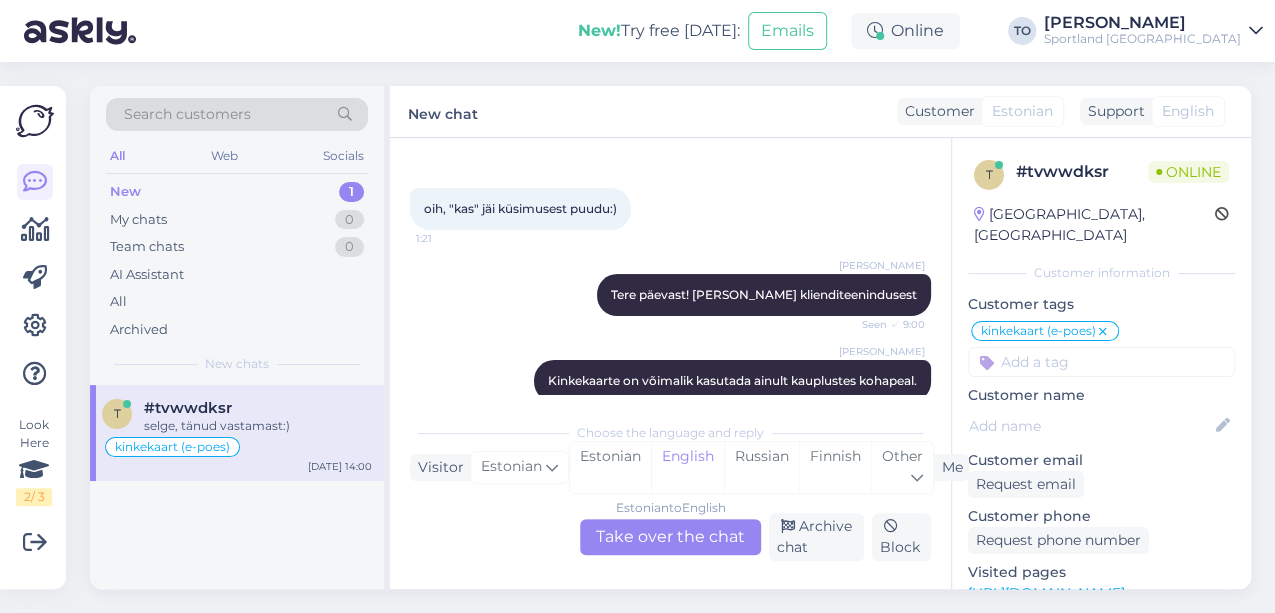 scroll, scrollTop: 295, scrollLeft: 0, axis: vertical 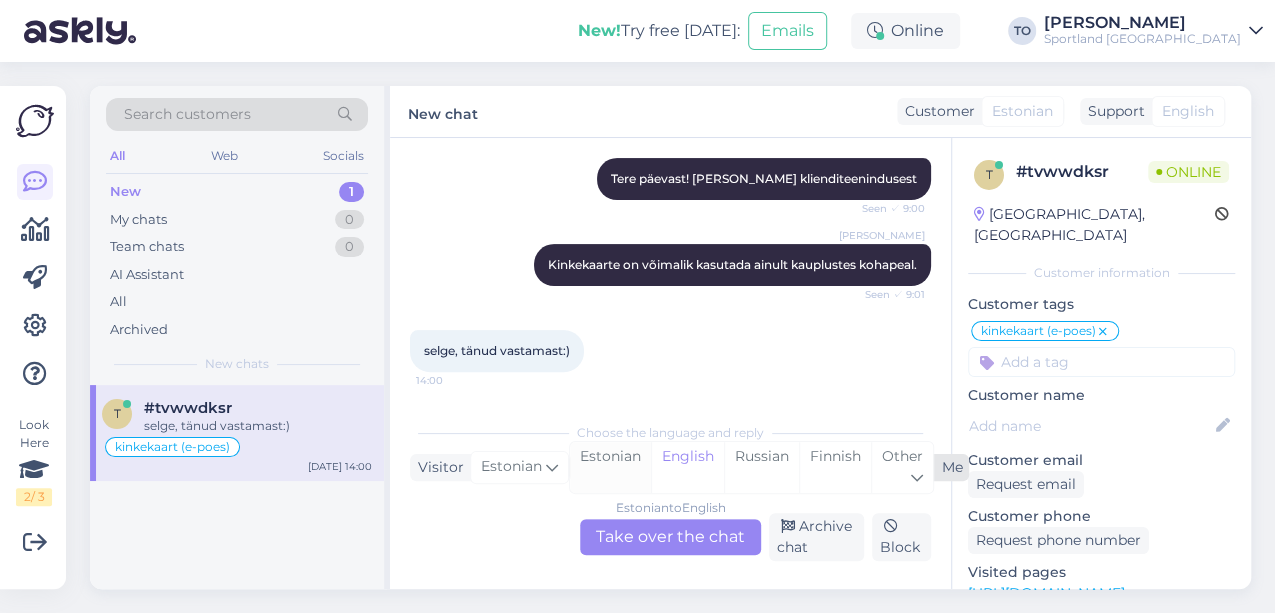 click on "Estonian" at bounding box center (610, 467) 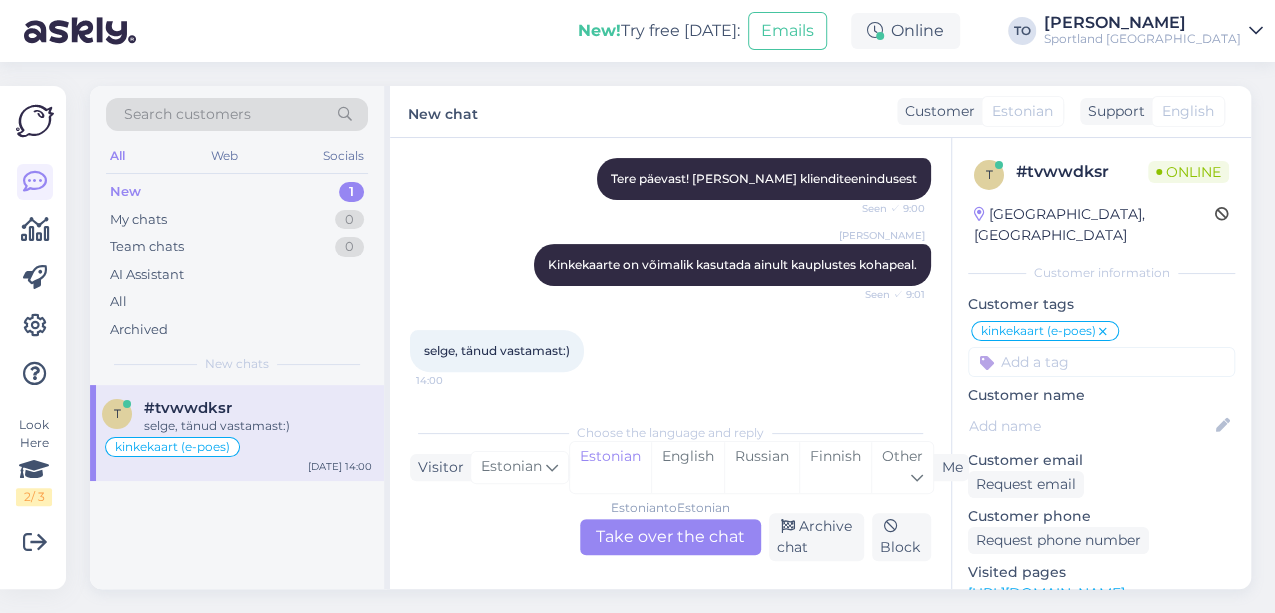 click on "Estonian  to  Estonian Take over the chat" at bounding box center [670, 537] 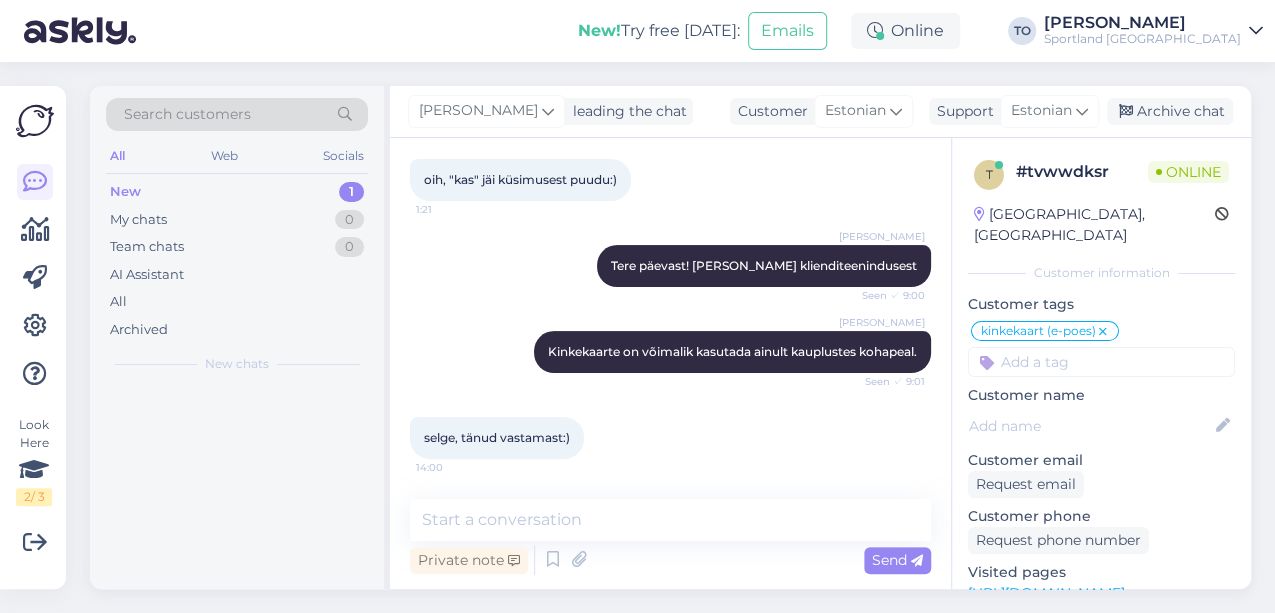 scroll, scrollTop: 208, scrollLeft: 0, axis: vertical 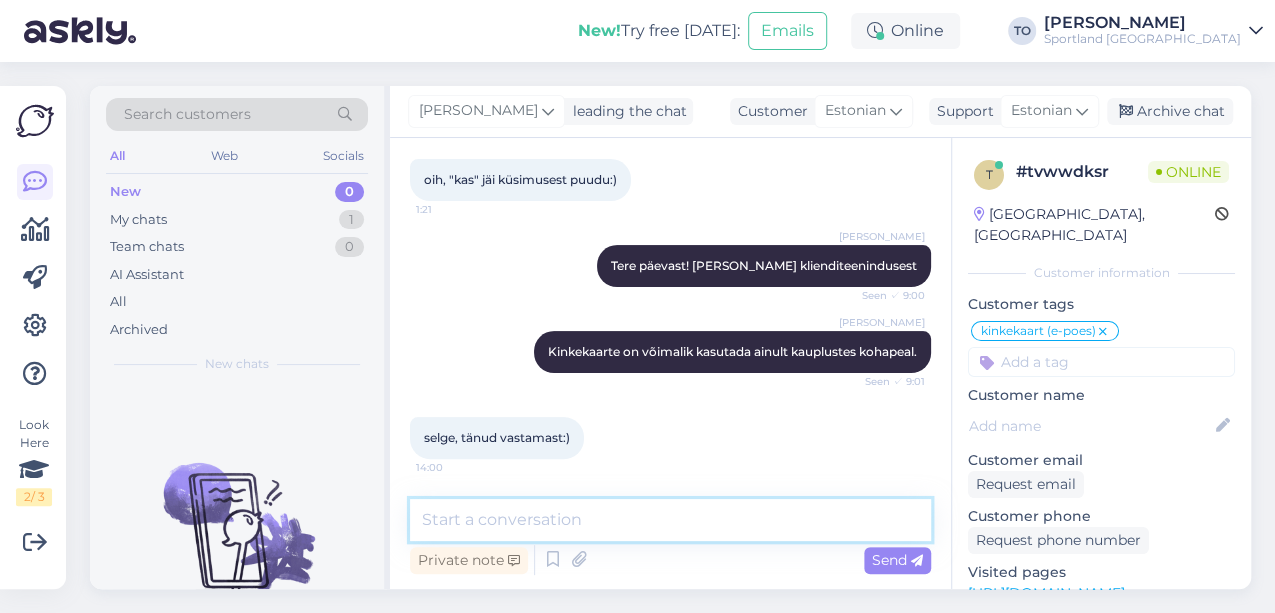 click at bounding box center (670, 520) 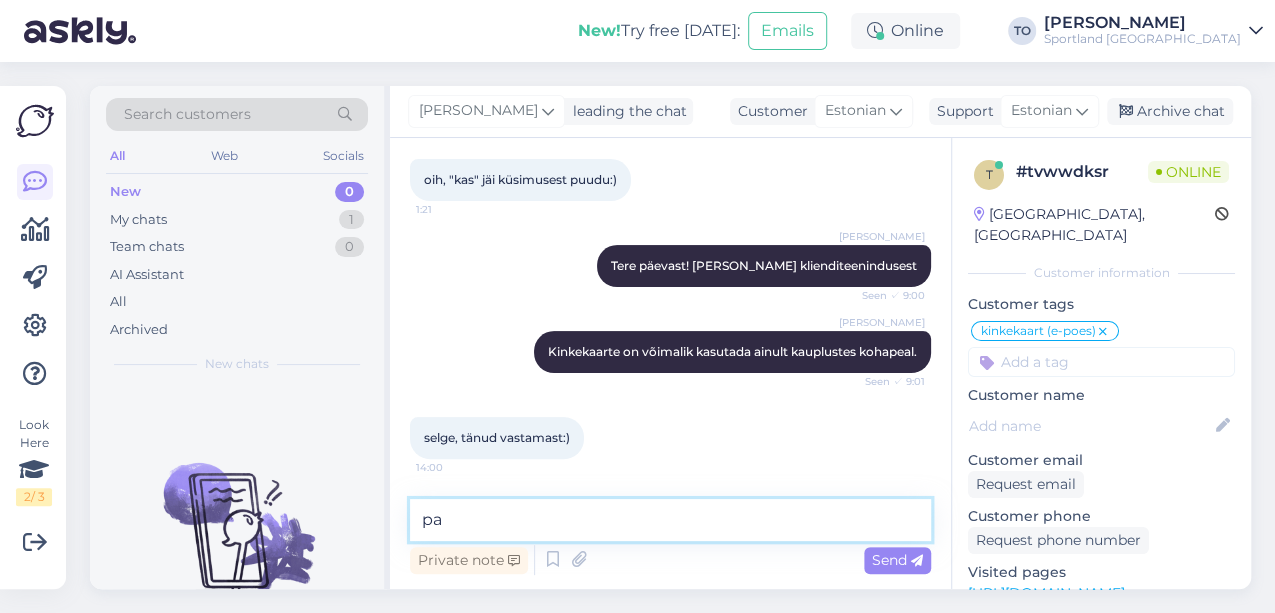 type on "p" 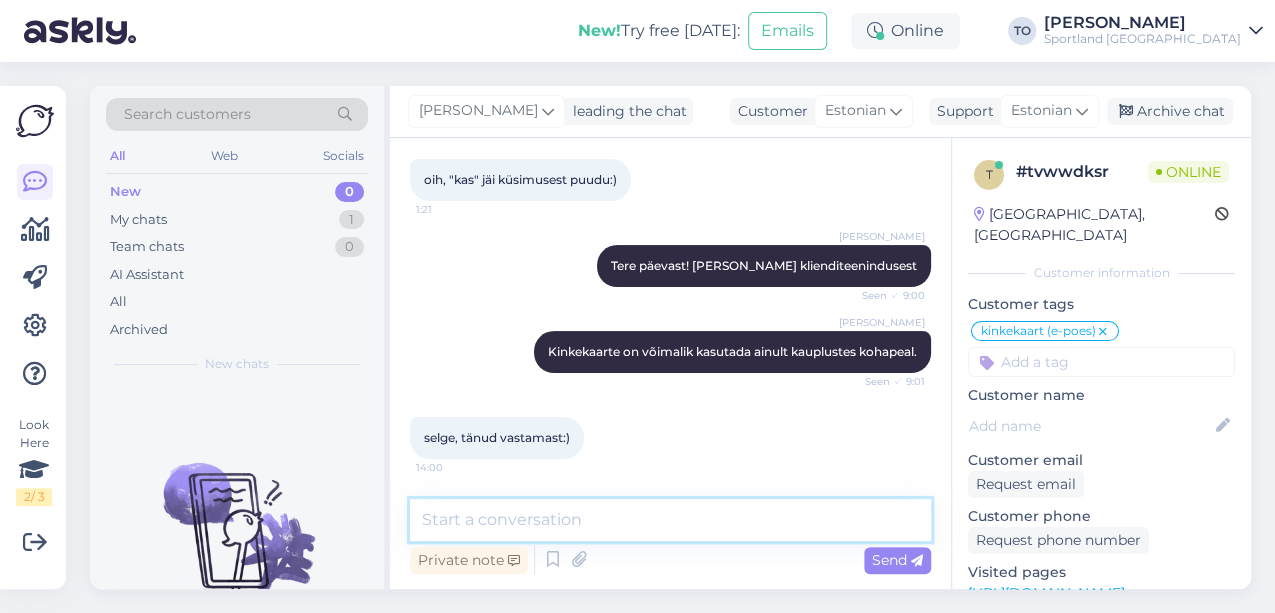 type on "ü" 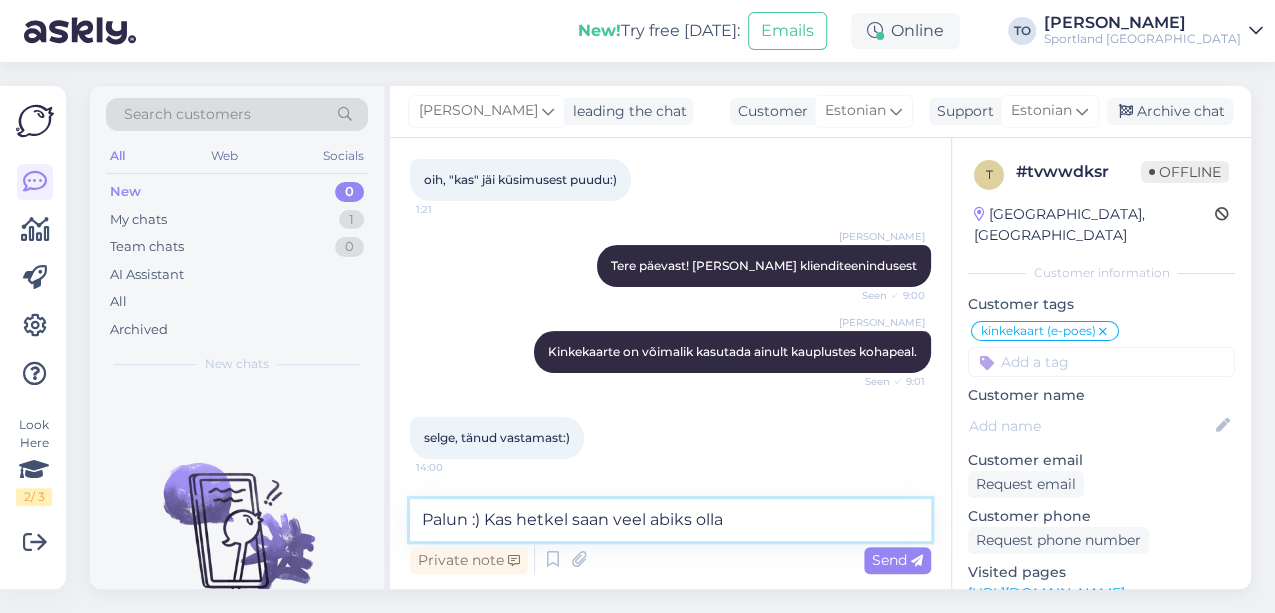 type on "Palun :) Kas hetkel saan veel abiks olla?" 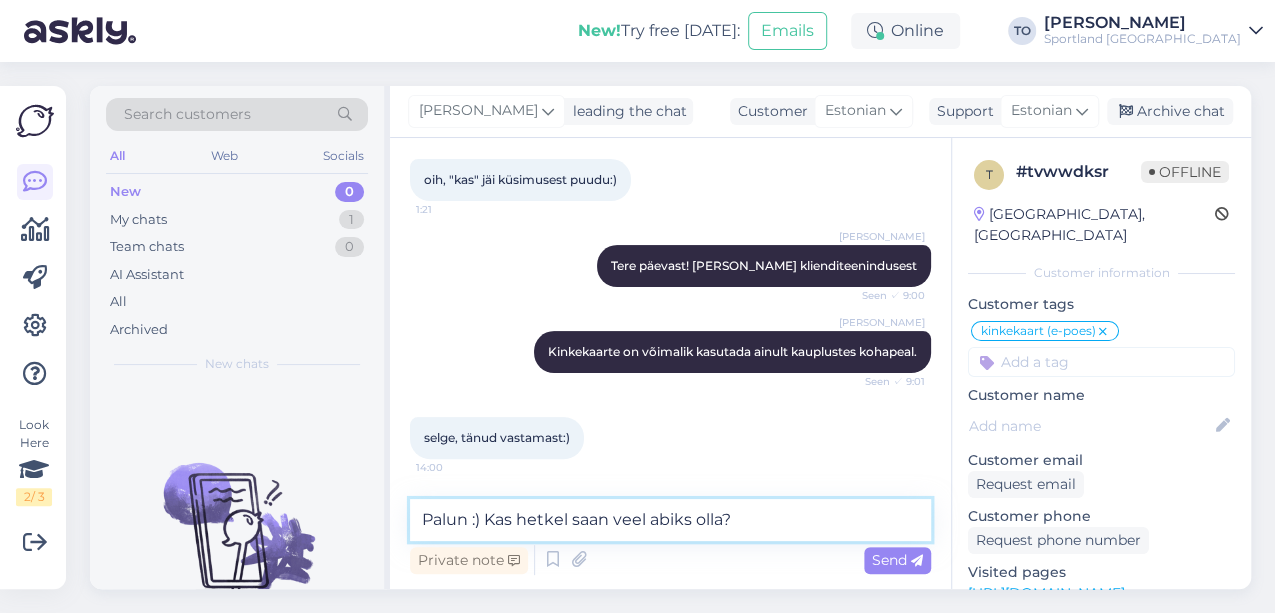 type 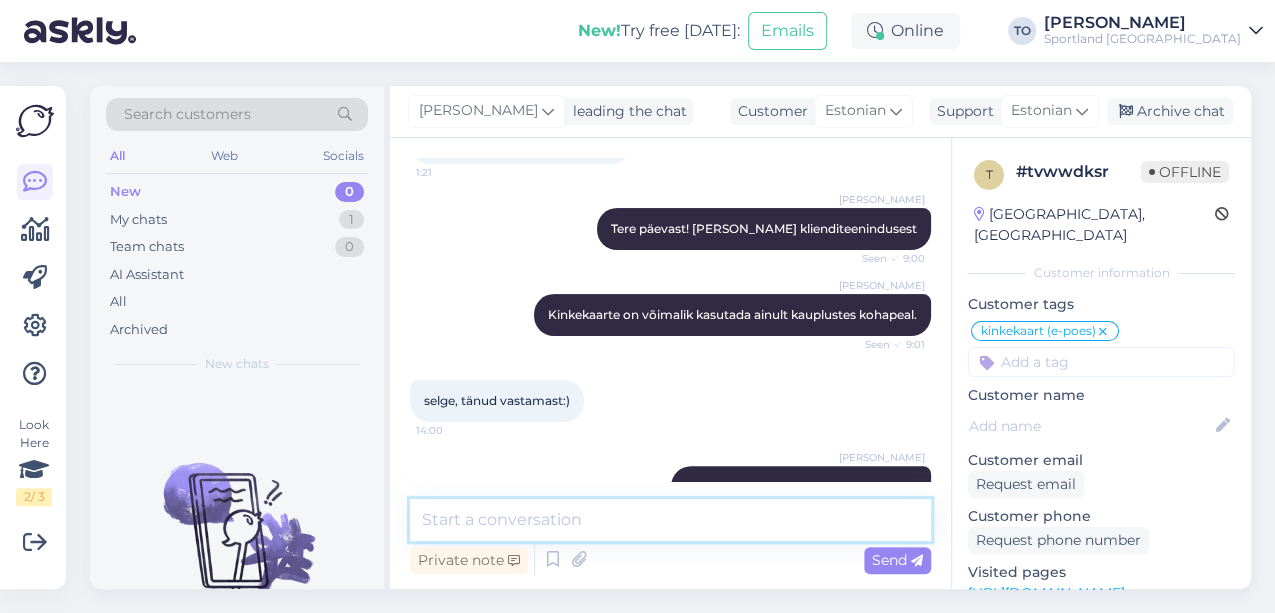 scroll, scrollTop: 294, scrollLeft: 0, axis: vertical 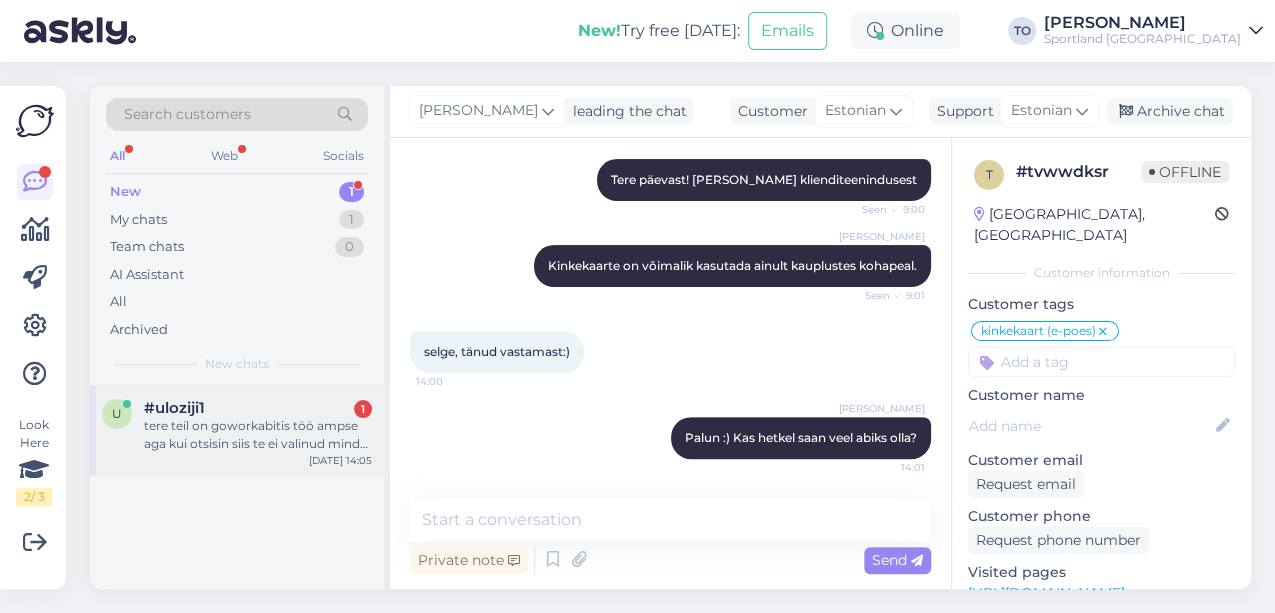 click on "tere teil on goworkabitis töö ampse aga kui otsisin siis te ei valinud mind näiteks miks see on nii et otsite töölisi aga paljud jäävad mitte valituks..aitäh" at bounding box center [258, 435] 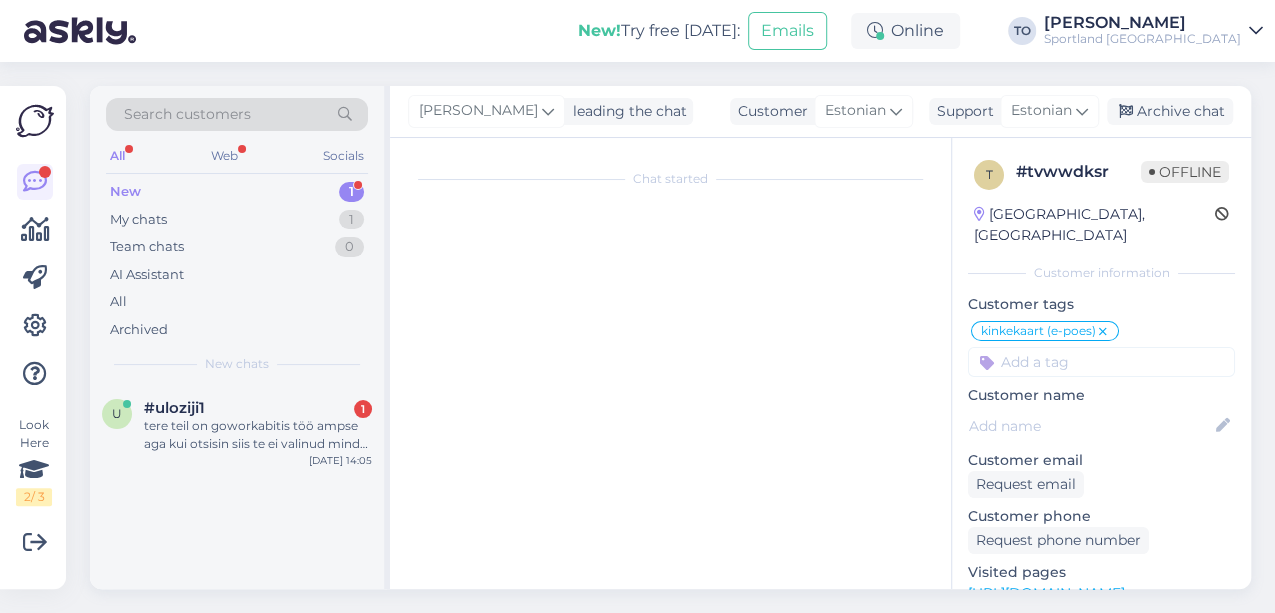 scroll, scrollTop: 0, scrollLeft: 0, axis: both 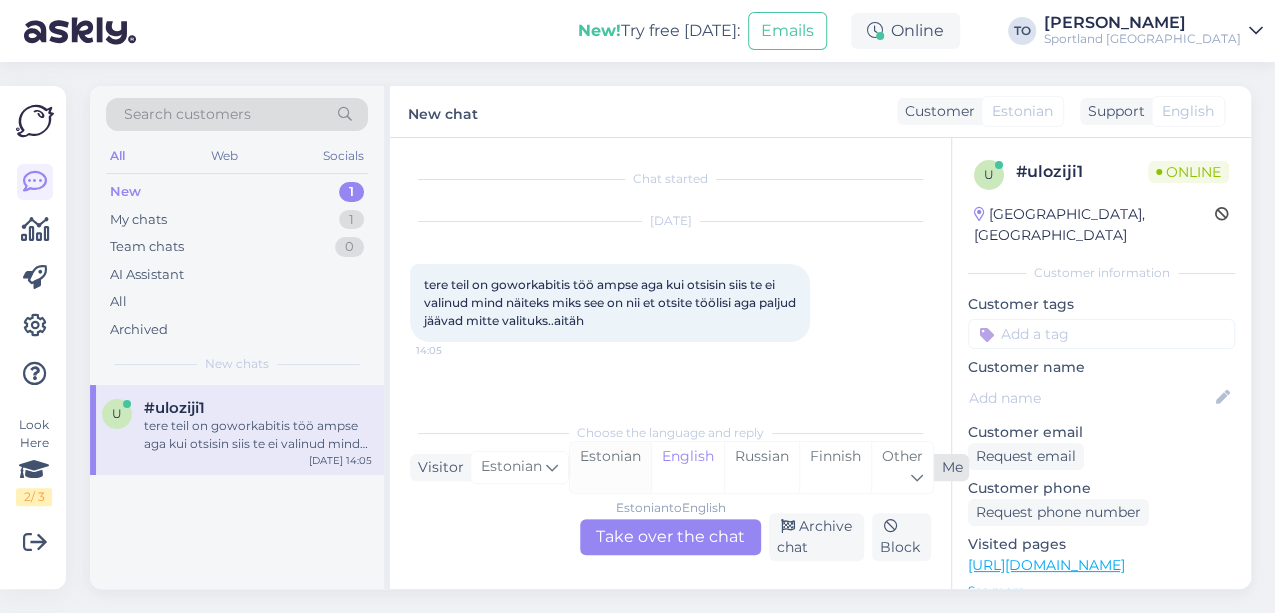 click on "Estonian" at bounding box center (610, 467) 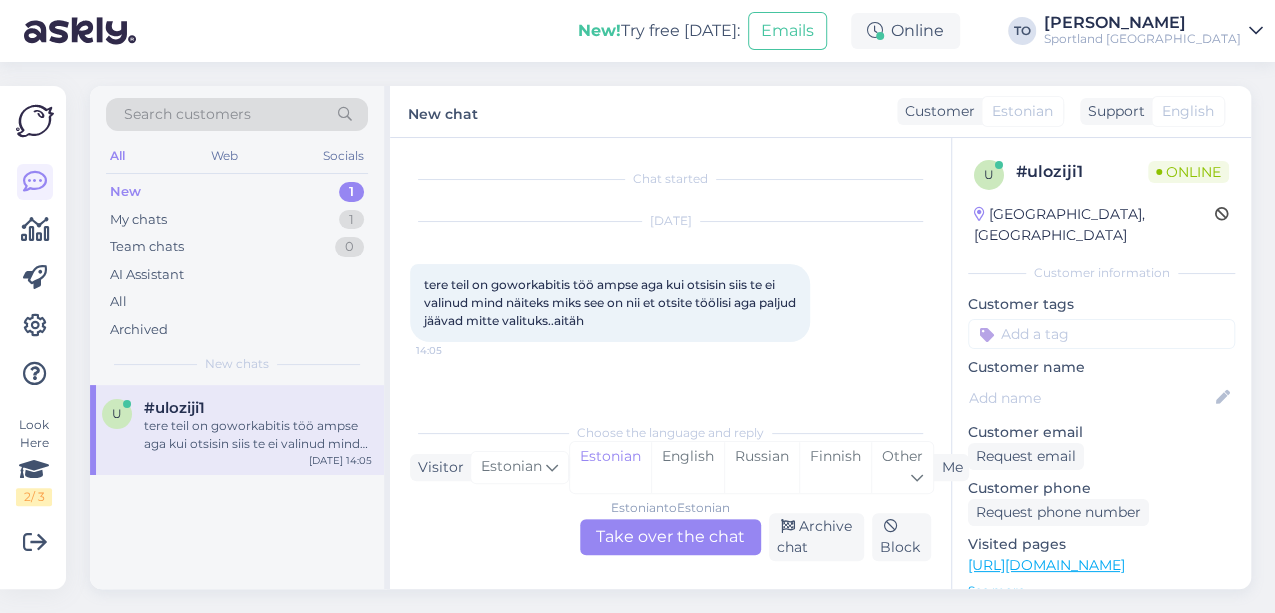 click on "Estonian  to  Estonian Take over the chat" at bounding box center (670, 537) 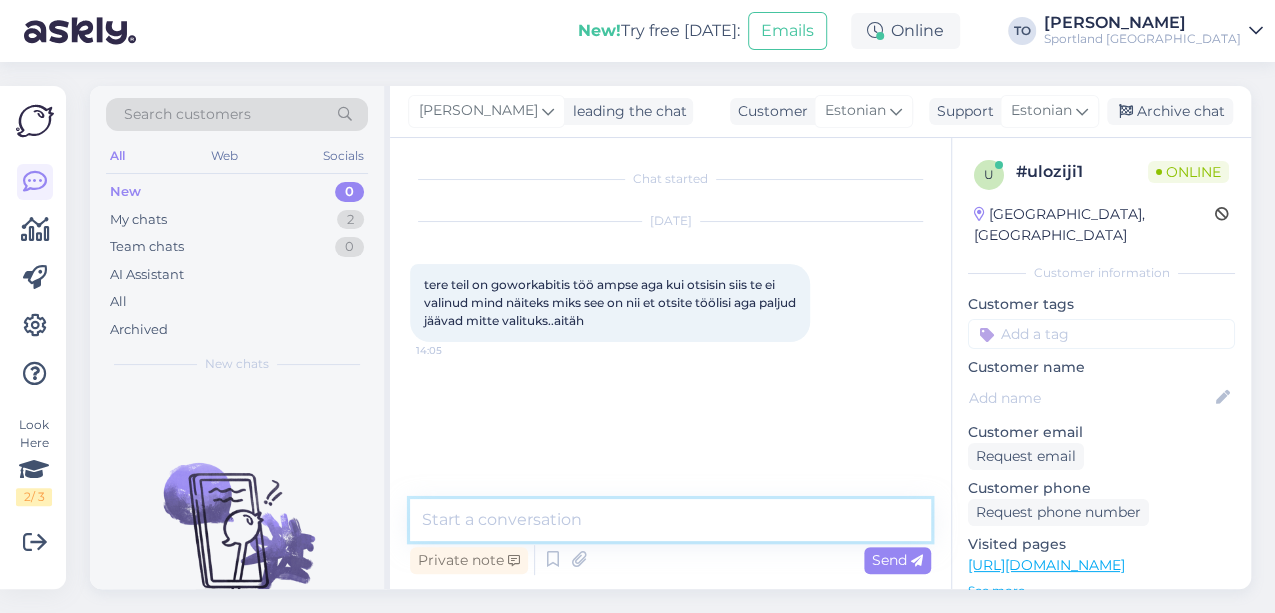 click at bounding box center (670, 520) 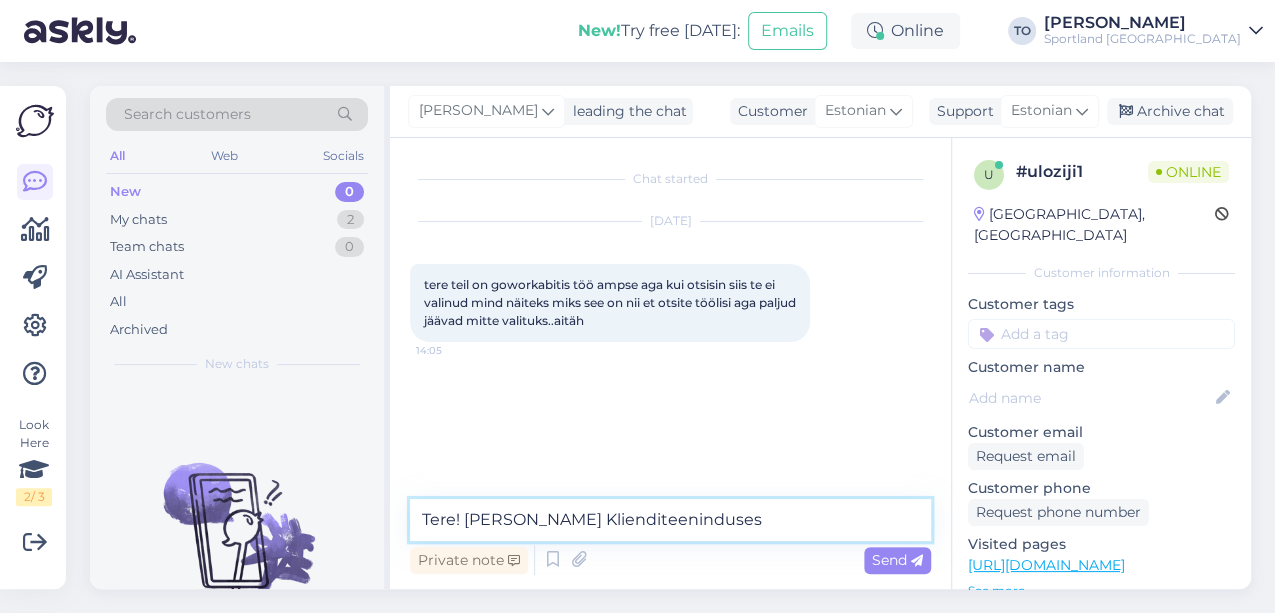 type on "Tere! [PERSON_NAME] Klienditeenindusest" 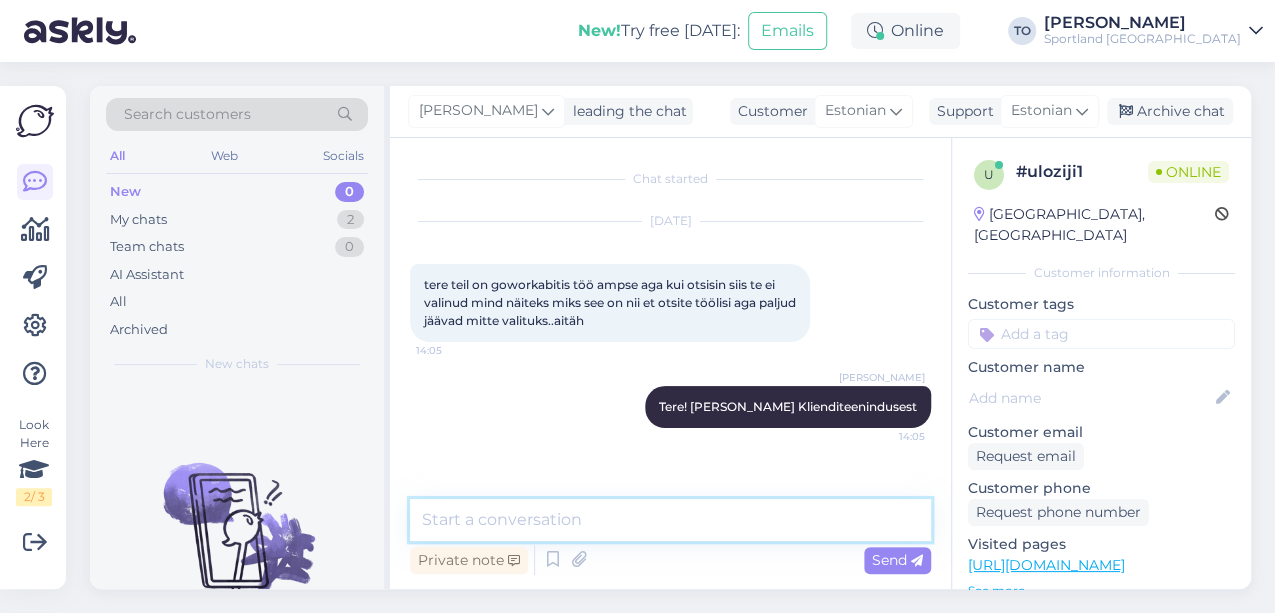 click at bounding box center (670, 520) 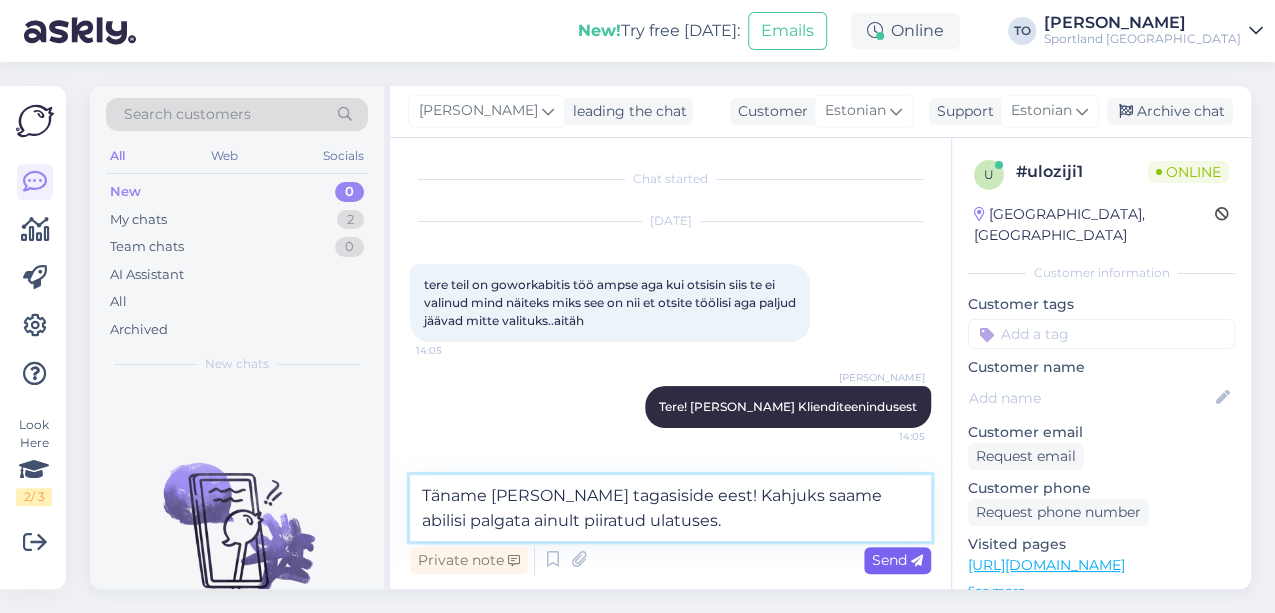 type on "Täname [PERSON_NAME] tagasiside eest! Kahjuks saame abilisi palgata ainult piiratud ulatuses." 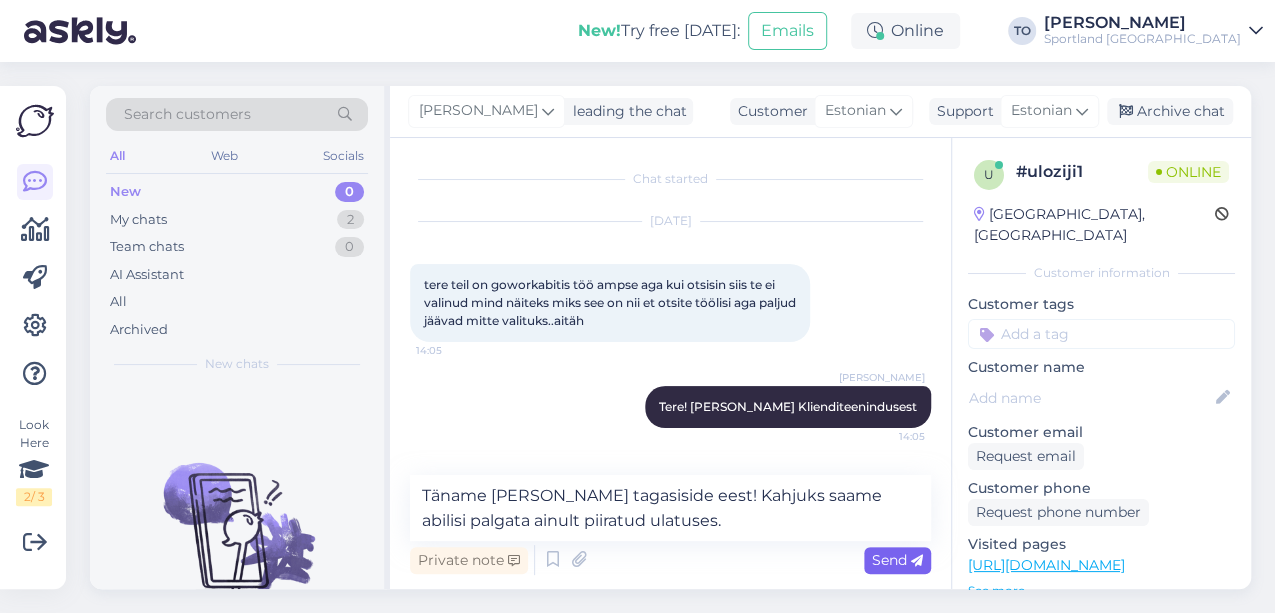 click on "Send" at bounding box center (897, 560) 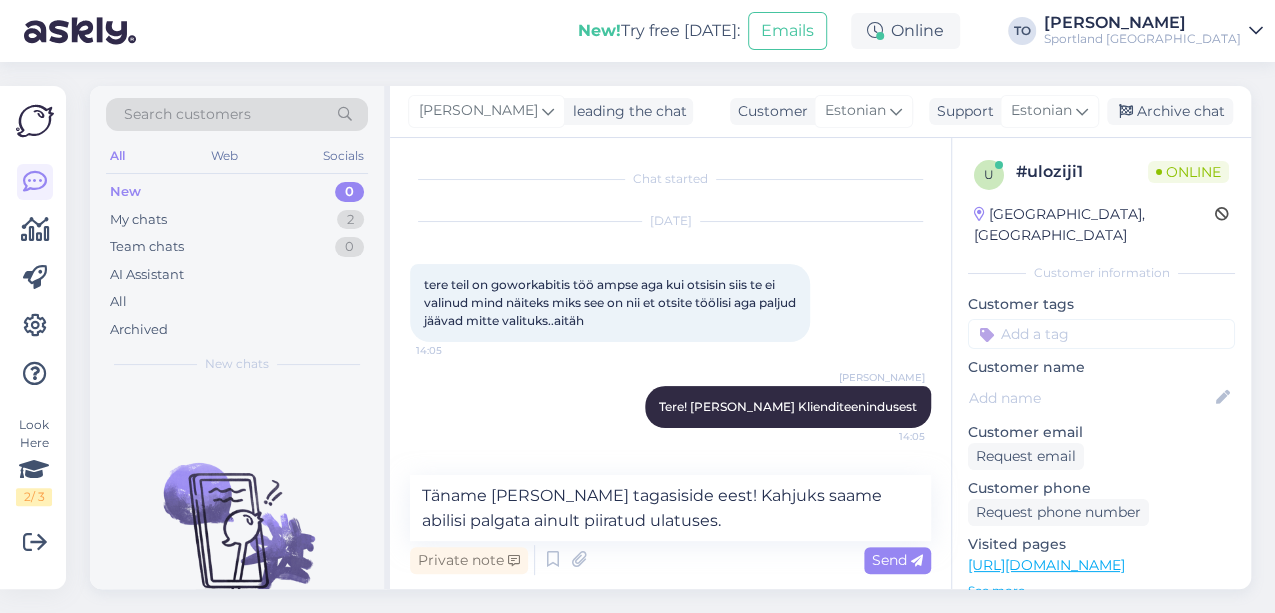 type 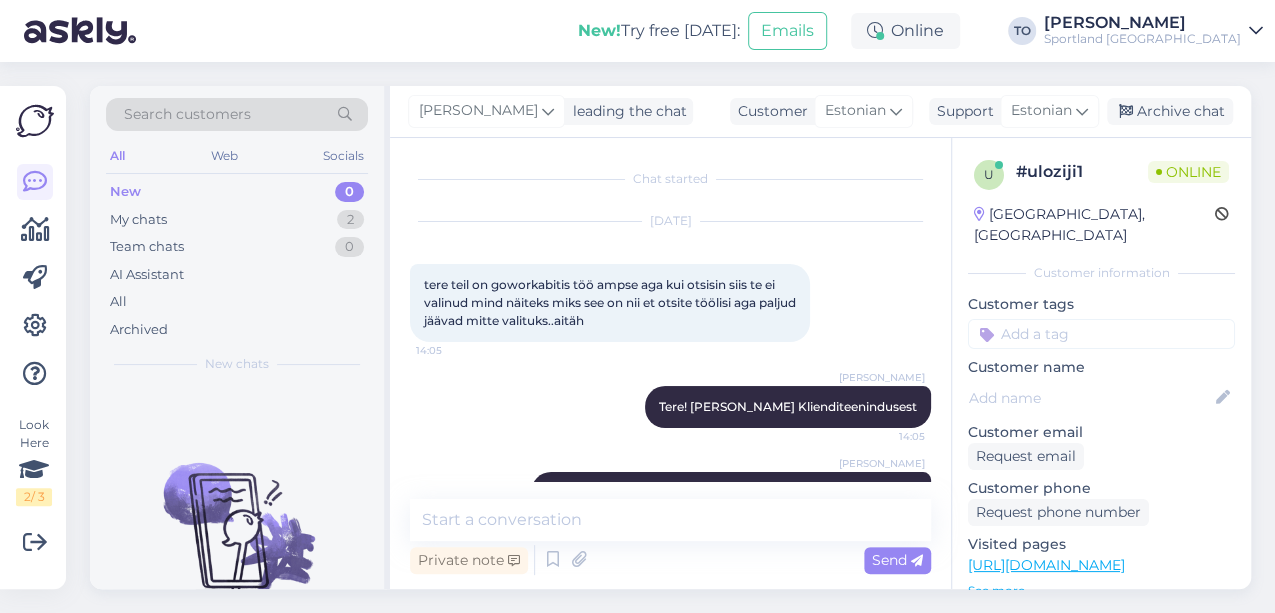 scroll, scrollTop: 72, scrollLeft: 0, axis: vertical 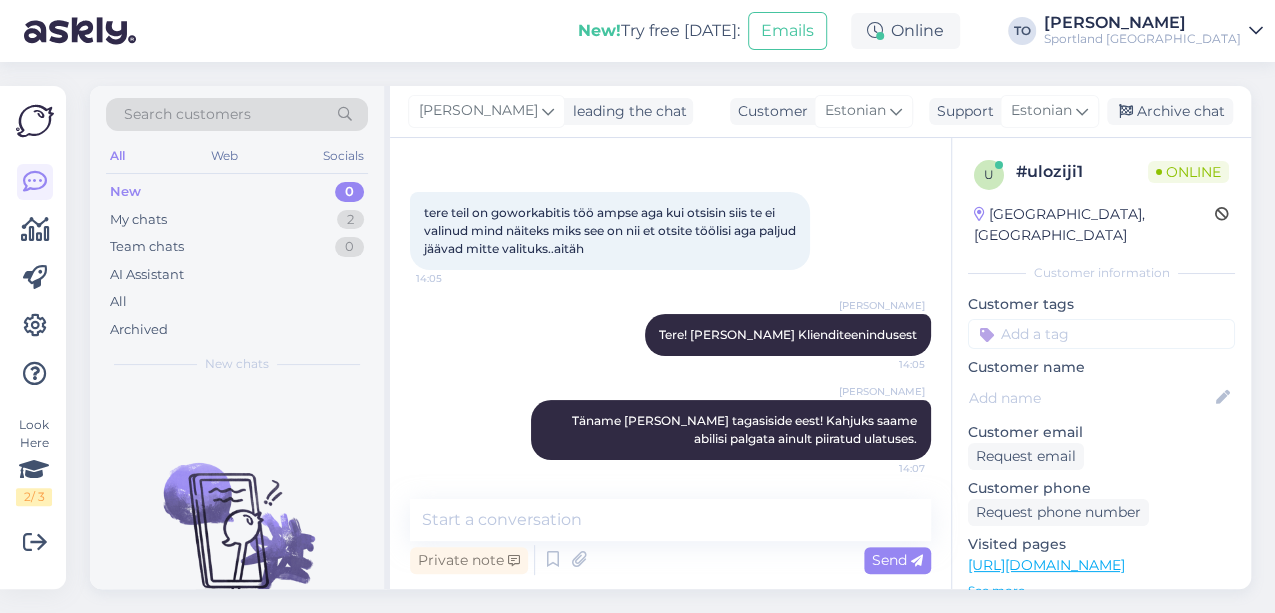 click at bounding box center [1101, 334] 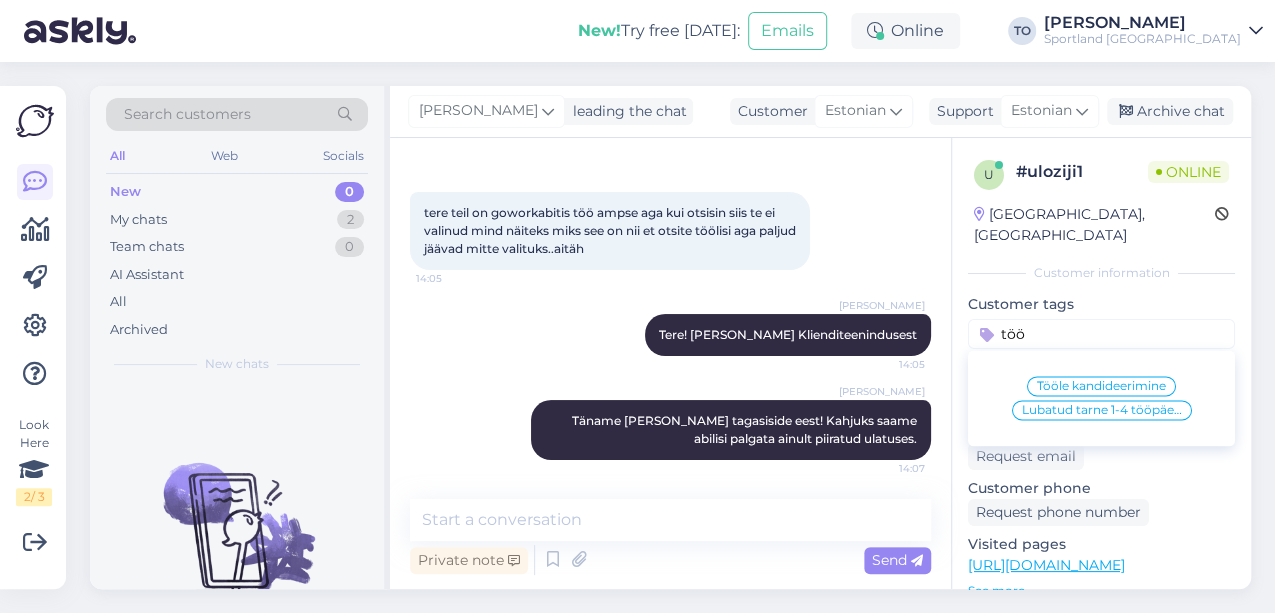 type on "töö" 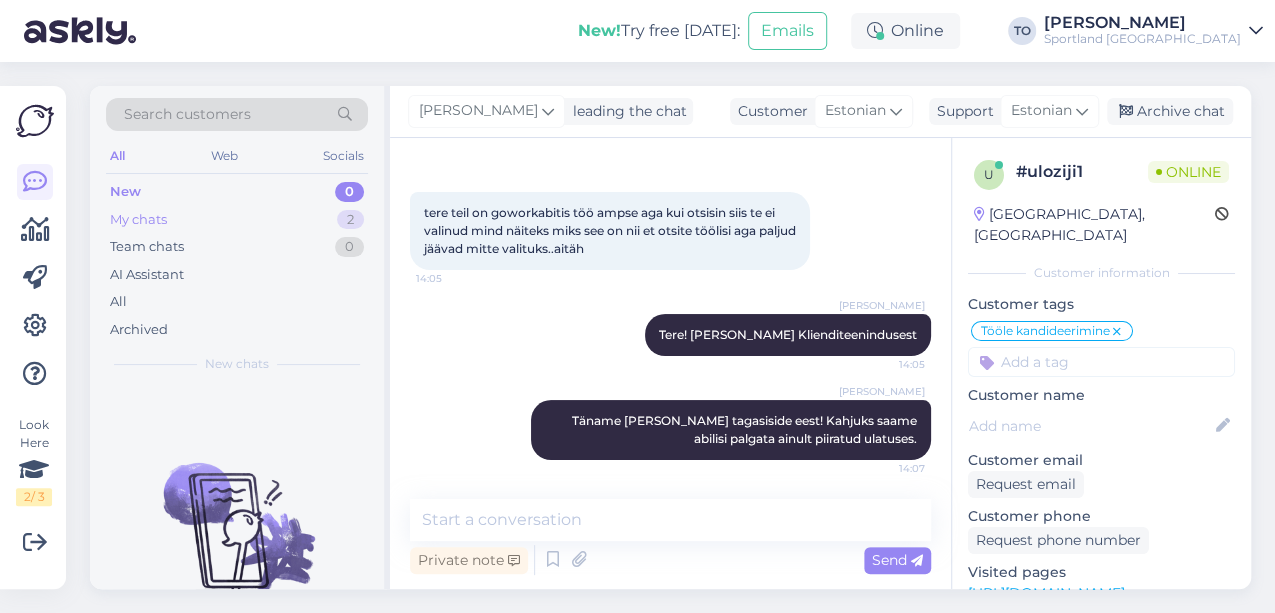 click on "My chats 2" at bounding box center [237, 220] 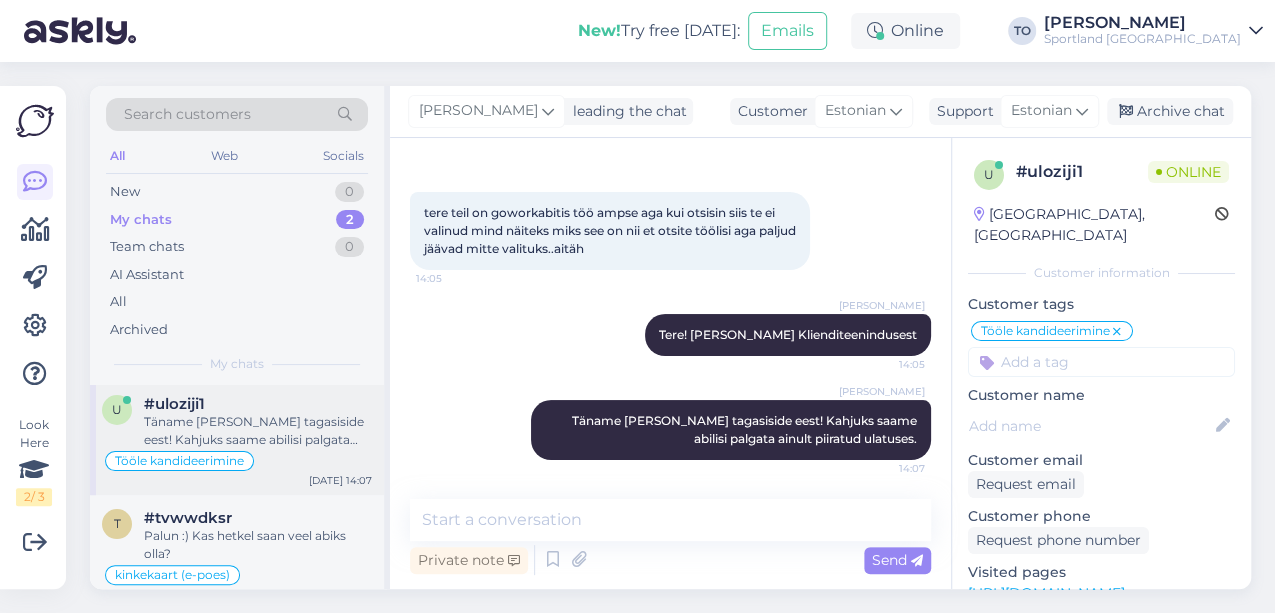 scroll, scrollTop: 0, scrollLeft: 0, axis: both 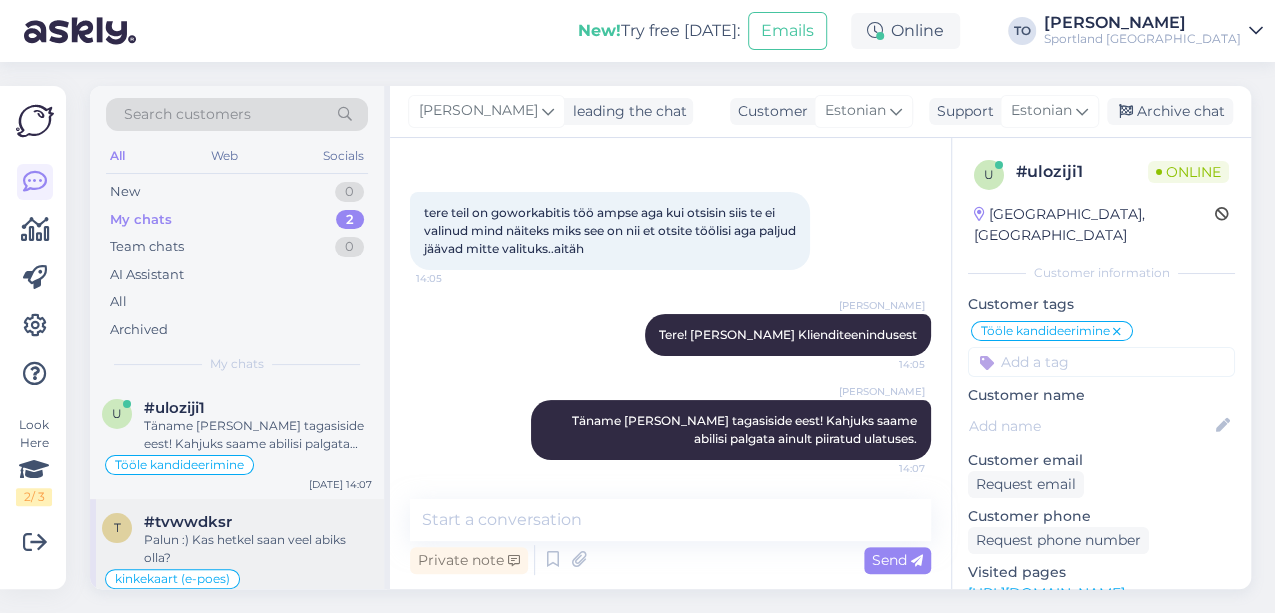click on "Palun :) Kas hetkel saan veel abiks olla?" at bounding box center [258, 549] 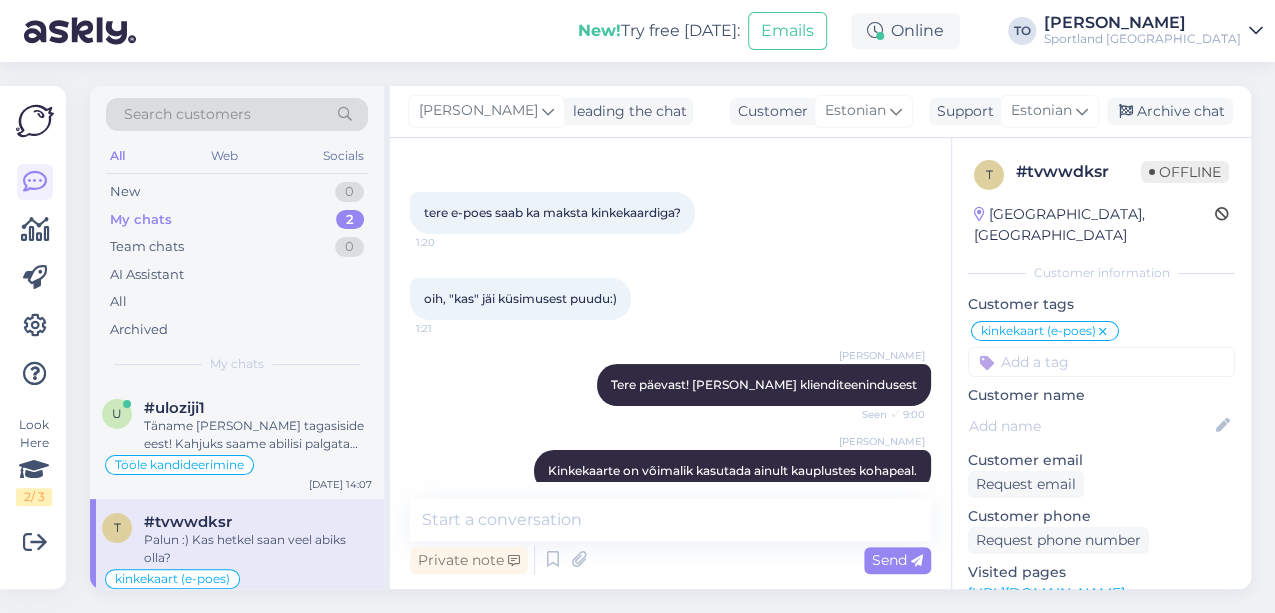 scroll, scrollTop: 294, scrollLeft: 0, axis: vertical 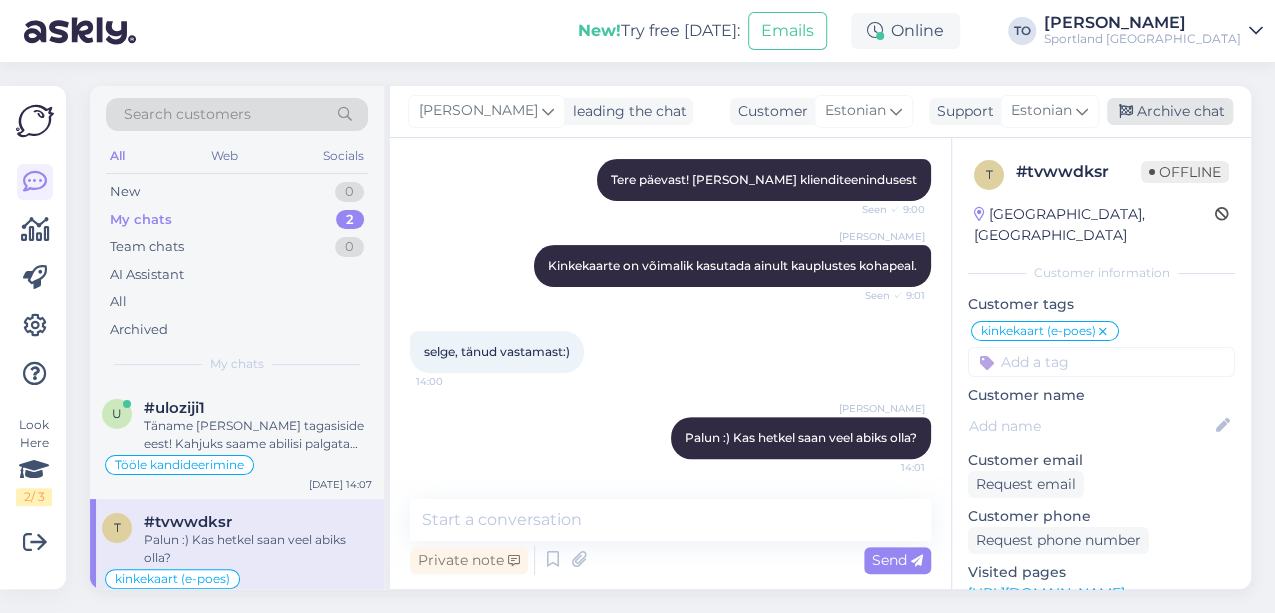 click on "Archive chat" at bounding box center (1170, 111) 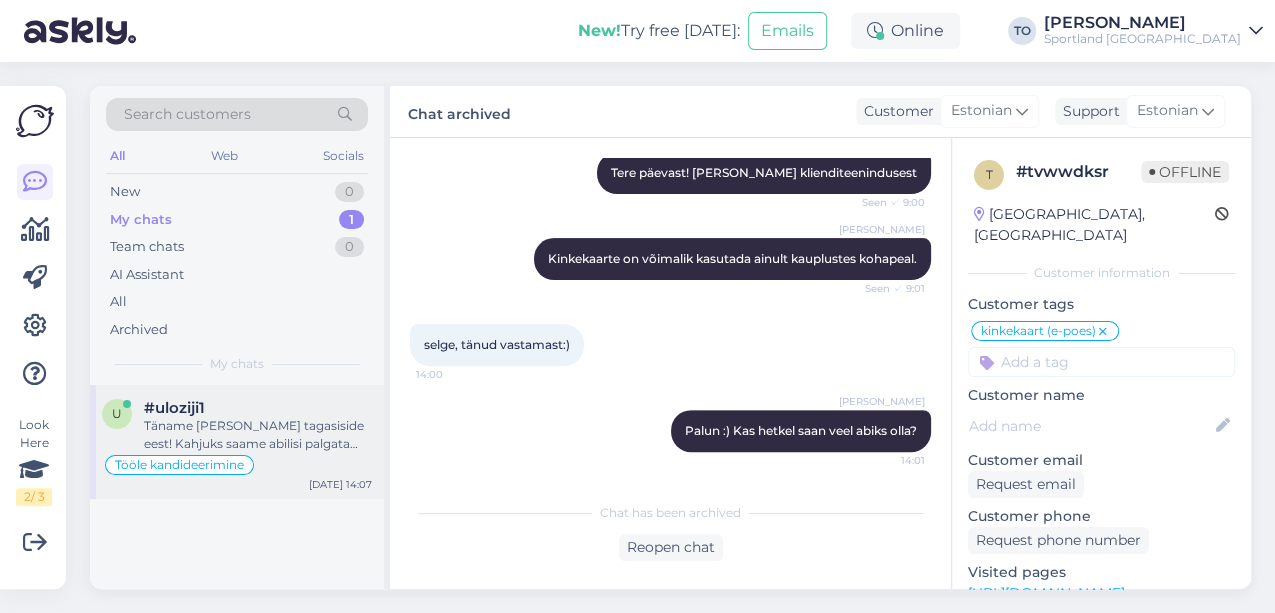 click on "Täname [PERSON_NAME] tagasiside eest! Kahjuks saame abilisi palgata ainult piiratud ulatuses." at bounding box center (258, 435) 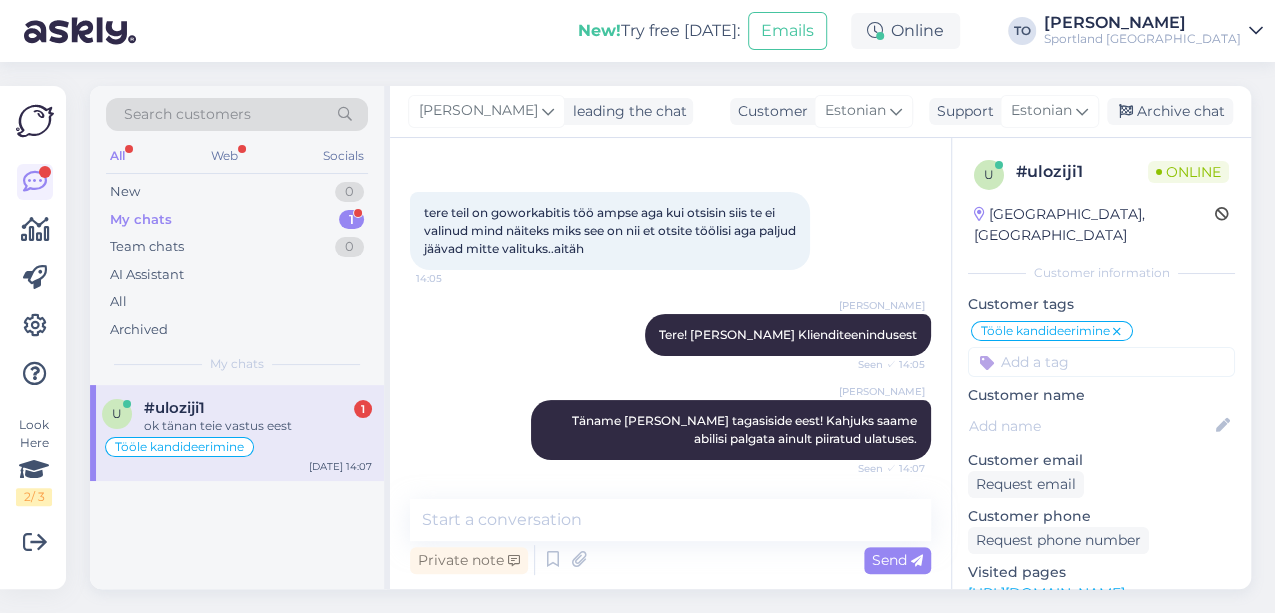 scroll, scrollTop: 158, scrollLeft: 0, axis: vertical 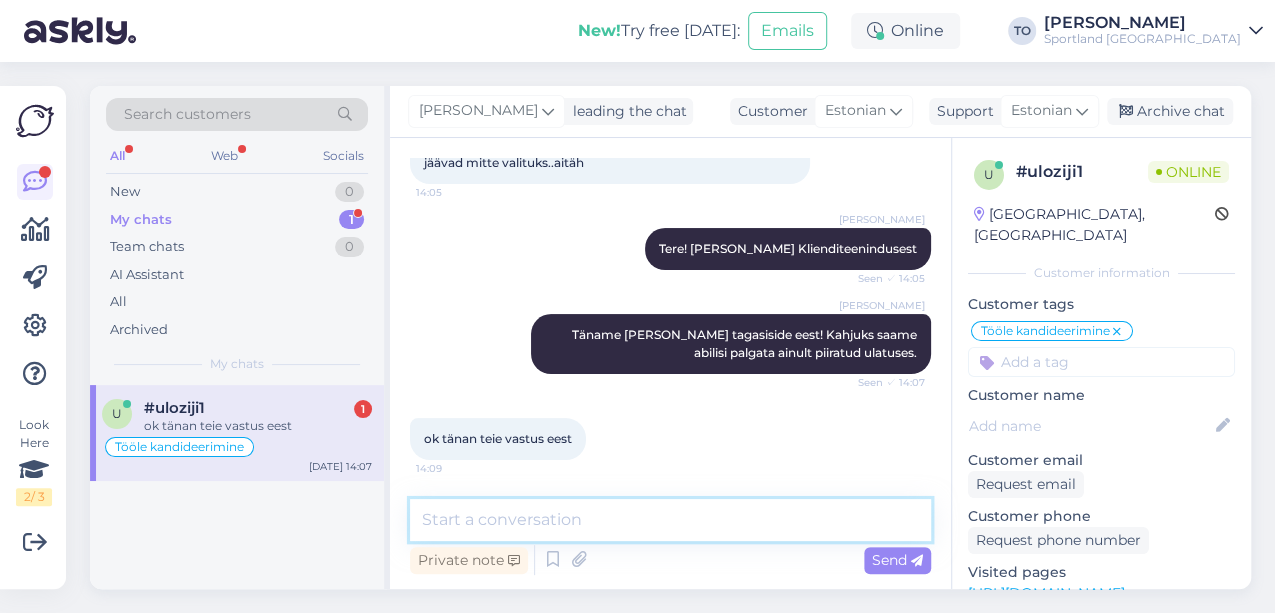 click at bounding box center (670, 520) 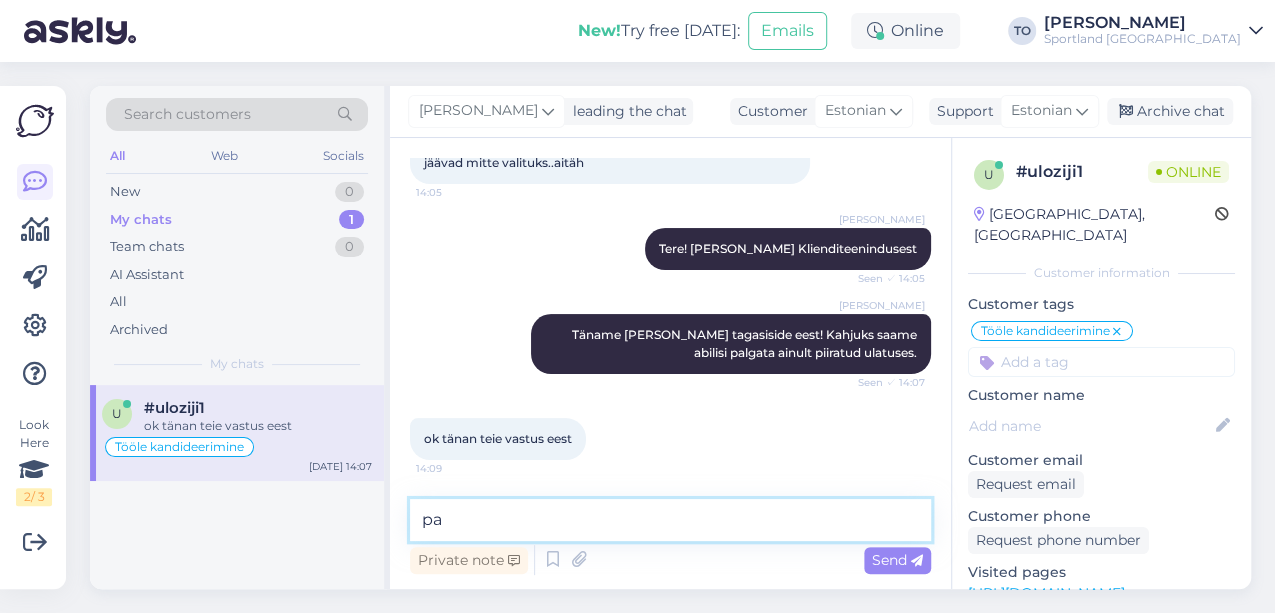 type on "p" 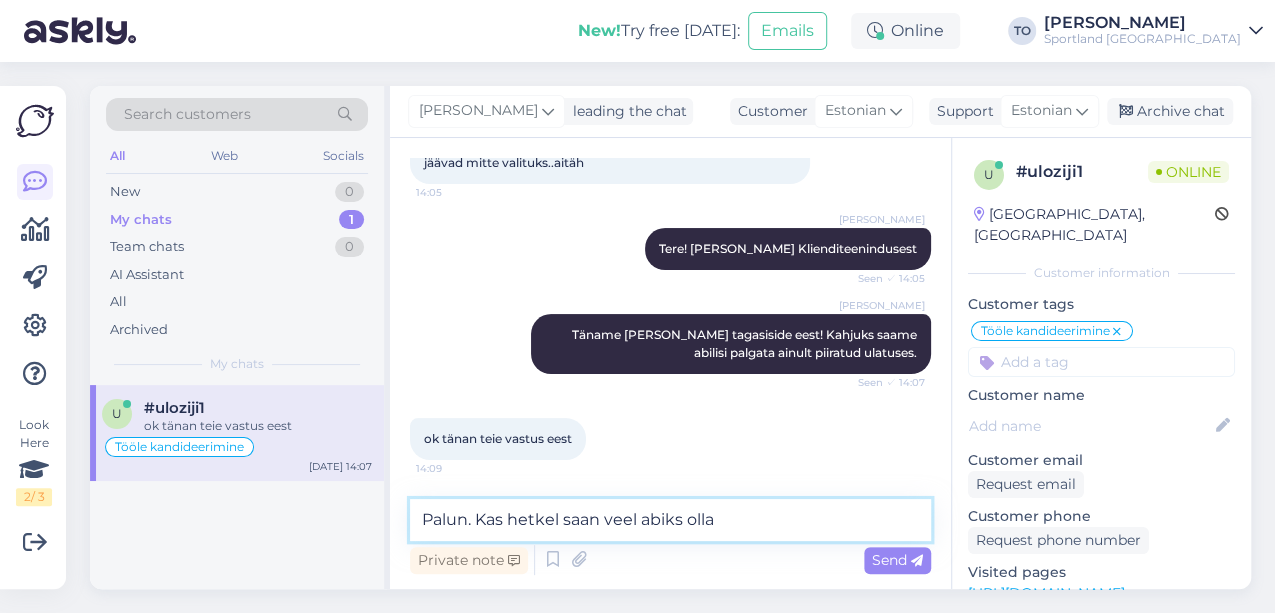 type on "Palun. Kas hetkel saan veel abiks olla?" 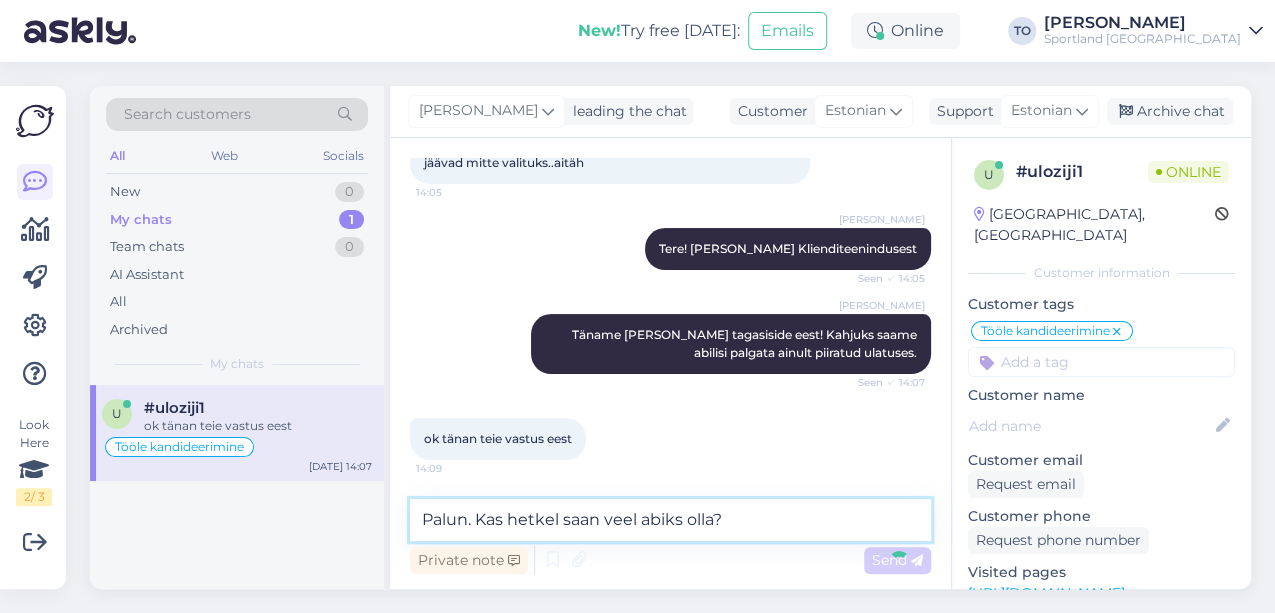 type 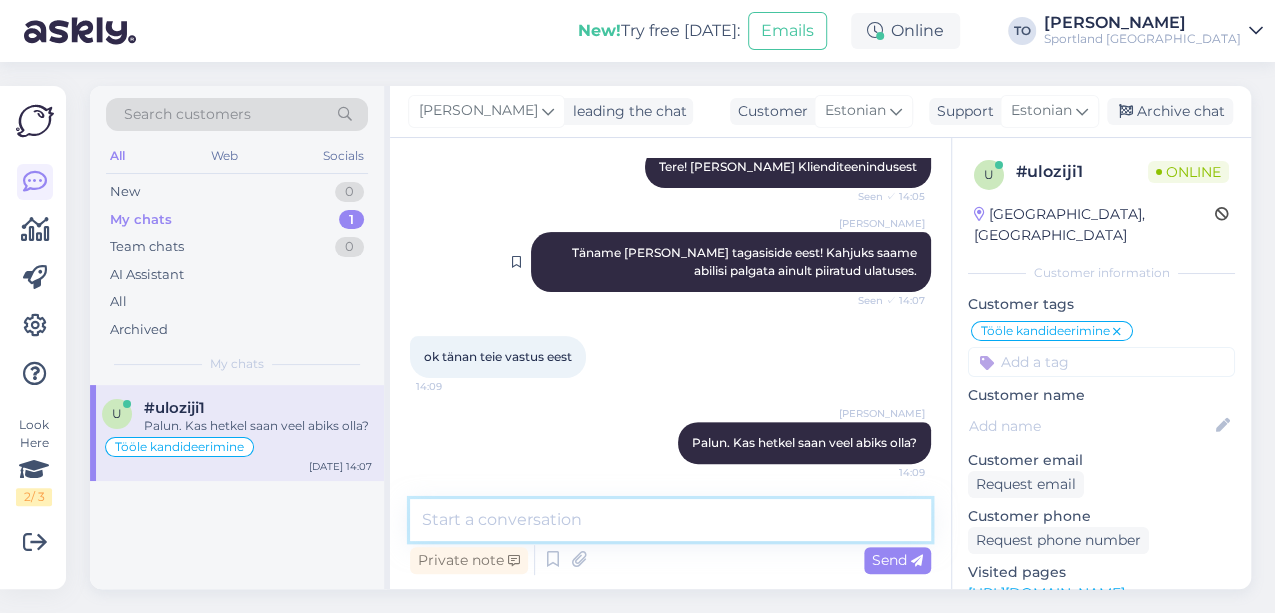 scroll, scrollTop: 244, scrollLeft: 0, axis: vertical 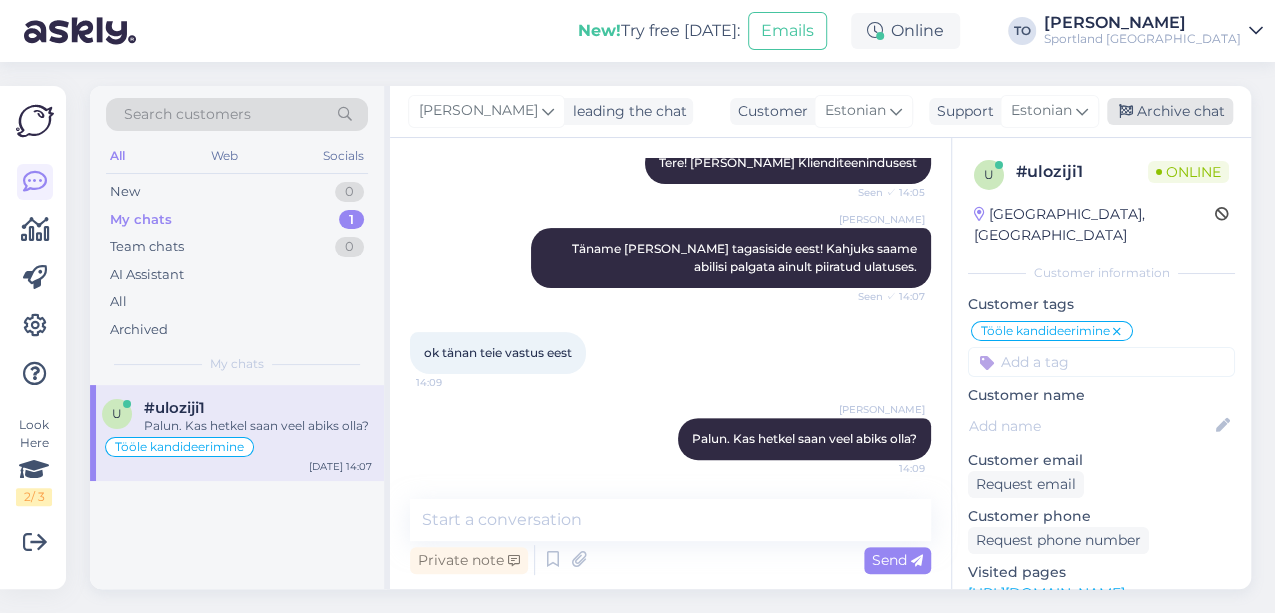 click on "Archive chat" at bounding box center [1170, 111] 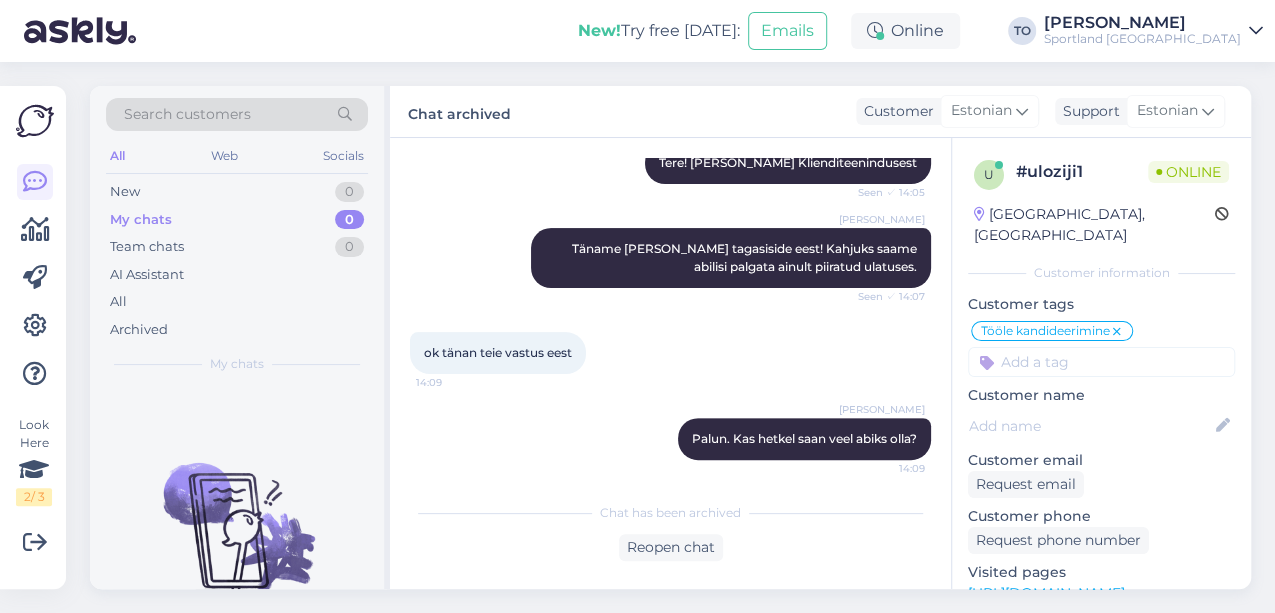 drag, startPoint x: 1218, startPoint y: 30, endPoint x: 1217, endPoint y: 43, distance: 13.038404 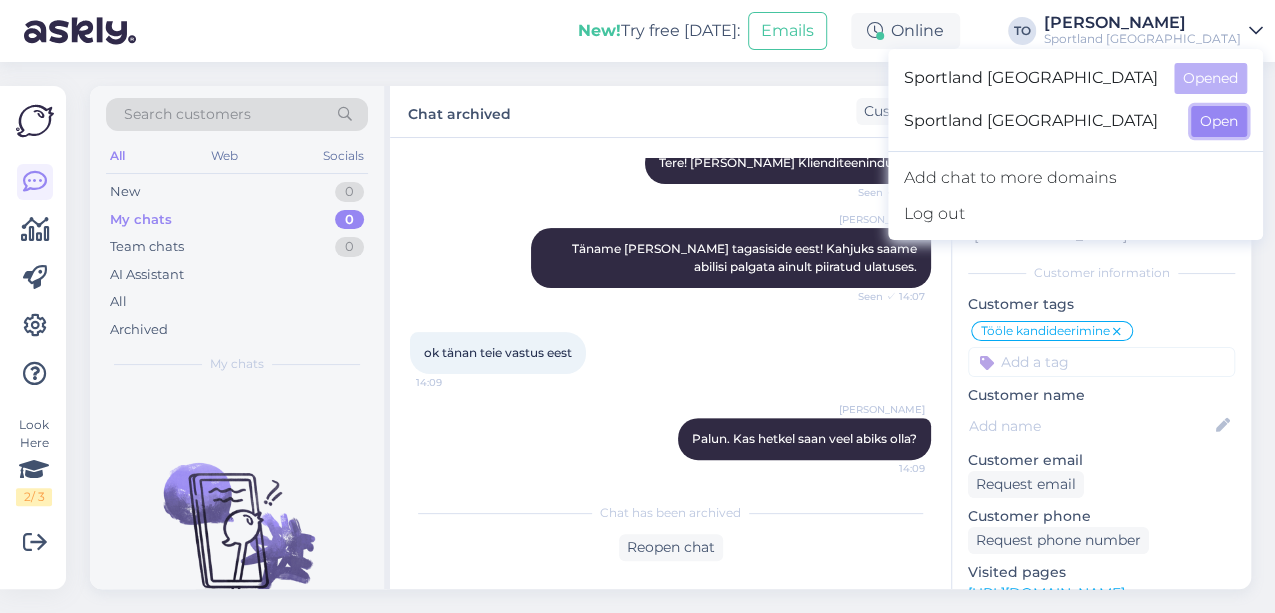 click on "Open" at bounding box center [1219, 121] 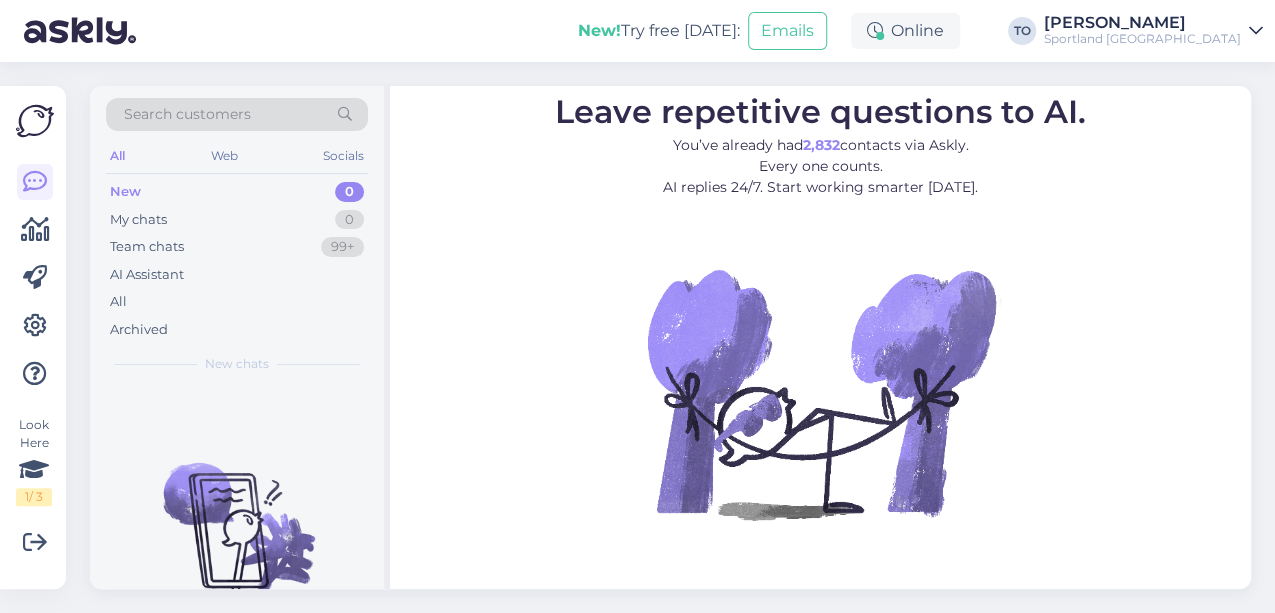 click on "Search customers" at bounding box center [187, 114] 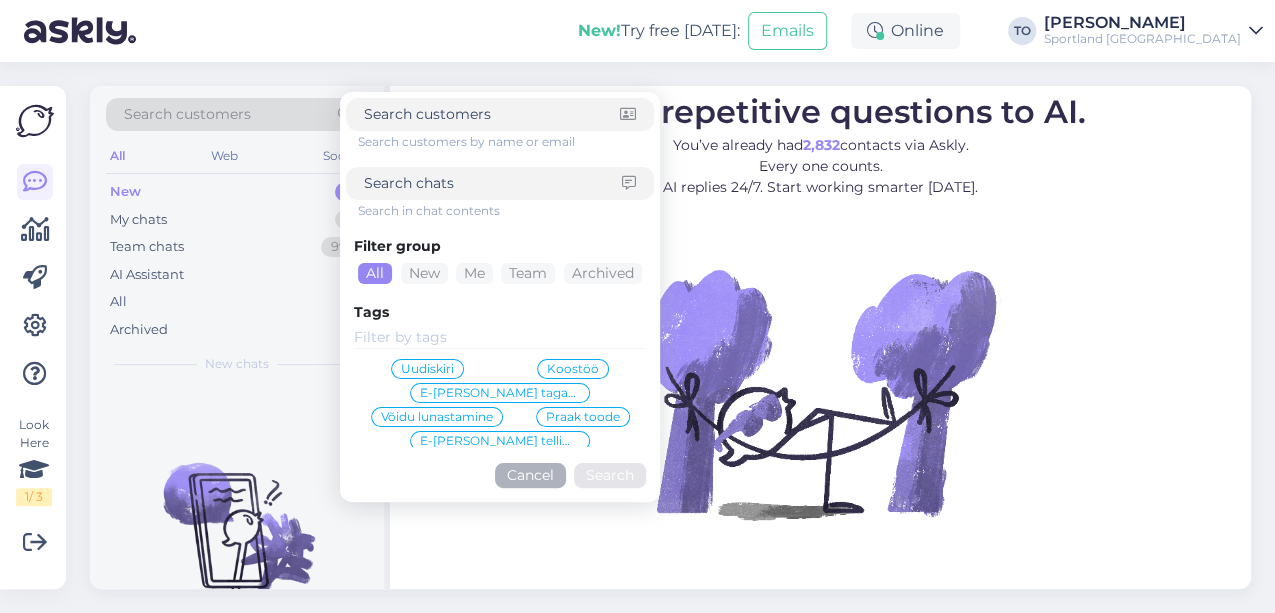 click at bounding box center (493, 183) 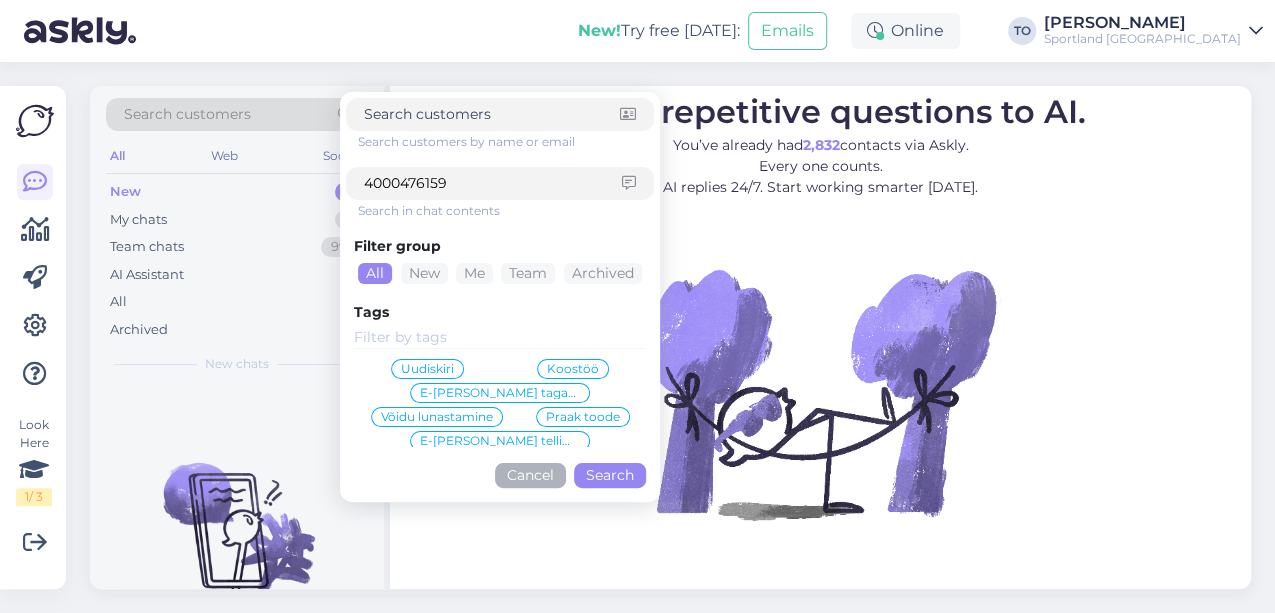 type on "4000476159" 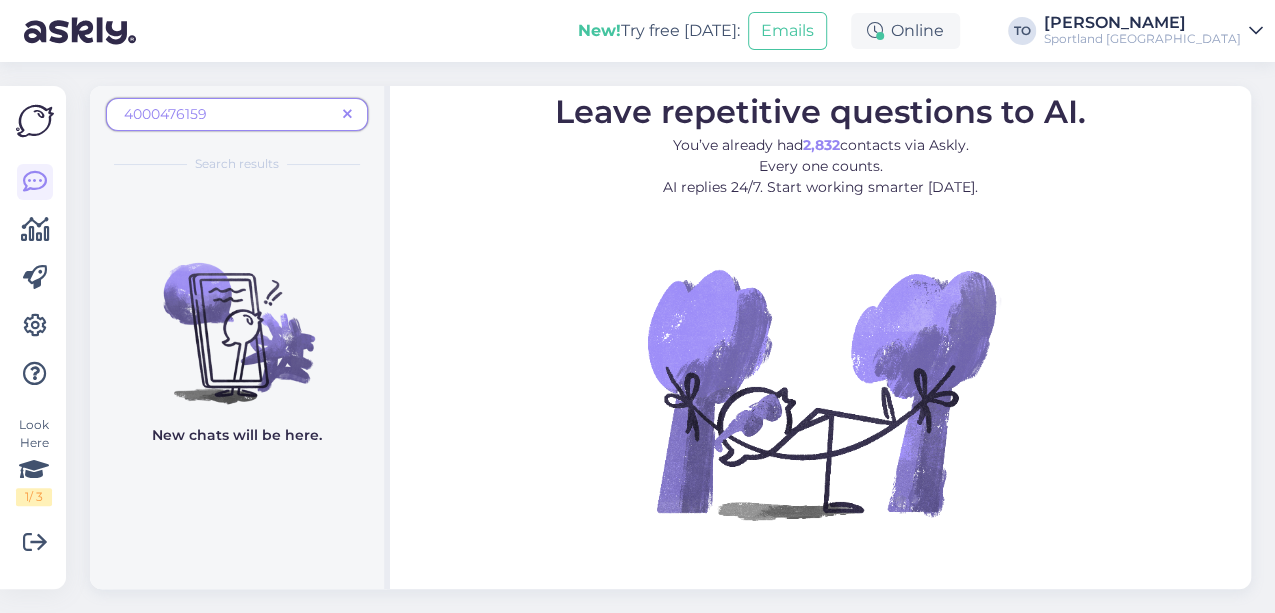 click at bounding box center (347, 115) 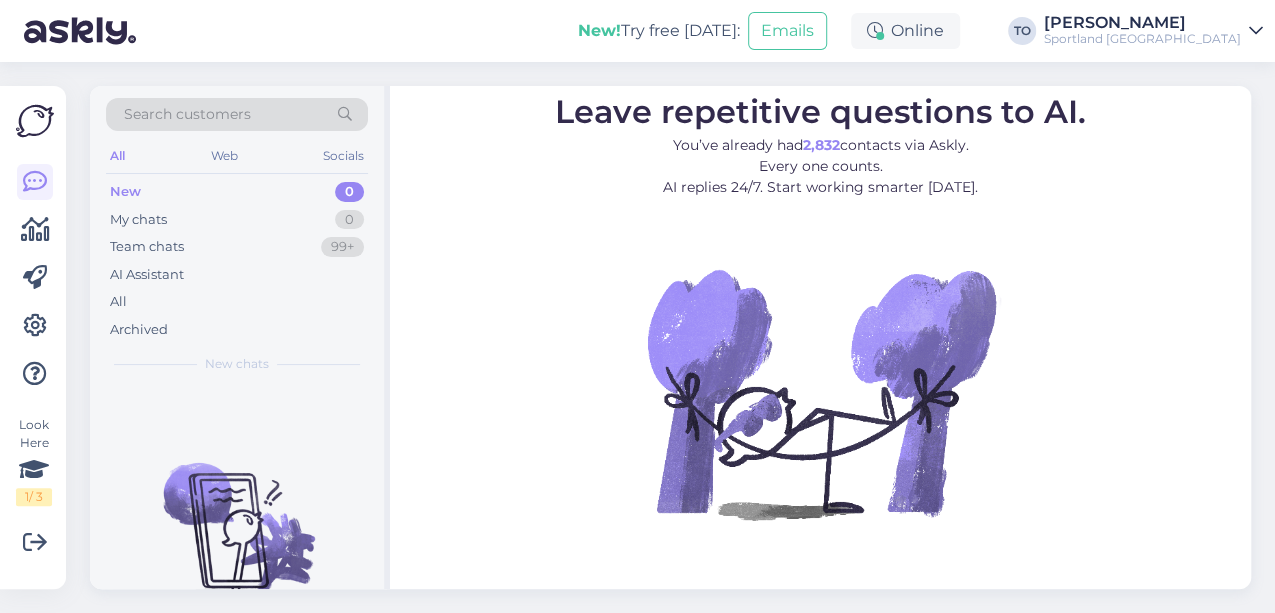 click on "[PERSON_NAME]" at bounding box center (1142, 23) 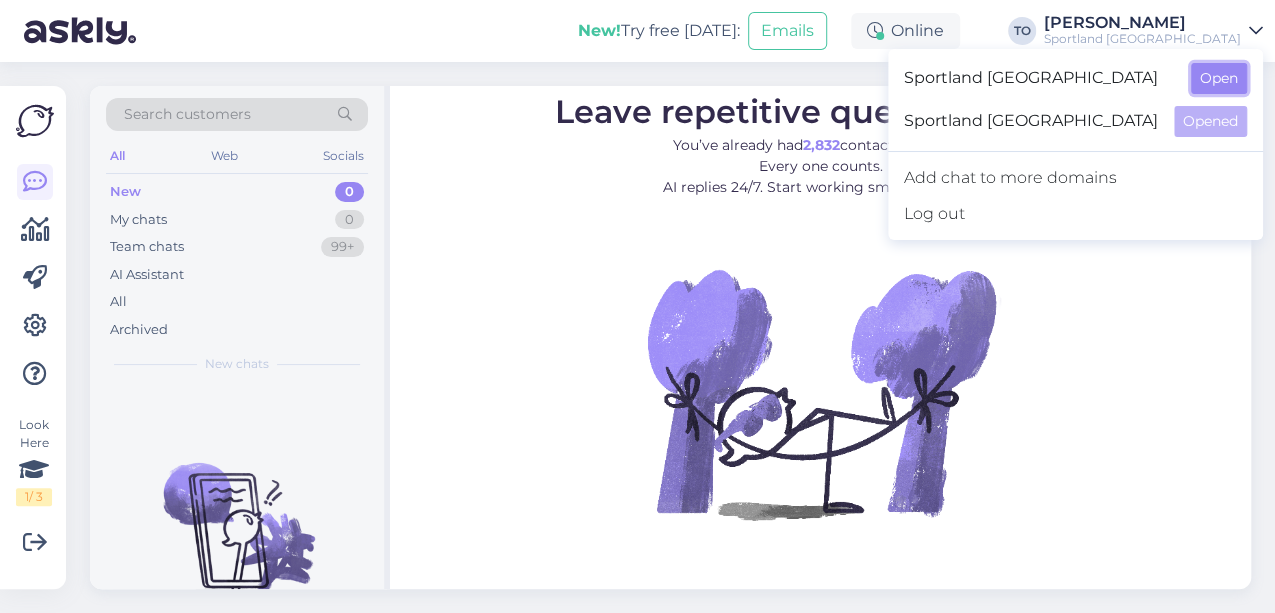 click on "Open" at bounding box center [1219, 78] 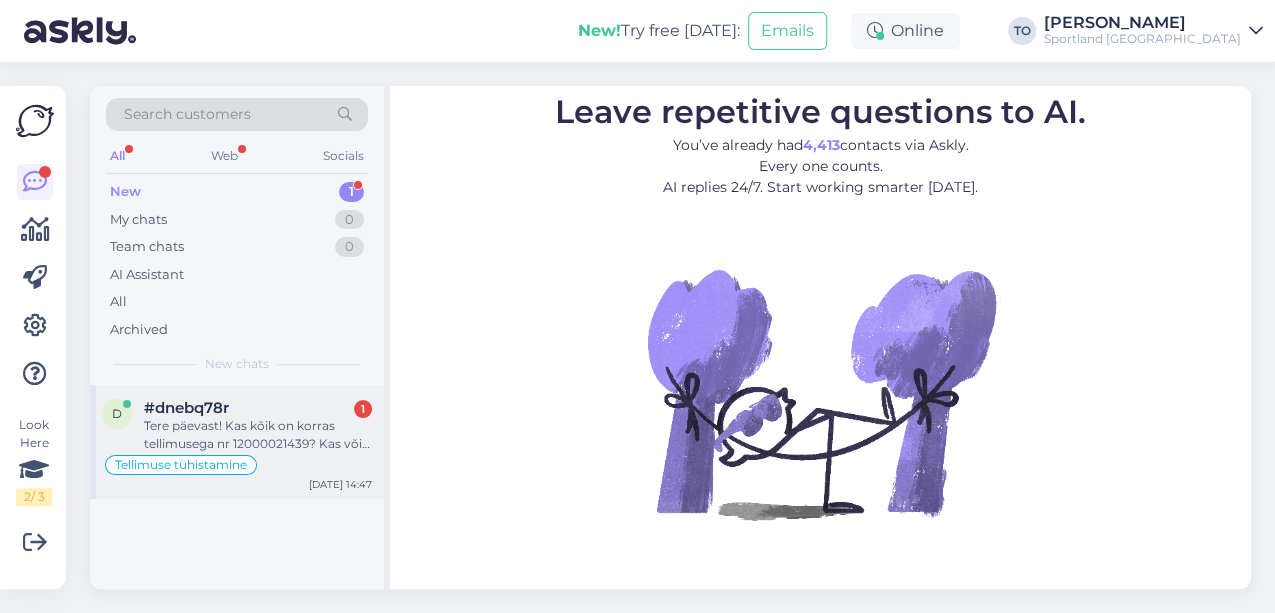 click on "Tere päevast!
Kas kõik on korras tellimusega nr 12000021439?
Kas võin homme tarnet oodata? Aitäh!" at bounding box center (258, 435) 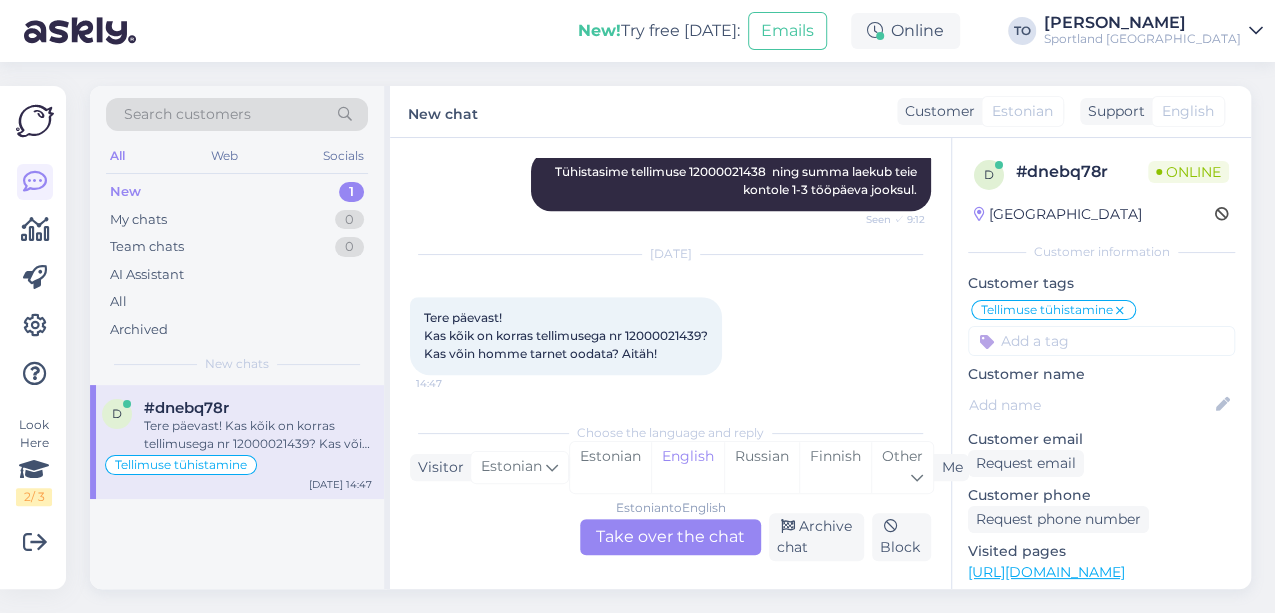 scroll, scrollTop: 541, scrollLeft: 0, axis: vertical 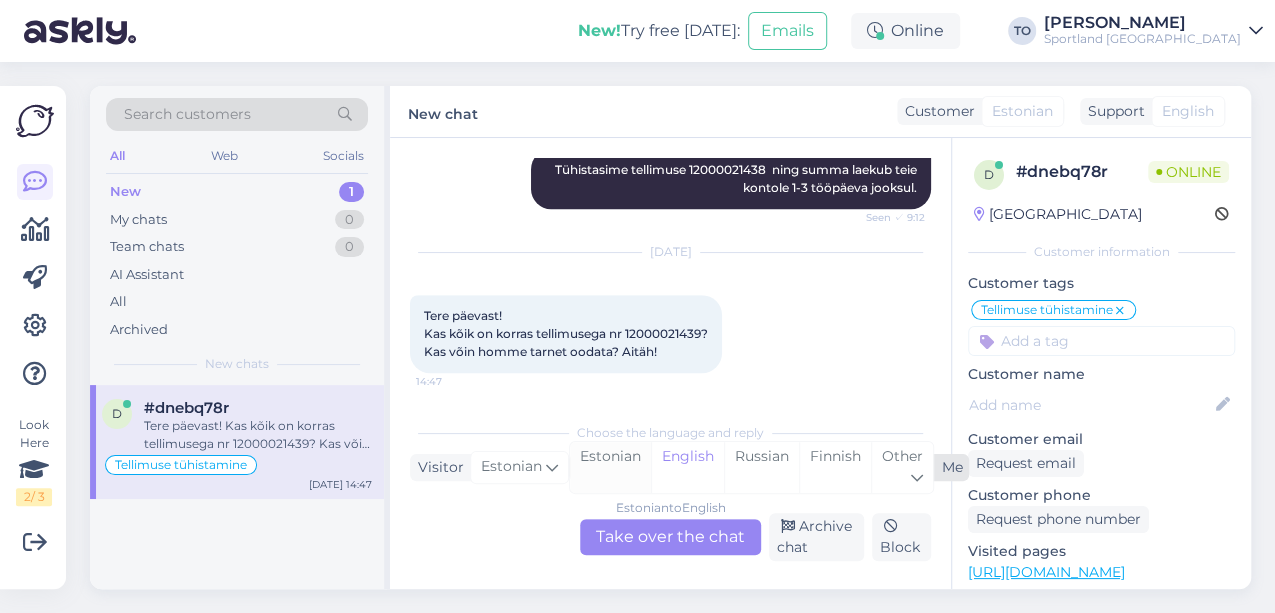 click on "Estonian" at bounding box center [610, 467] 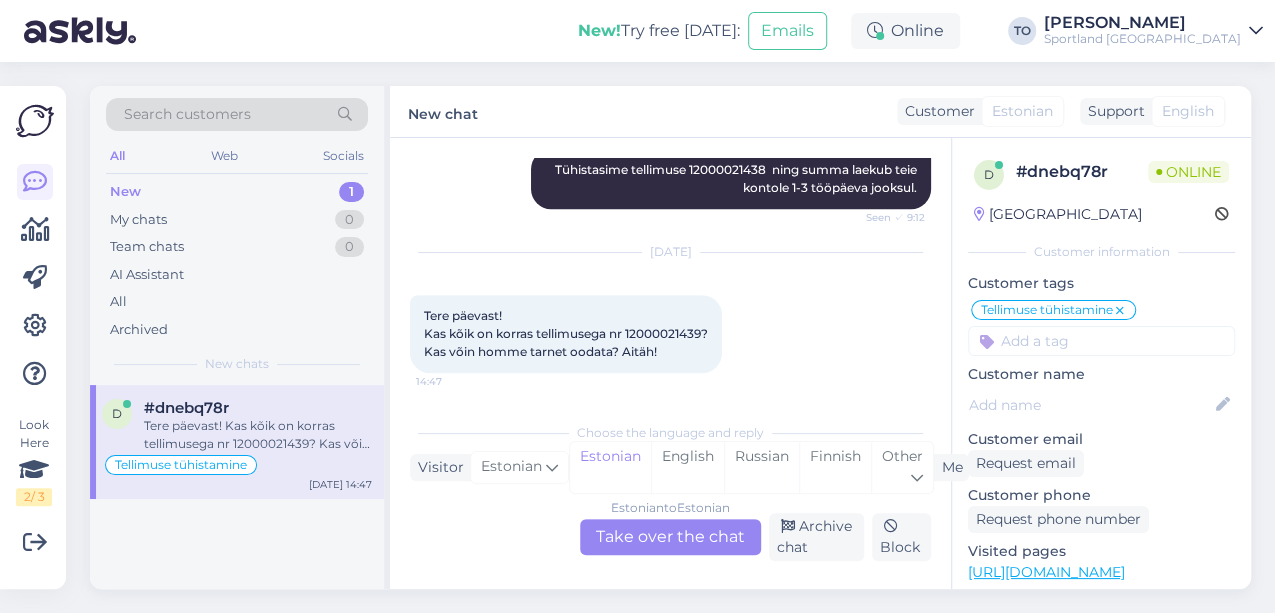 click on "Estonian  to  Estonian Take over the chat" at bounding box center [670, 537] 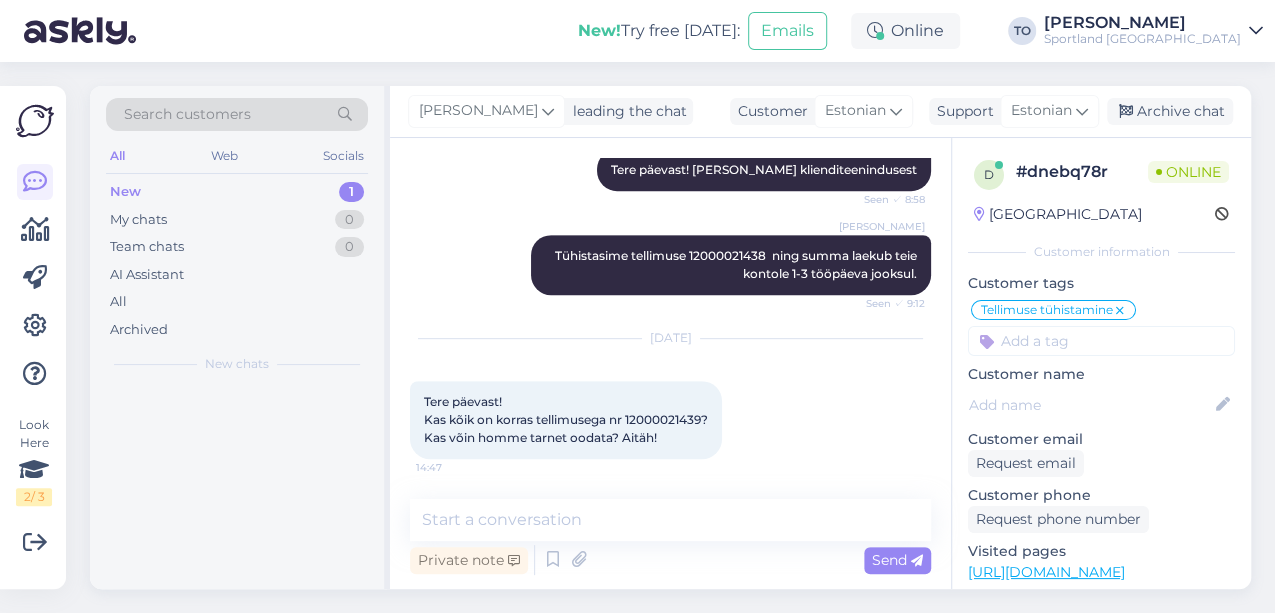 scroll, scrollTop: 454, scrollLeft: 0, axis: vertical 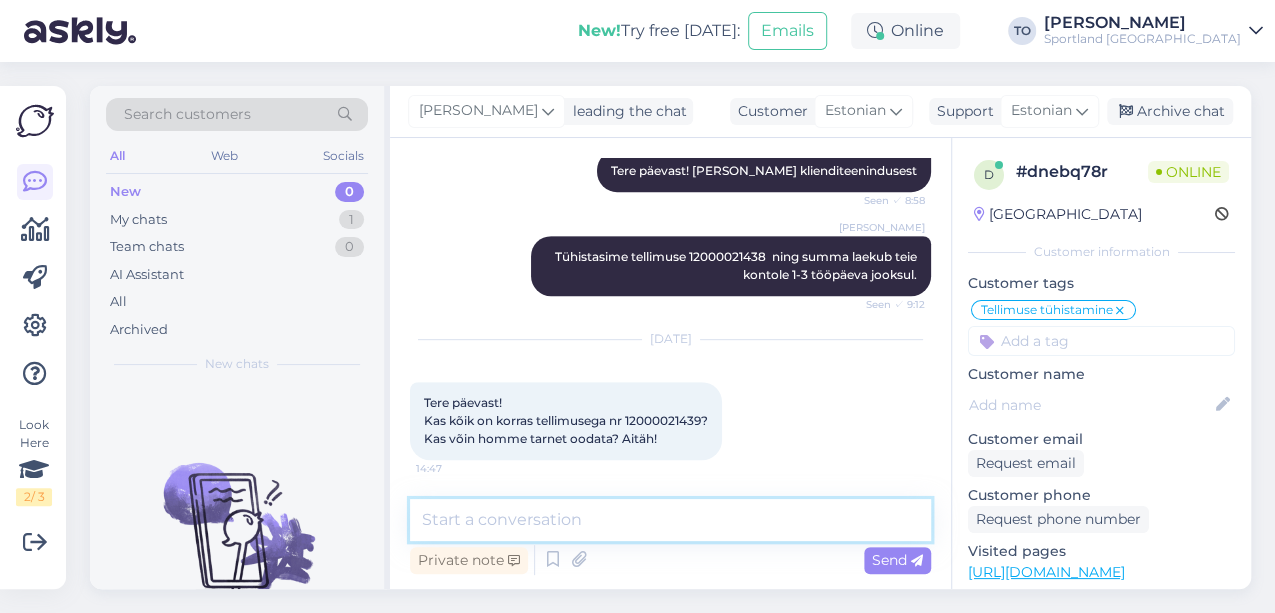 click at bounding box center [670, 520] 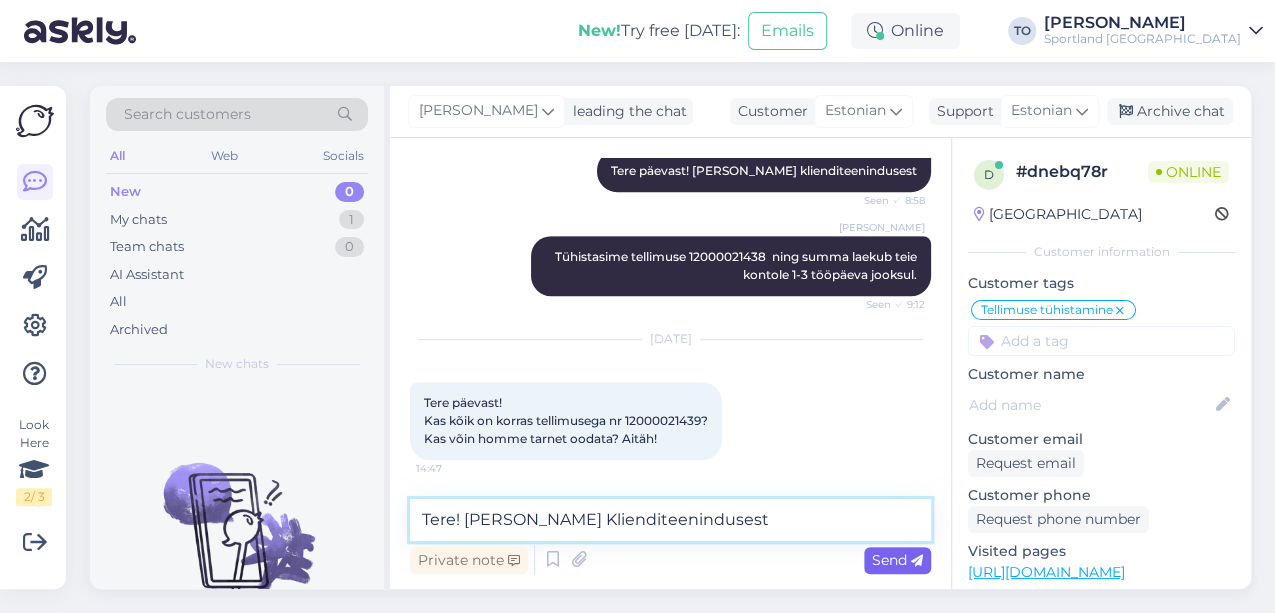 type on "Tere! [PERSON_NAME] Klienditeenindusest" 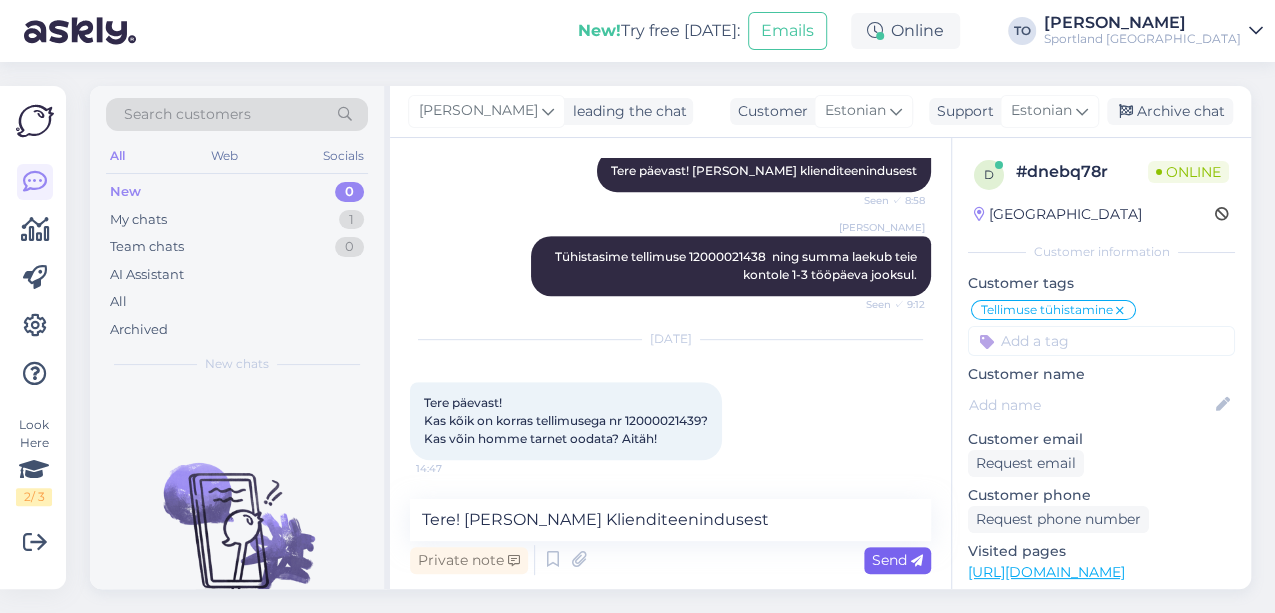 click on "Send" at bounding box center (897, 560) 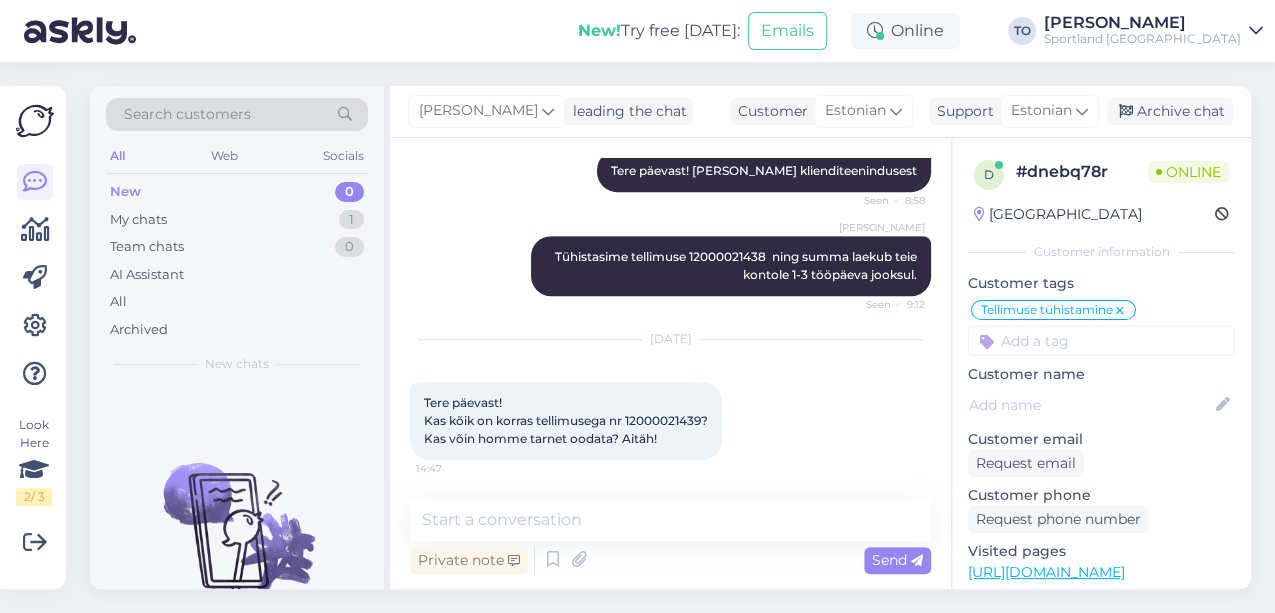 scroll, scrollTop: 540, scrollLeft: 0, axis: vertical 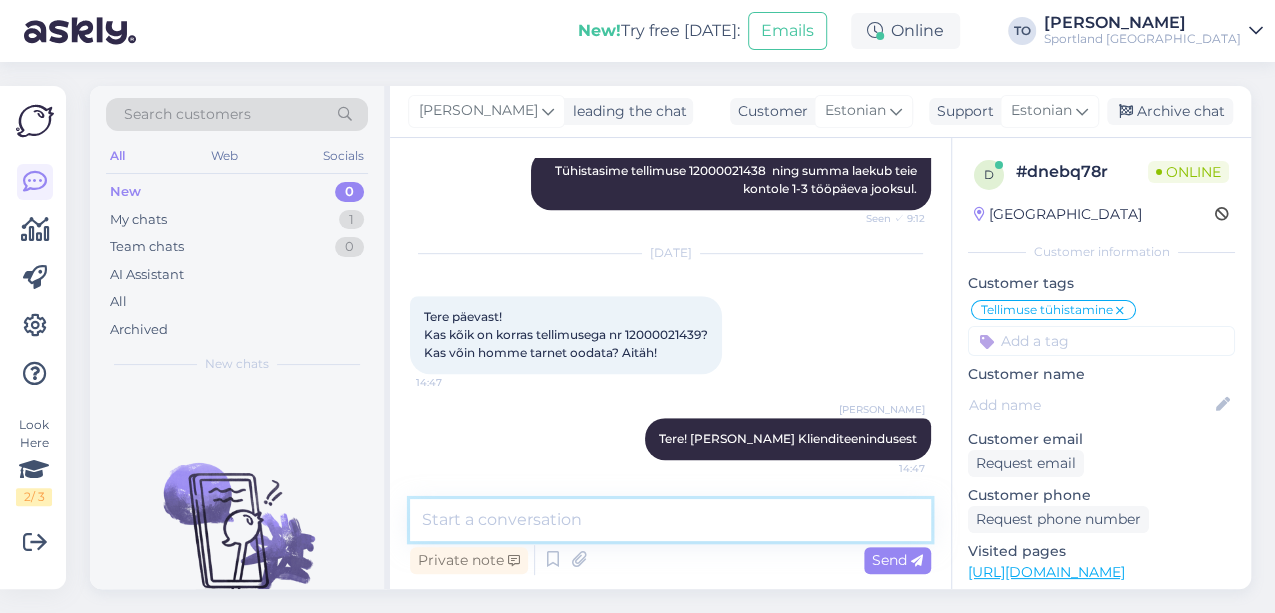 click at bounding box center (670, 520) 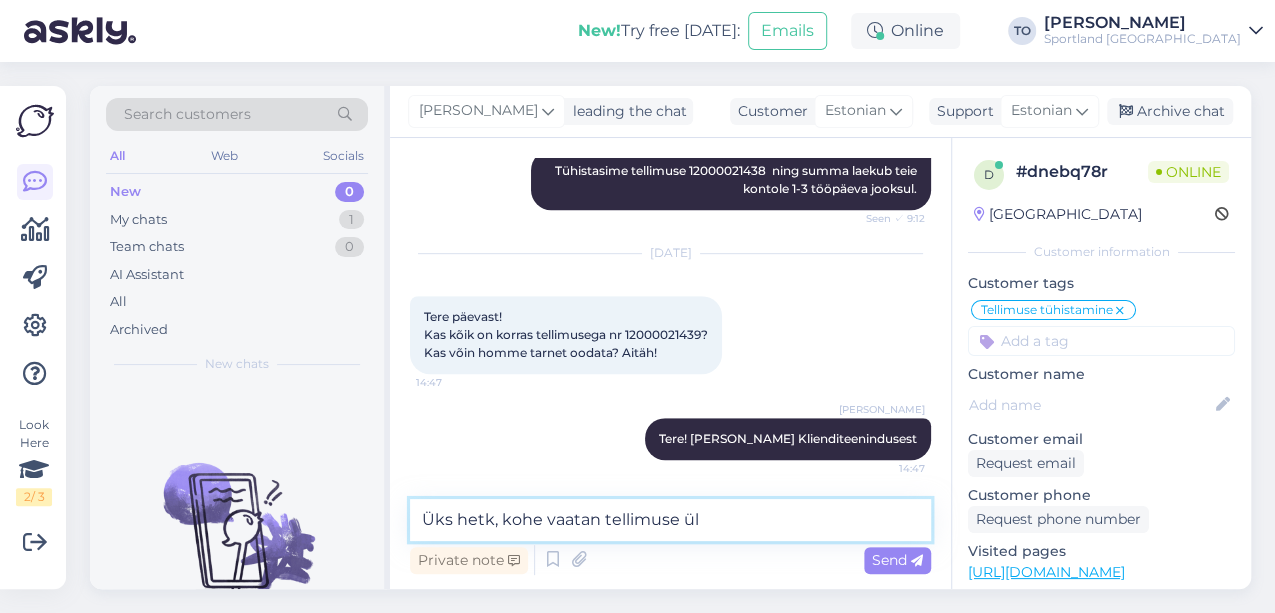 type on "Üks hetk, kohe vaatan tellimuse üle" 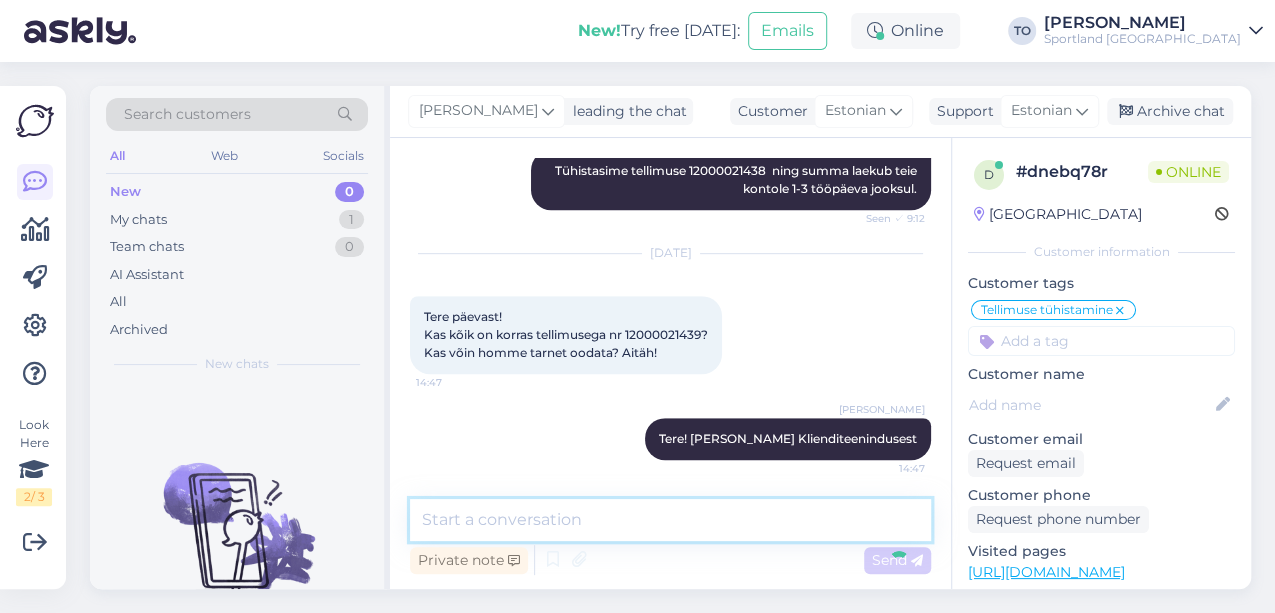 scroll, scrollTop: 626, scrollLeft: 0, axis: vertical 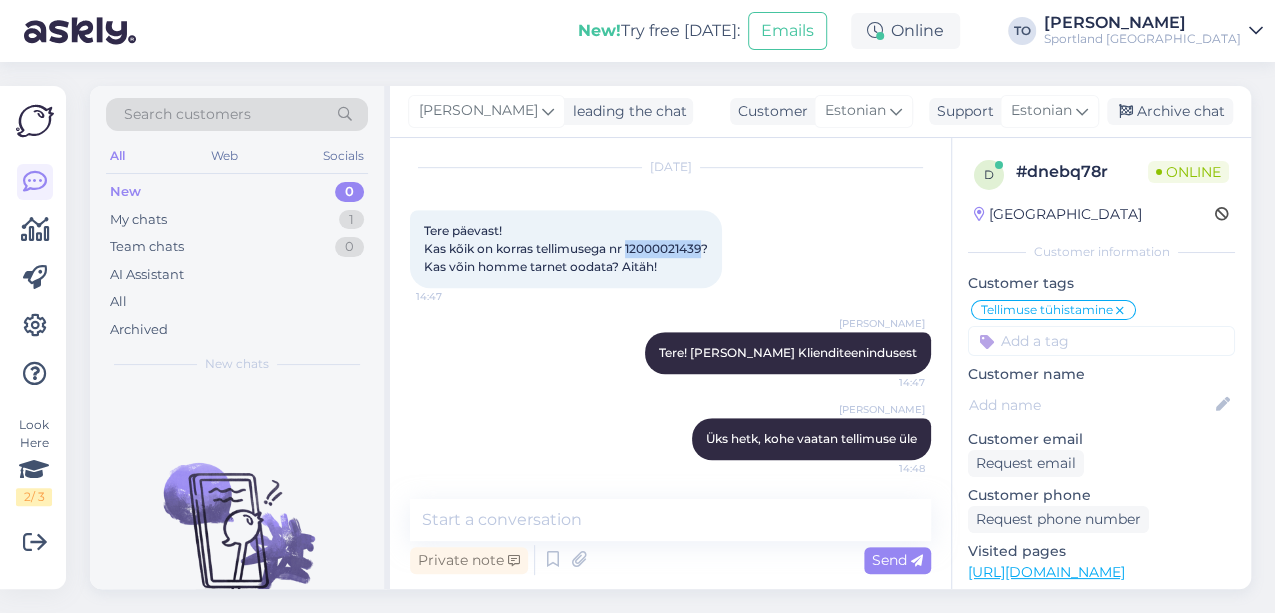 drag, startPoint x: 628, startPoint y: 243, endPoint x: 703, endPoint y: 244, distance: 75.00667 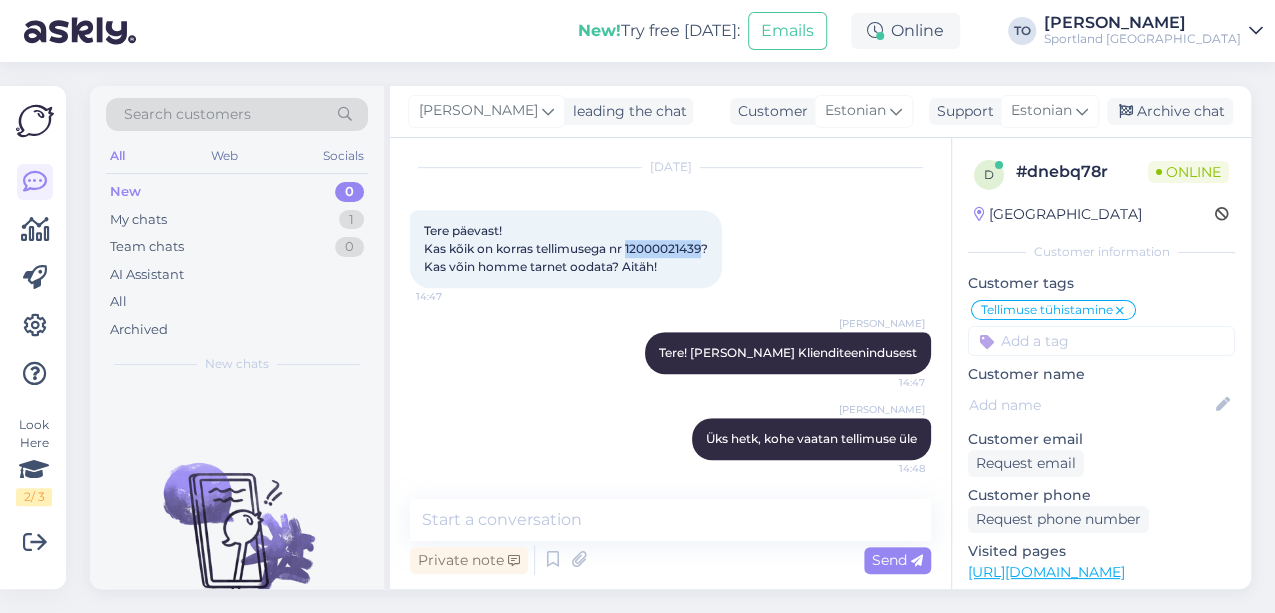 click on "Tere päevast!
Kas kõik on korras tellimusega nr 12000021439?
Kas võin homme tarnet oodata? Aitäh!" at bounding box center (566, 248) 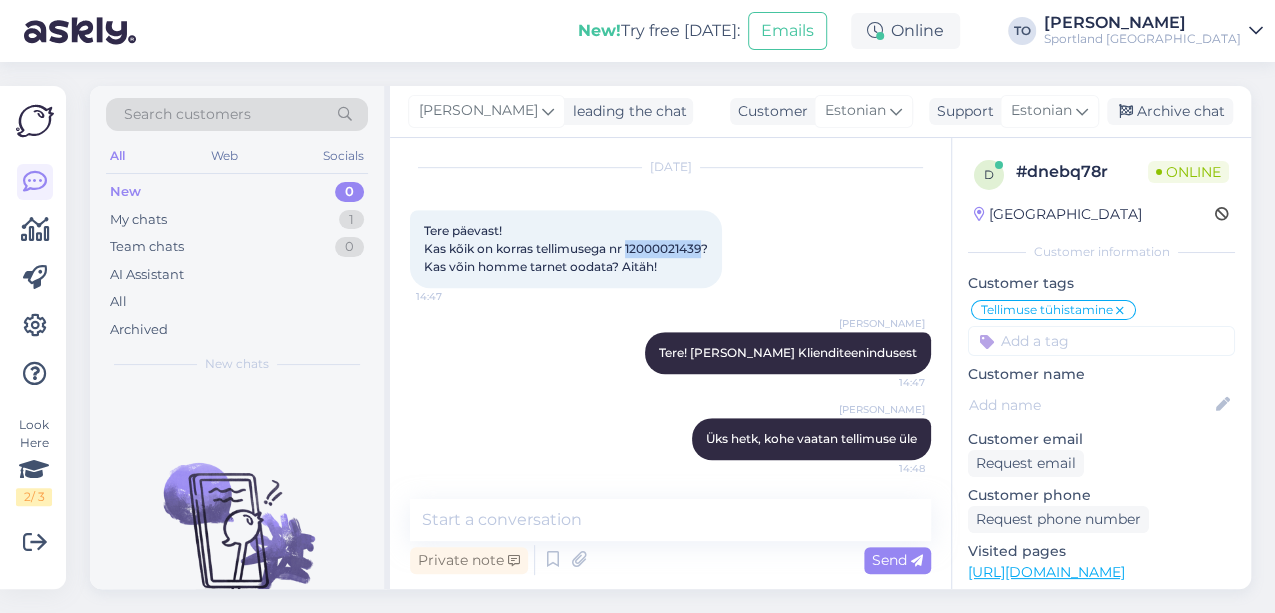 copy on "12000021439" 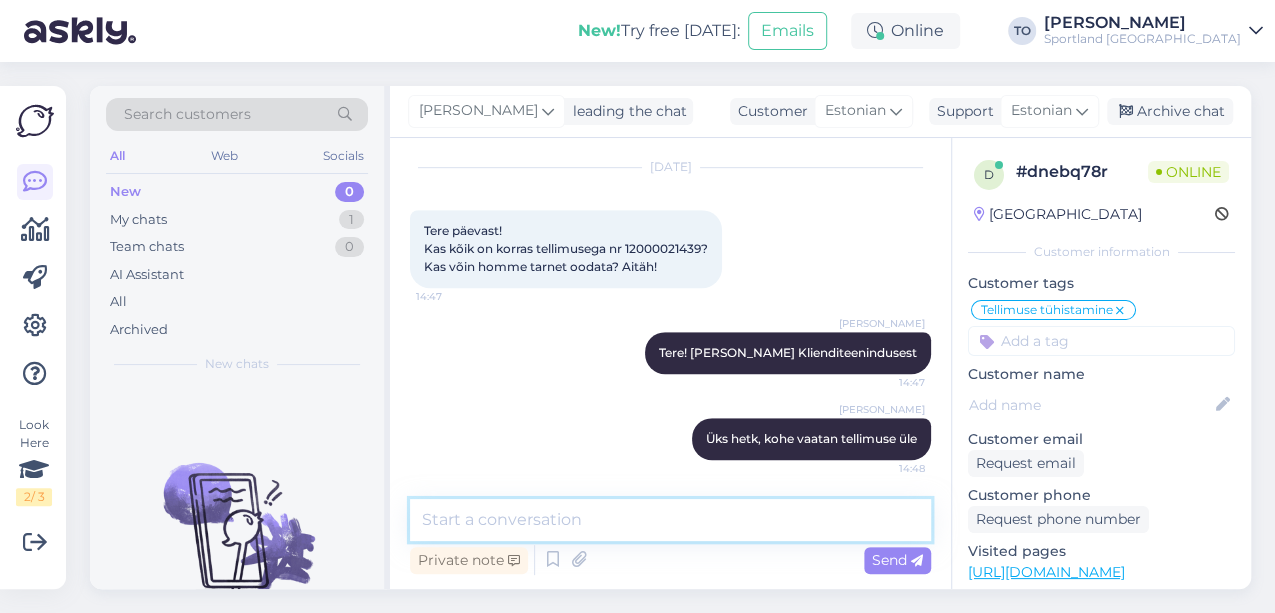 click at bounding box center [670, 520] 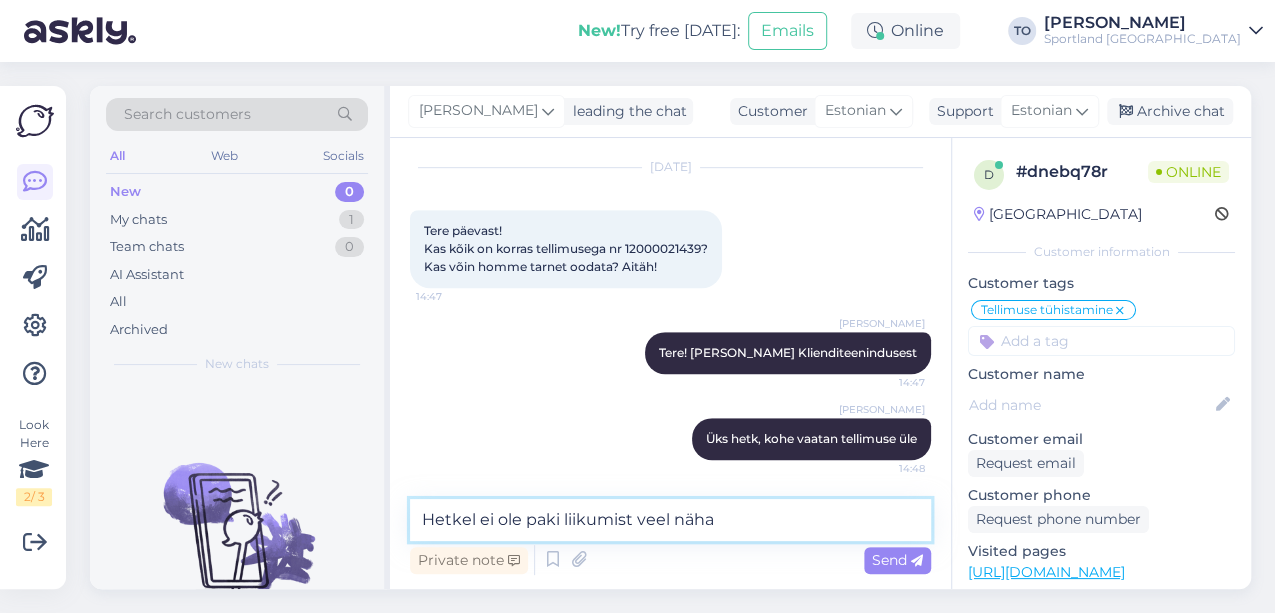 click on "Hetkel ei ole paki liikumist veel näha" at bounding box center (670, 520) 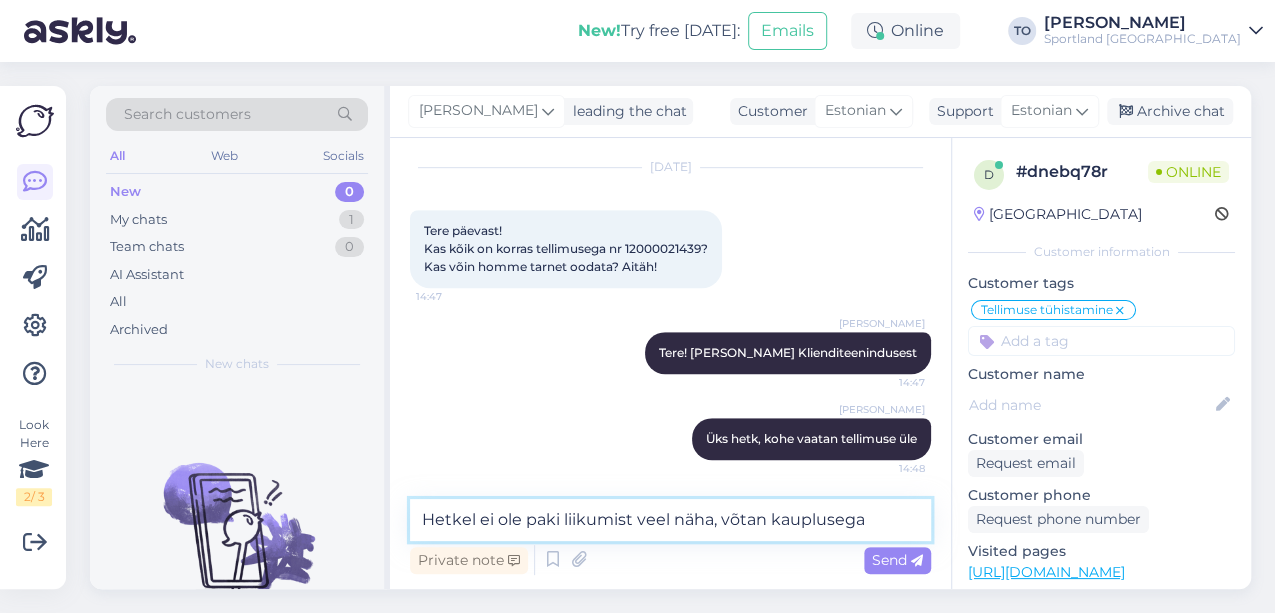 click on "Hetkel ei ole paki liikumist veel näha, võtan kauplusega" at bounding box center [670, 520] 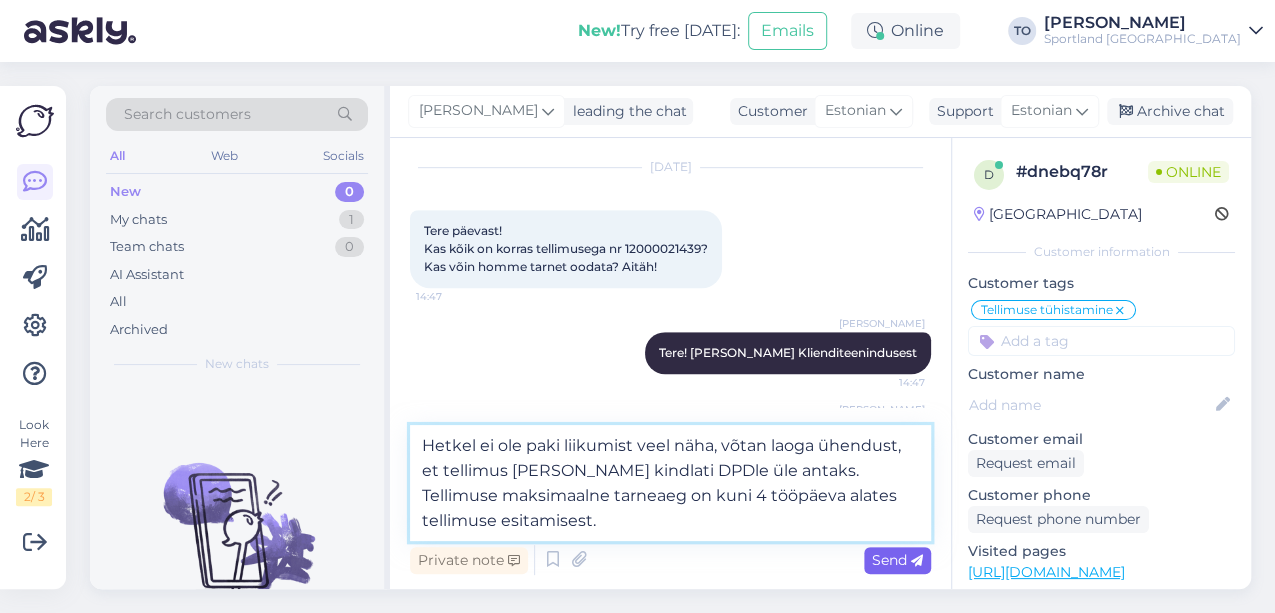 type on "Hetkel ei ole paki liikumist veel näha, võtan laoga ühendust, et tellimus [PERSON_NAME] kindlati DPDle üle antaks. Tellimuse maksimaalne tarneaeg on kuni 4 tööpäeva alates tellimuse esitamisest." 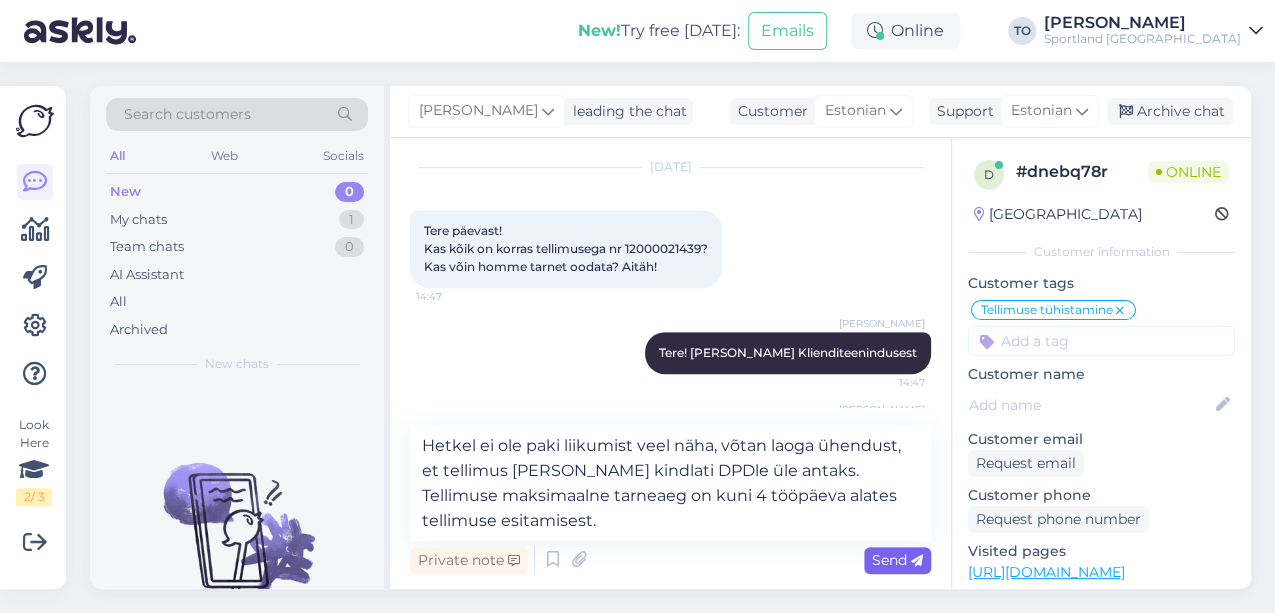 click on "Send" at bounding box center (897, 560) 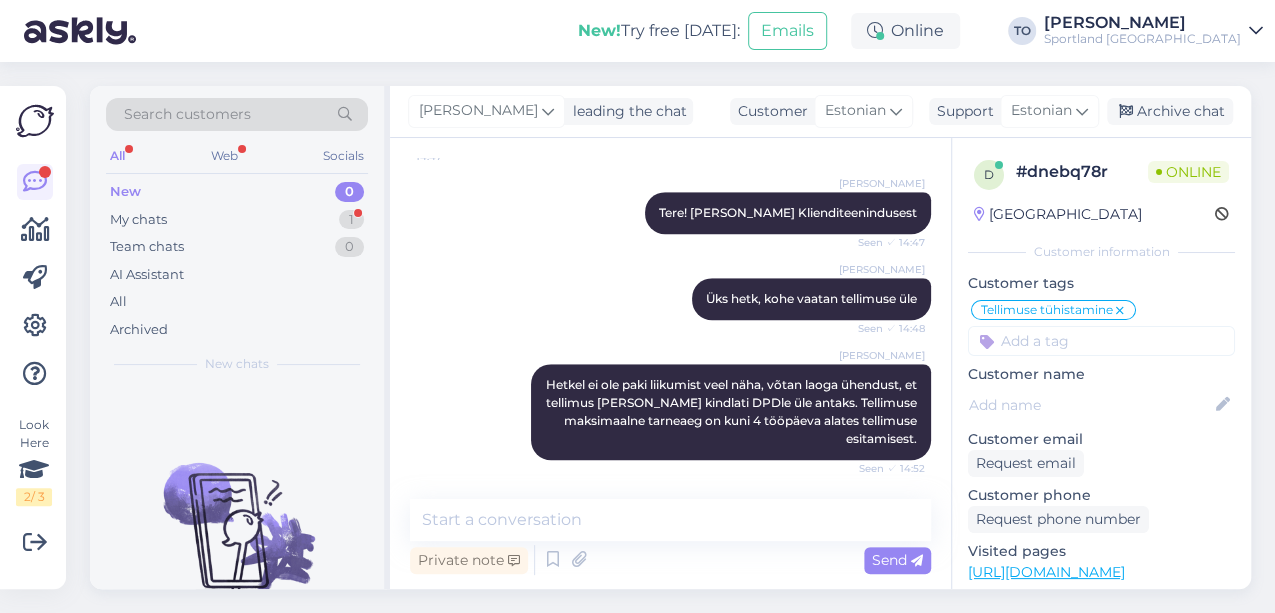 scroll, scrollTop: 852, scrollLeft: 0, axis: vertical 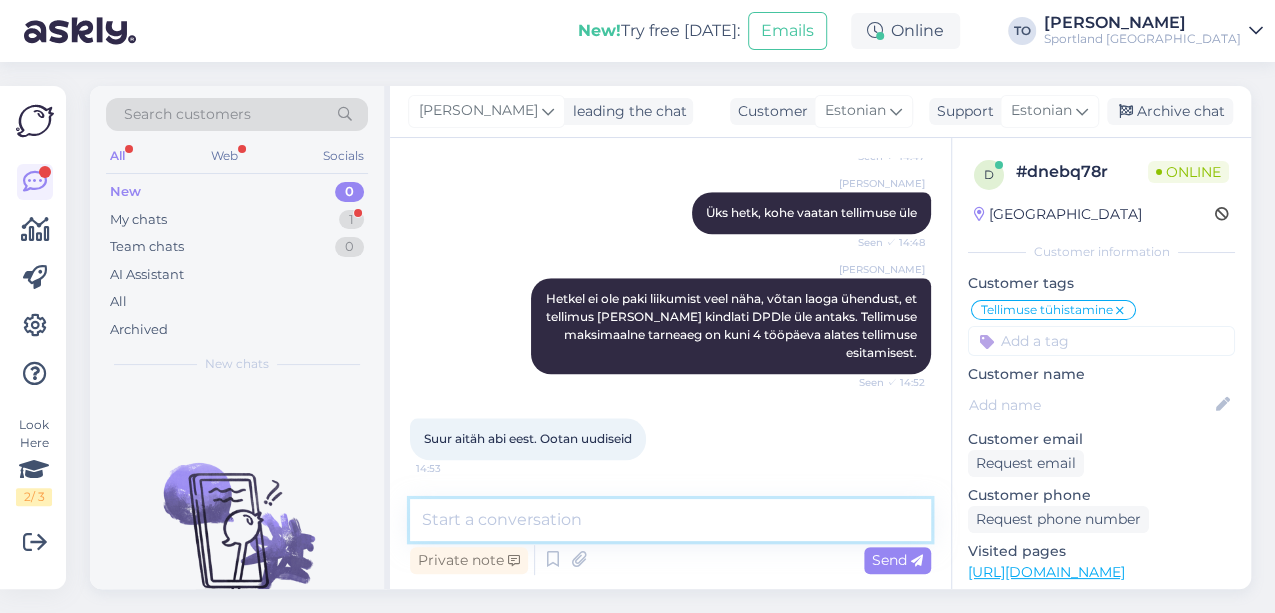click at bounding box center (670, 520) 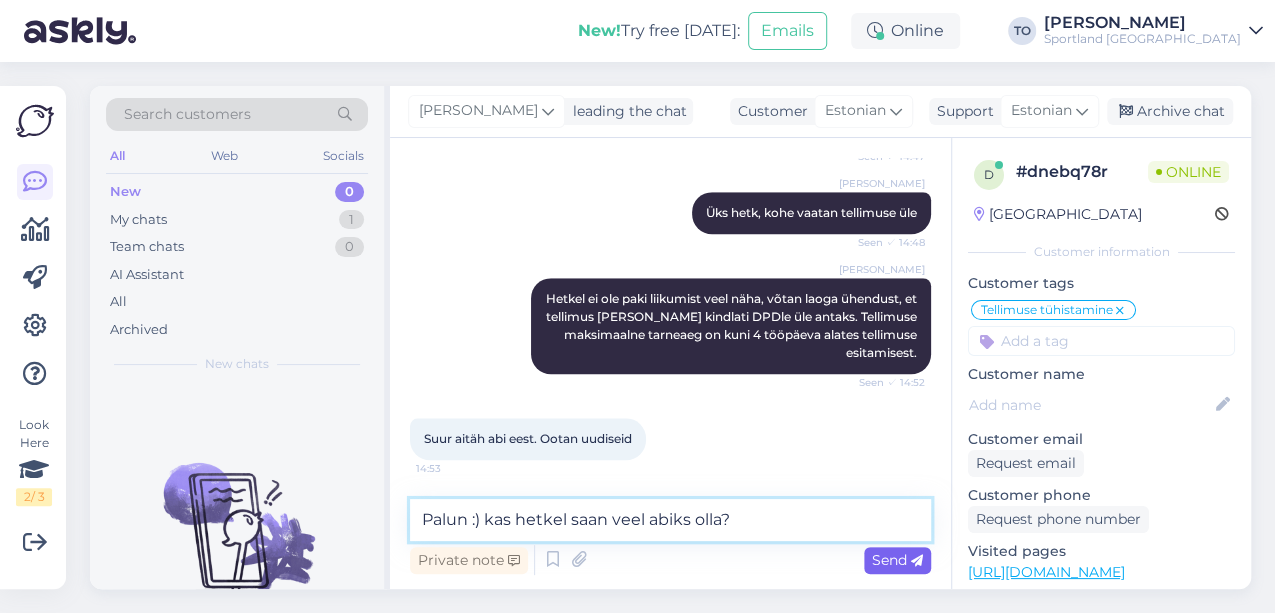 type on "Palun :) kas hetkel saan veel abiks olla?" 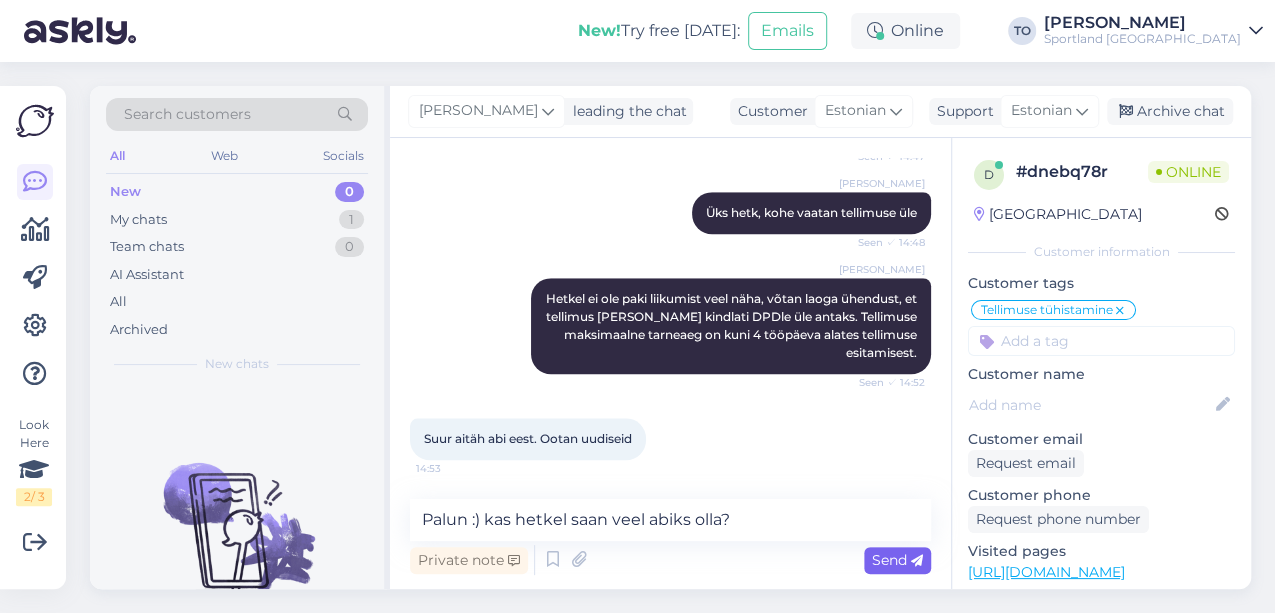 click on "Send" at bounding box center (897, 560) 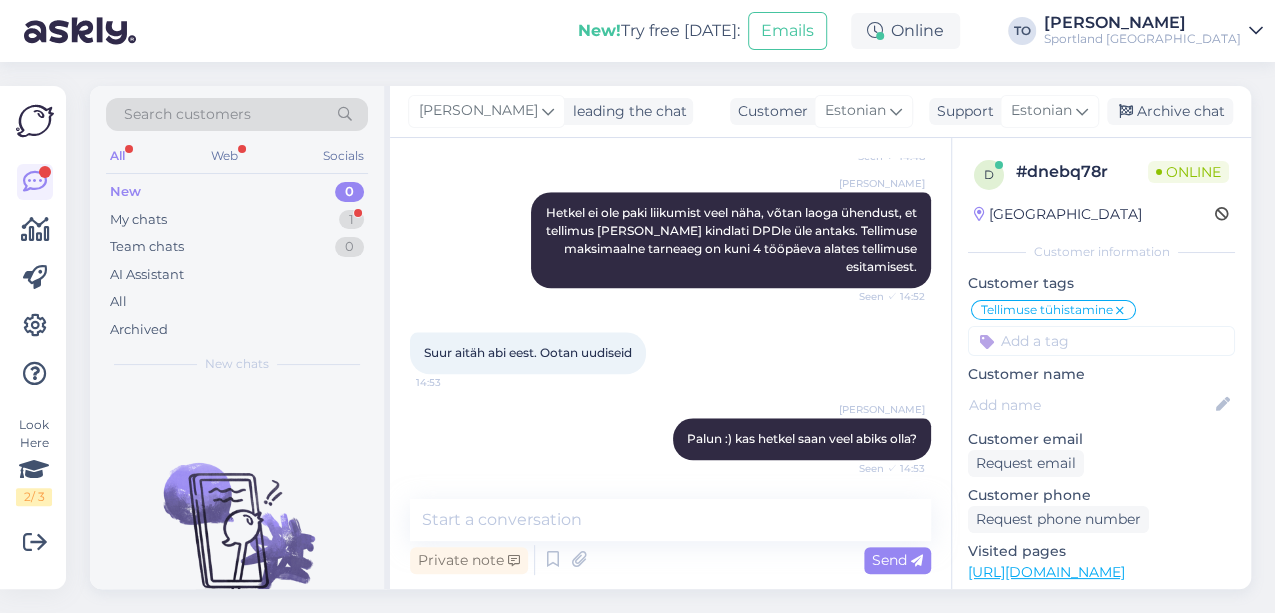 scroll, scrollTop: 1024, scrollLeft: 0, axis: vertical 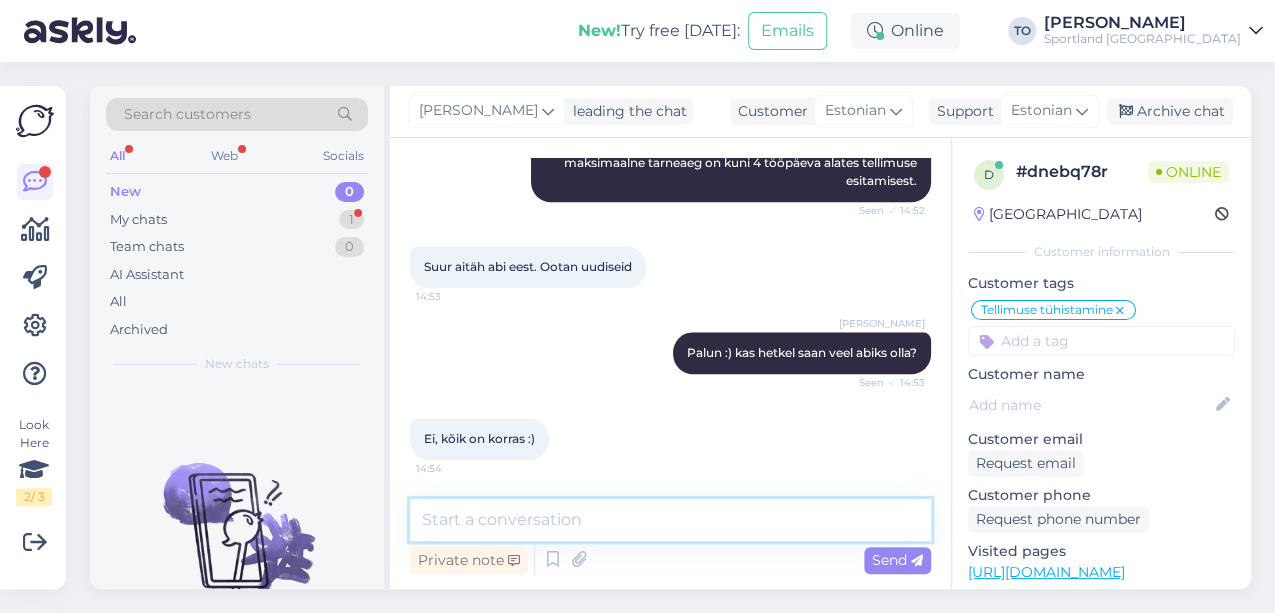 click at bounding box center (670, 520) 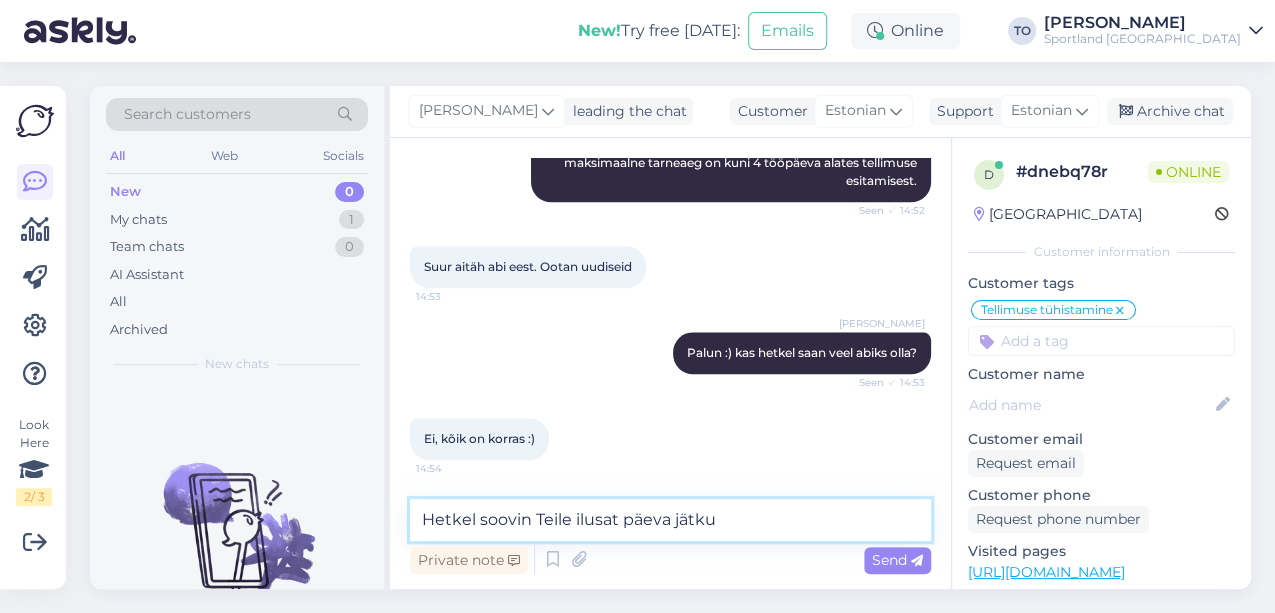 type on "[PERSON_NAME] soovin Teile ilusat päeva jätku!" 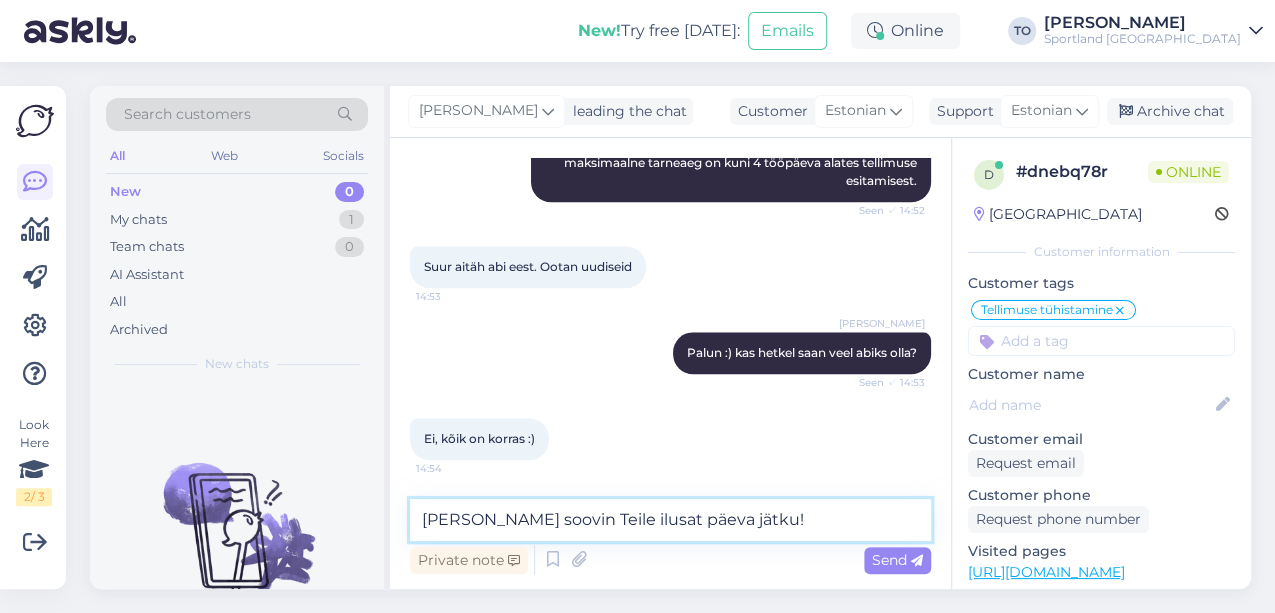 type 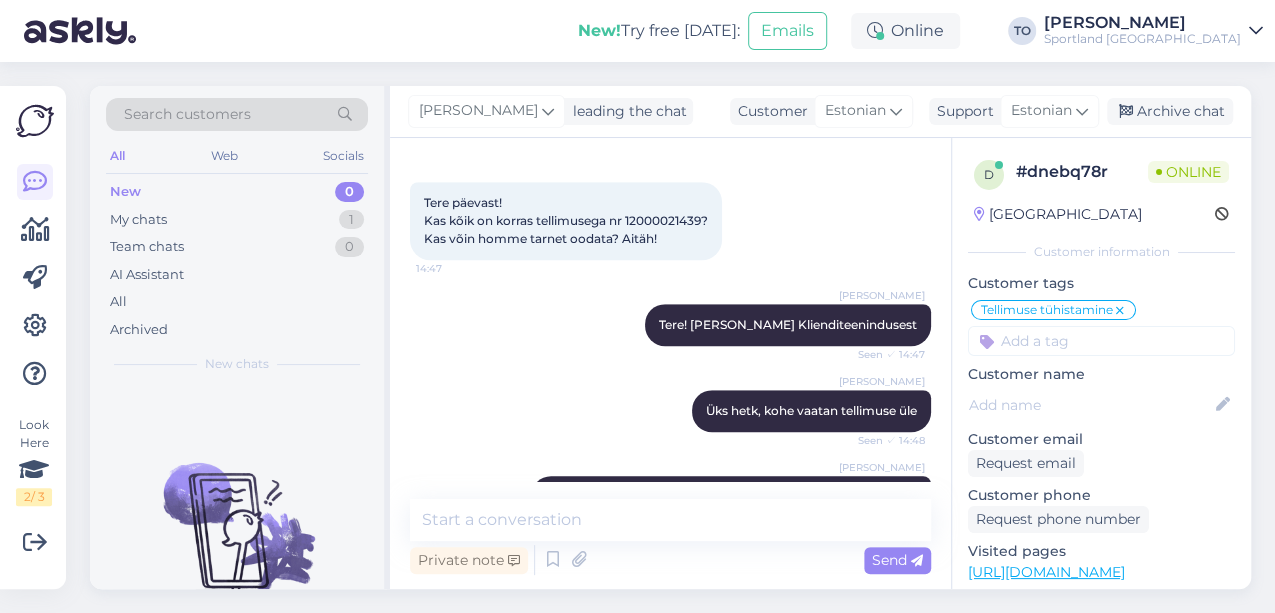 scroll, scrollTop: 577, scrollLeft: 0, axis: vertical 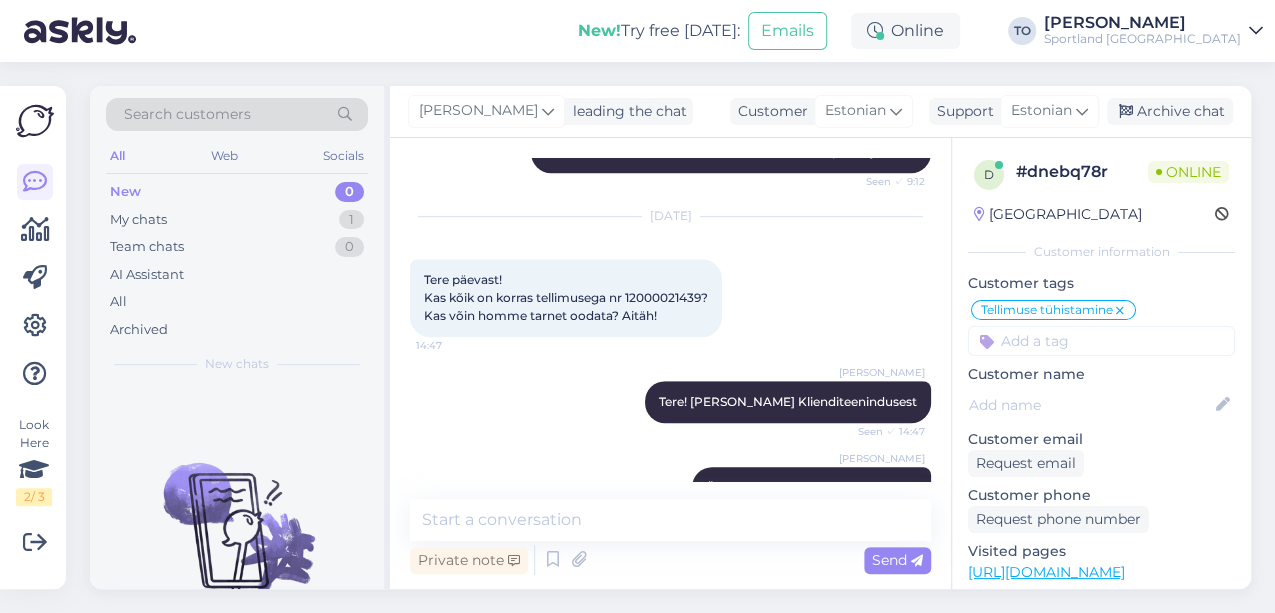 click at bounding box center [1120, 311] 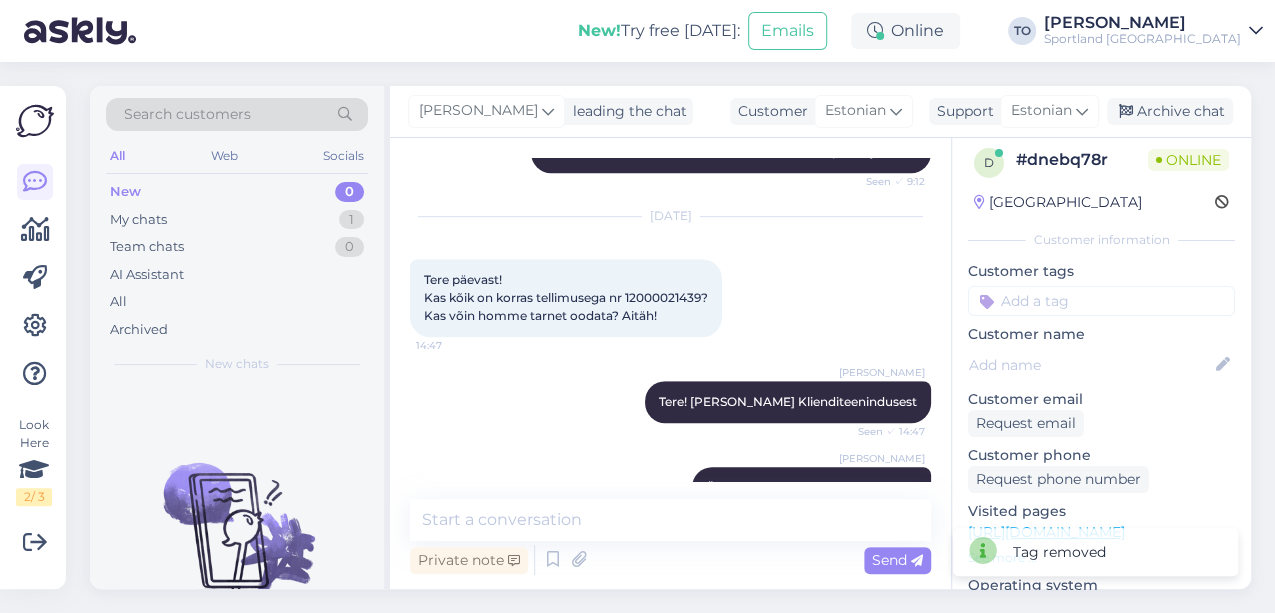 scroll, scrollTop: 0, scrollLeft: 0, axis: both 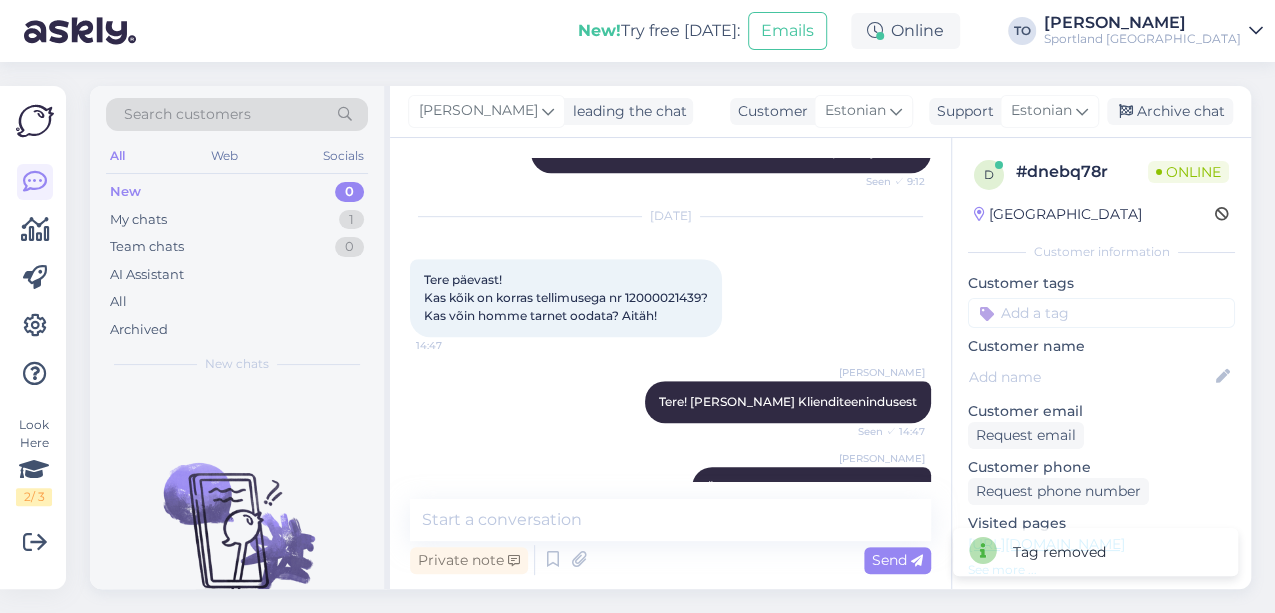 click at bounding box center [1101, 313] 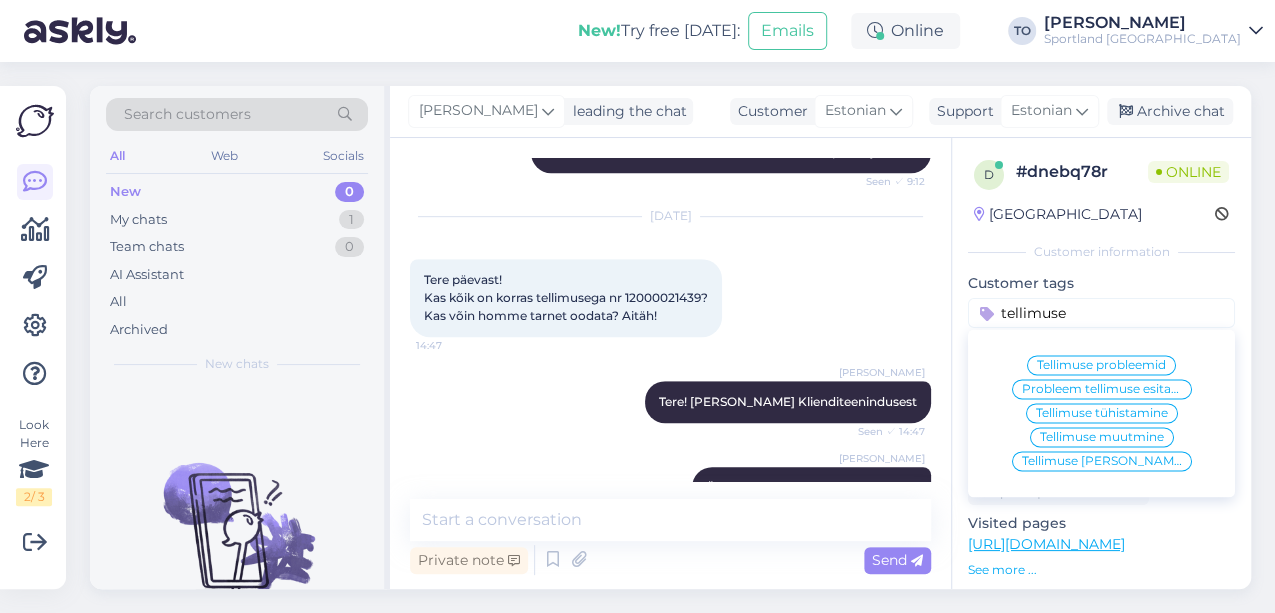 type on "tellimuse" 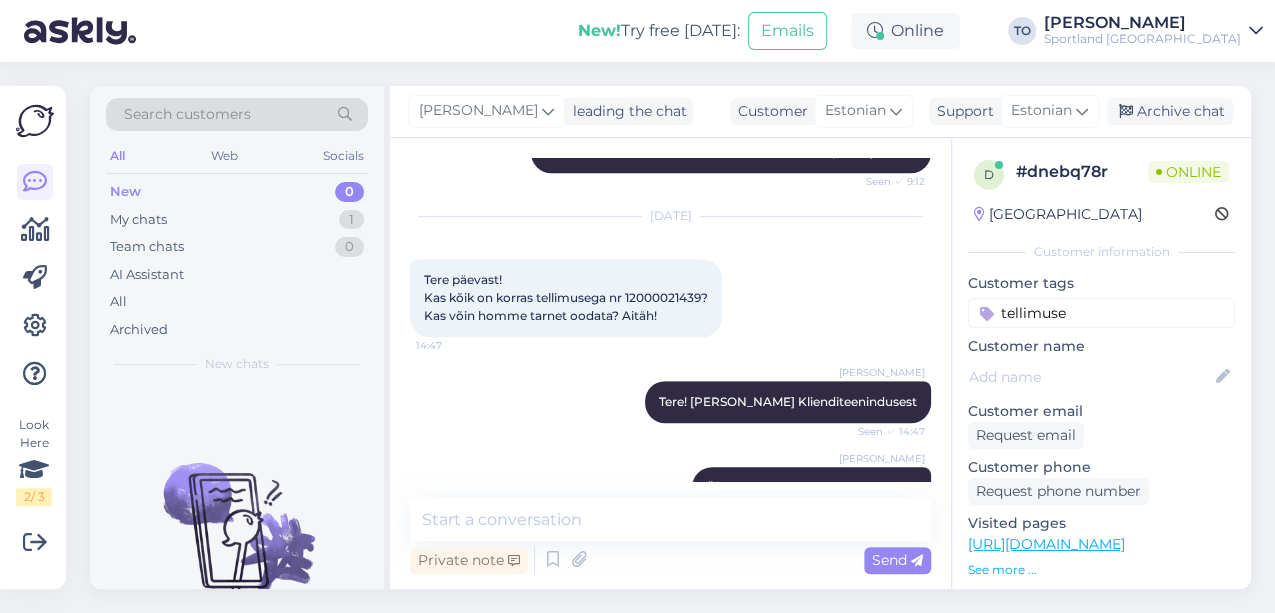 type 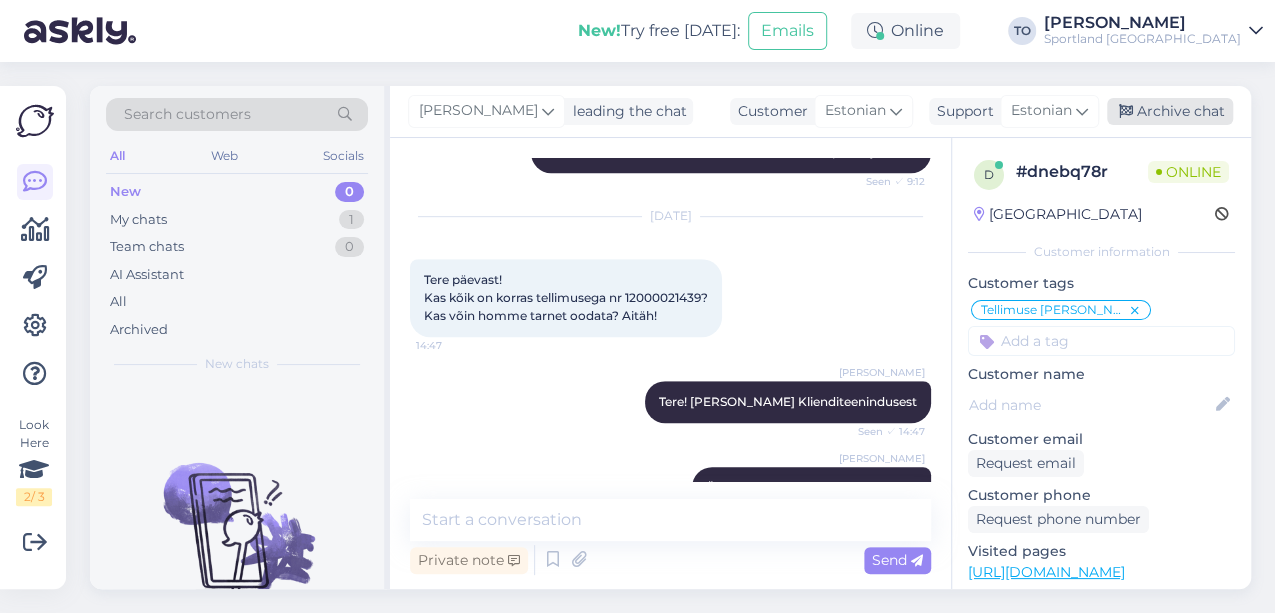 click on "Archive chat" at bounding box center [1170, 111] 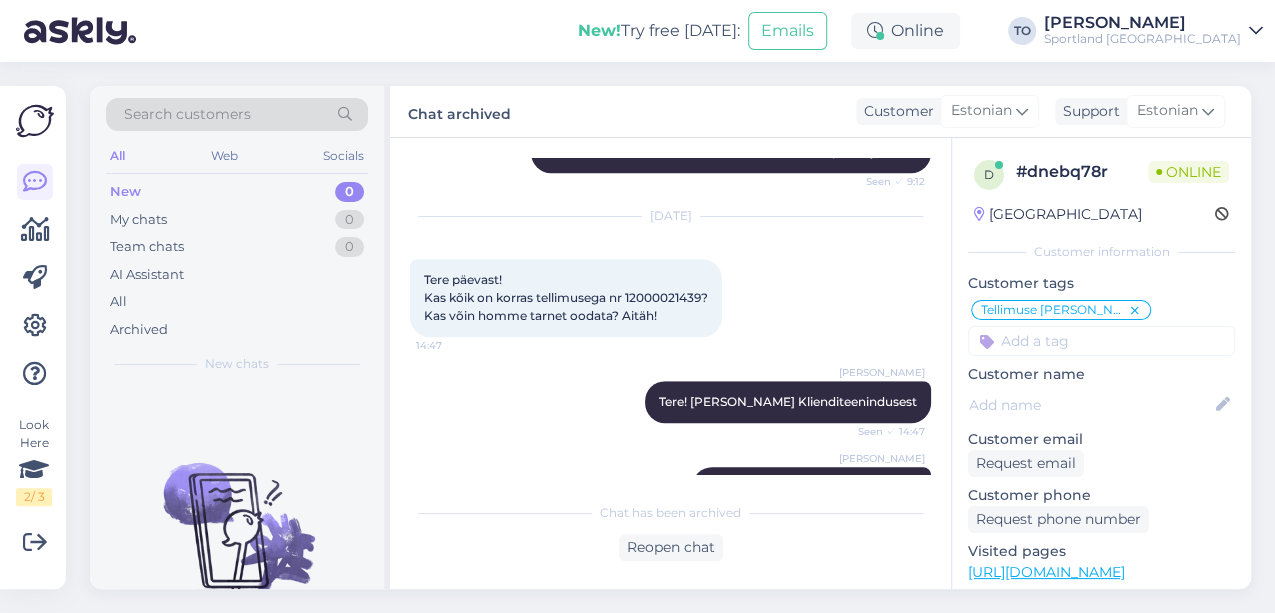 click on "[PERSON_NAME]" at bounding box center (1142, 23) 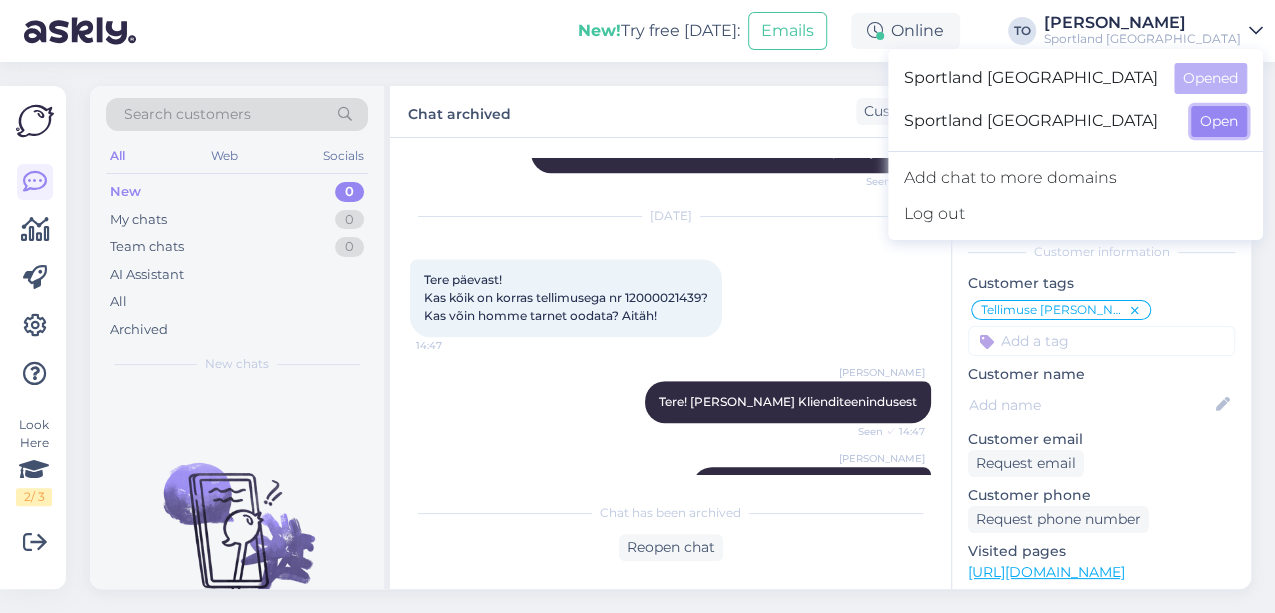 click on "Open" at bounding box center (1219, 121) 